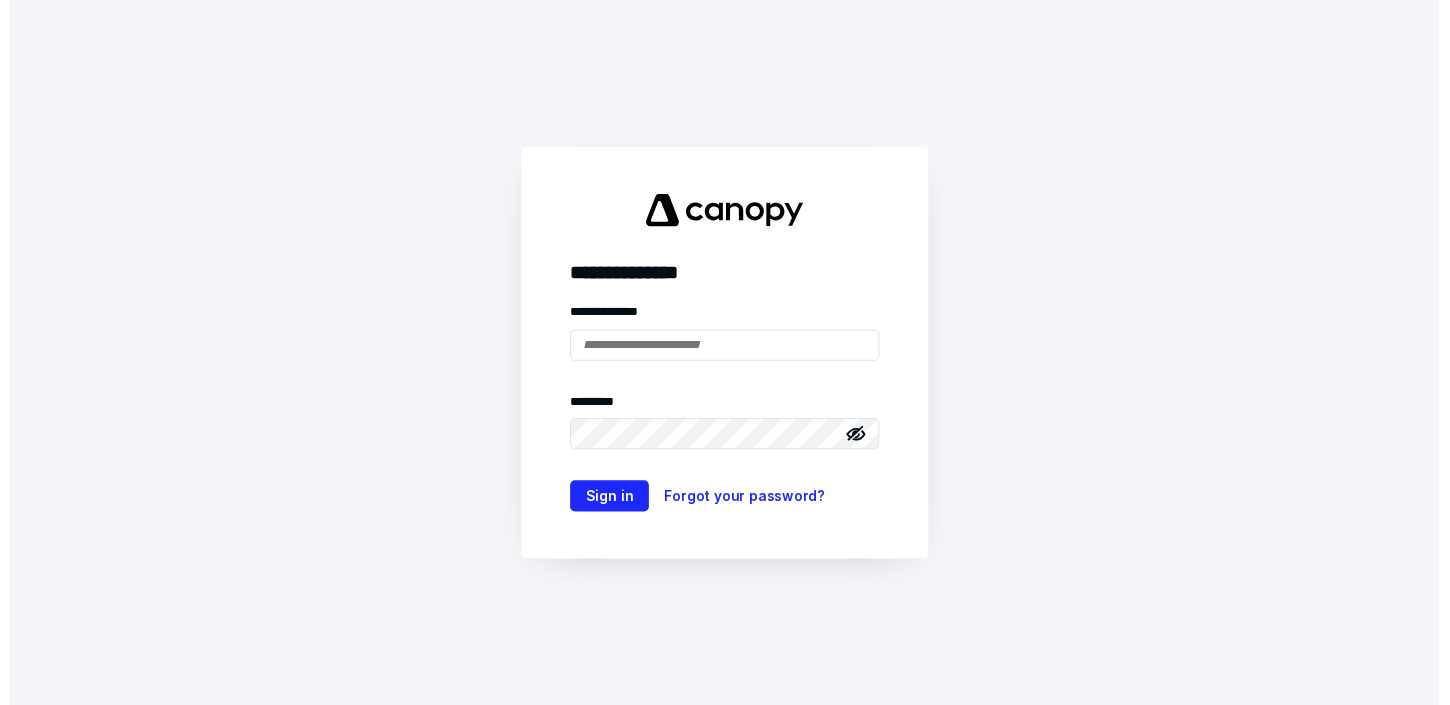 scroll, scrollTop: 0, scrollLeft: 0, axis: both 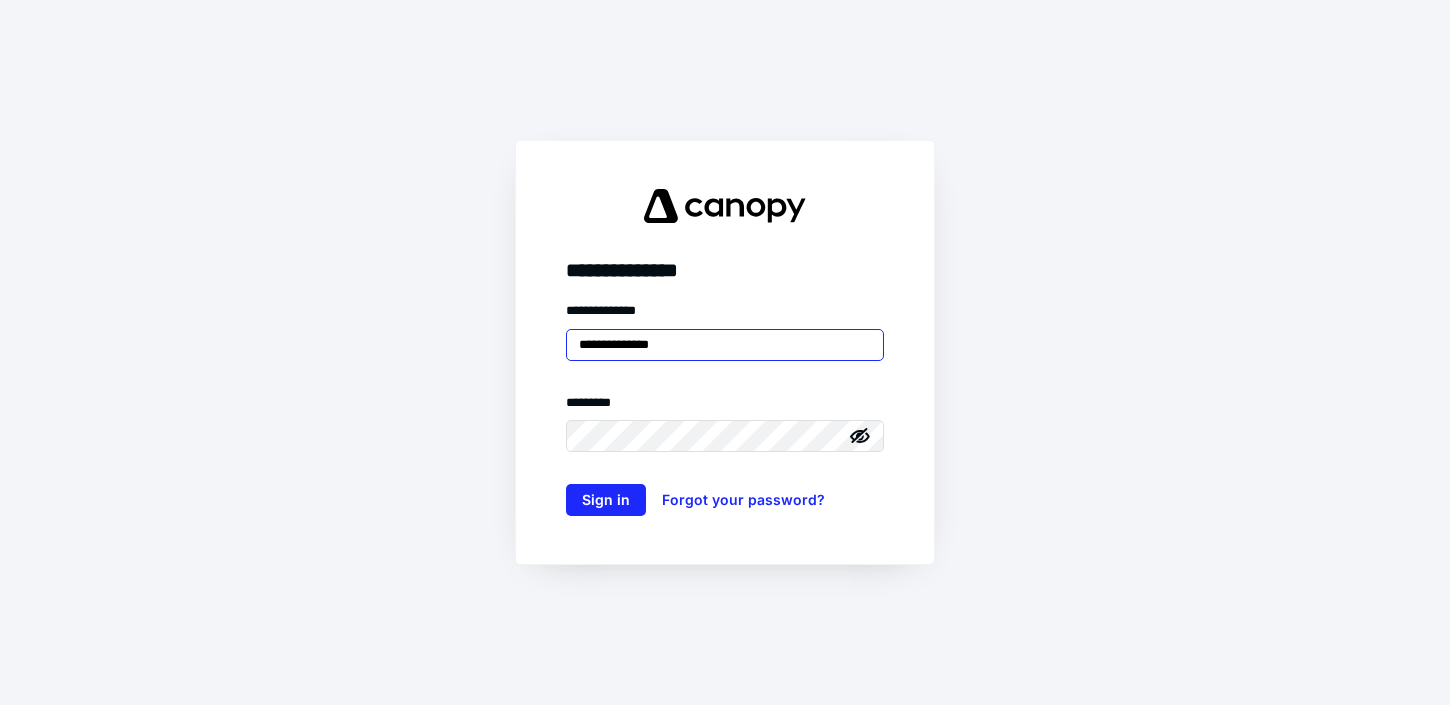 type on "**********" 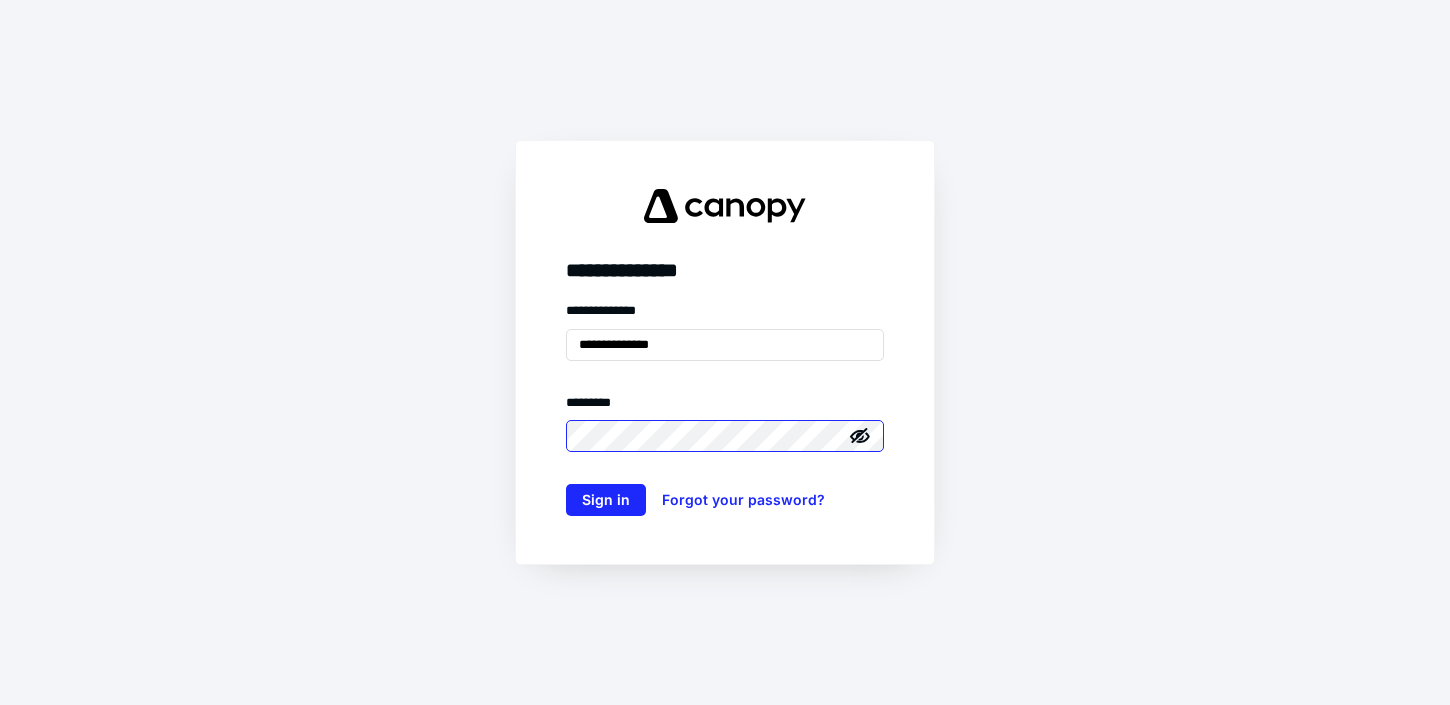 click on "Sign in" at bounding box center (606, 500) 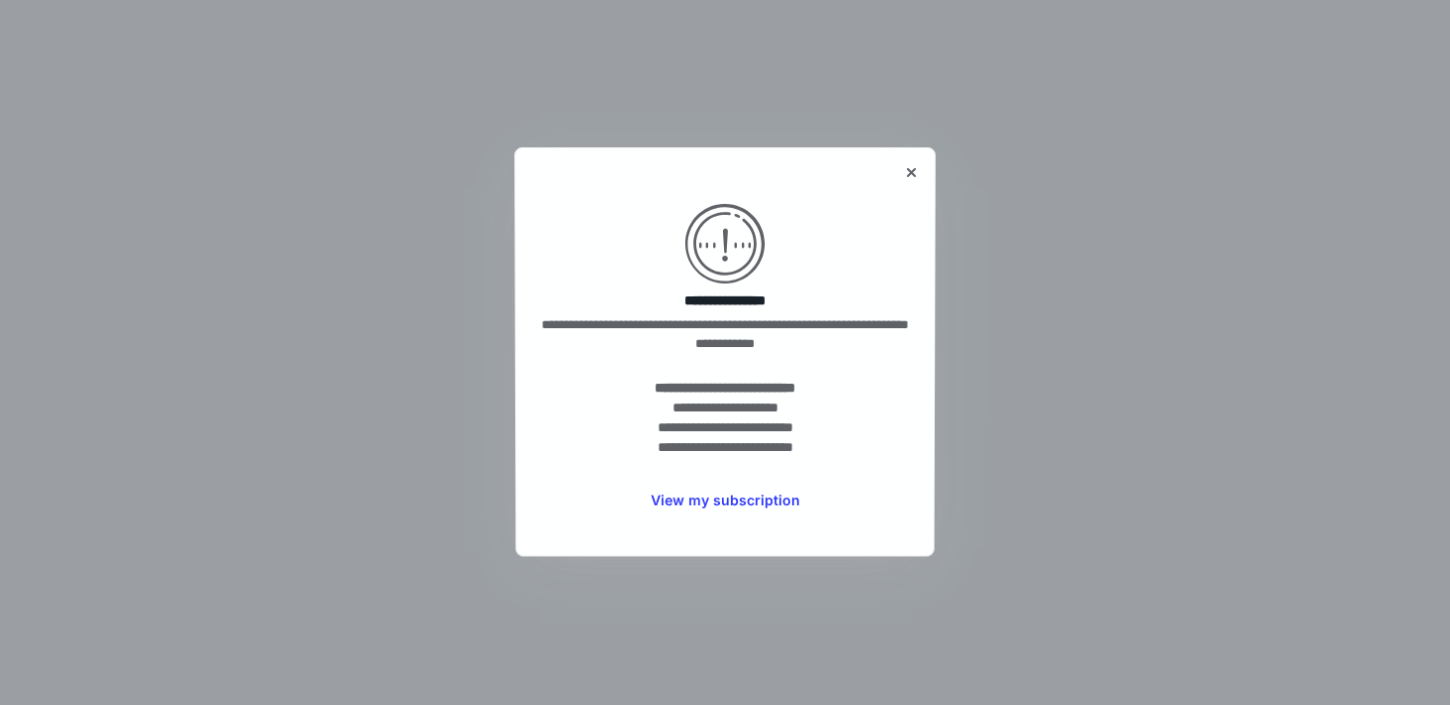 scroll, scrollTop: 0, scrollLeft: 0, axis: both 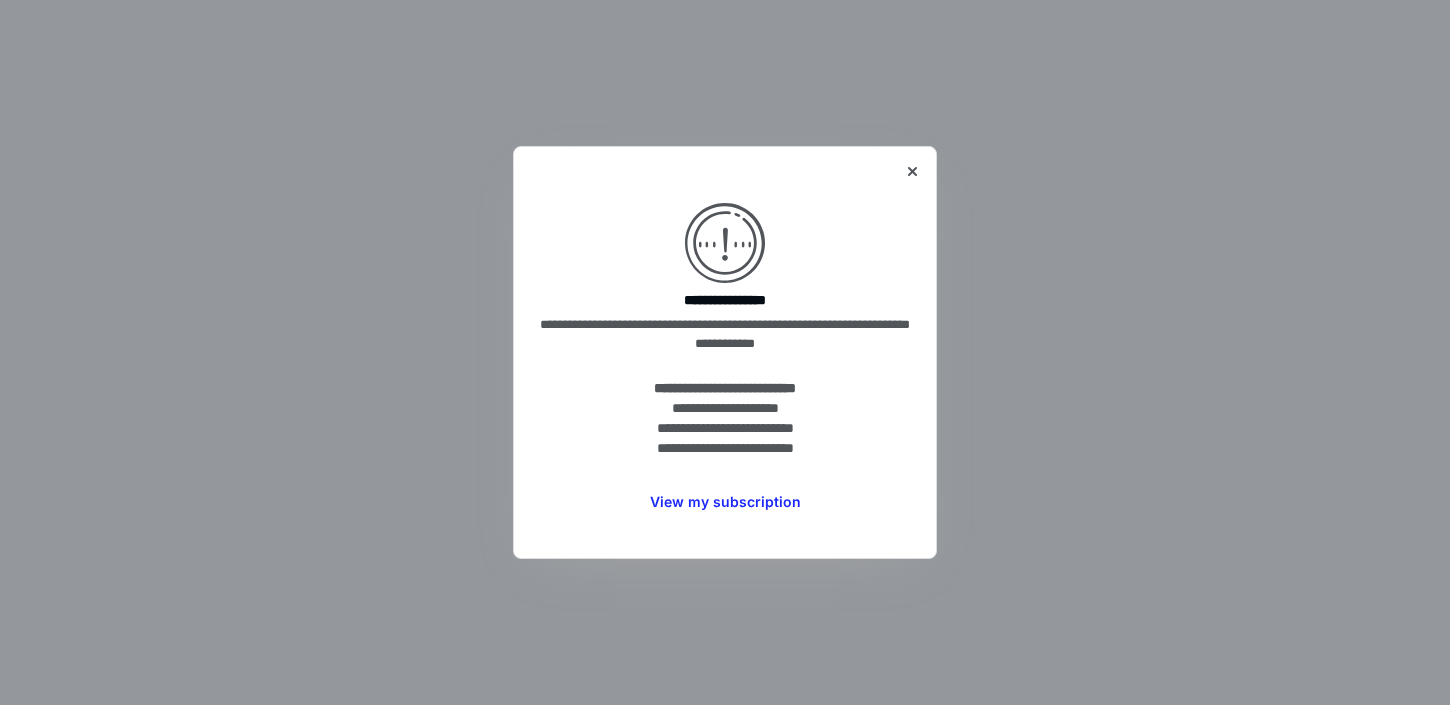 click on "**********" at bounding box center [725, 352] 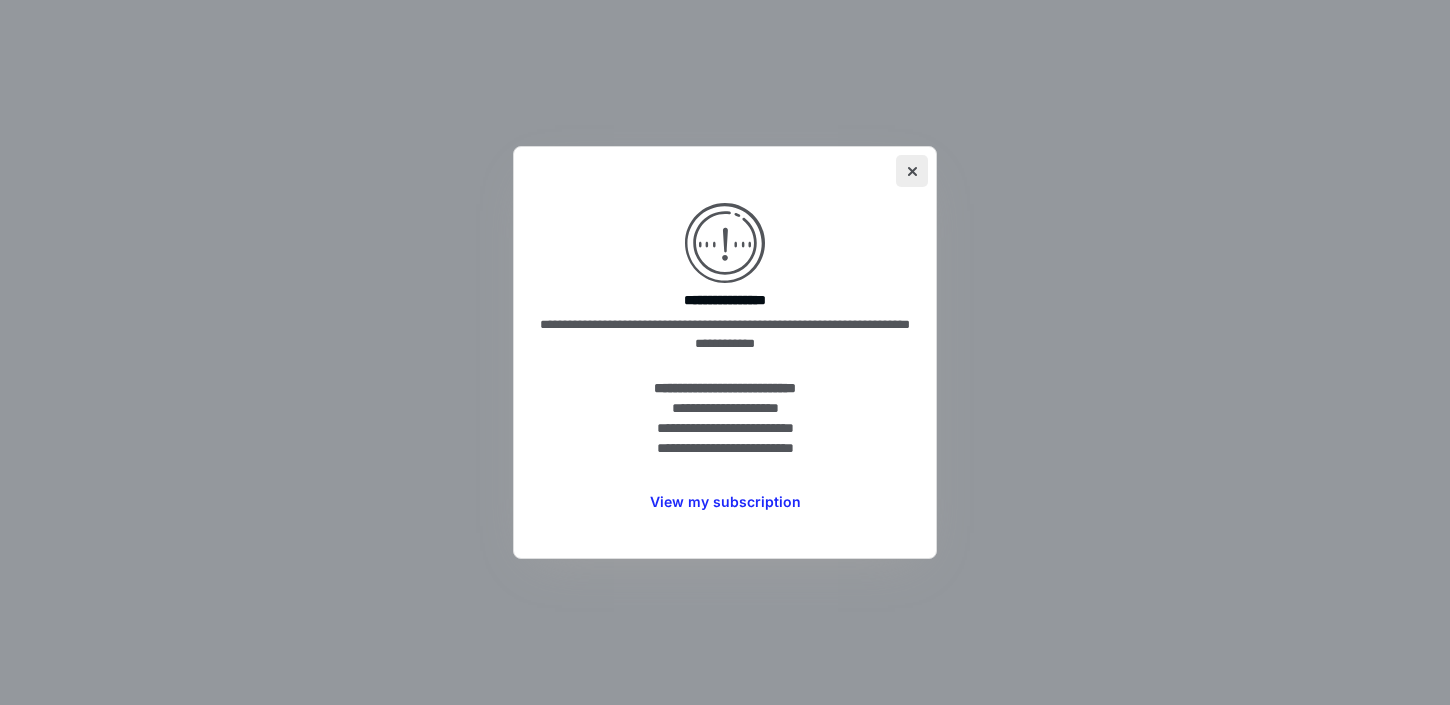 click at bounding box center (912, 171) 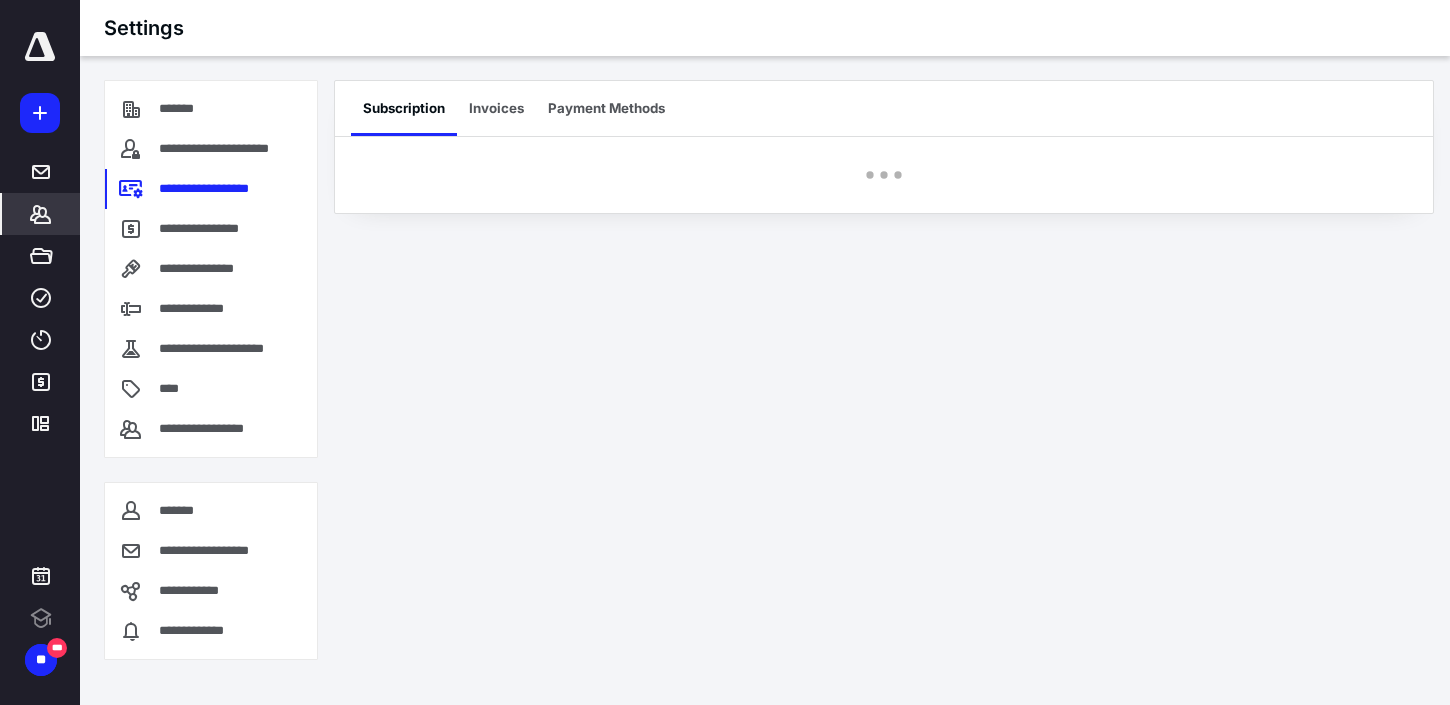 scroll, scrollTop: 0, scrollLeft: 0, axis: both 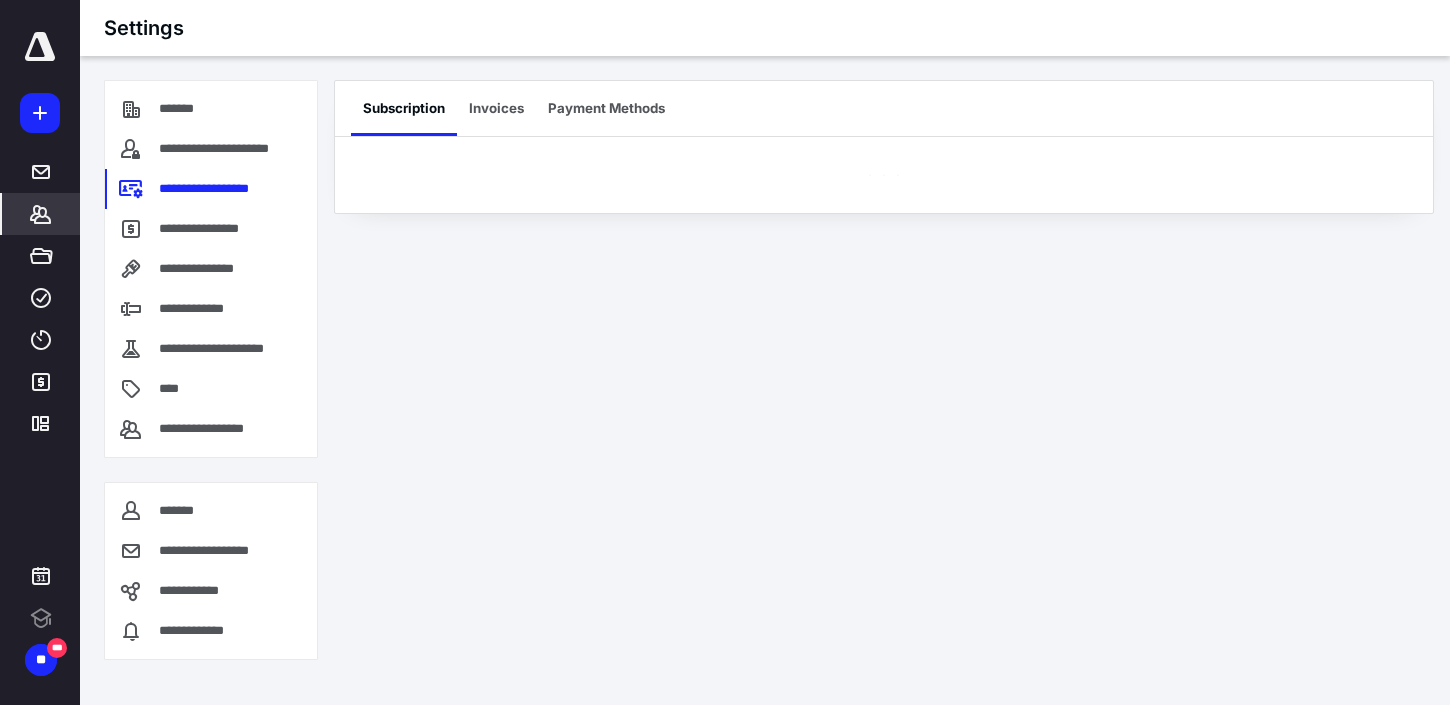 click on "*******" at bounding box center [41, 214] 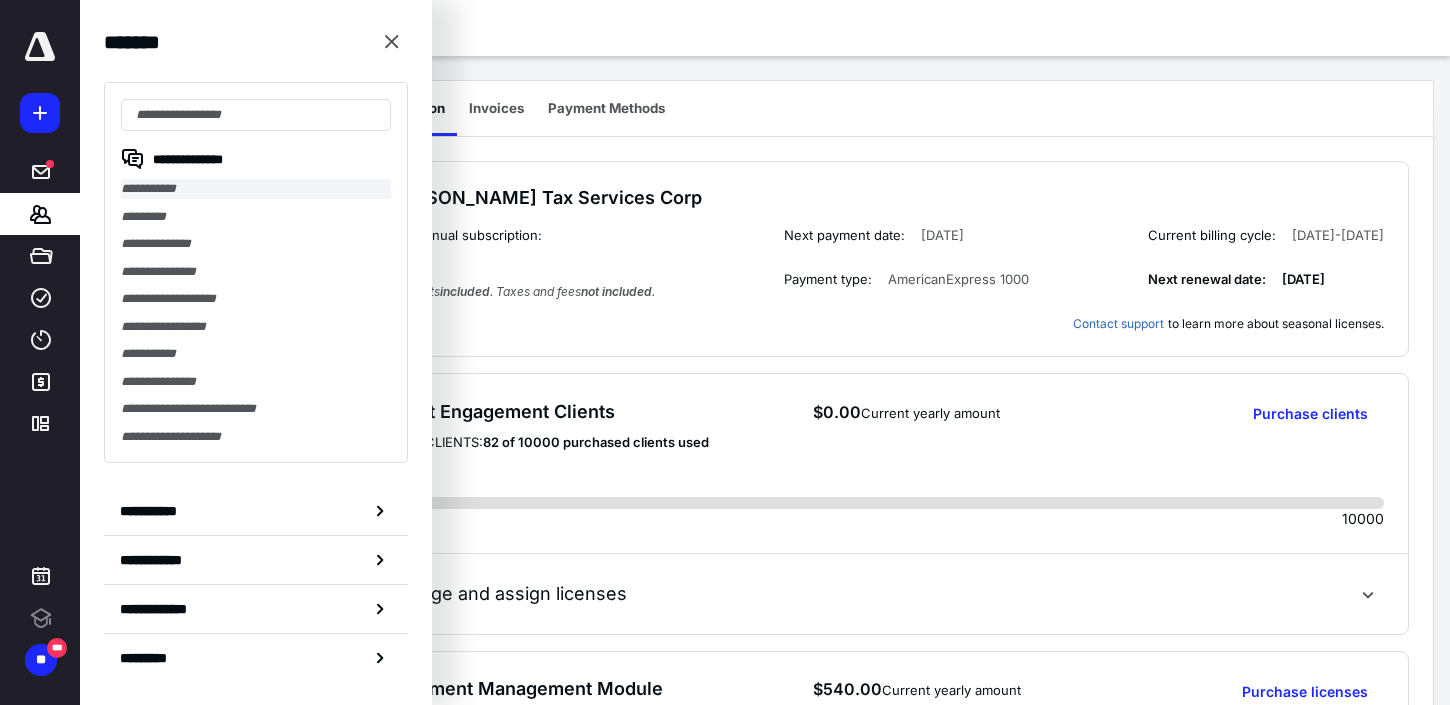 scroll, scrollTop: 0, scrollLeft: 0, axis: both 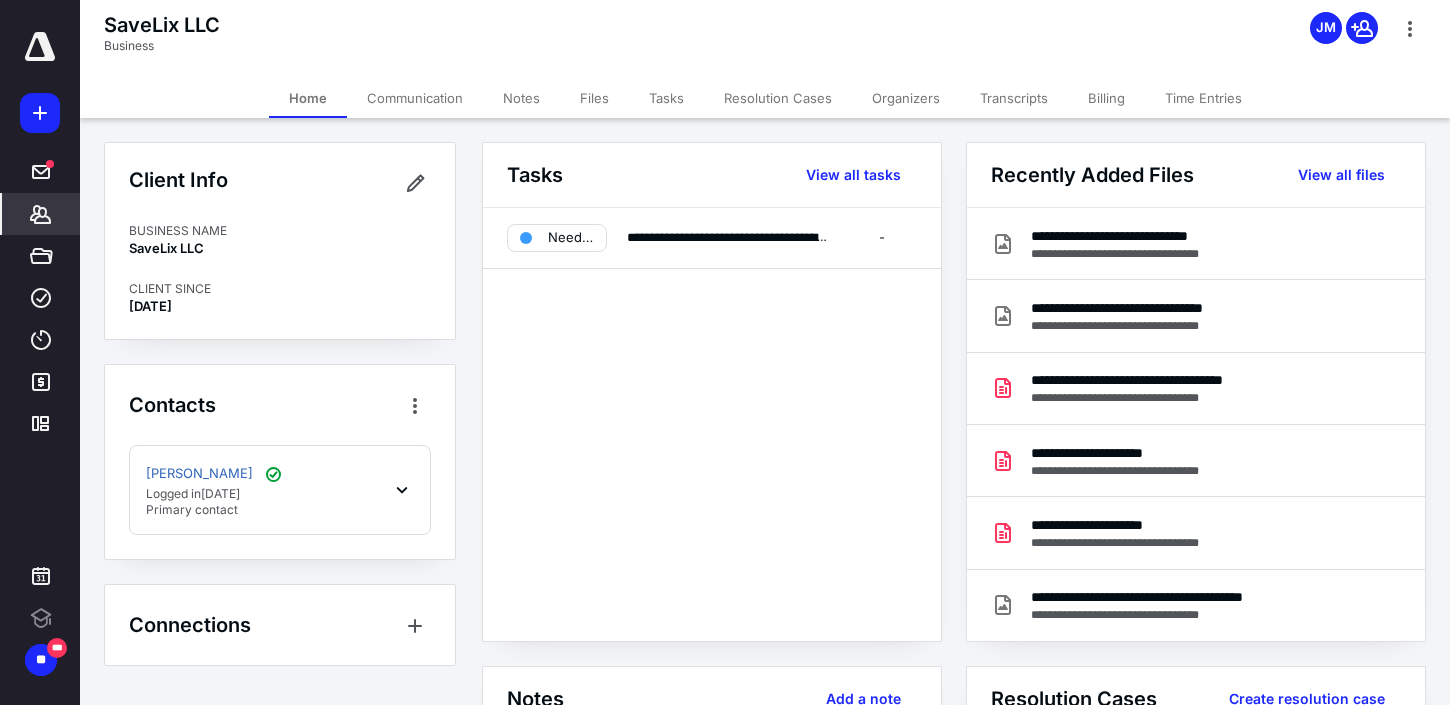 click on "Files" at bounding box center [594, 98] 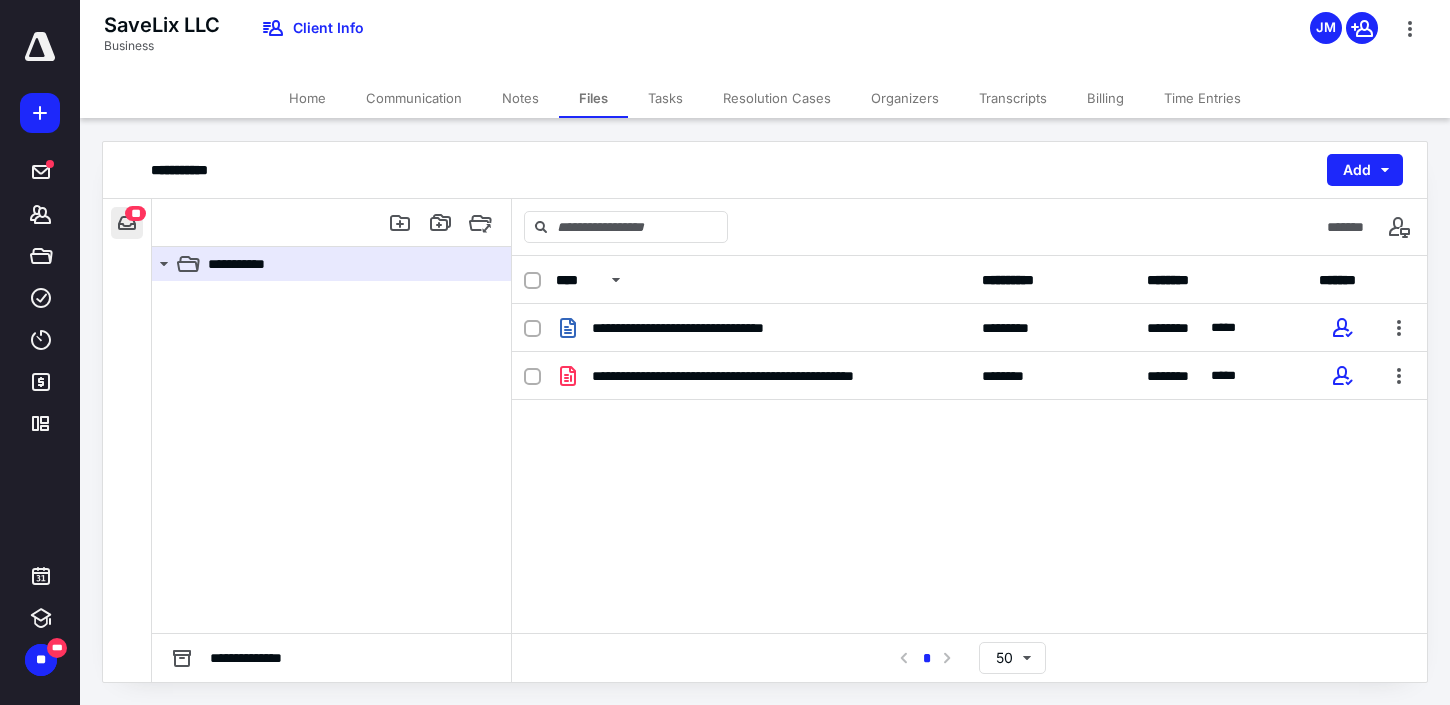 click at bounding box center [127, 223] 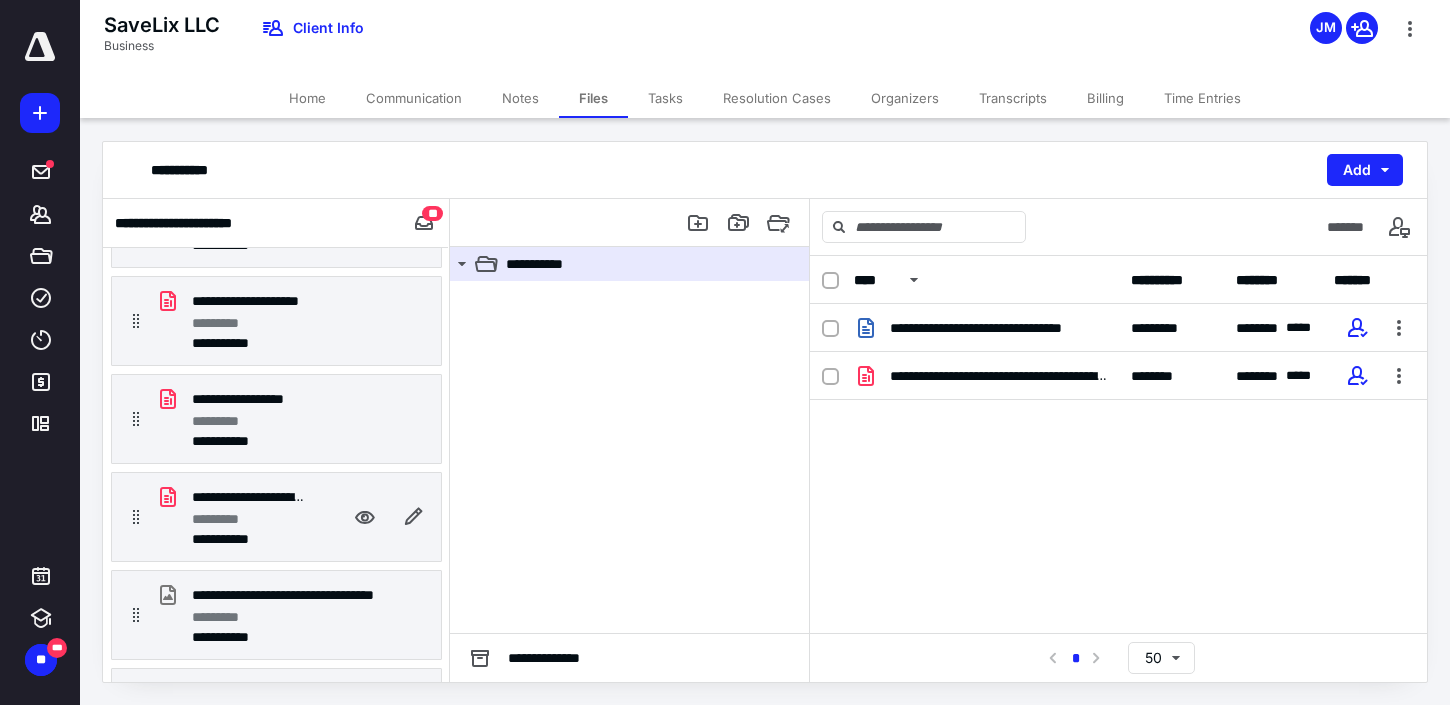 scroll, scrollTop: 937, scrollLeft: 0, axis: vertical 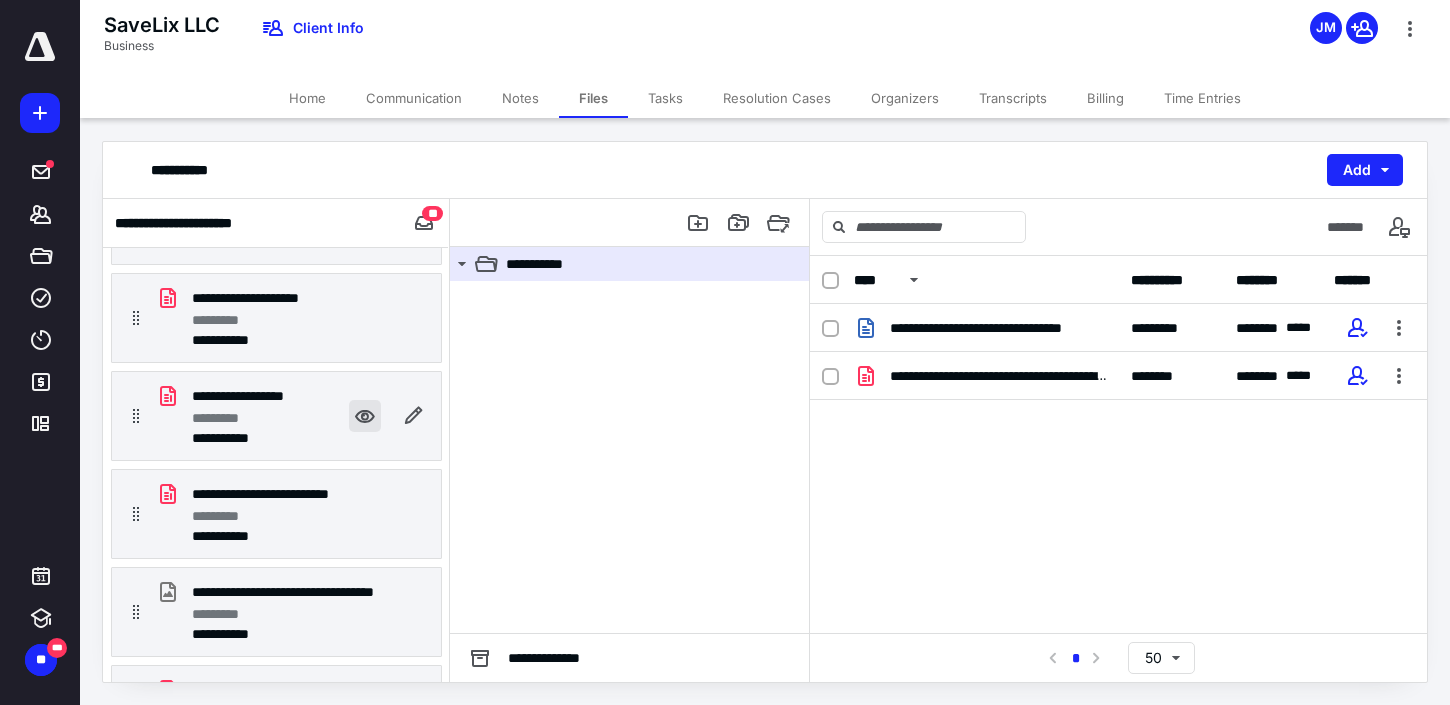 click at bounding box center [365, 416] 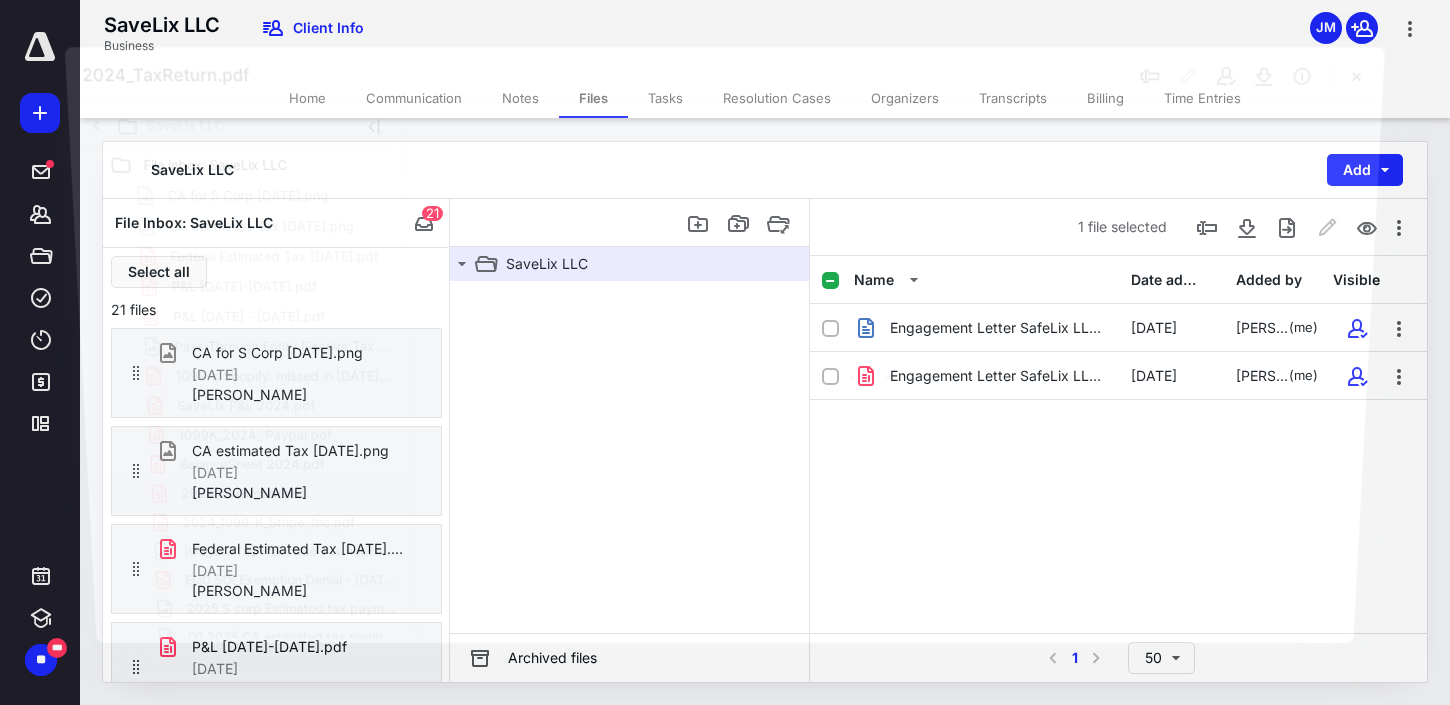 scroll, scrollTop: 937, scrollLeft: 0, axis: vertical 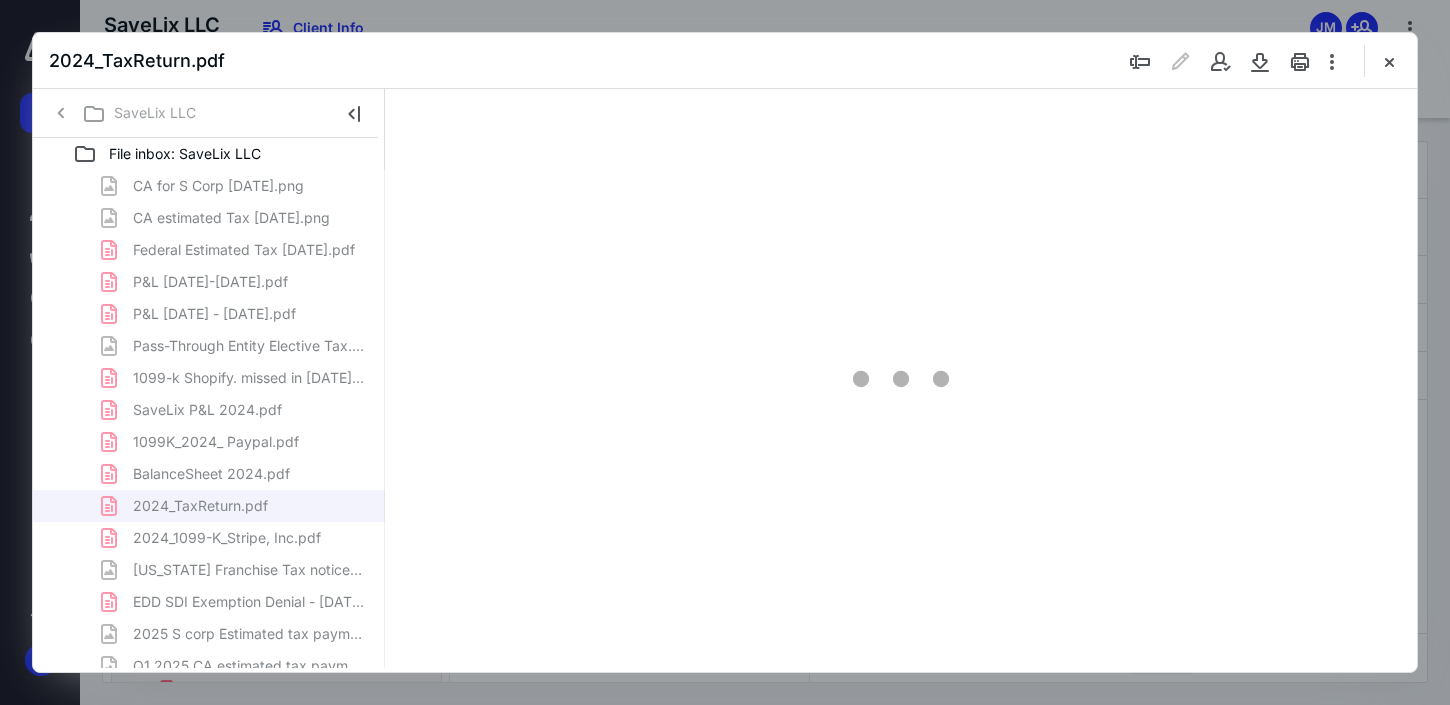 type on "63" 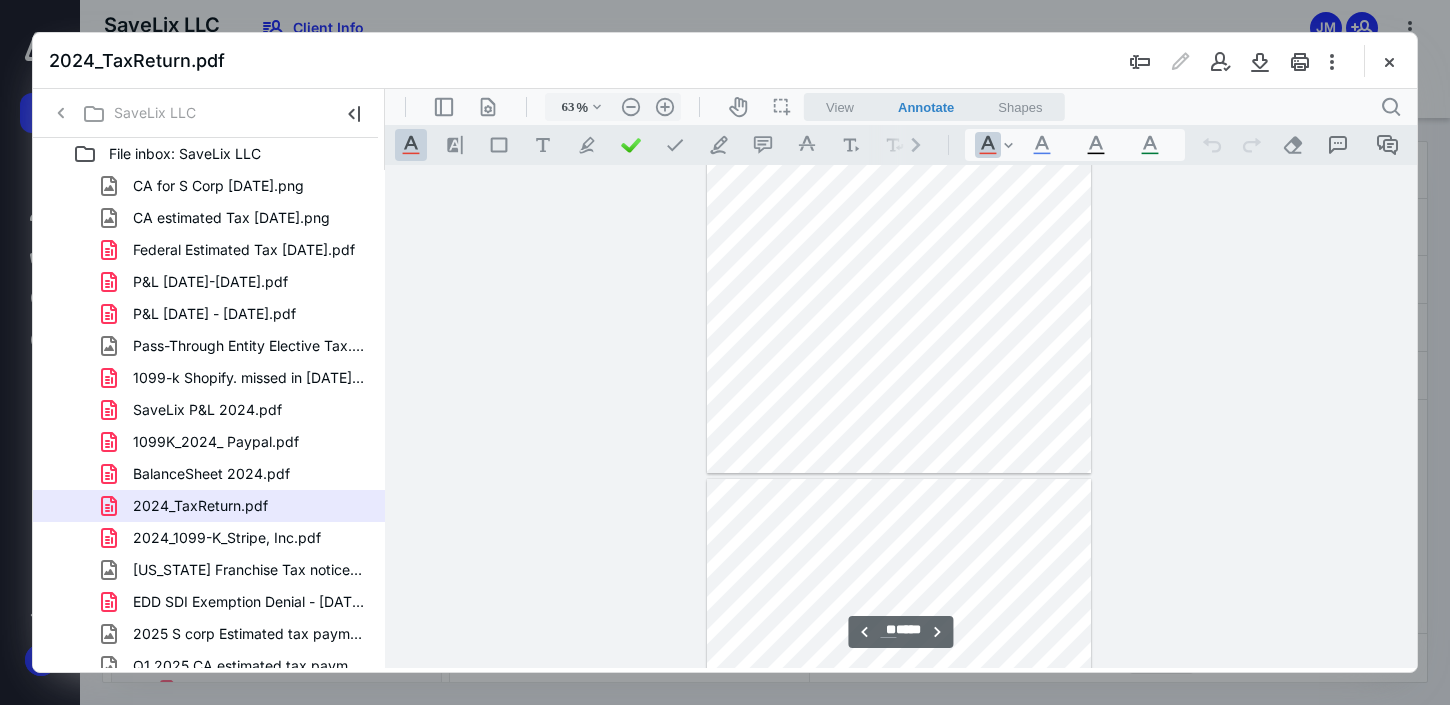 scroll, scrollTop: 5860, scrollLeft: 0, axis: vertical 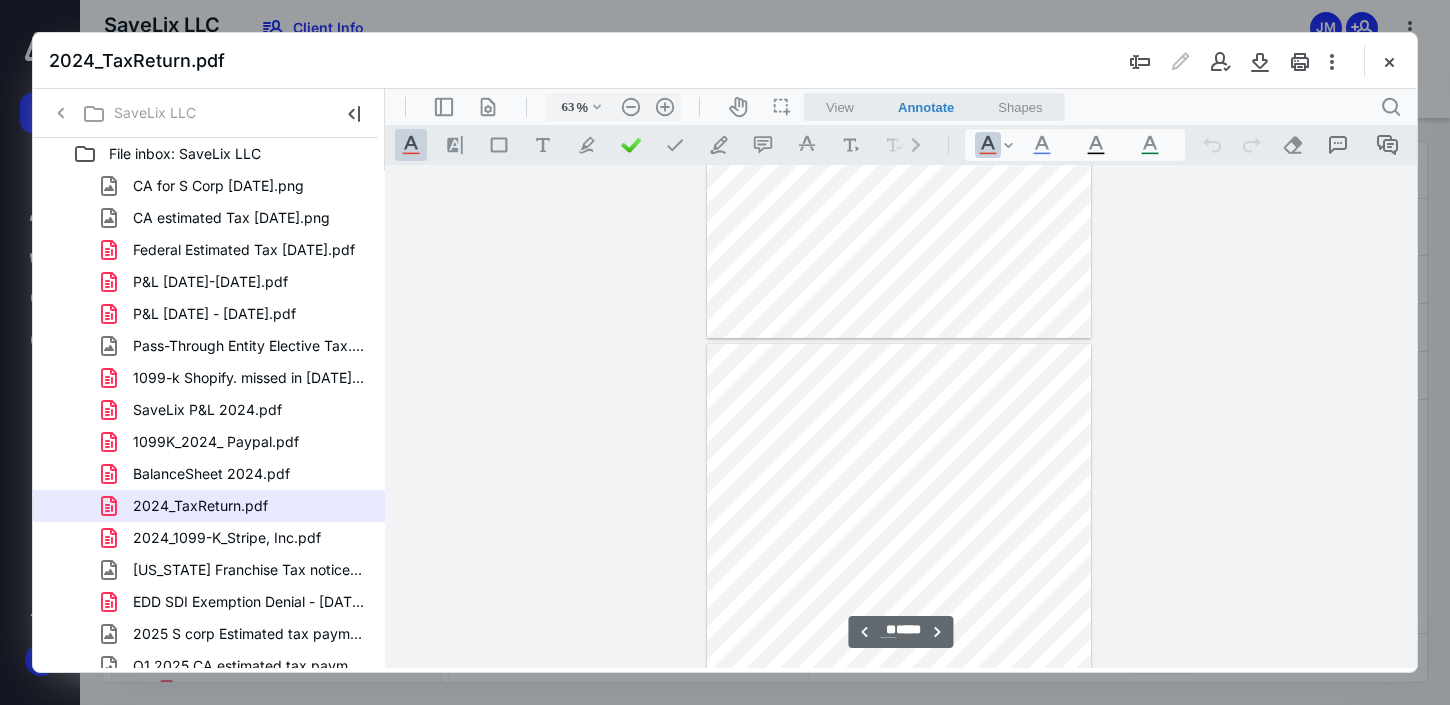 type on "**" 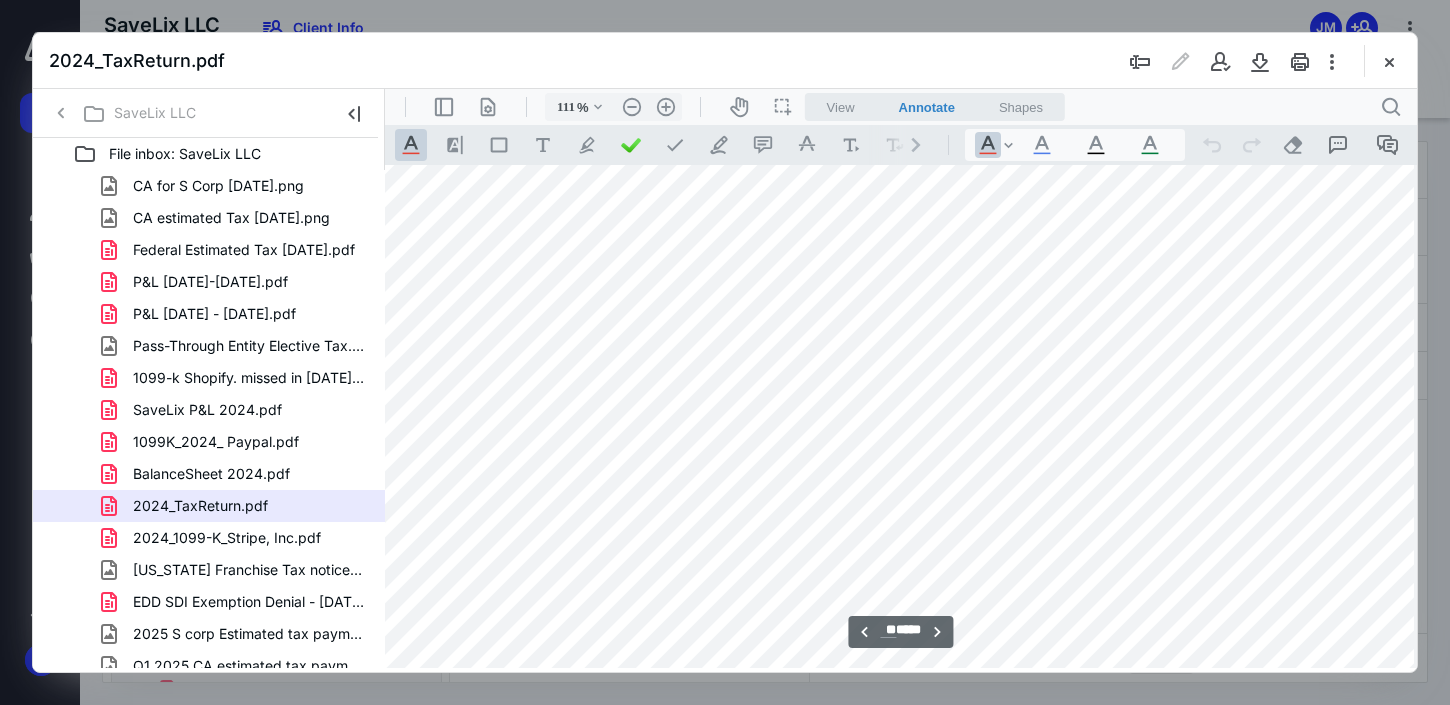 scroll, scrollTop: 7639, scrollLeft: 0, axis: vertical 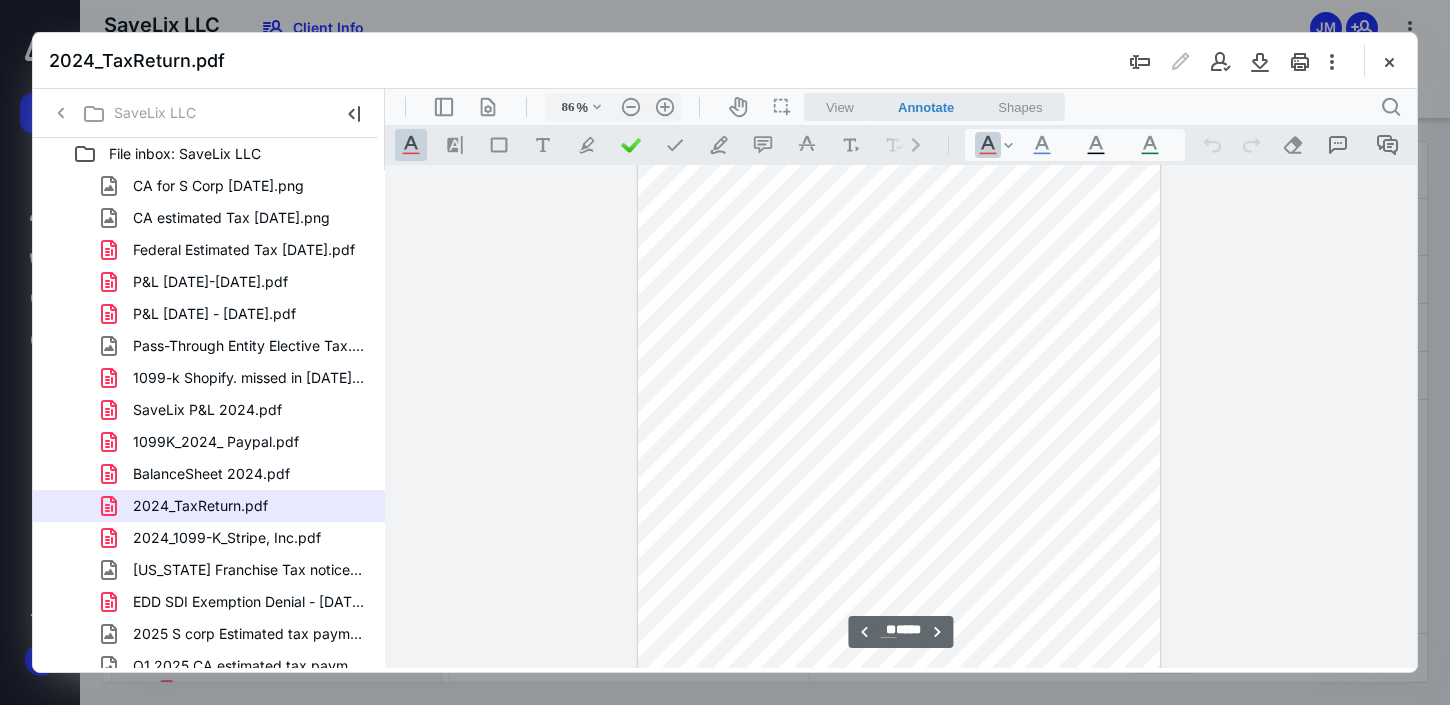 type on "136" 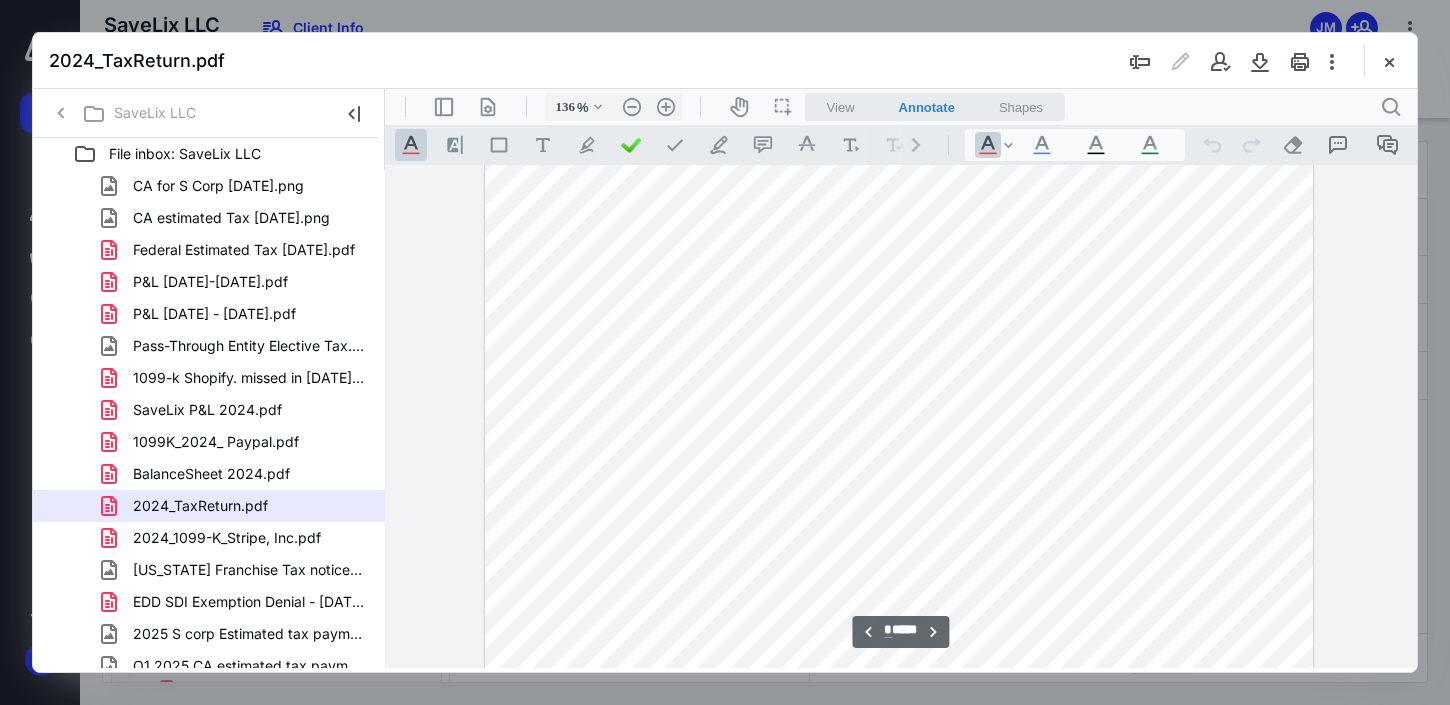 scroll, scrollTop: 2212, scrollLeft: 0, axis: vertical 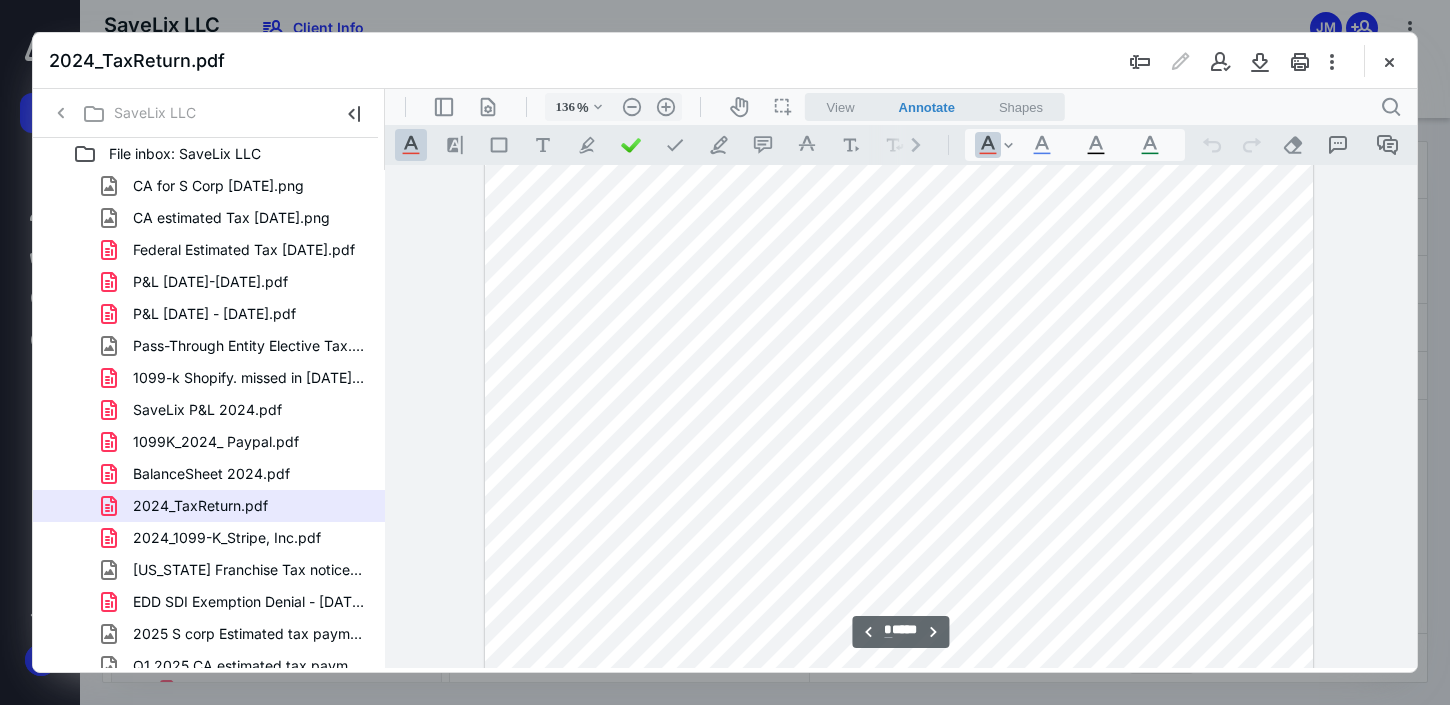 type on "*" 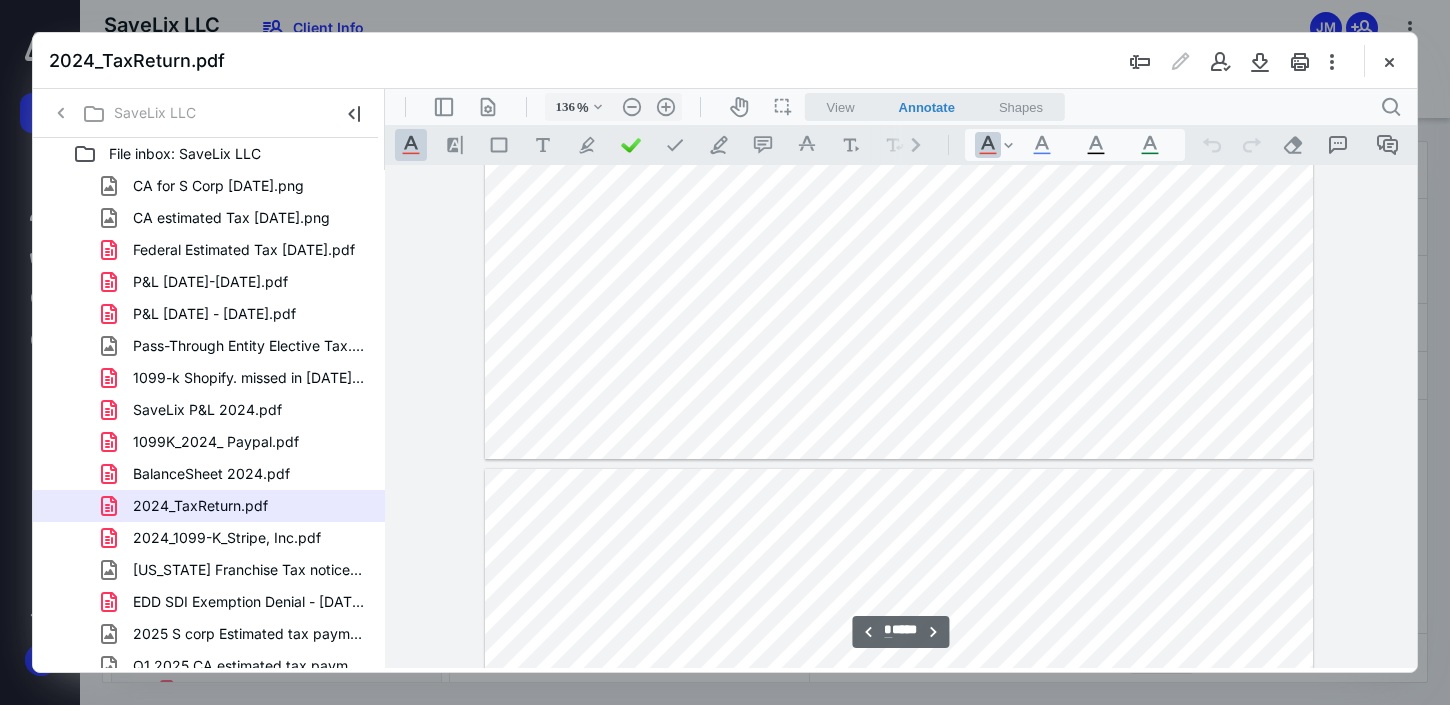 scroll, scrollTop: 729, scrollLeft: 0, axis: vertical 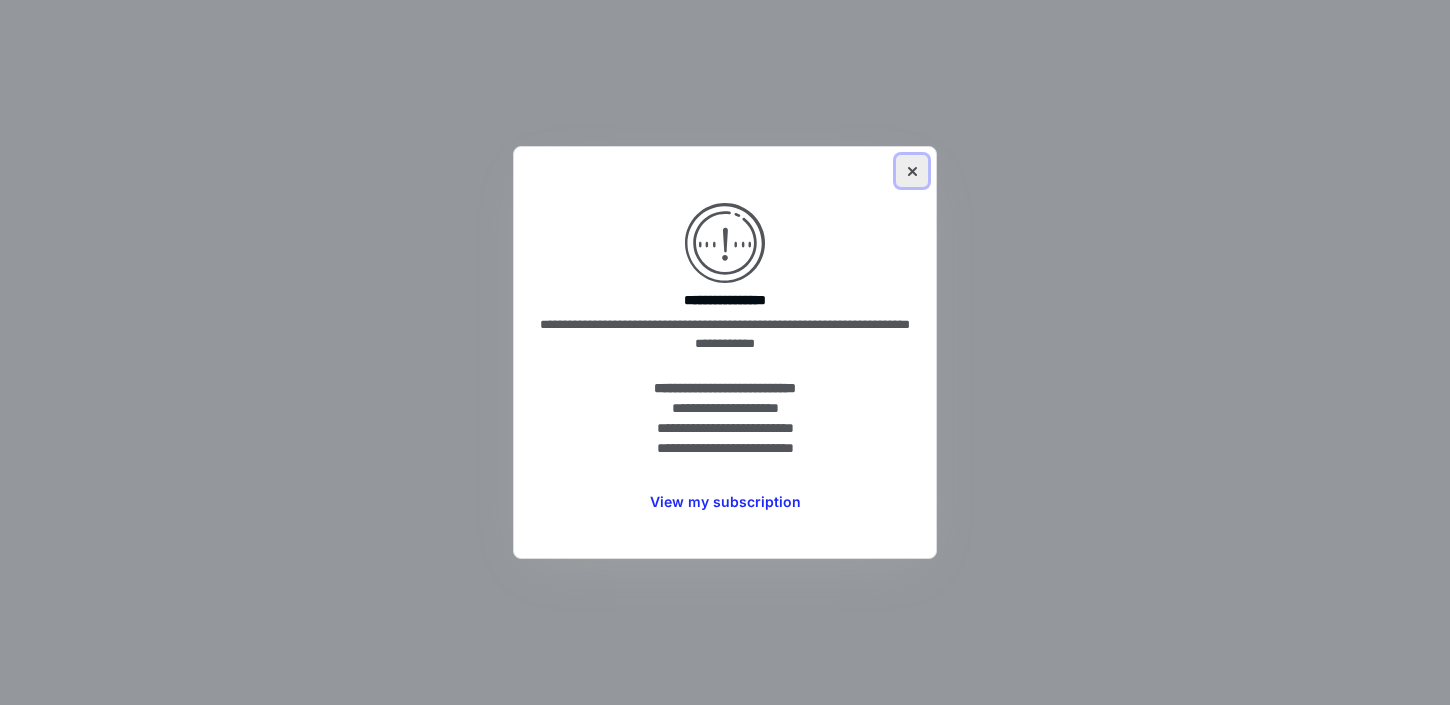 click at bounding box center [912, 171] 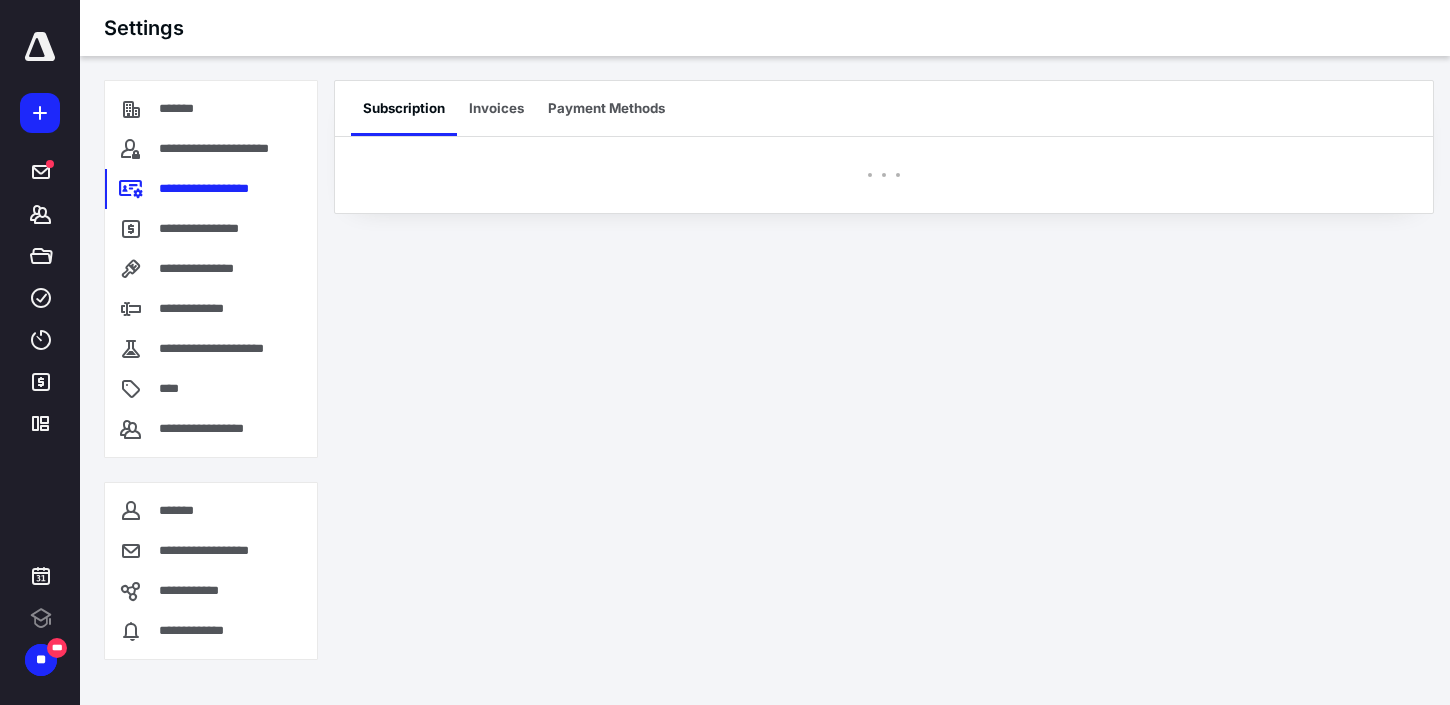 scroll, scrollTop: 0, scrollLeft: 0, axis: both 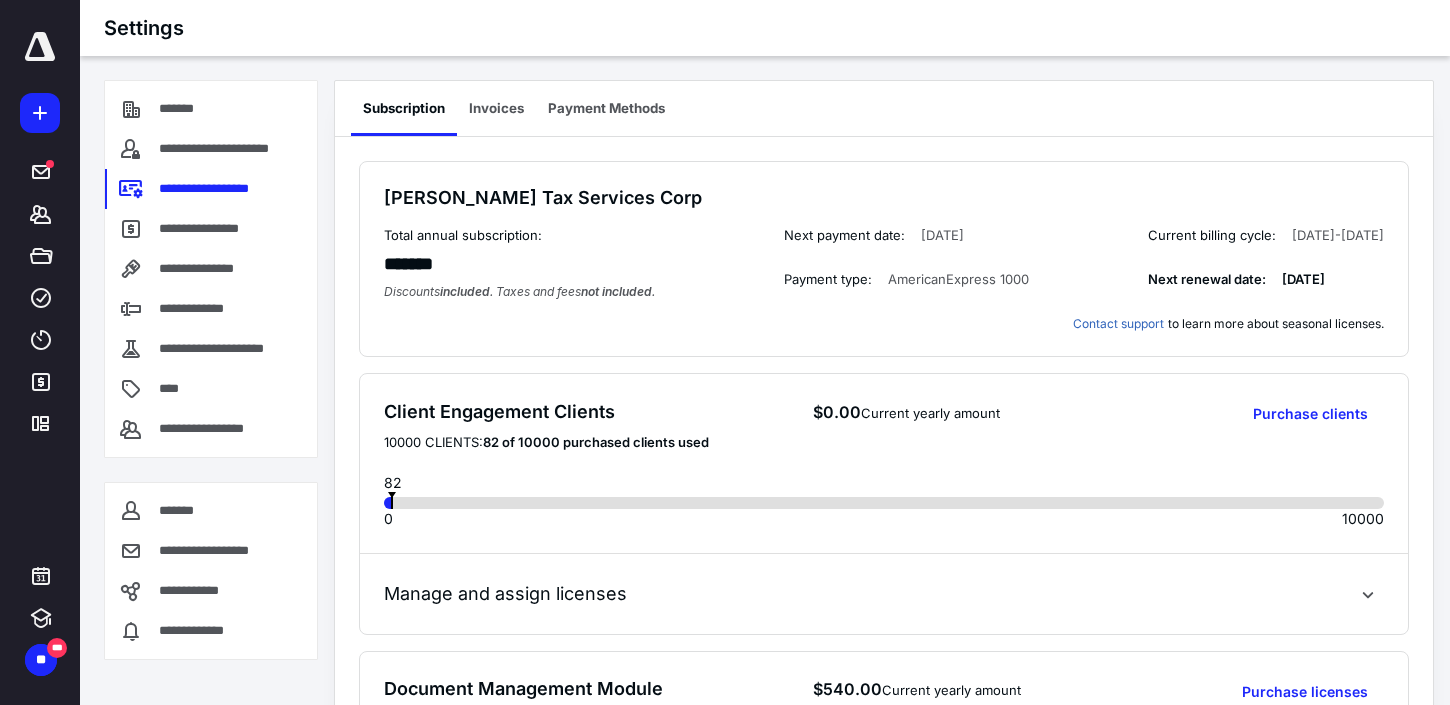 click on "Payment type: AmericanExpress 1000" at bounding box center (906, 280) 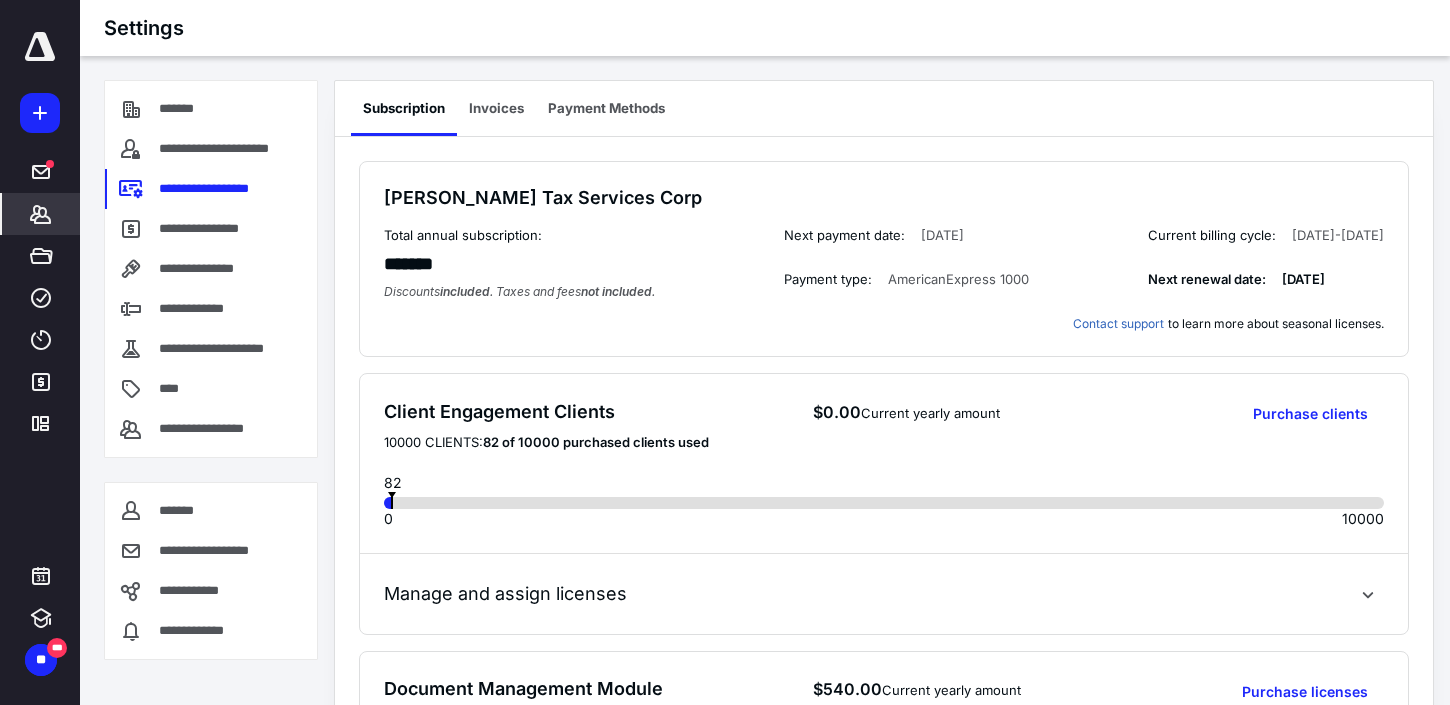 click on "*******" at bounding box center [41, 214] 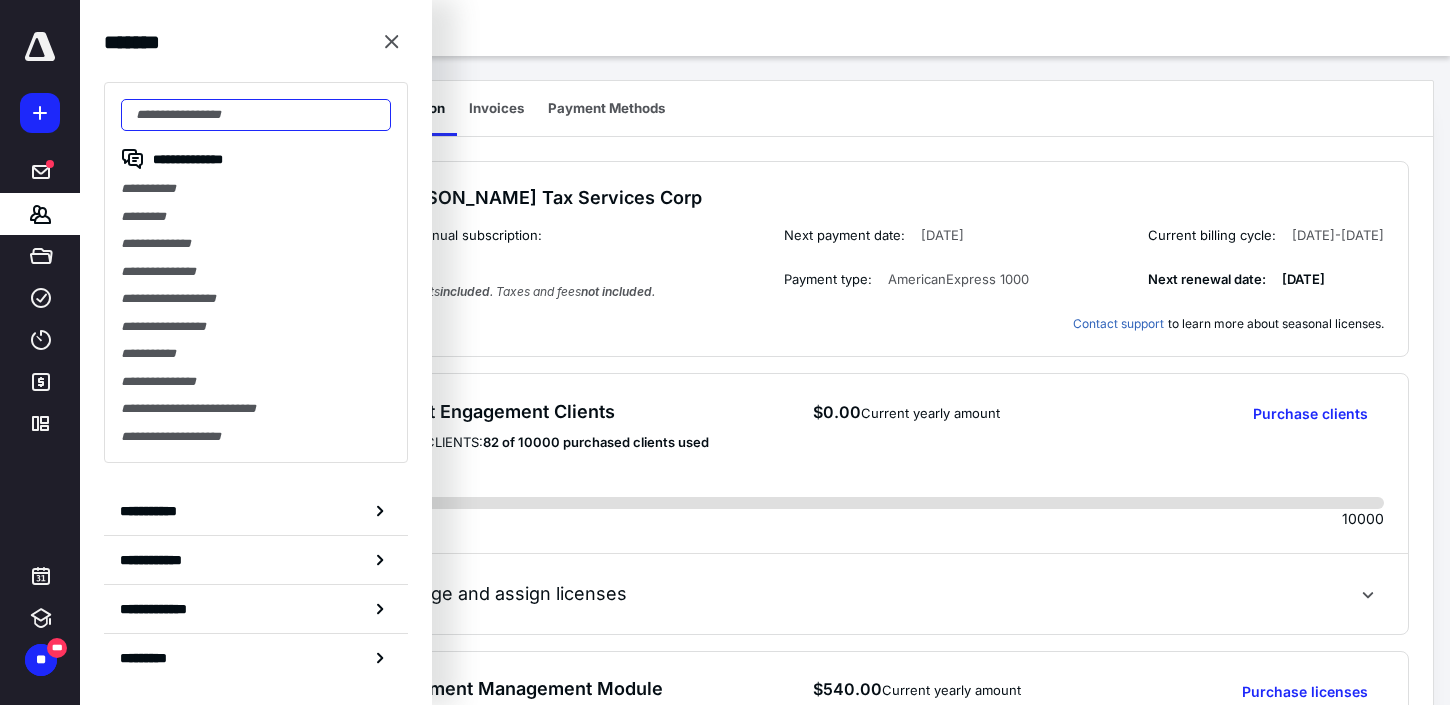 click at bounding box center [256, 115] 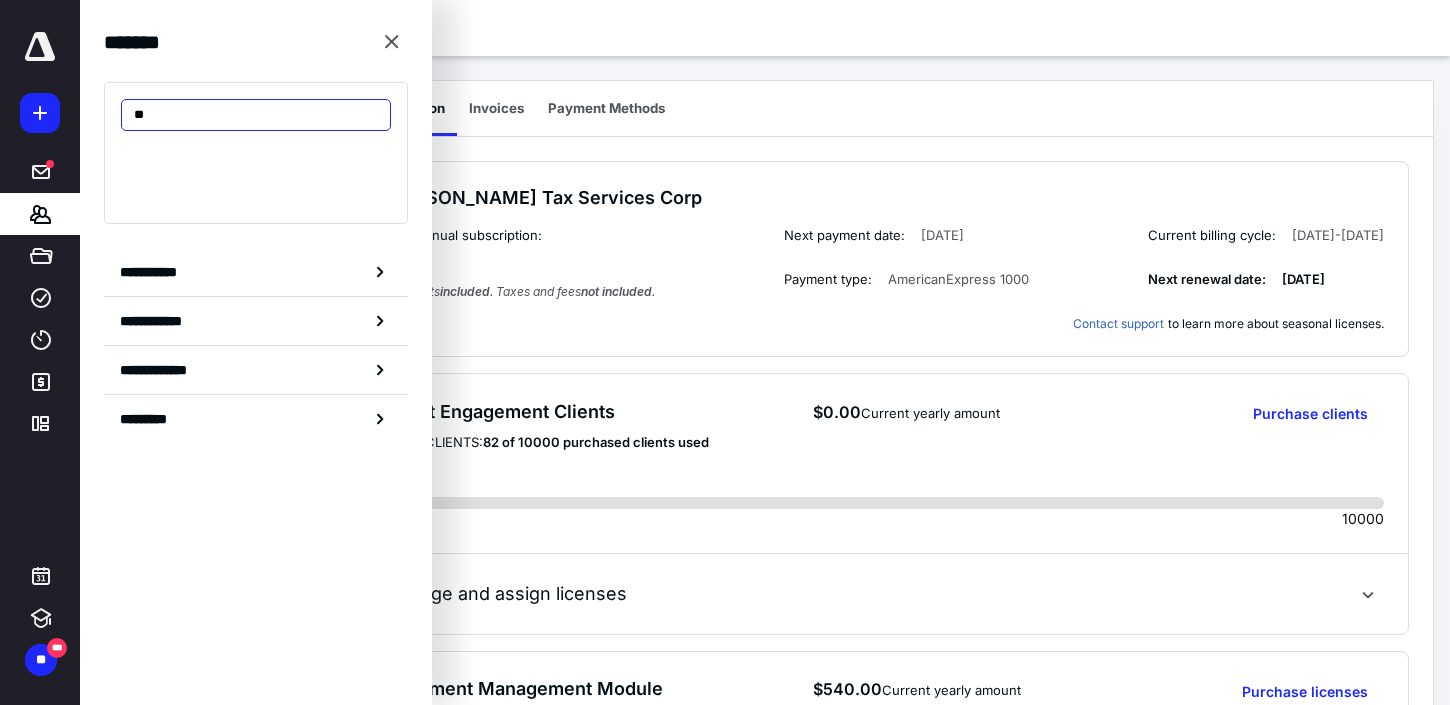type on "*" 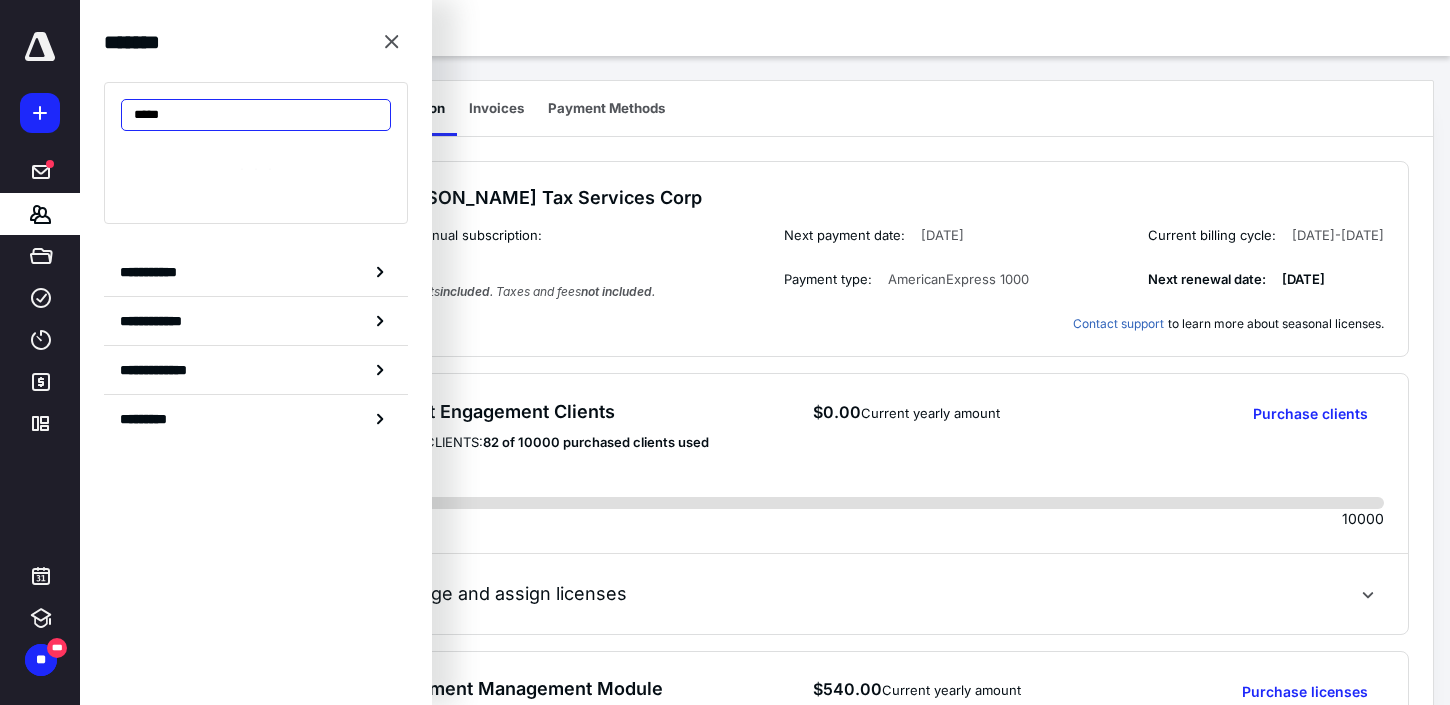 type on "******" 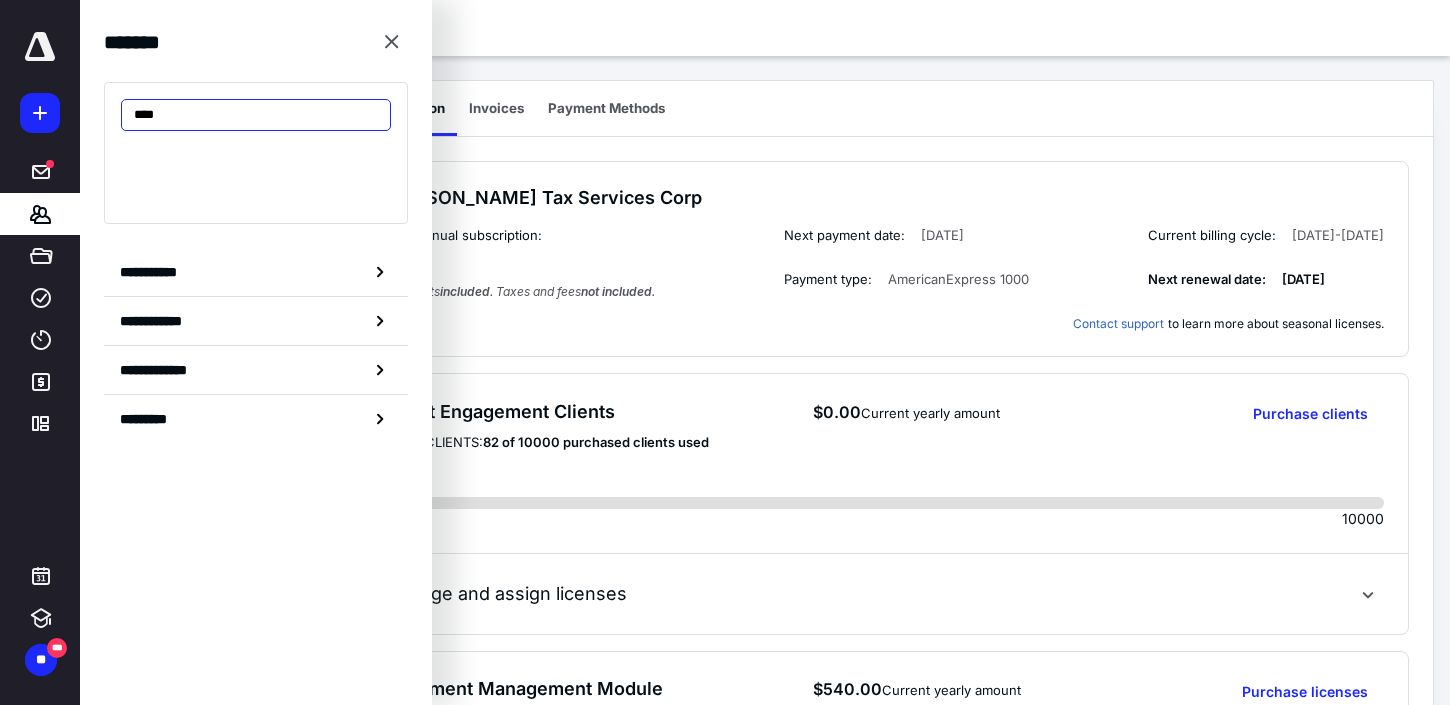 type on "*****" 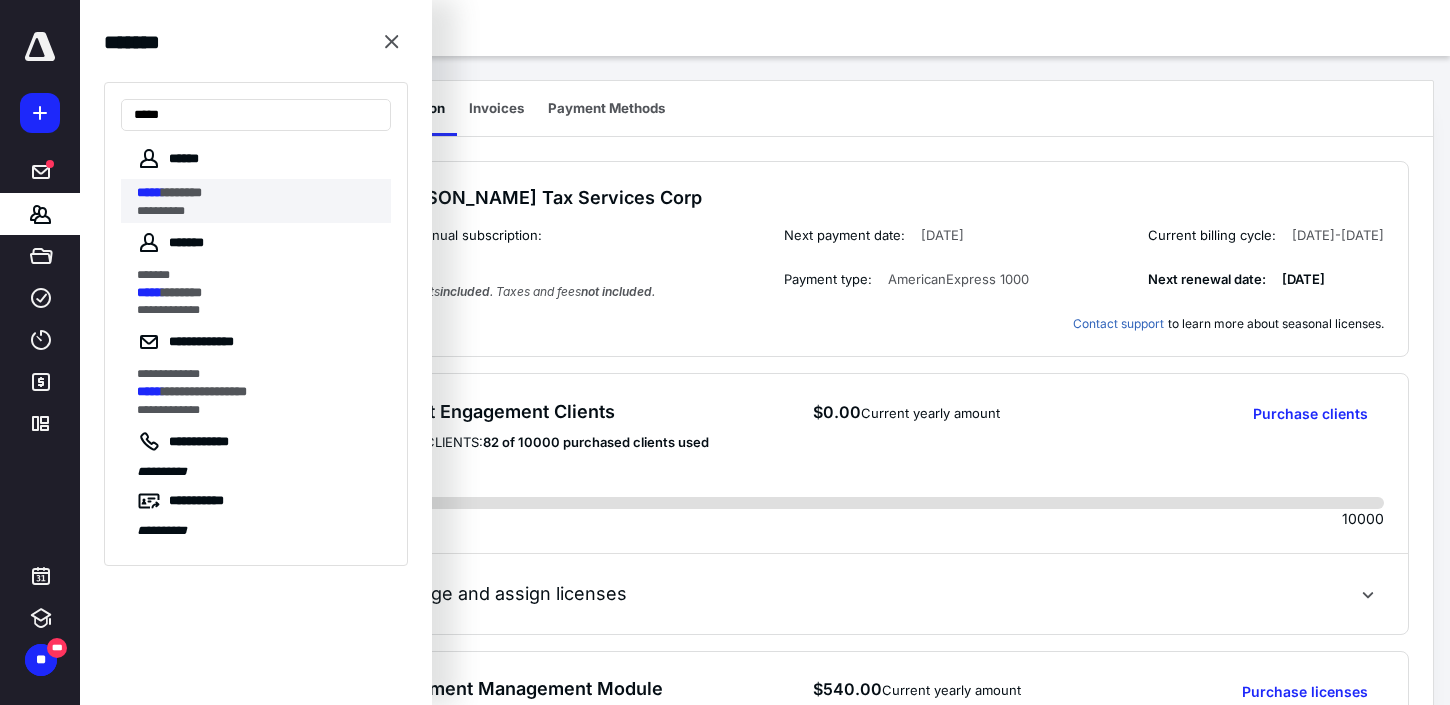 click on "***** ********" at bounding box center [258, 193] 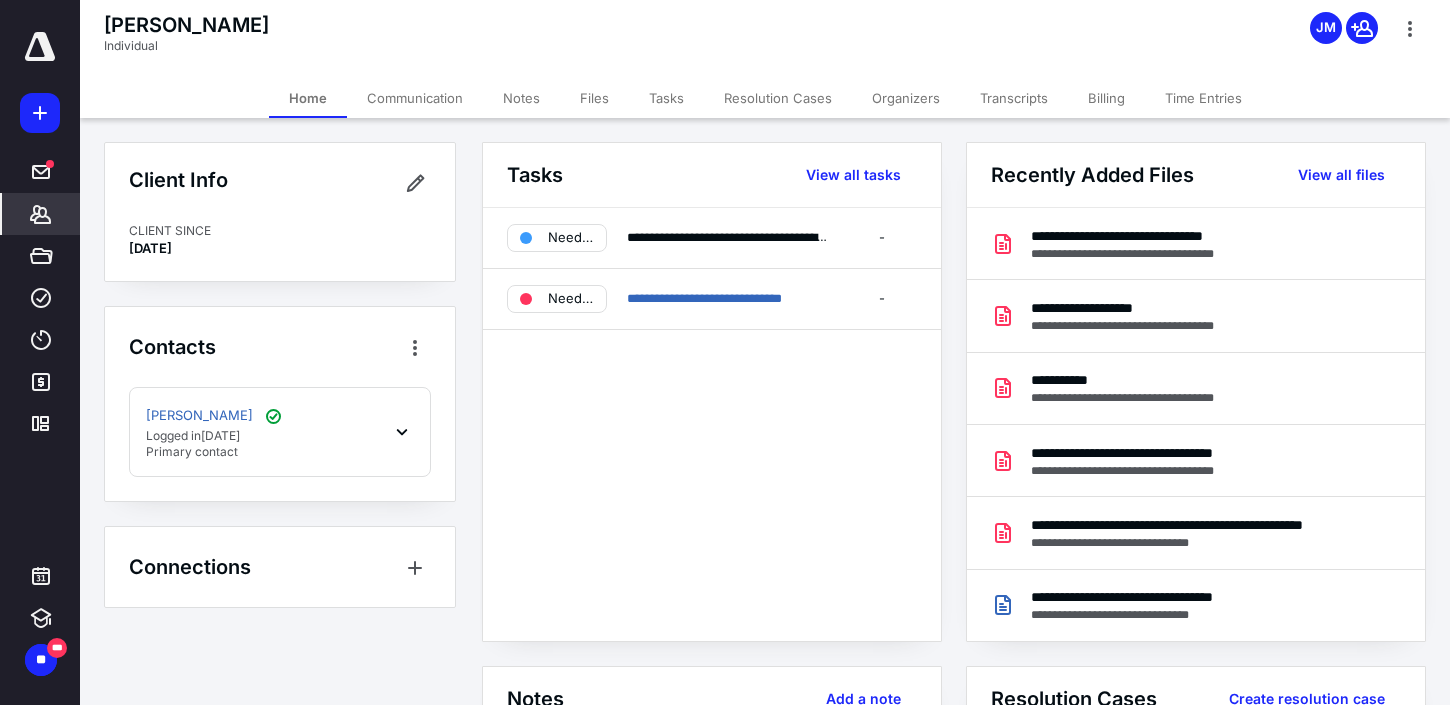 click on "Files" at bounding box center [594, 98] 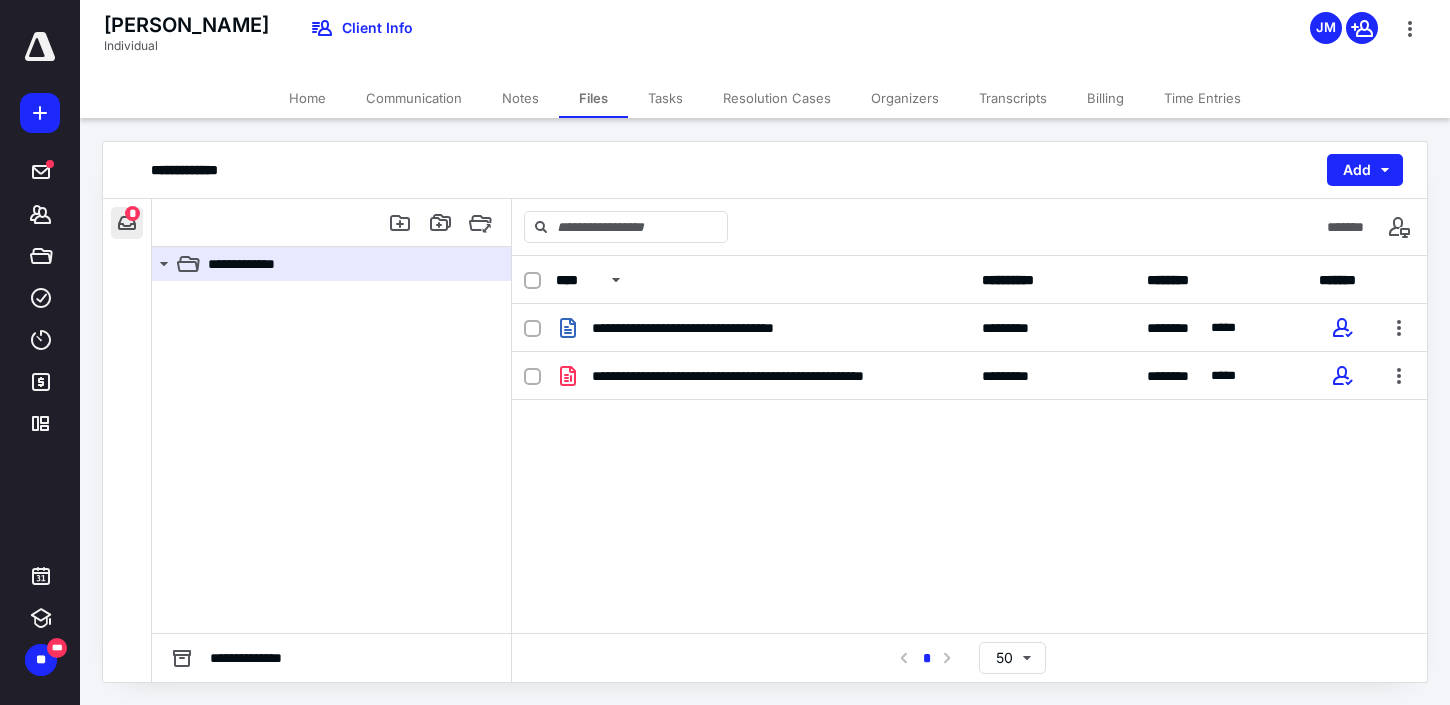 click at bounding box center [127, 223] 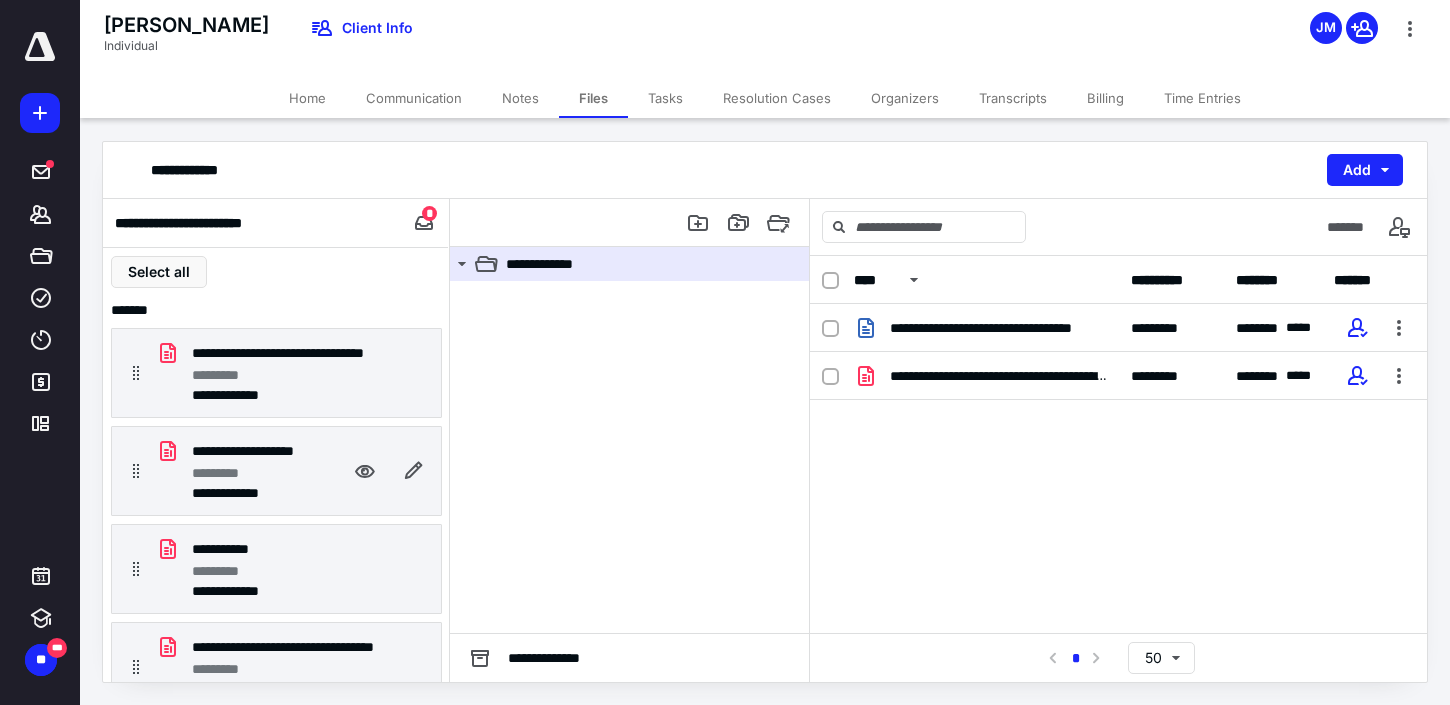 scroll, scrollTop: 30, scrollLeft: 0, axis: vertical 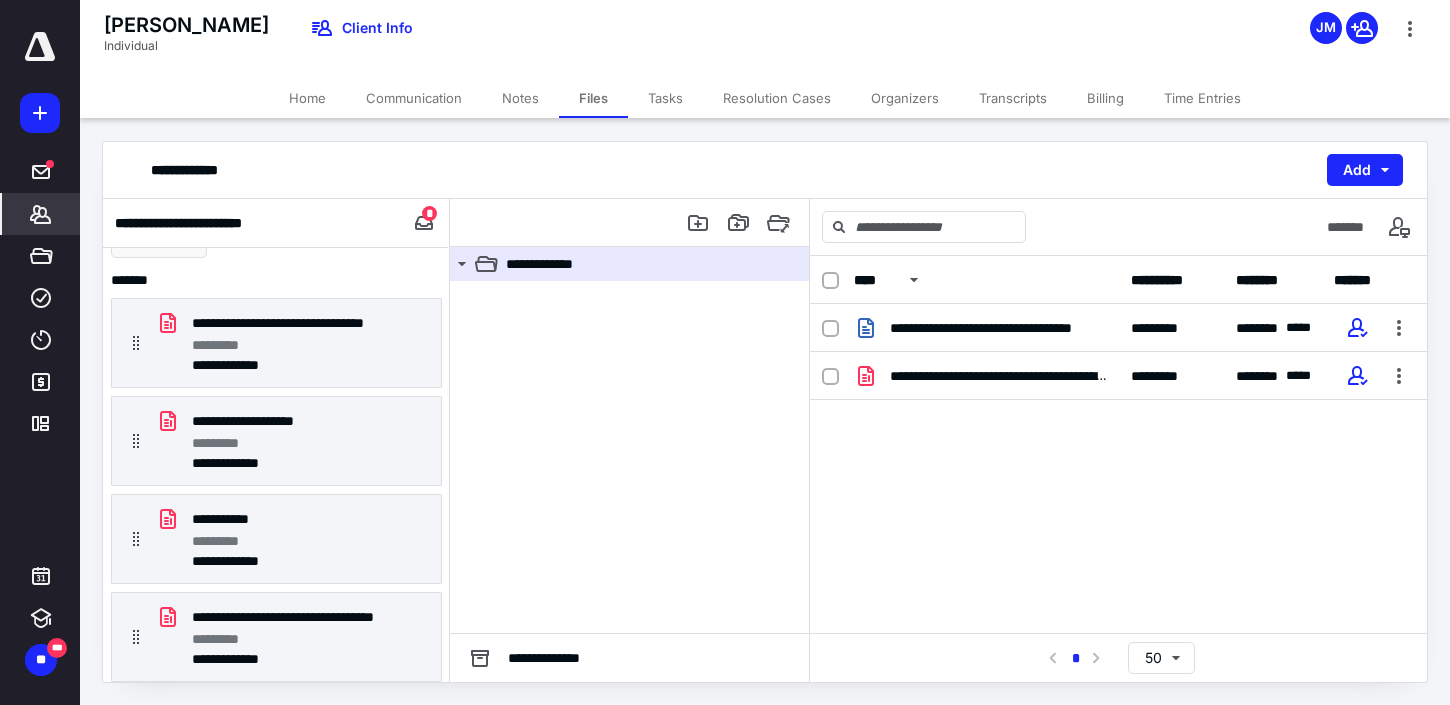 click on "*******" at bounding box center (41, 214) 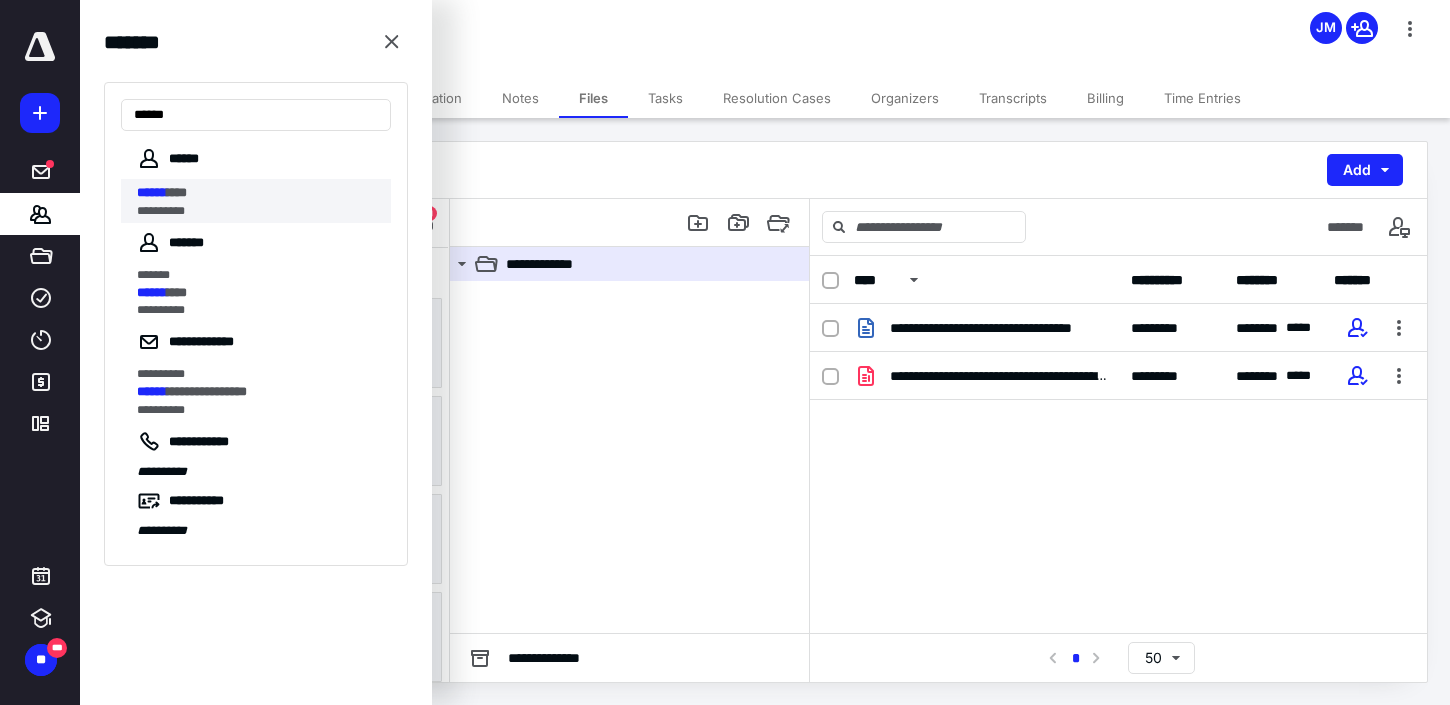 type on "******" 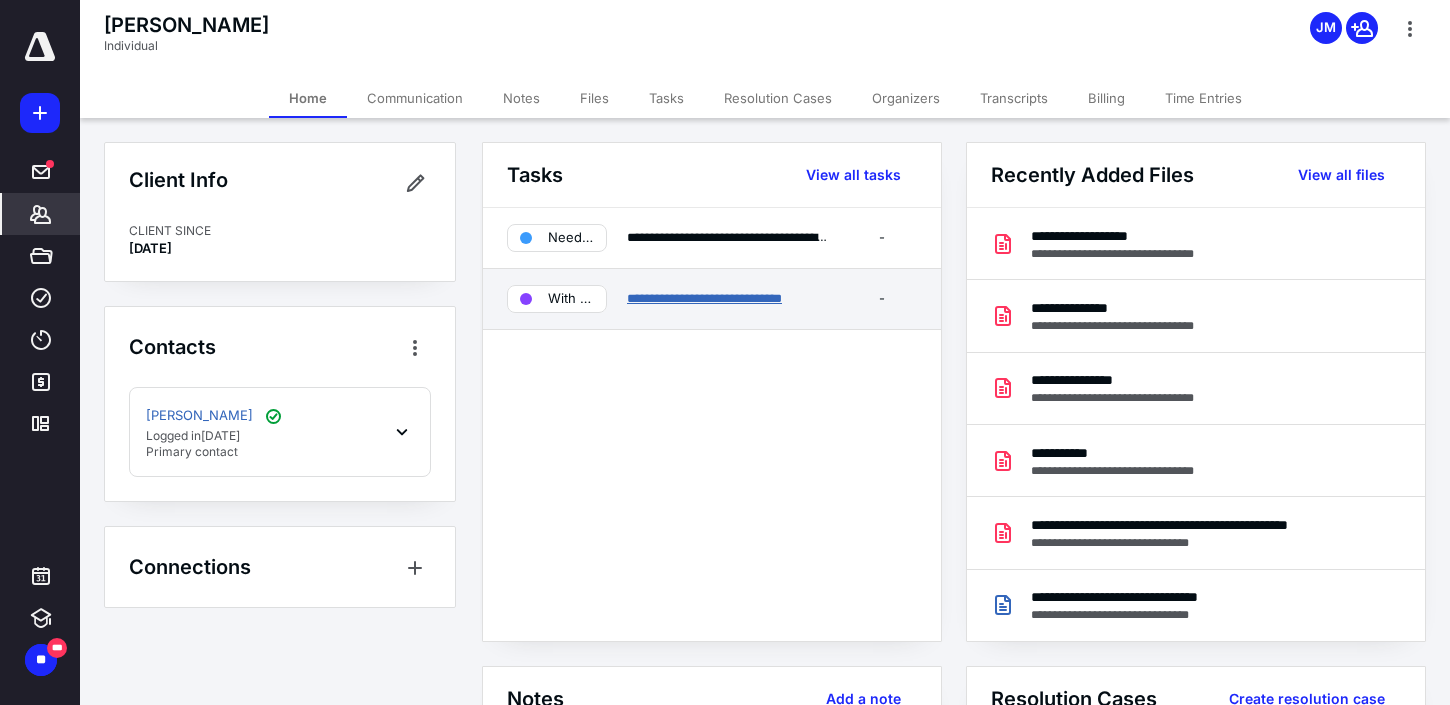 click on "**********" at bounding box center [704, 298] 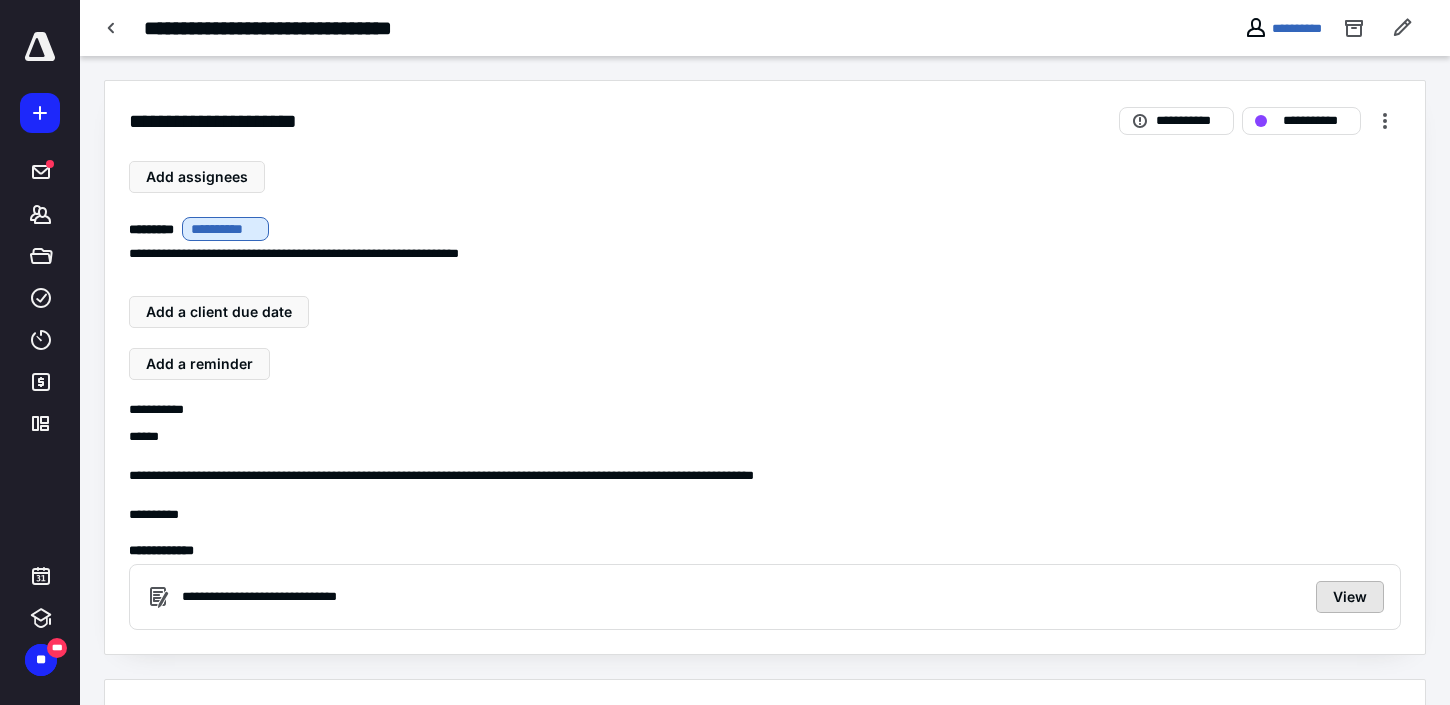 click on "View" at bounding box center [1350, 597] 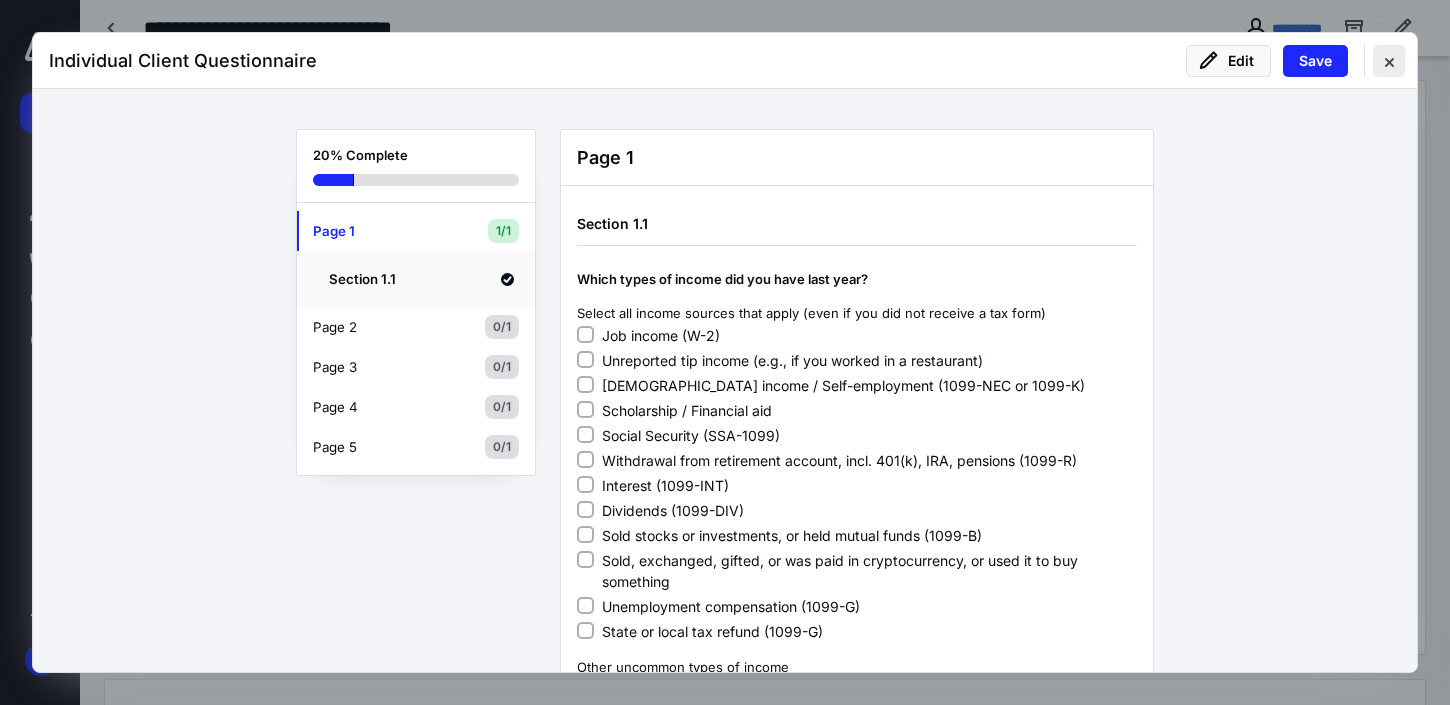 click at bounding box center (1389, 61) 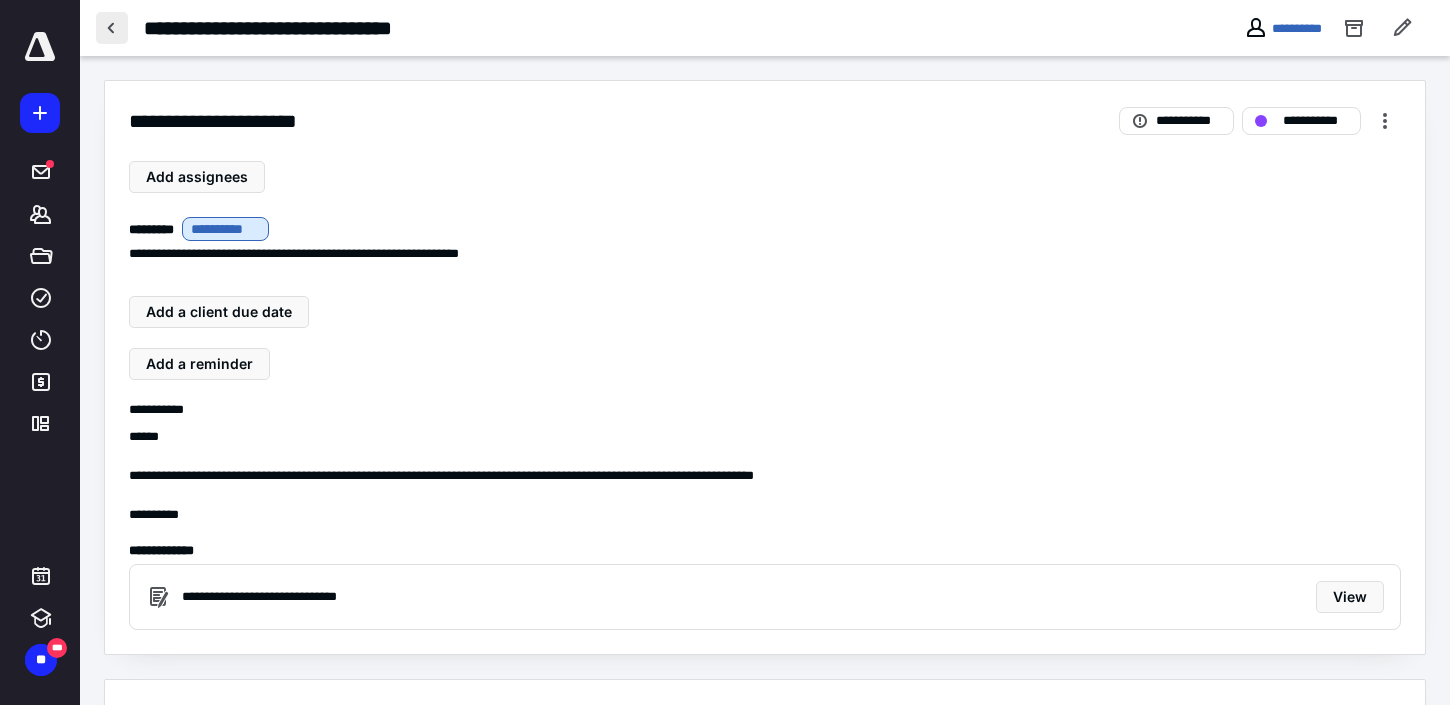 click at bounding box center (112, 28) 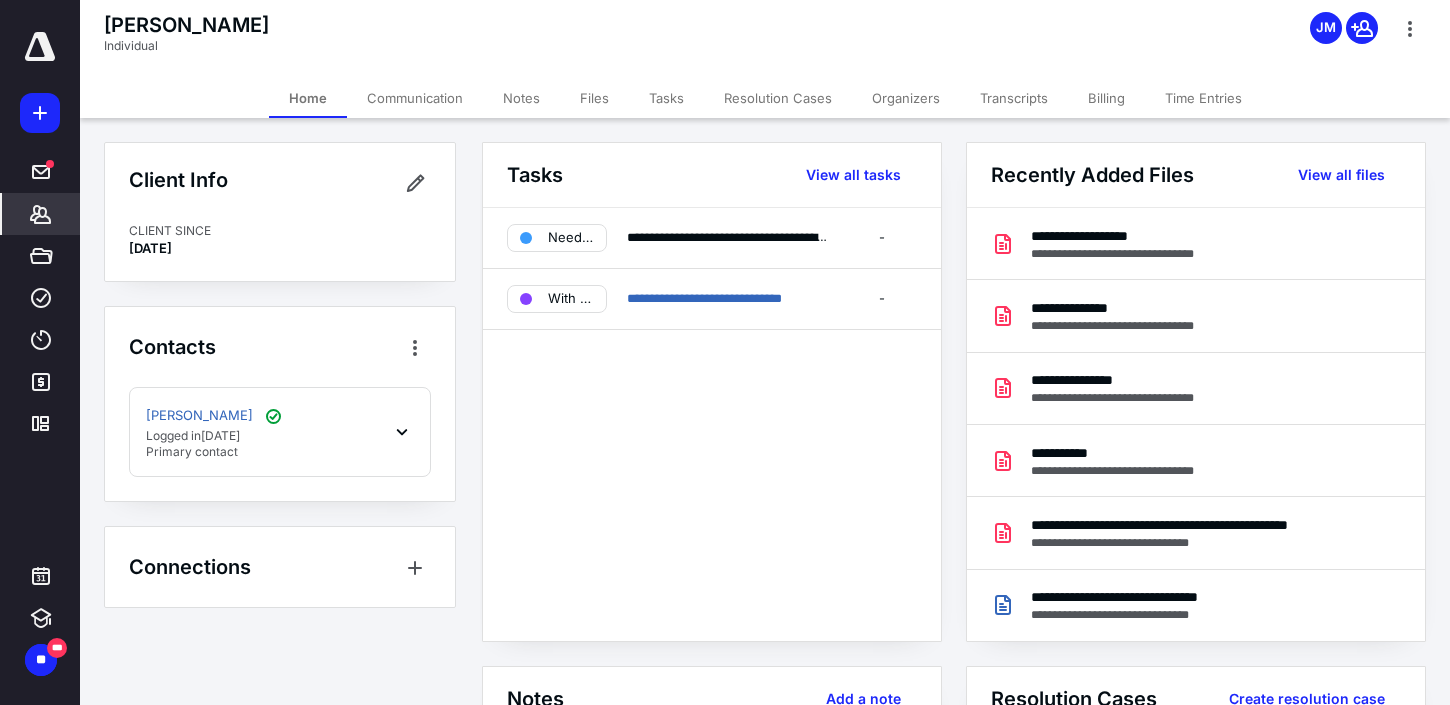 click on "Files" at bounding box center [594, 98] 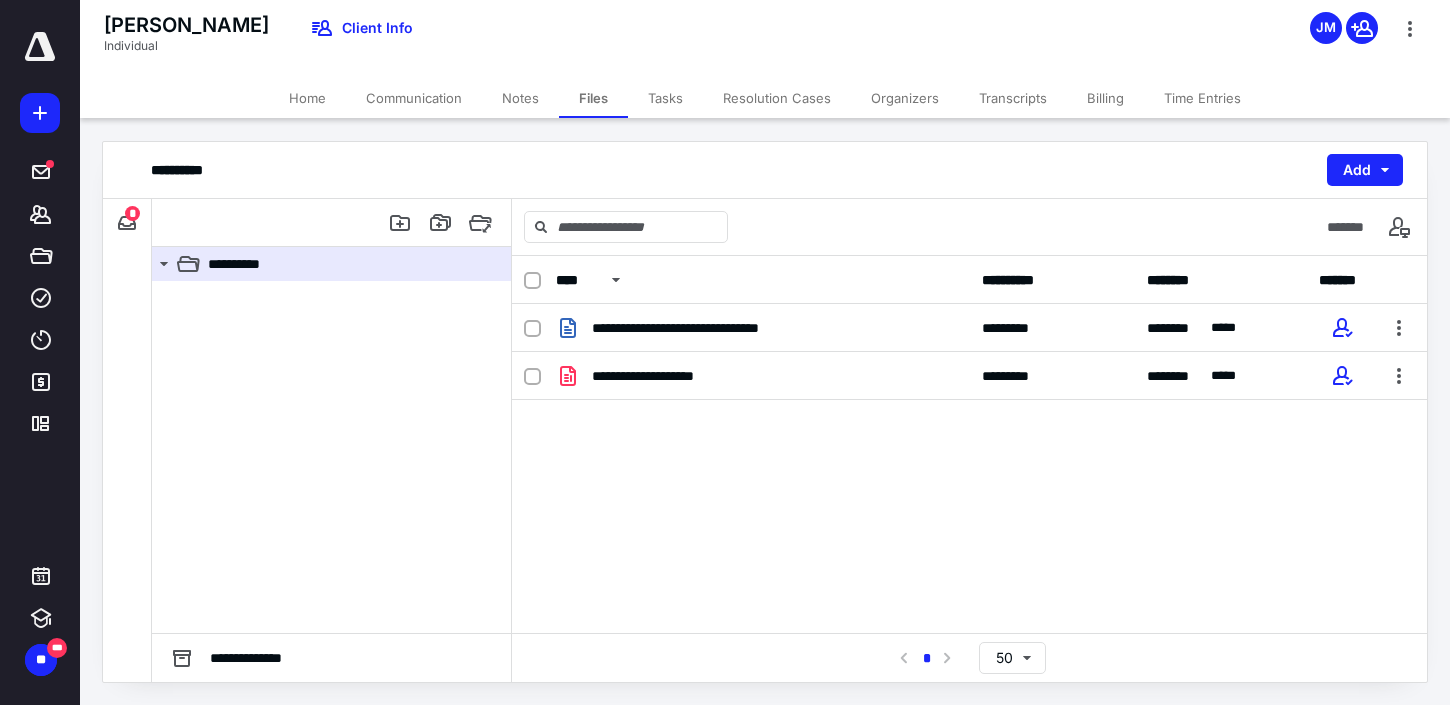 click on "Files" at bounding box center (593, 98) 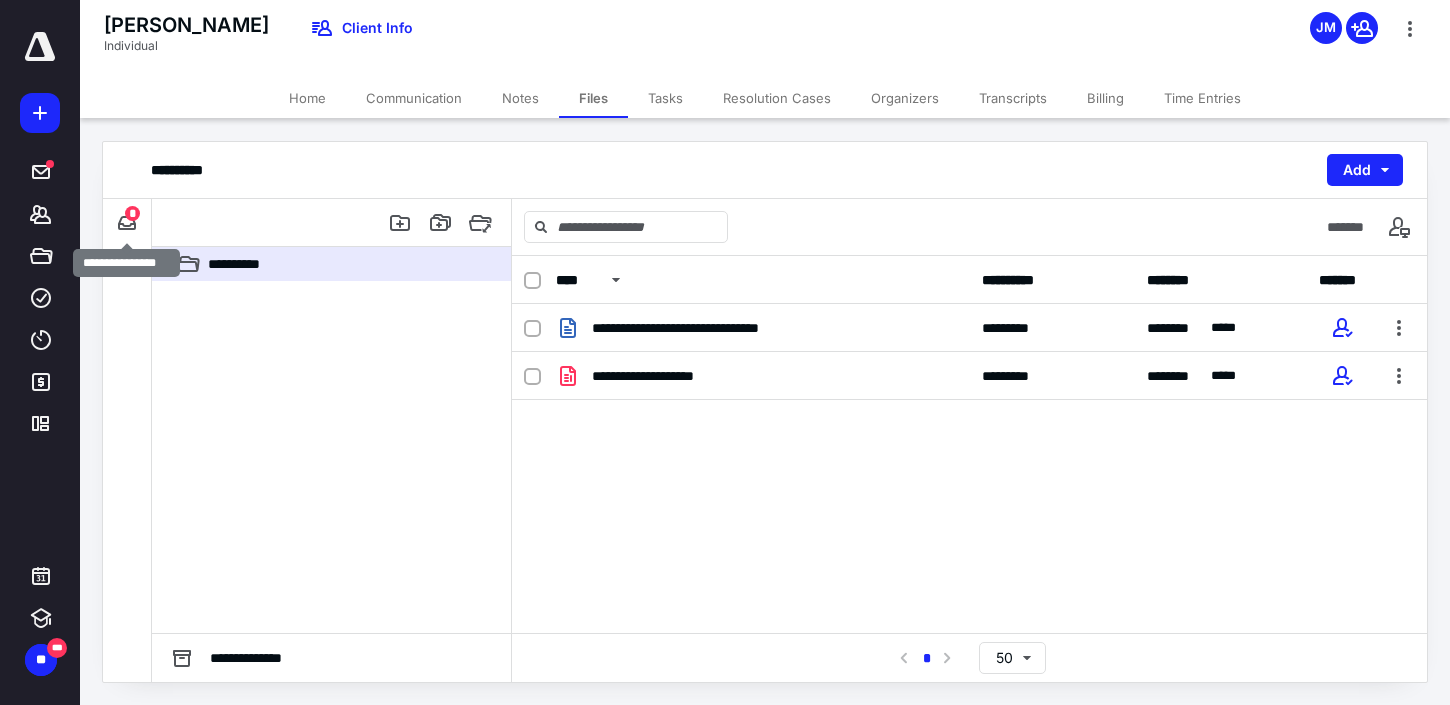 click on "*" at bounding box center (132, 213) 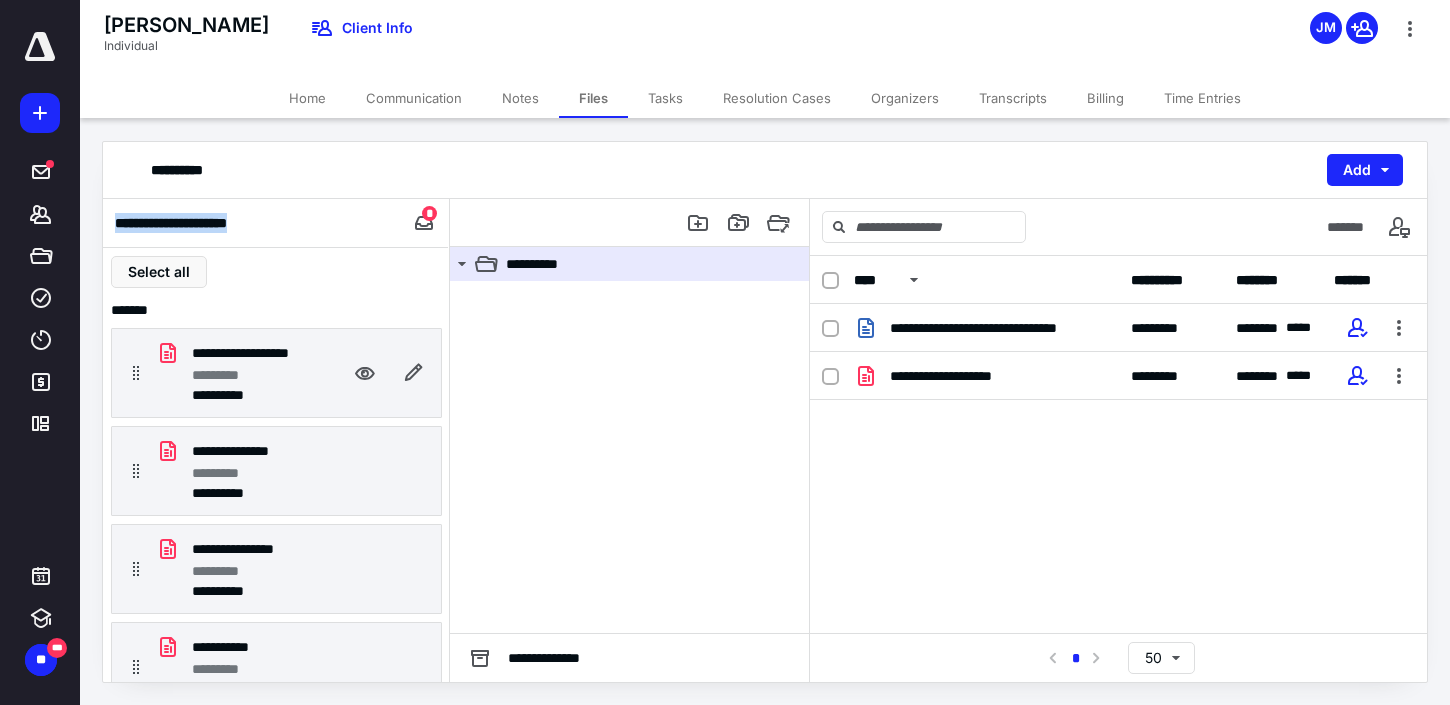 click on "**********" at bounding box center [248, 395] 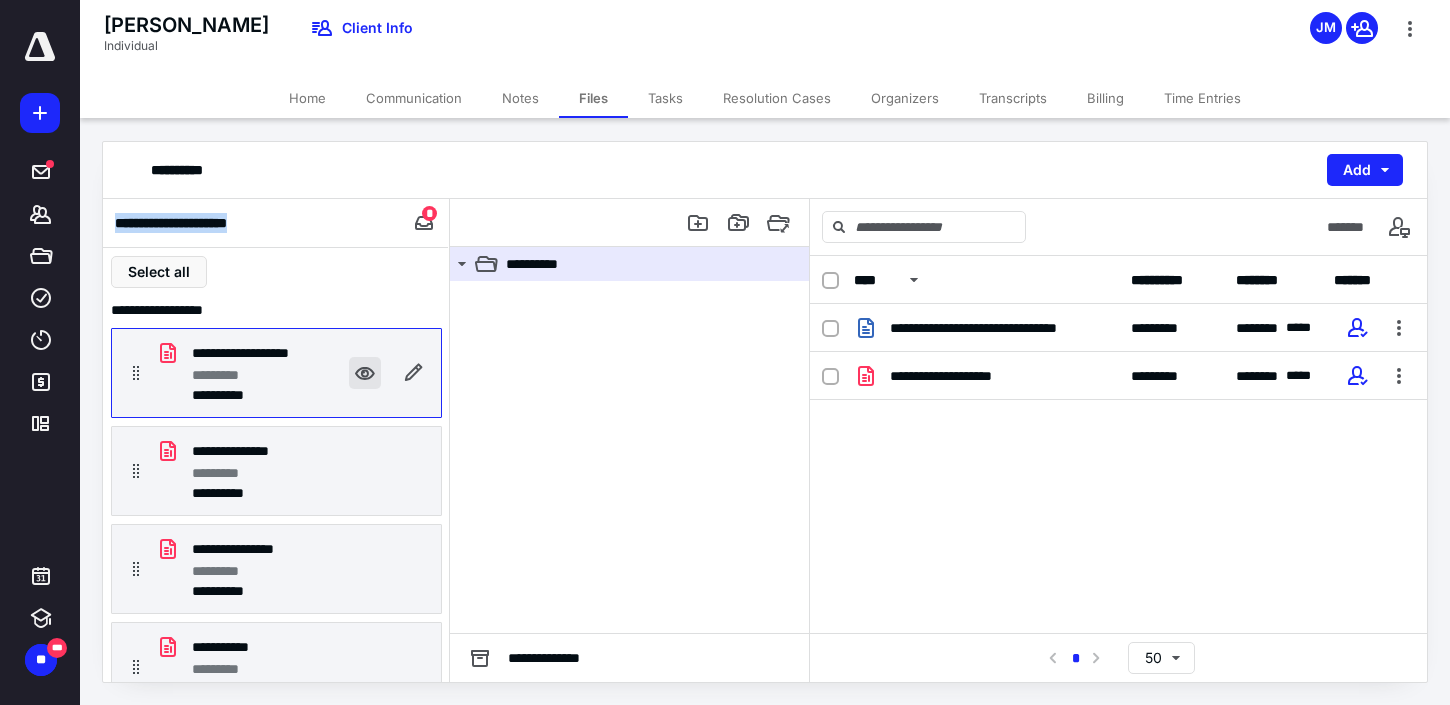click at bounding box center (365, 373) 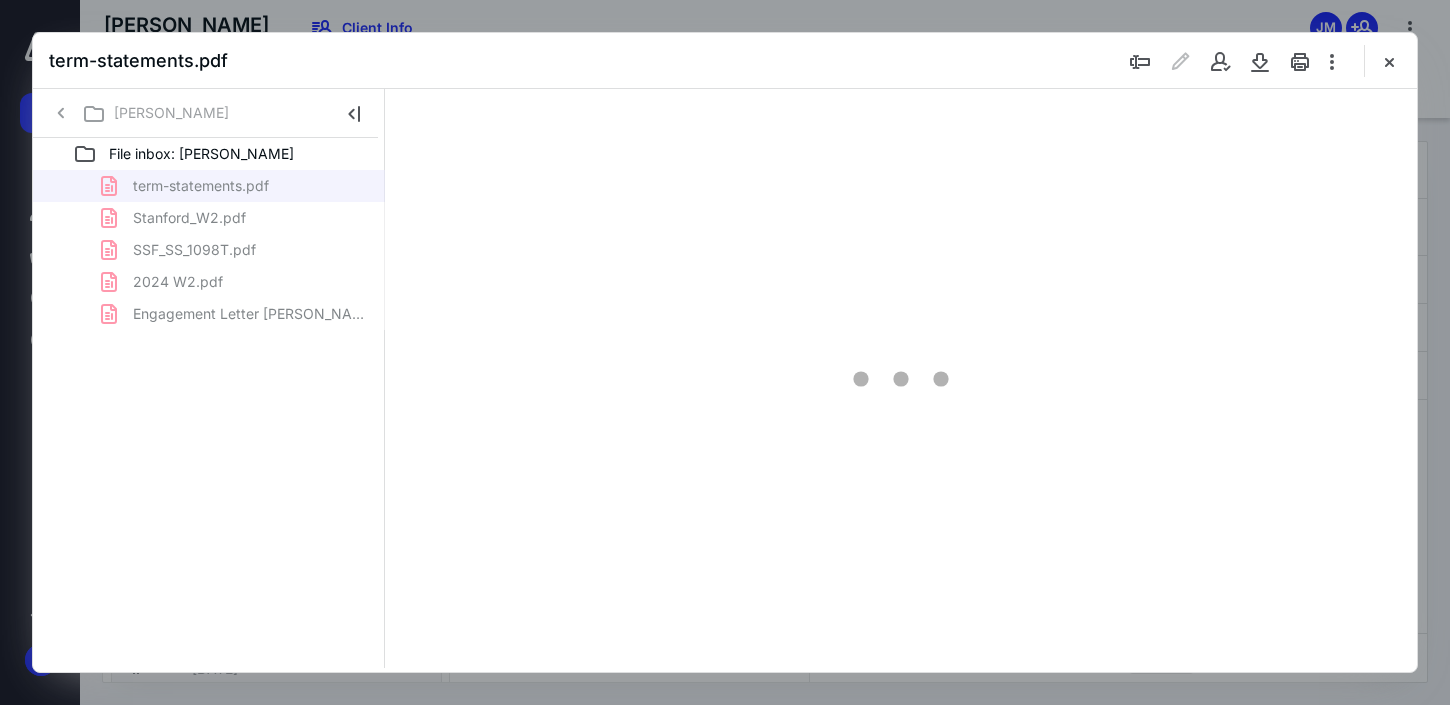 scroll, scrollTop: 0, scrollLeft: 0, axis: both 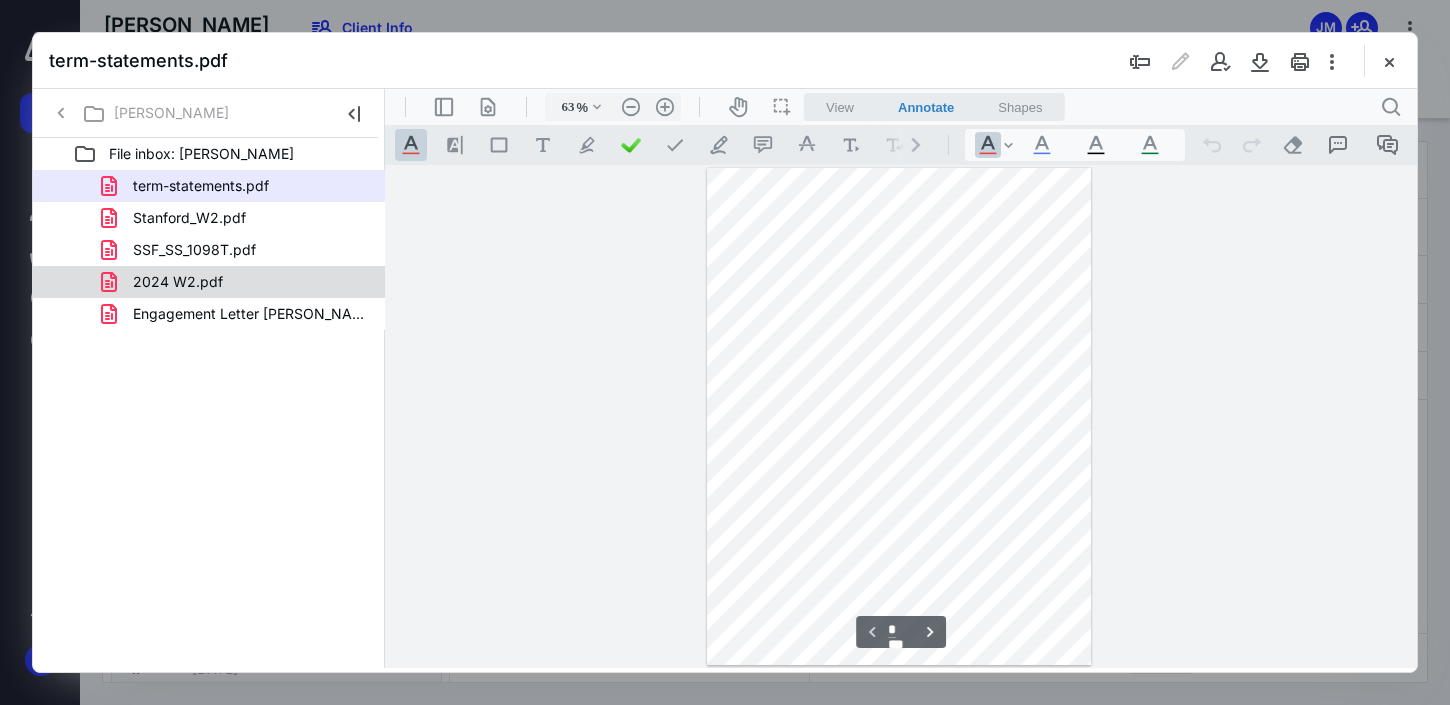 click on "2024 W2.pdf" at bounding box center (237, 282) 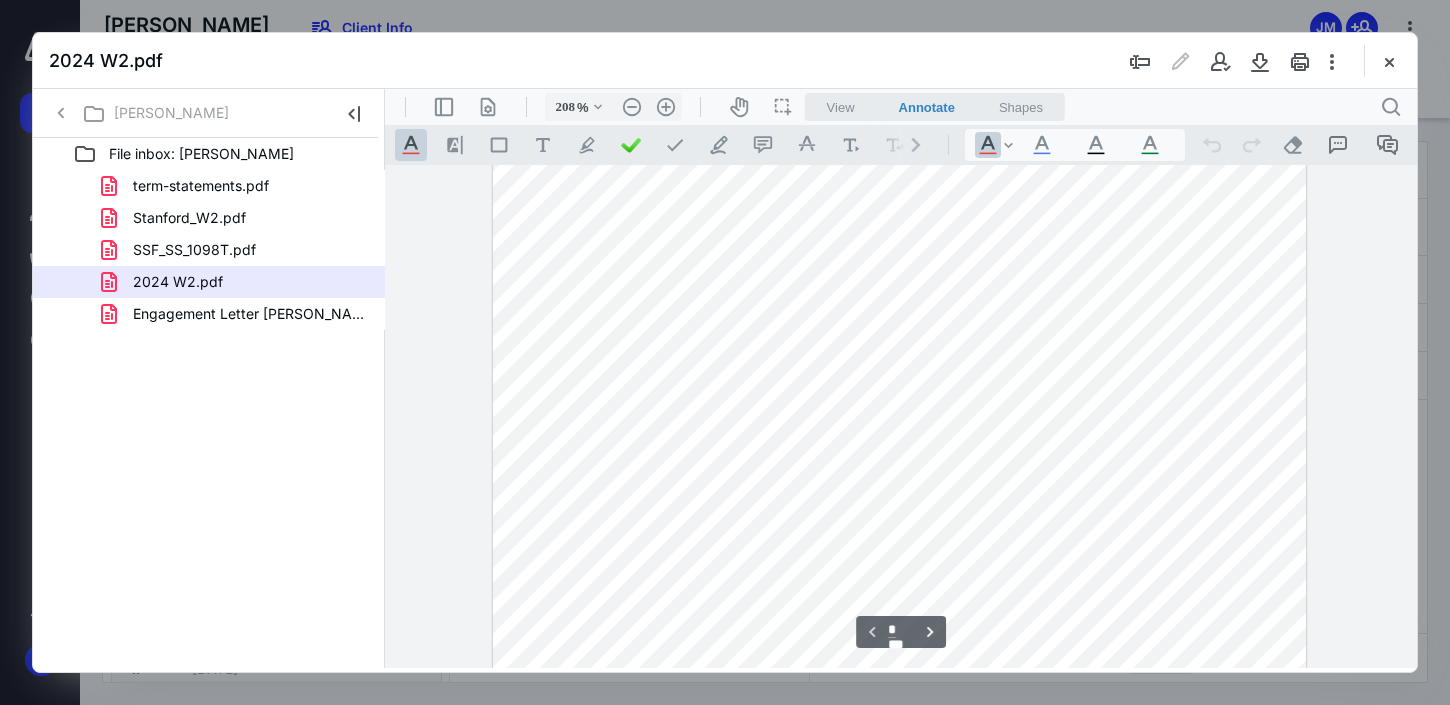 scroll, scrollTop: 154, scrollLeft: 103, axis: both 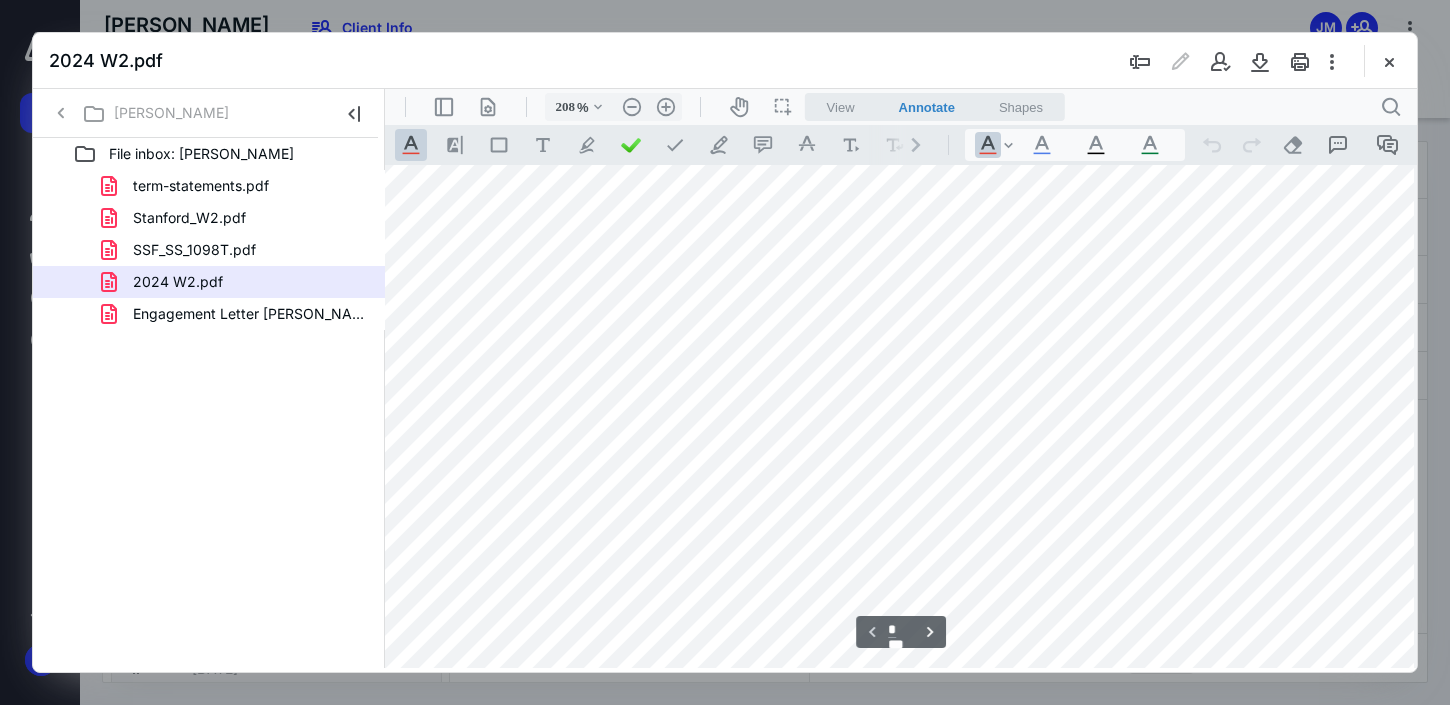 type on "158" 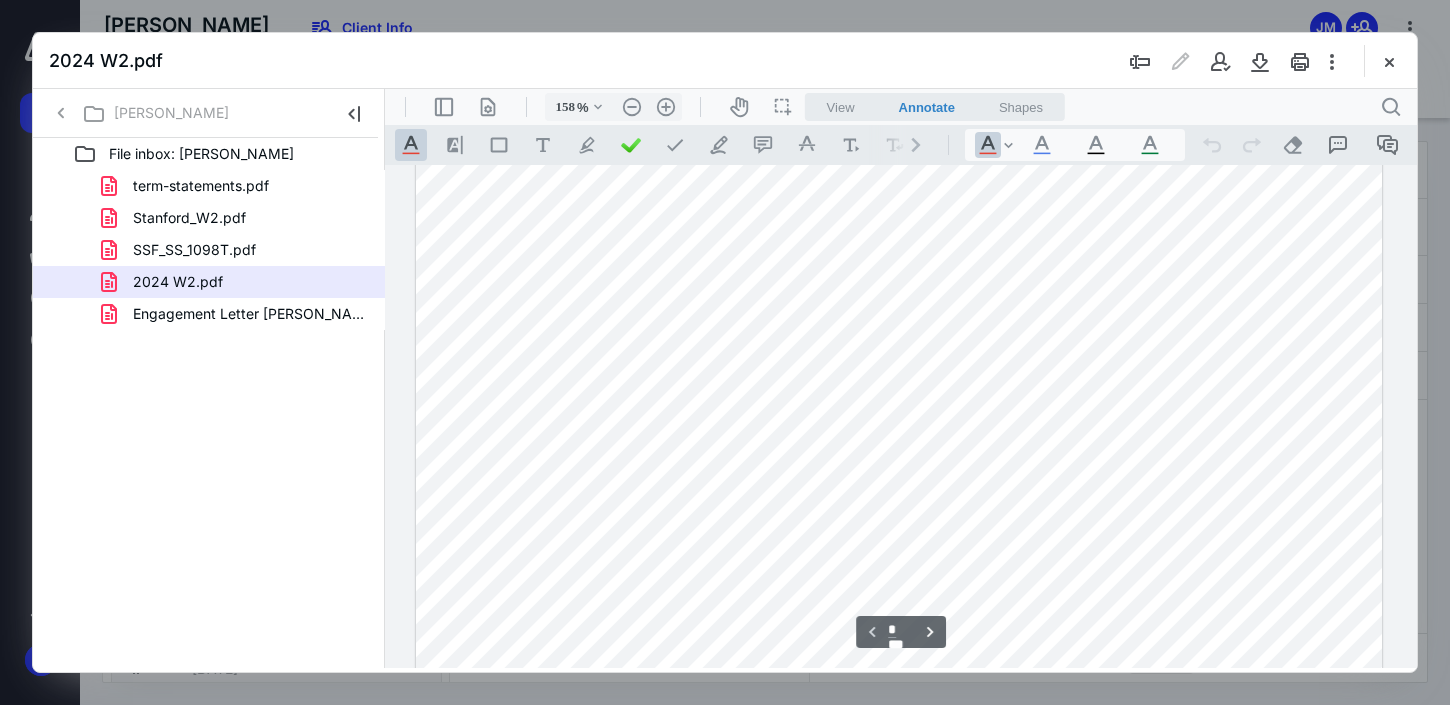scroll, scrollTop: 767, scrollLeft: 0, axis: vertical 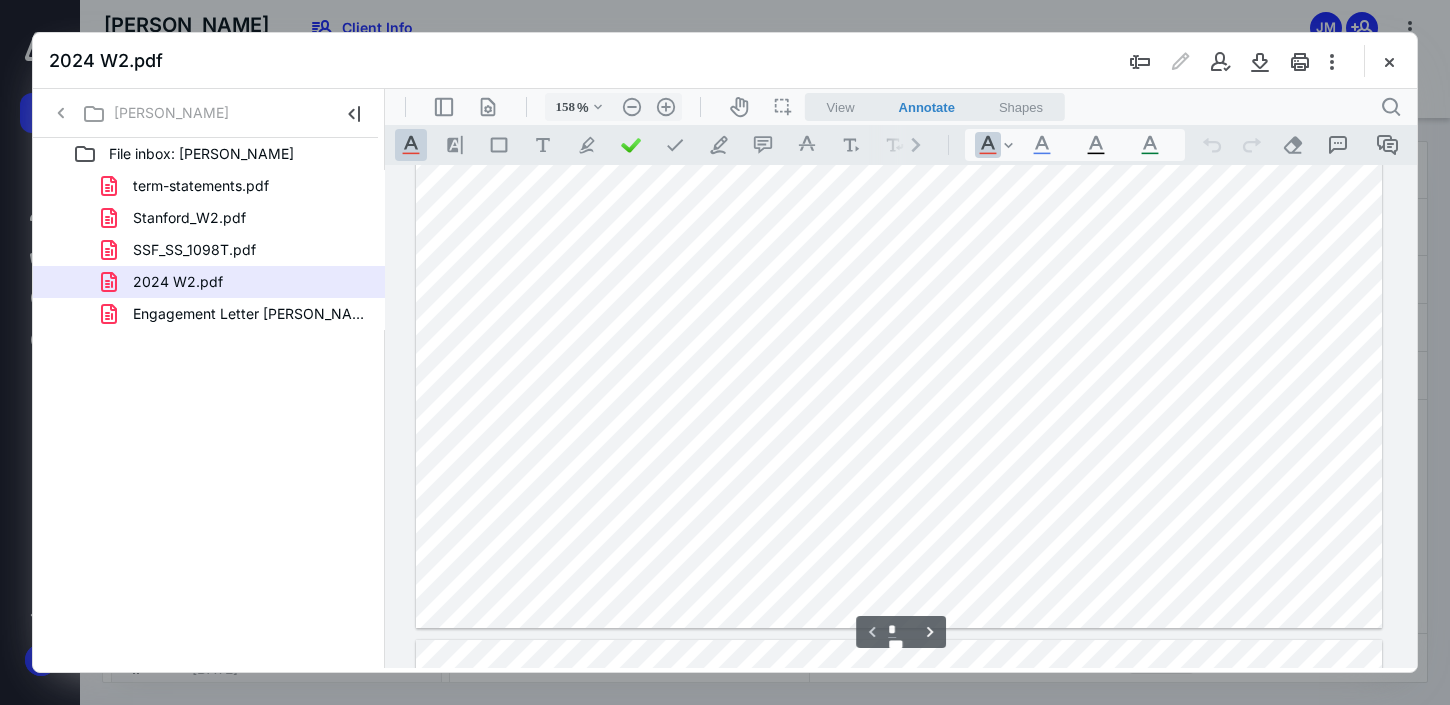 type on "*" 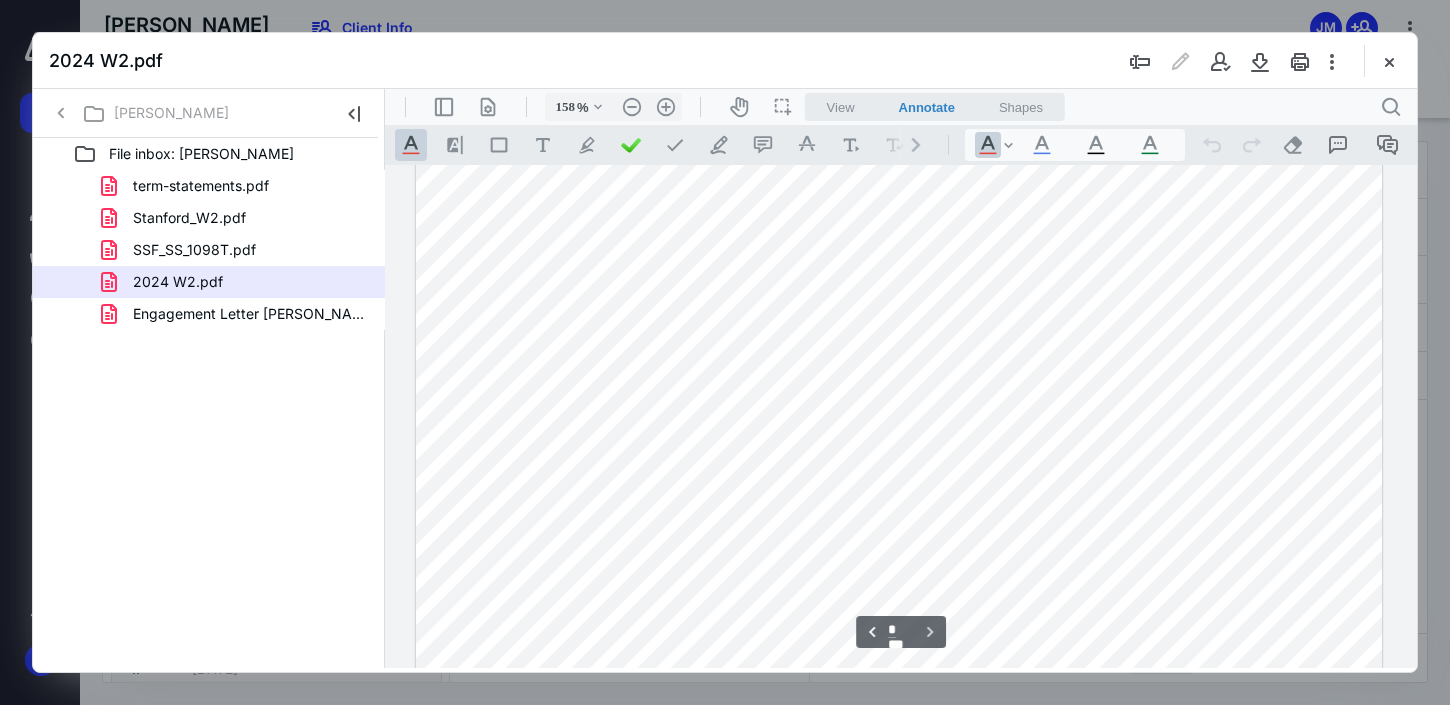 scroll, scrollTop: 2021, scrollLeft: 0, axis: vertical 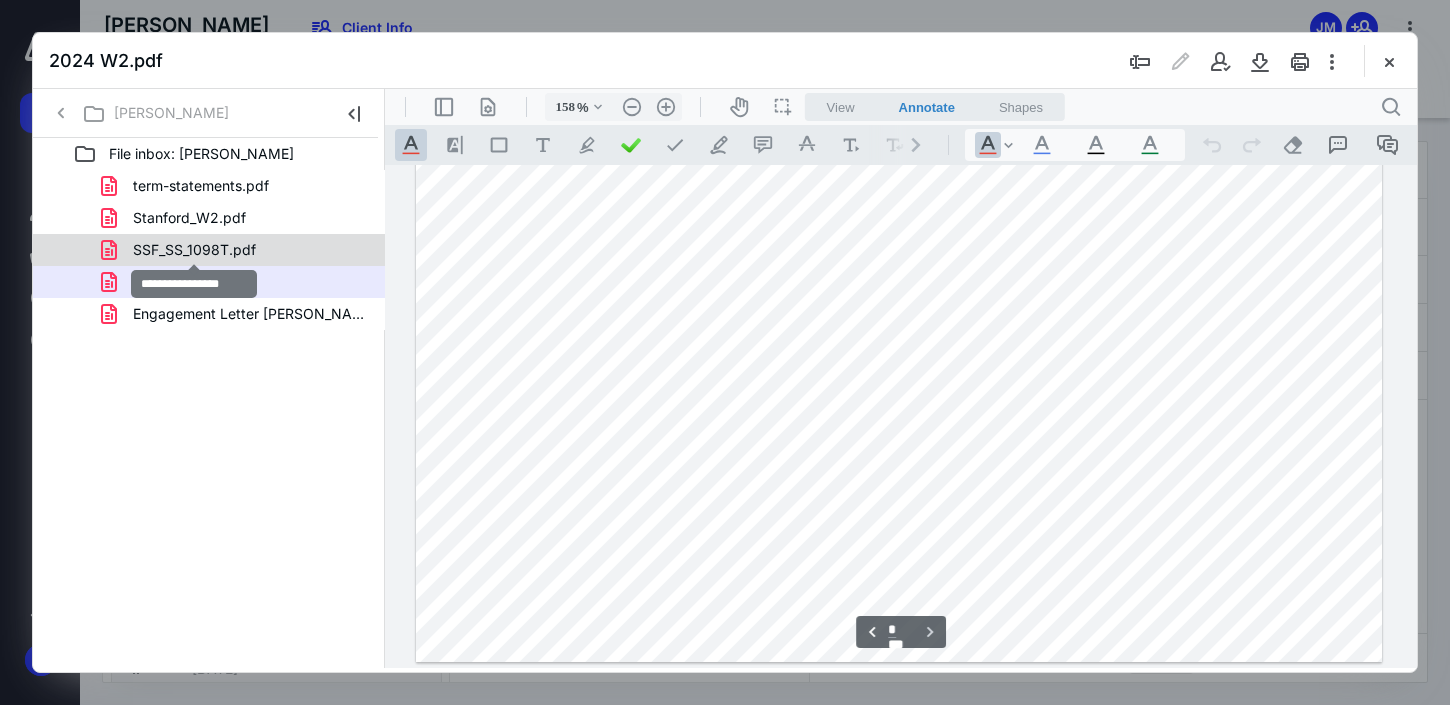 click on "SSF_SS_1098T.pdf" at bounding box center (194, 250) 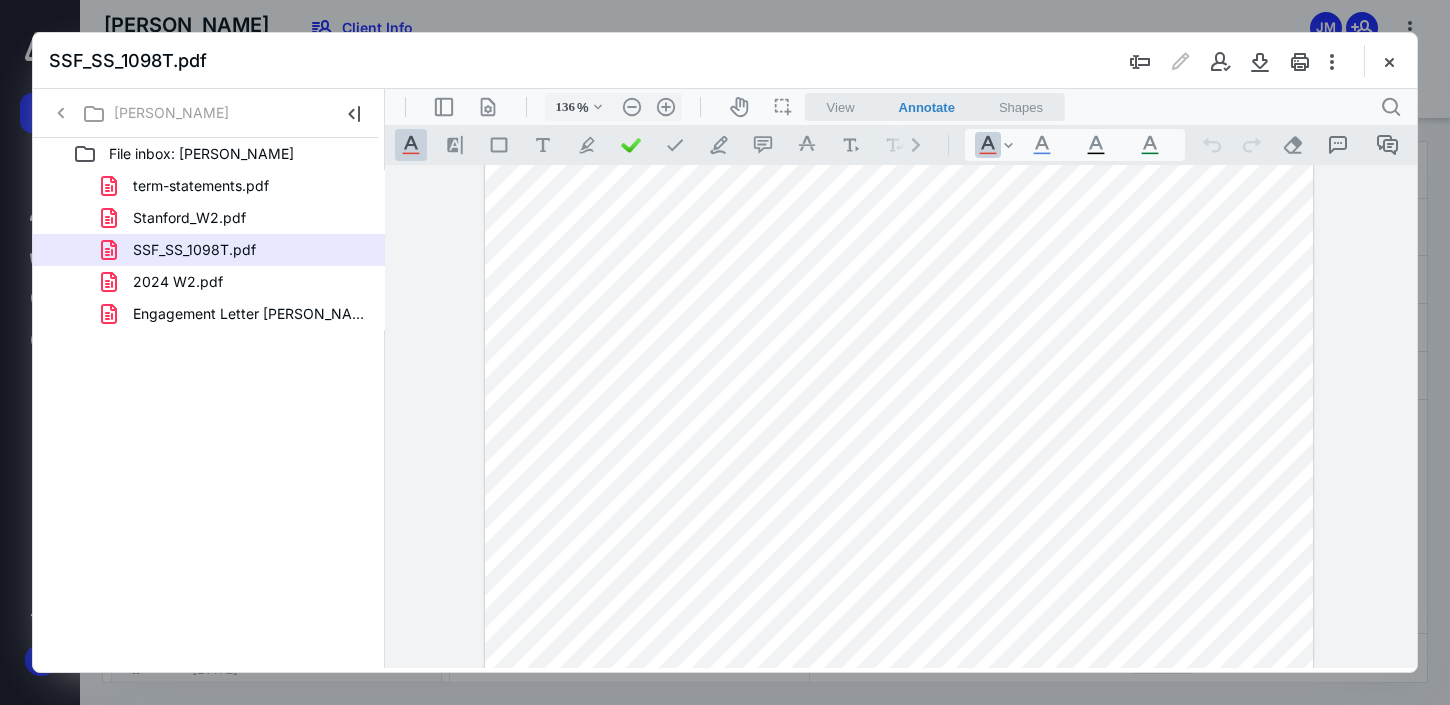 scroll, scrollTop: 0, scrollLeft: 0, axis: both 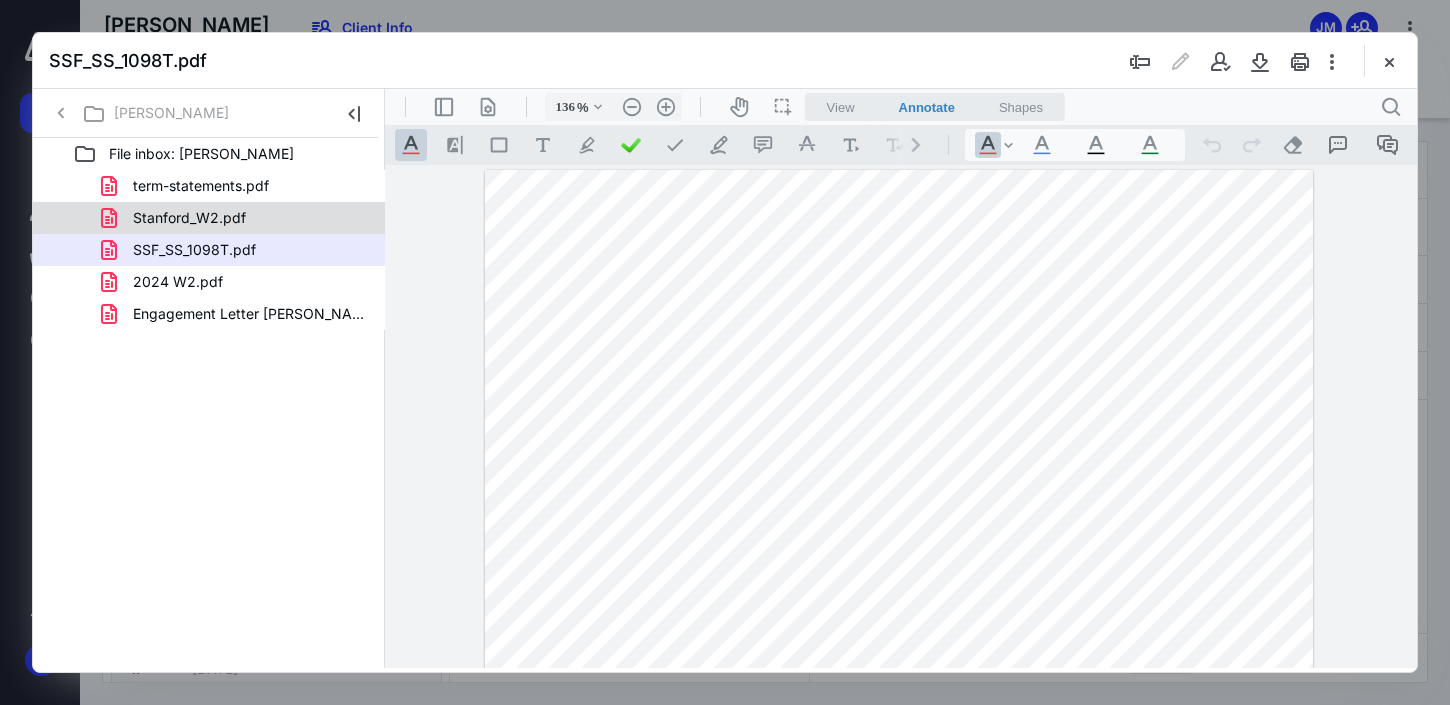 click on "Stanford_W2.pdf" at bounding box center (177, 218) 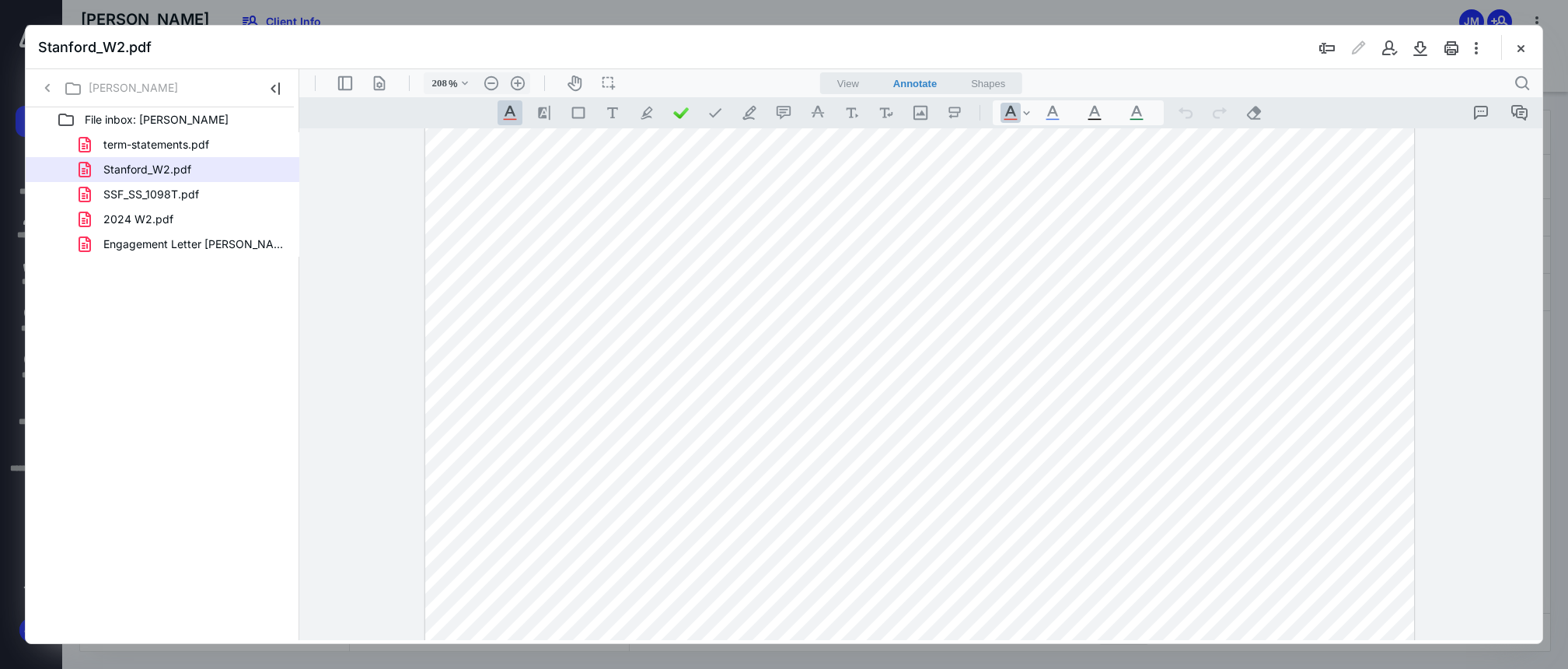 scroll, scrollTop: 518, scrollLeft: 0, axis: vertical 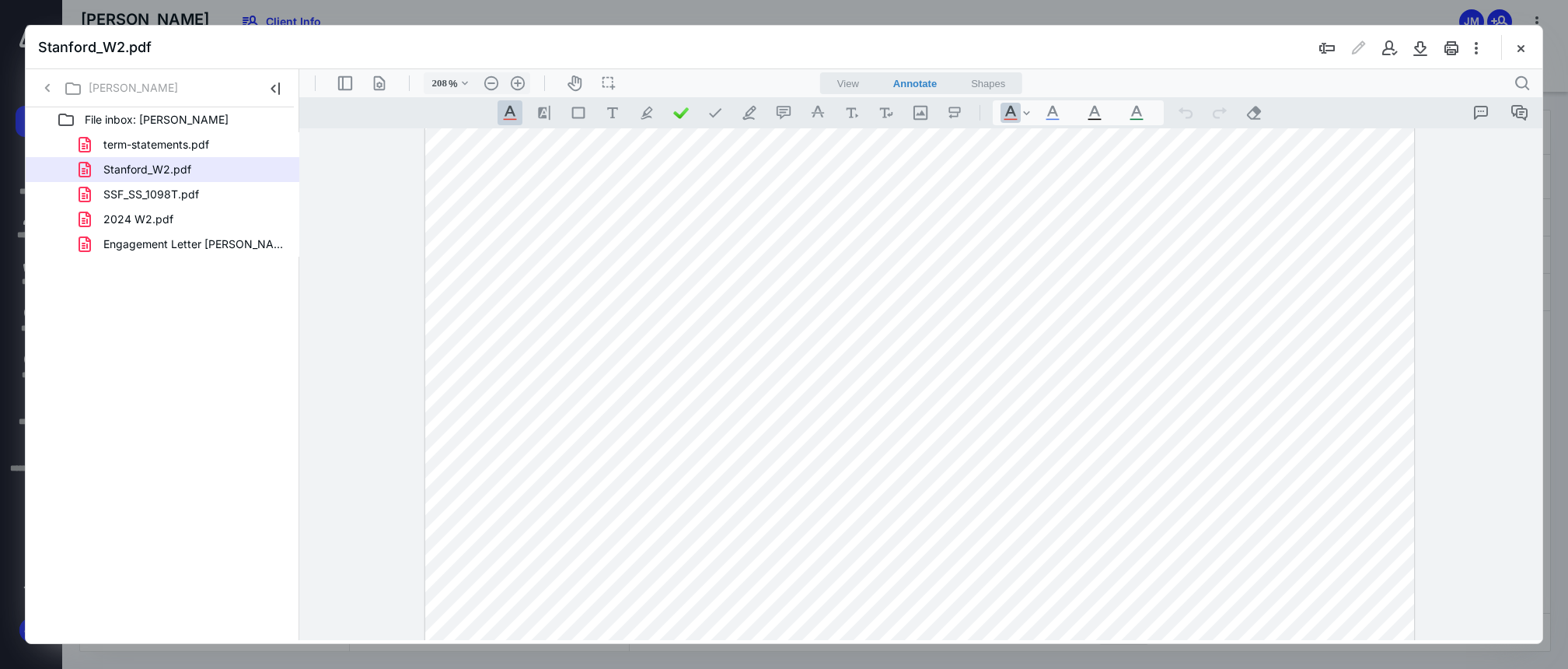 click at bounding box center (920, 384) 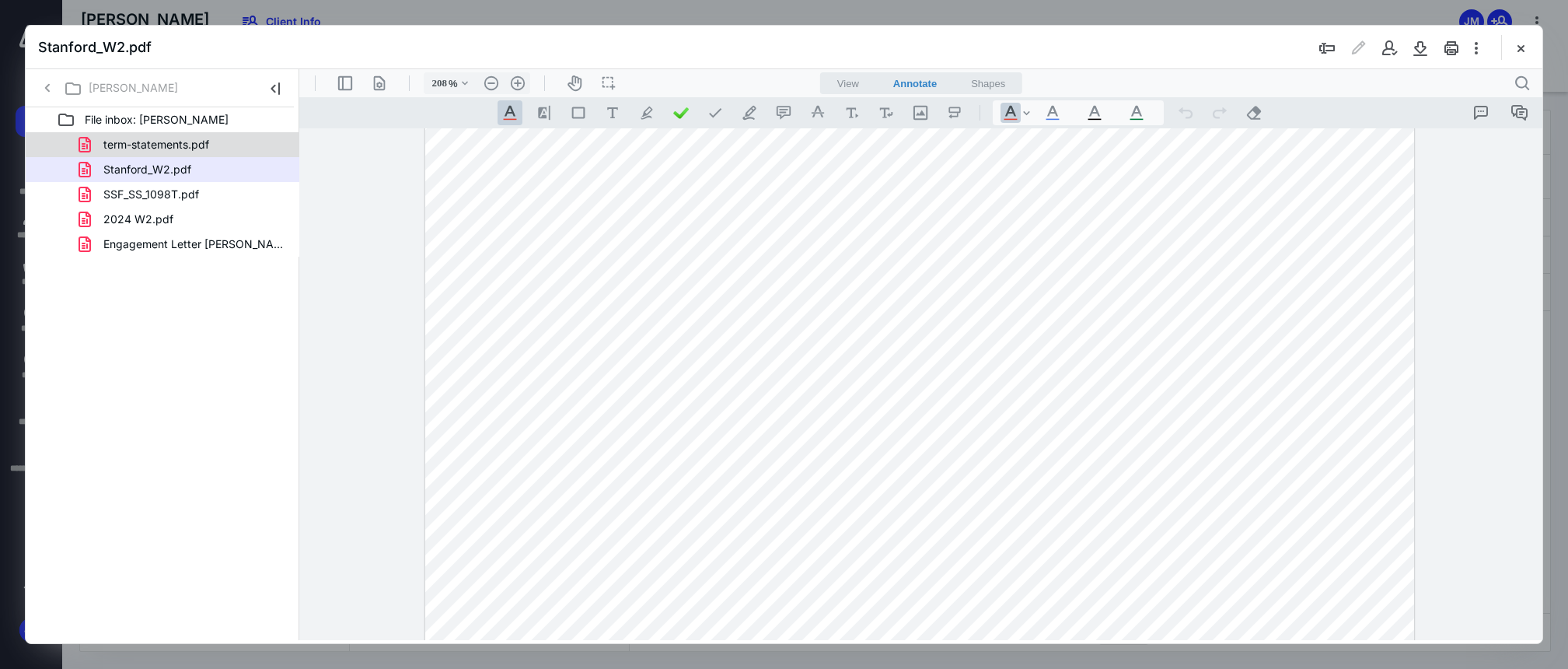 click on "term-statements.pdf" at bounding box center (184, 145) 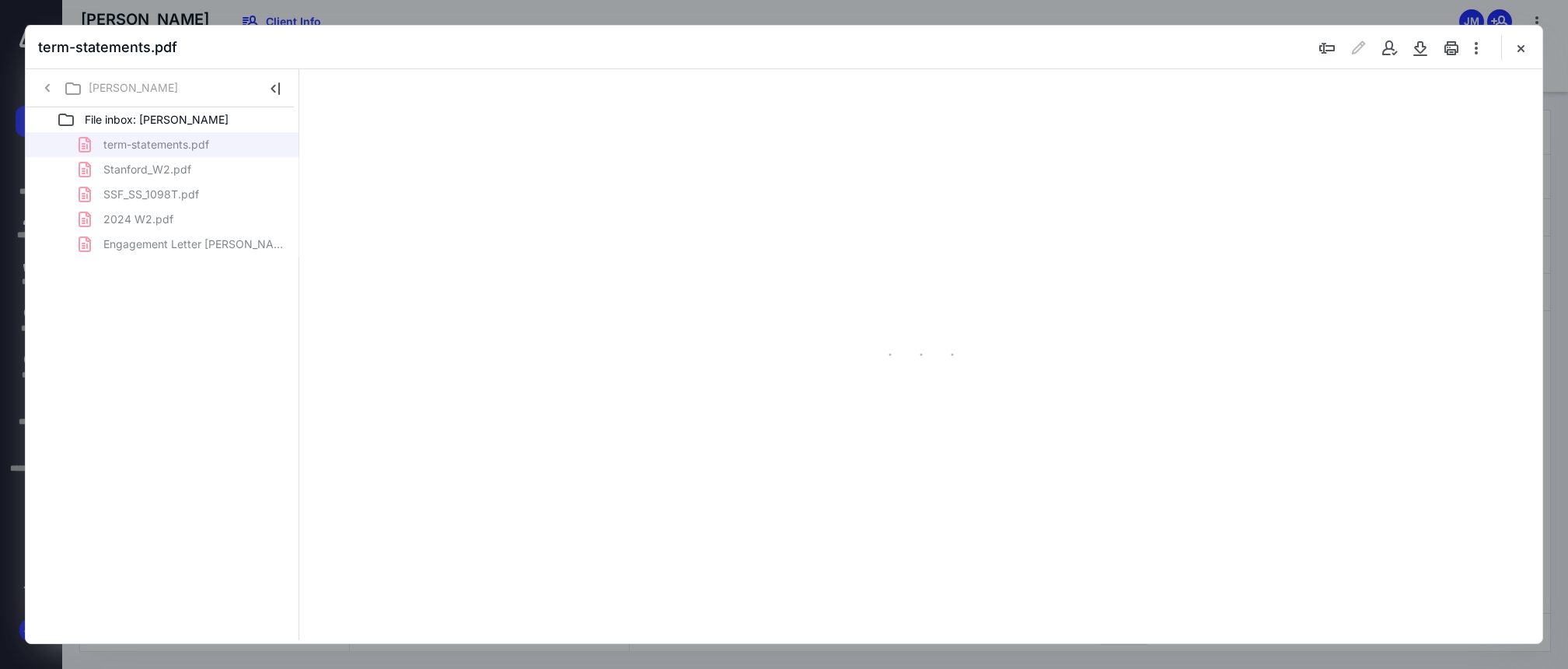 scroll, scrollTop: 61, scrollLeft: 0, axis: vertical 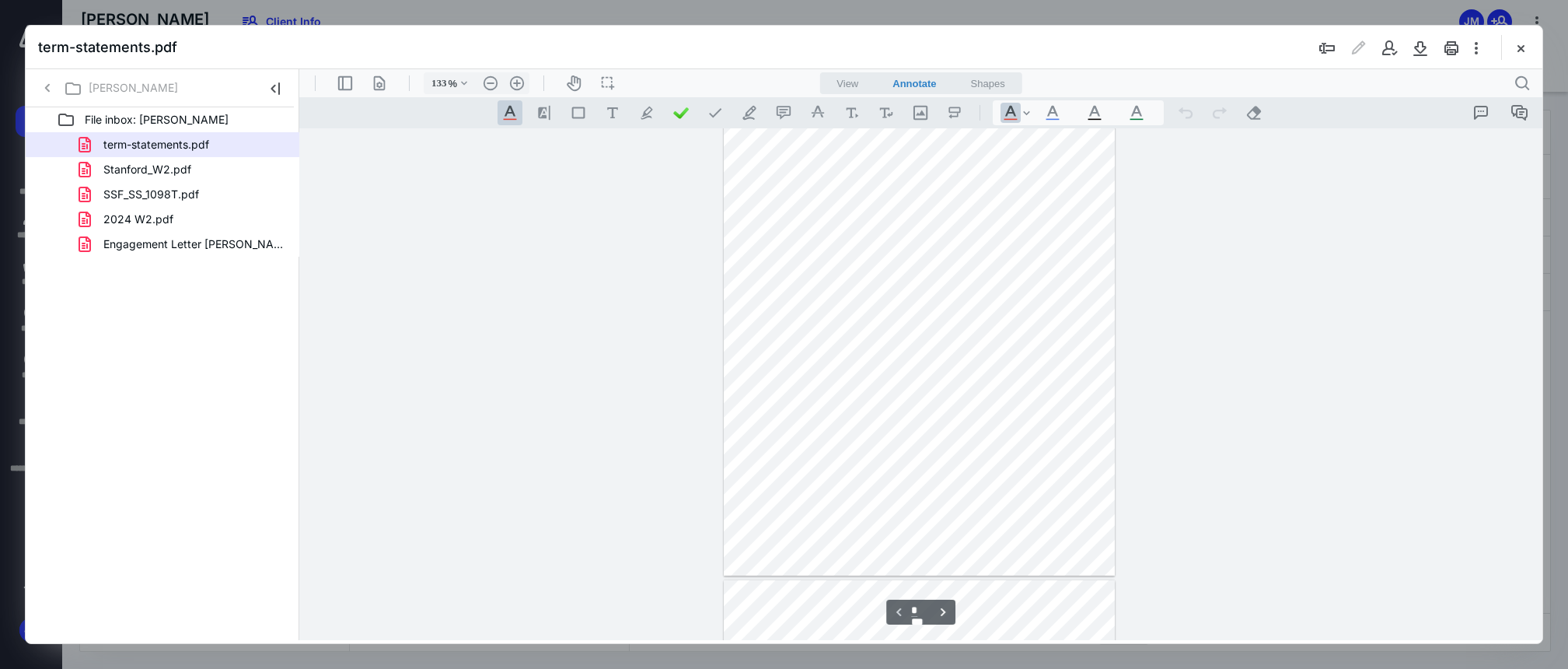type on "158" 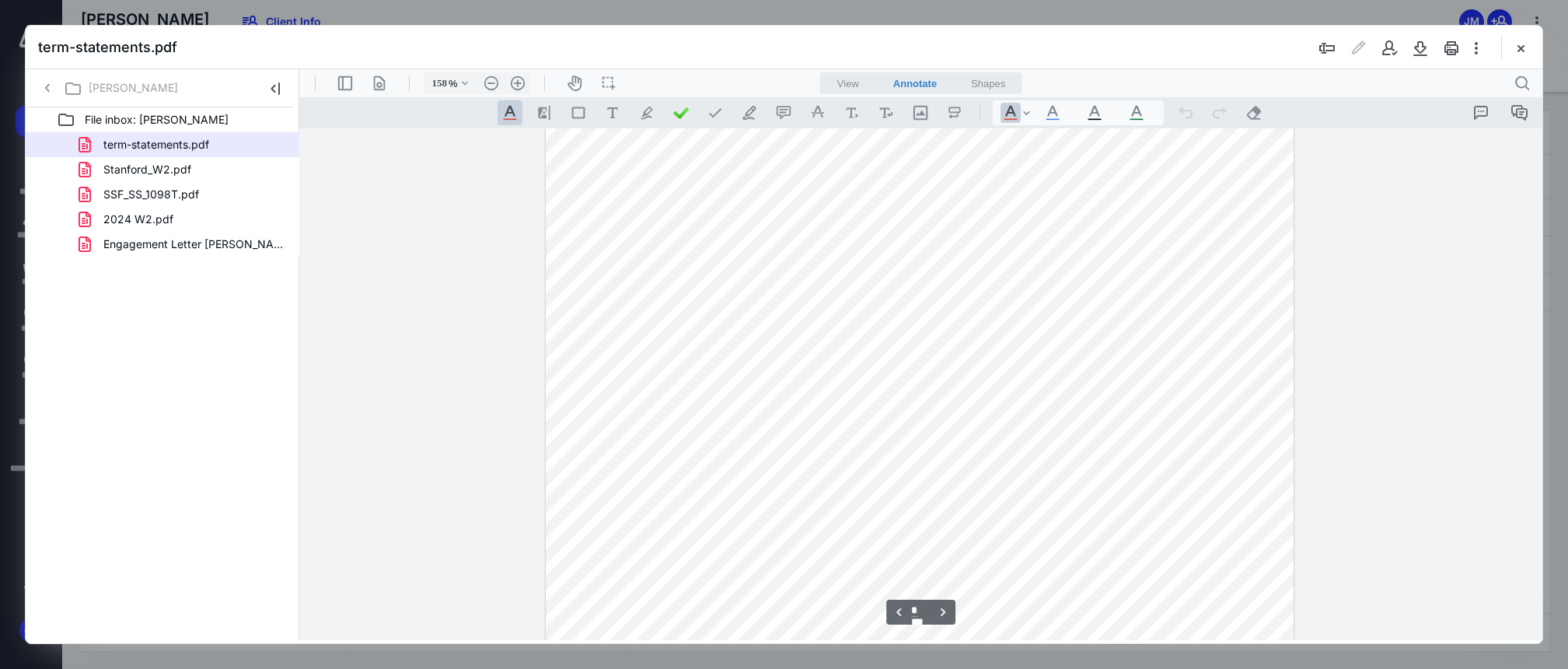 scroll, scrollTop: 2237, scrollLeft: 0, axis: vertical 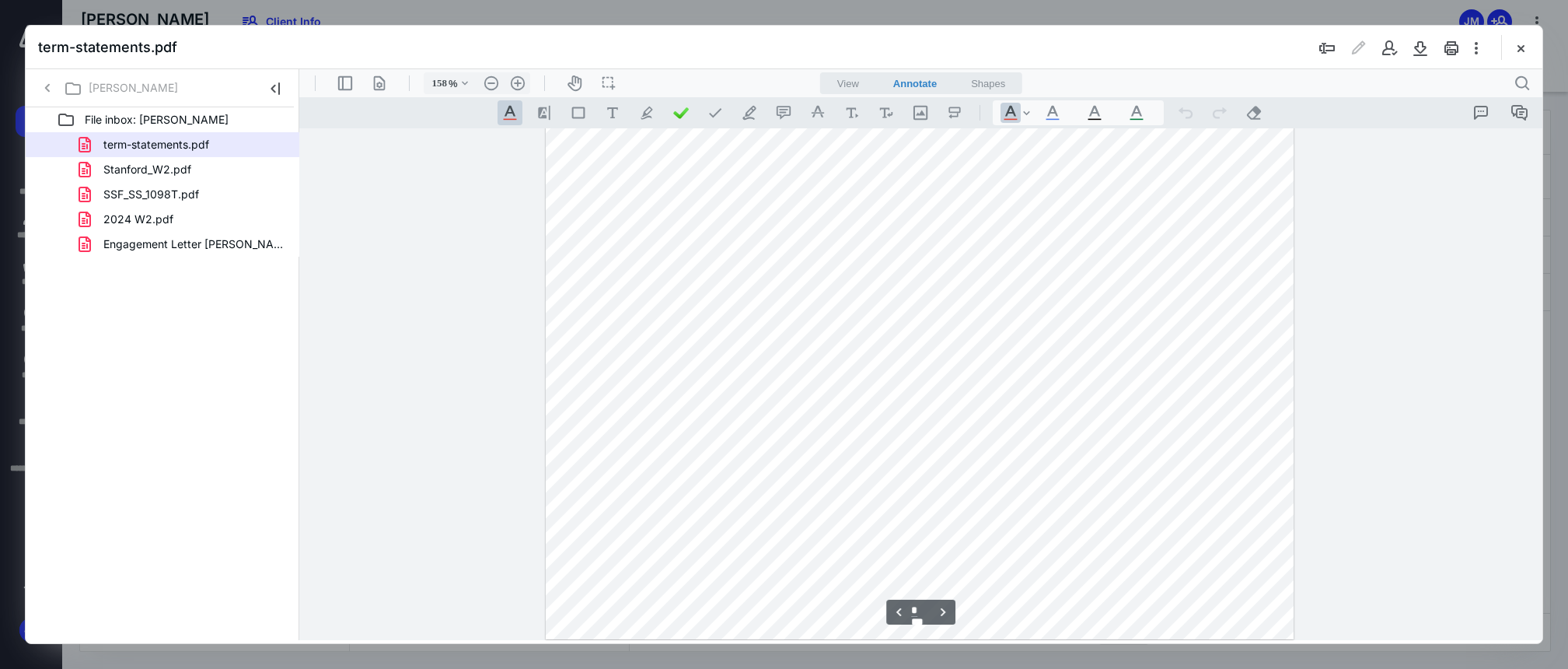 type on "*" 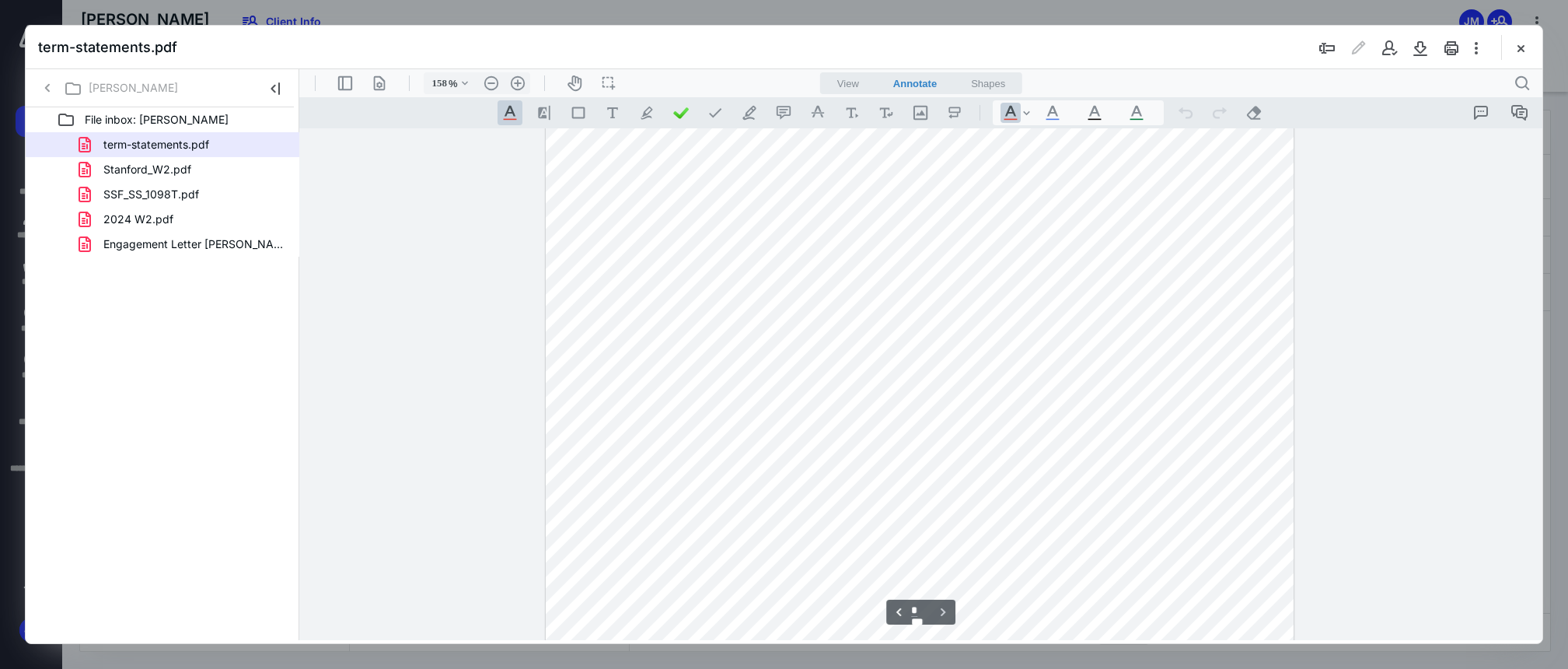 scroll, scrollTop: 3000, scrollLeft: 0, axis: vertical 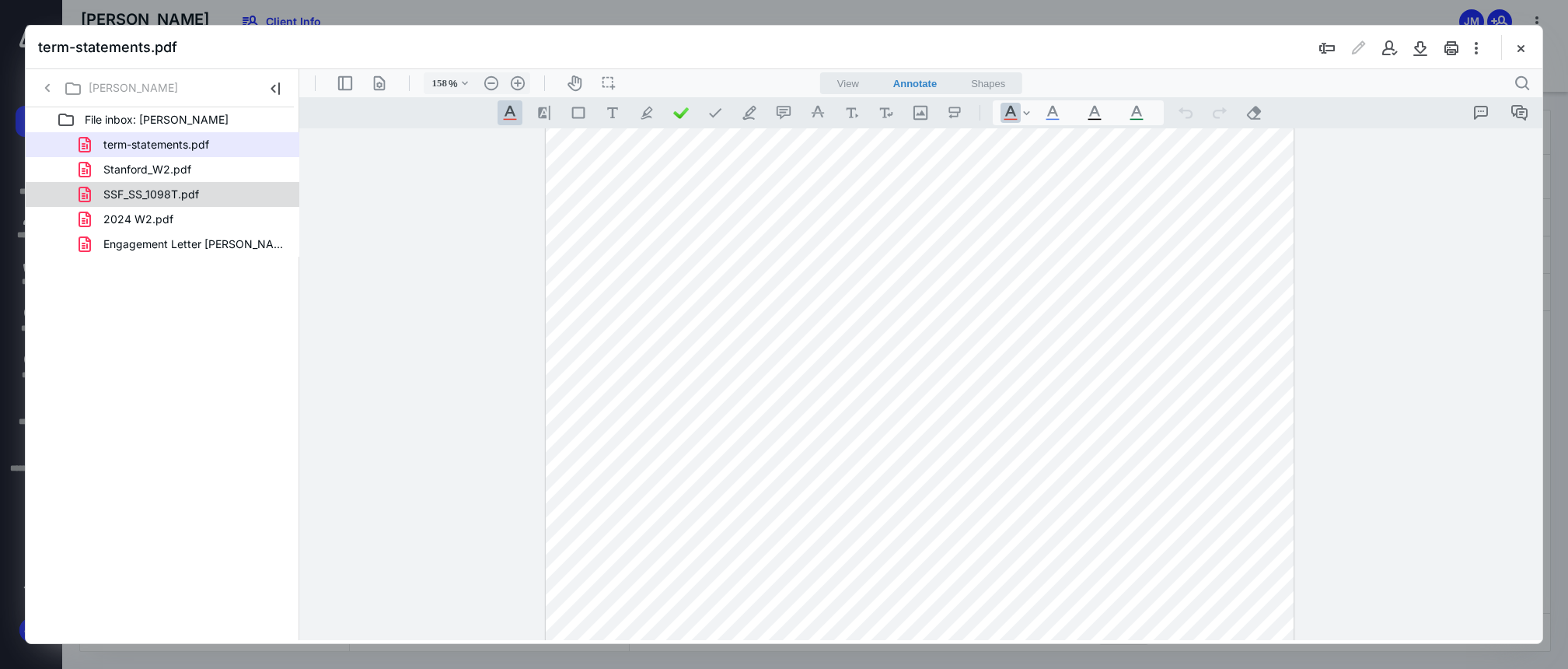 click on "SSF_SS_1098T.pdf" at bounding box center (184, 194) 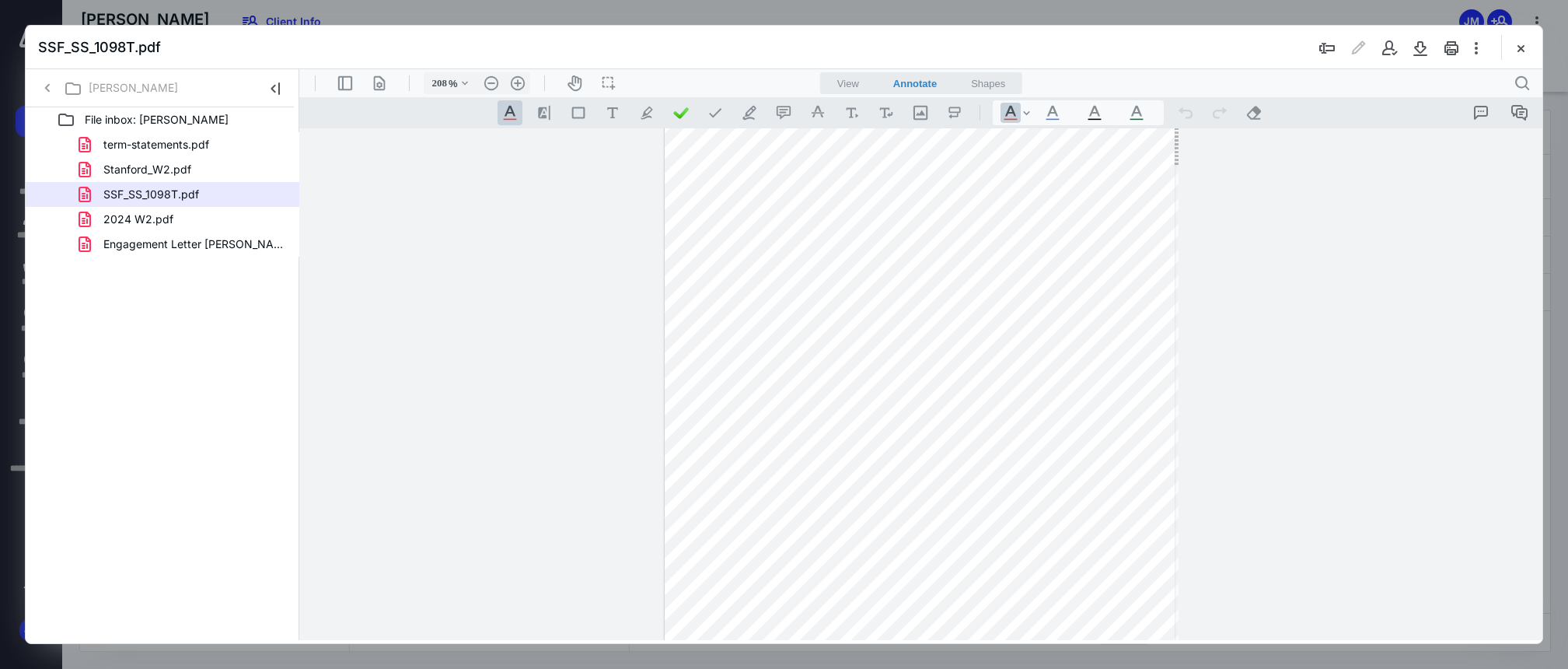scroll, scrollTop: 121, scrollLeft: 0, axis: vertical 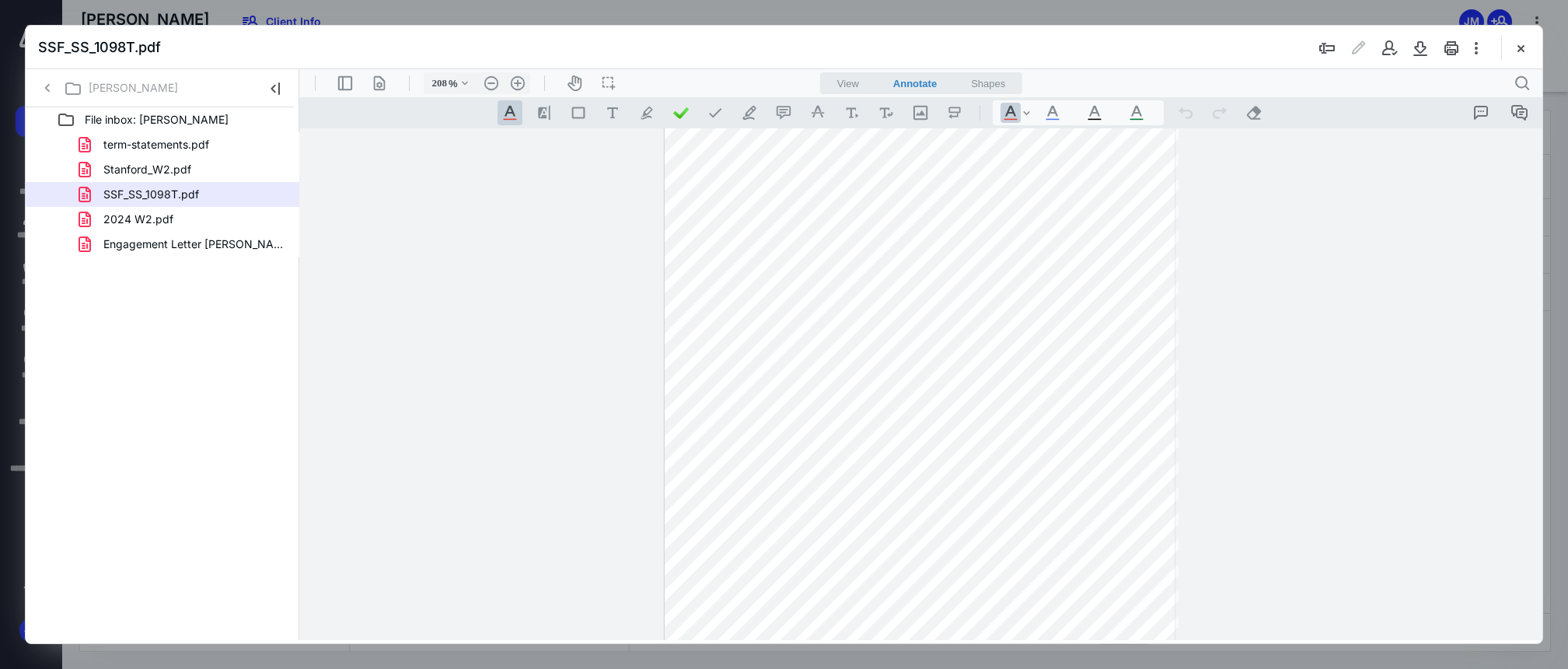 type on "258" 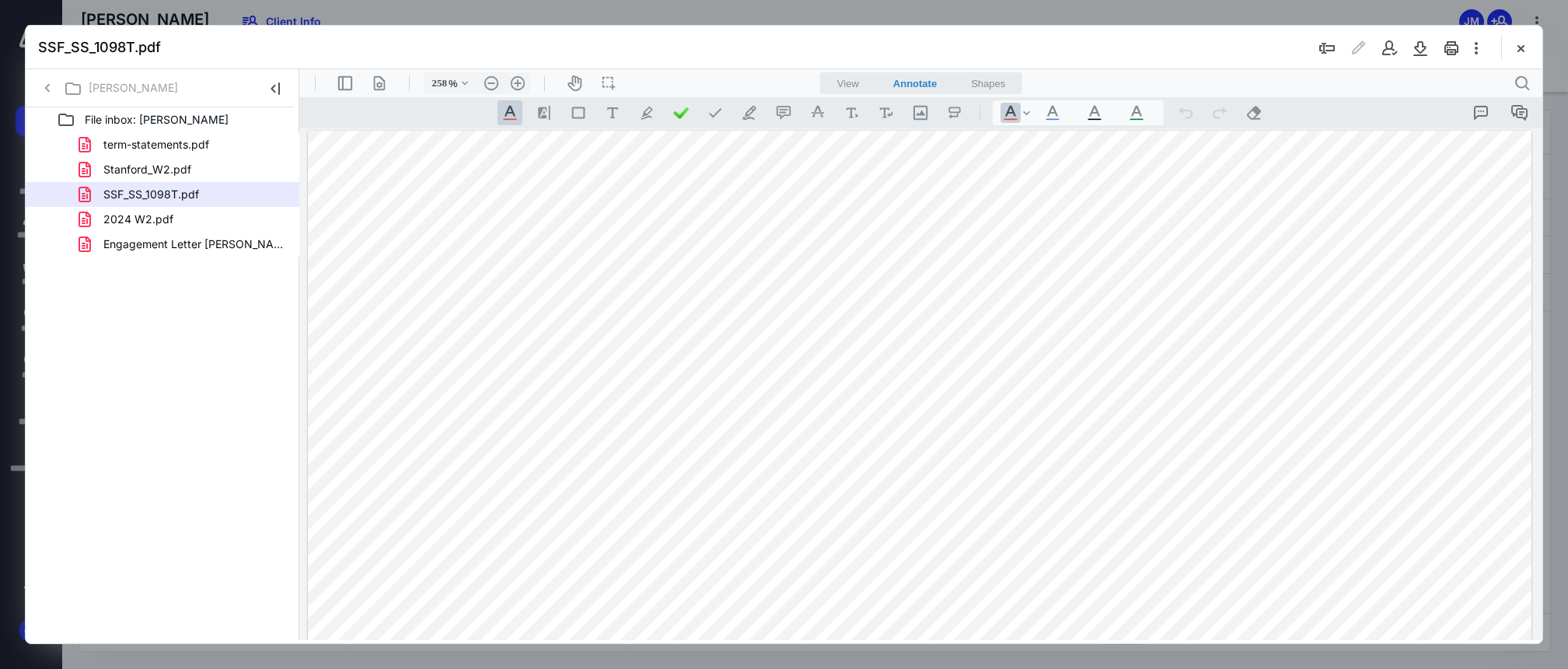 scroll, scrollTop: 0, scrollLeft: 2, axis: horizontal 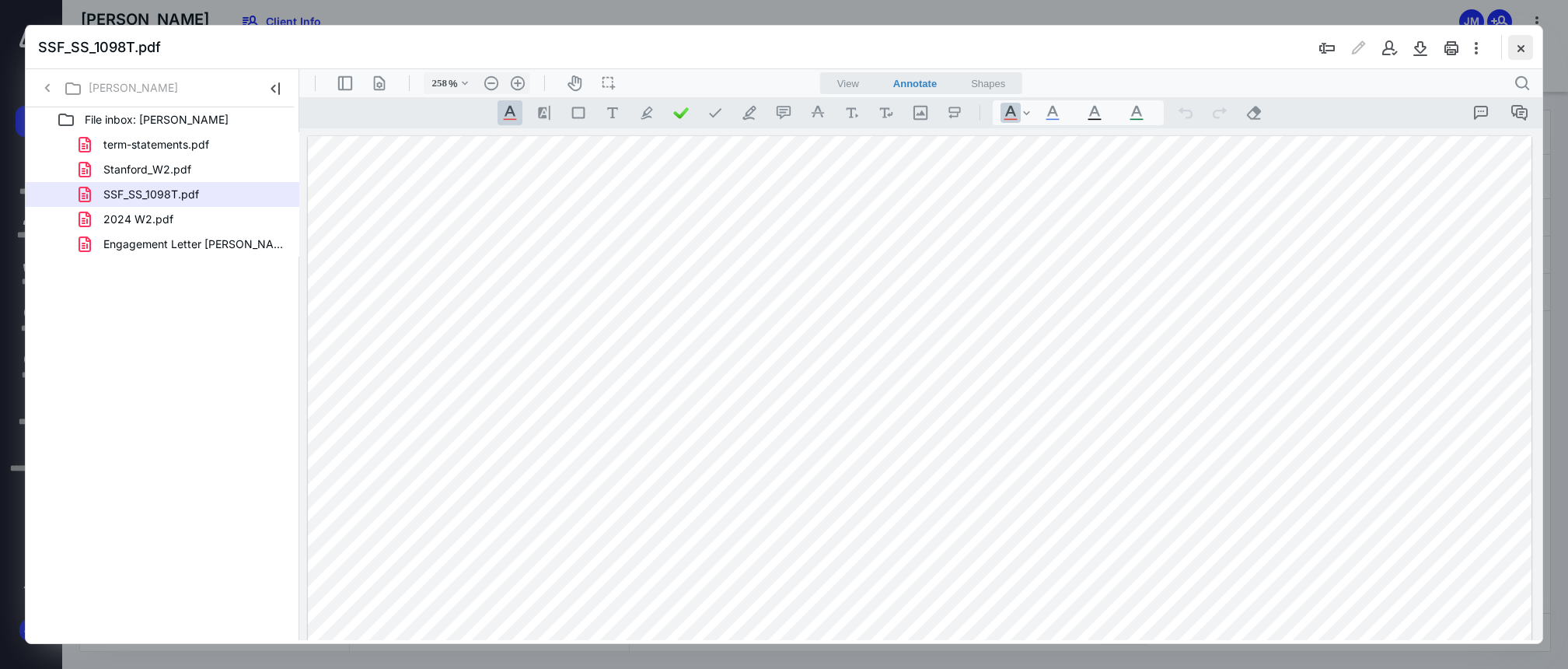 click at bounding box center (1521, 47) 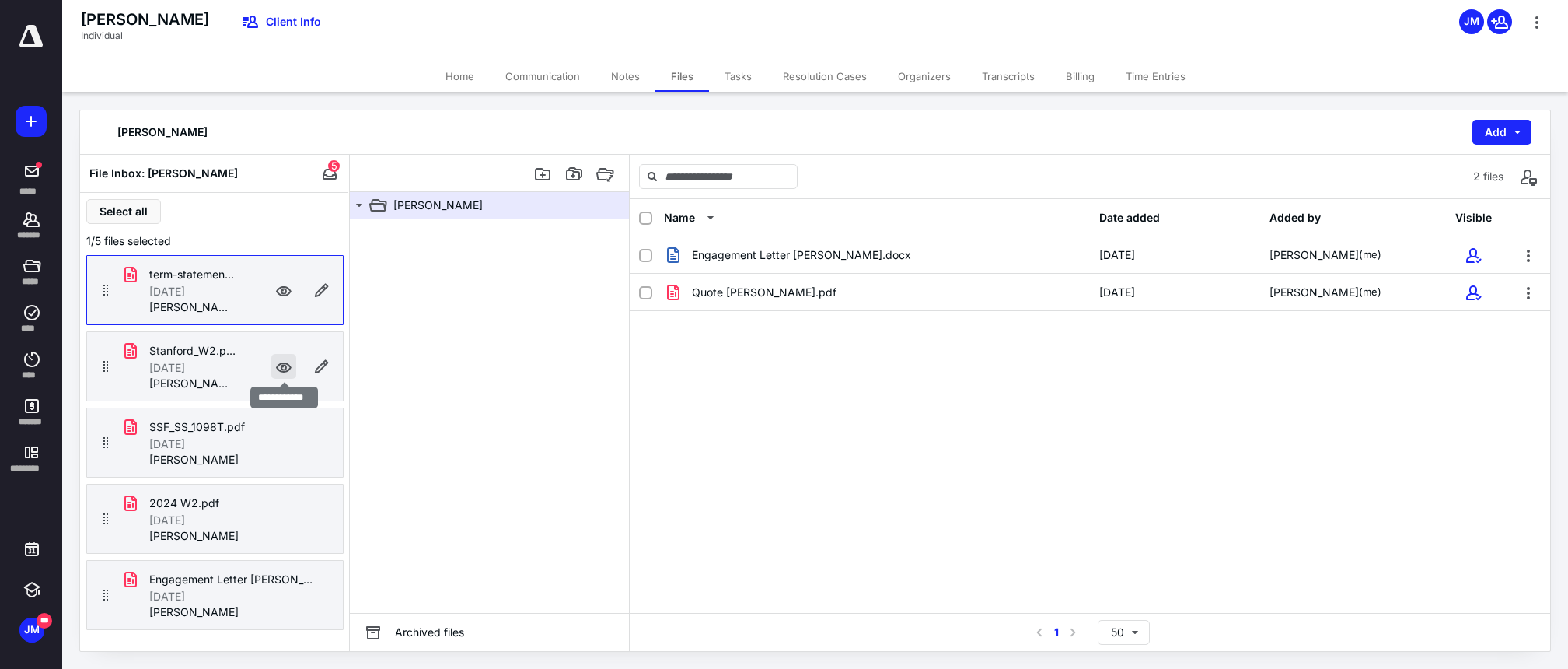 click at bounding box center (284, 366) 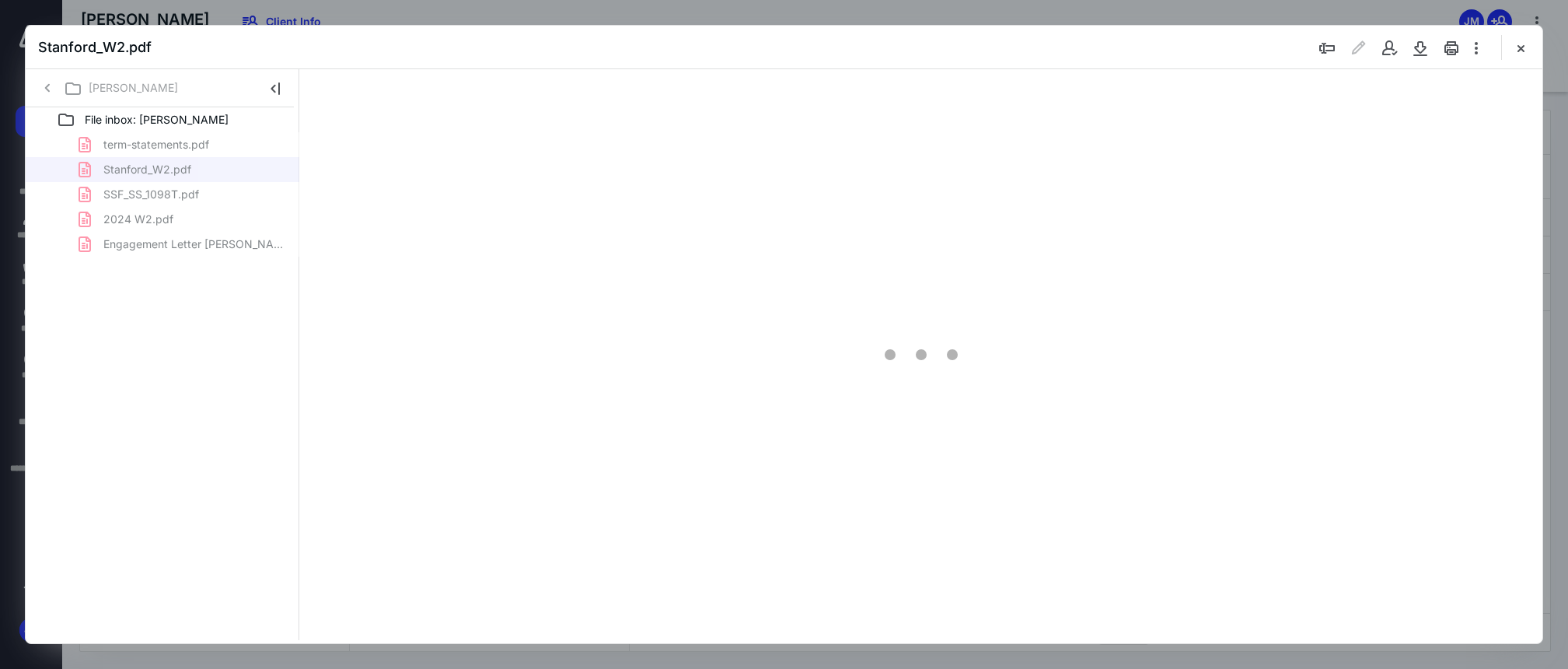 scroll, scrollTop: 0, scrollLeft: 0, axis: both 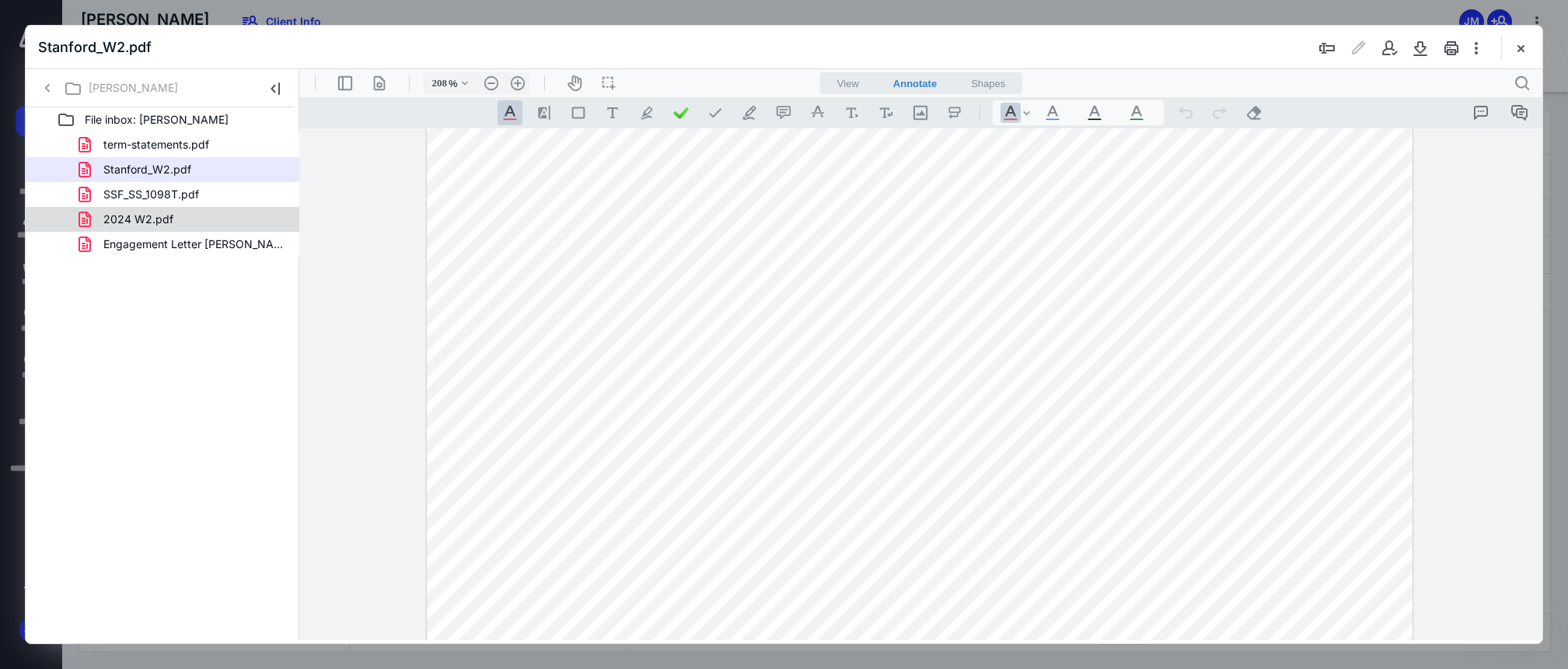 click on "2024 W2.pdf" at bounding box center (184, 219) 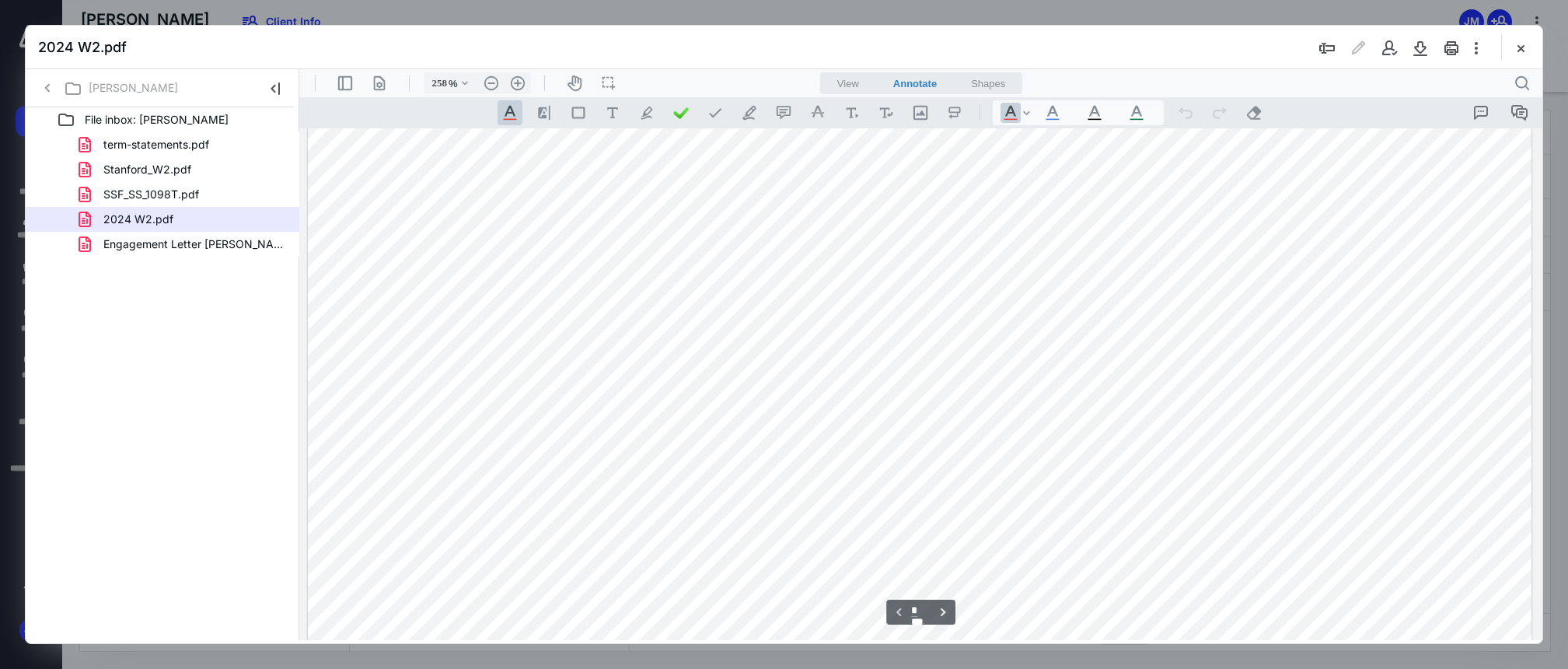 scroll, scrollTop: 758, scrollLeft: 3, axis: both 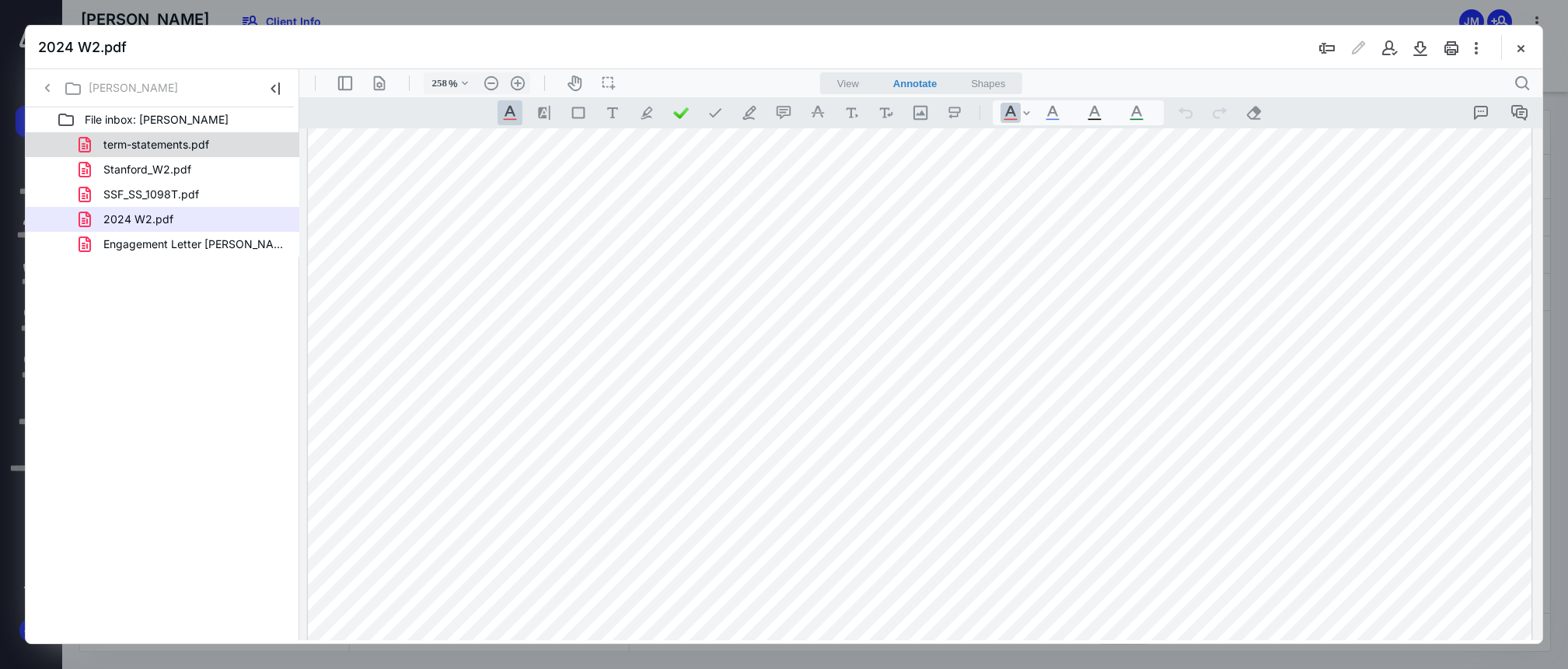 click on "term-statements.pdf" at bounding box center (184, 145) 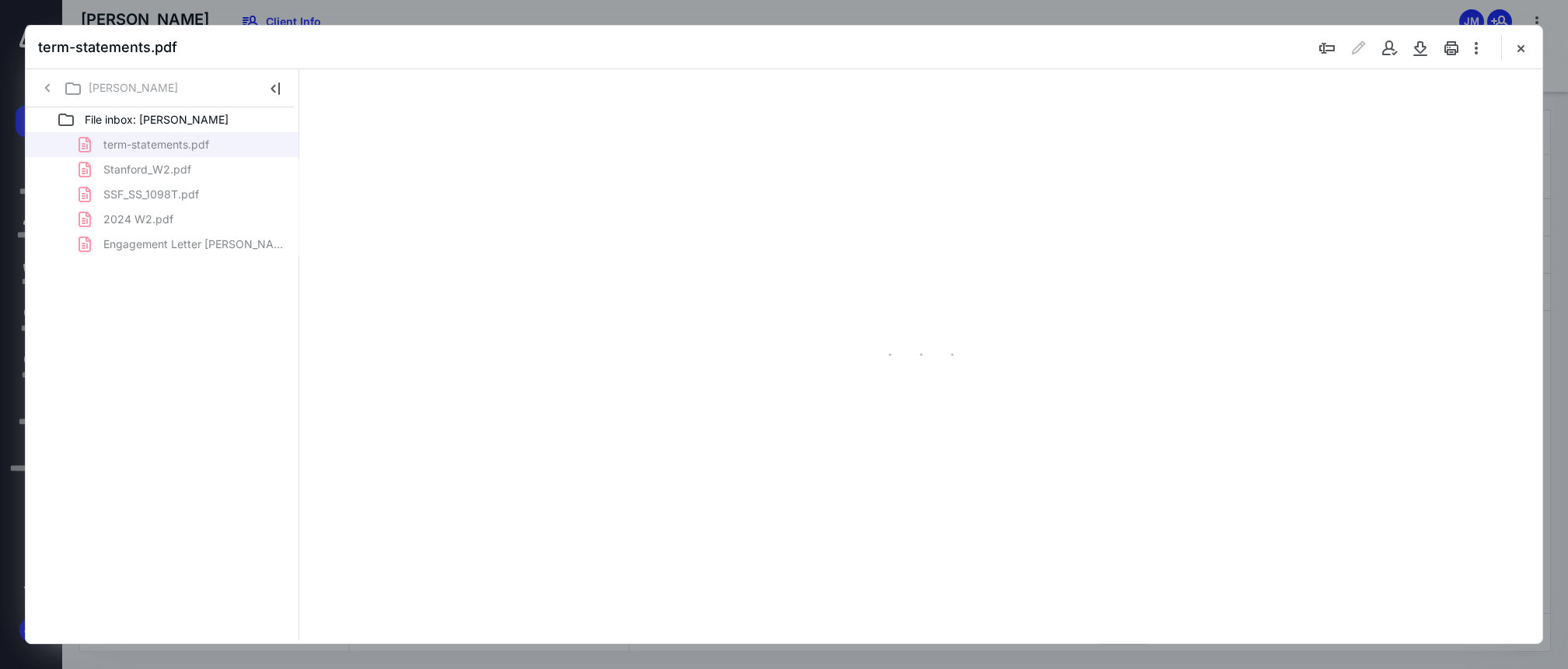type on "83" 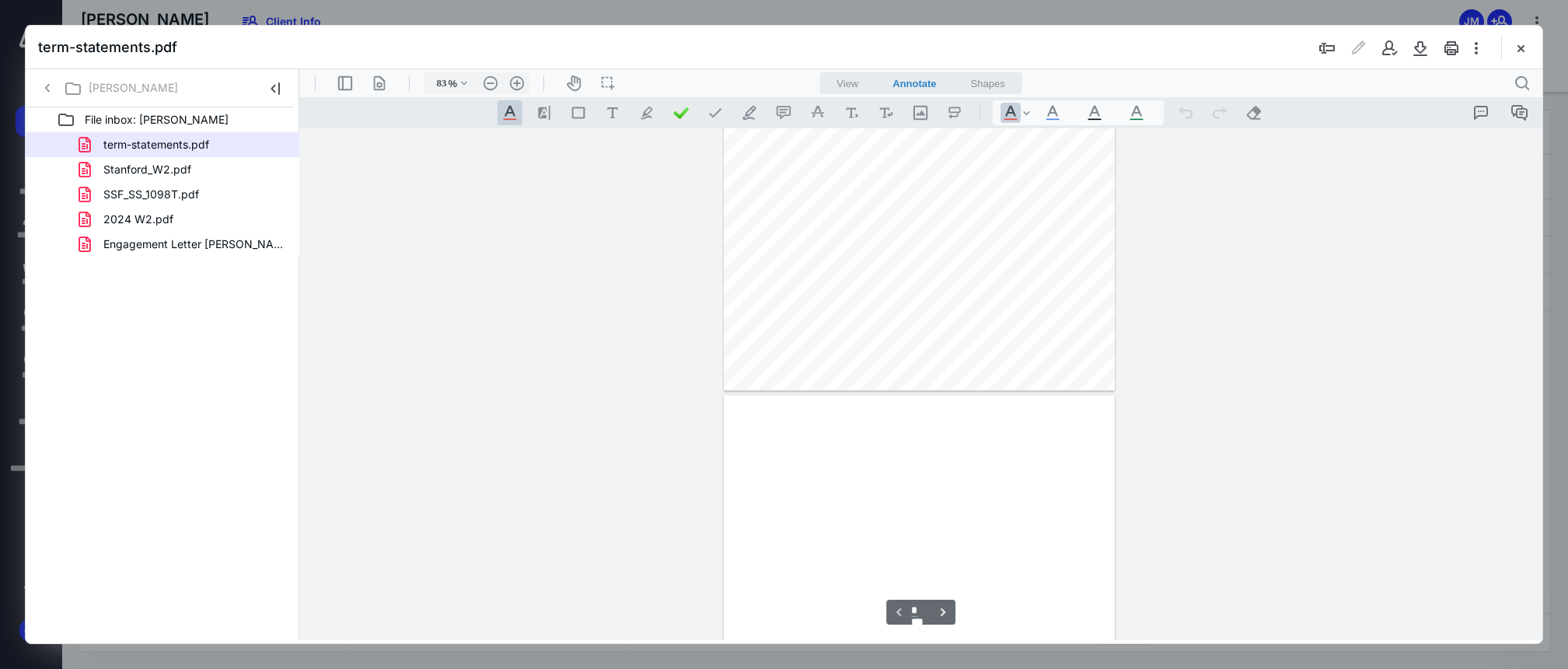 scroll, scrollTop: 61, scrollLeft: 0, axis: vertical 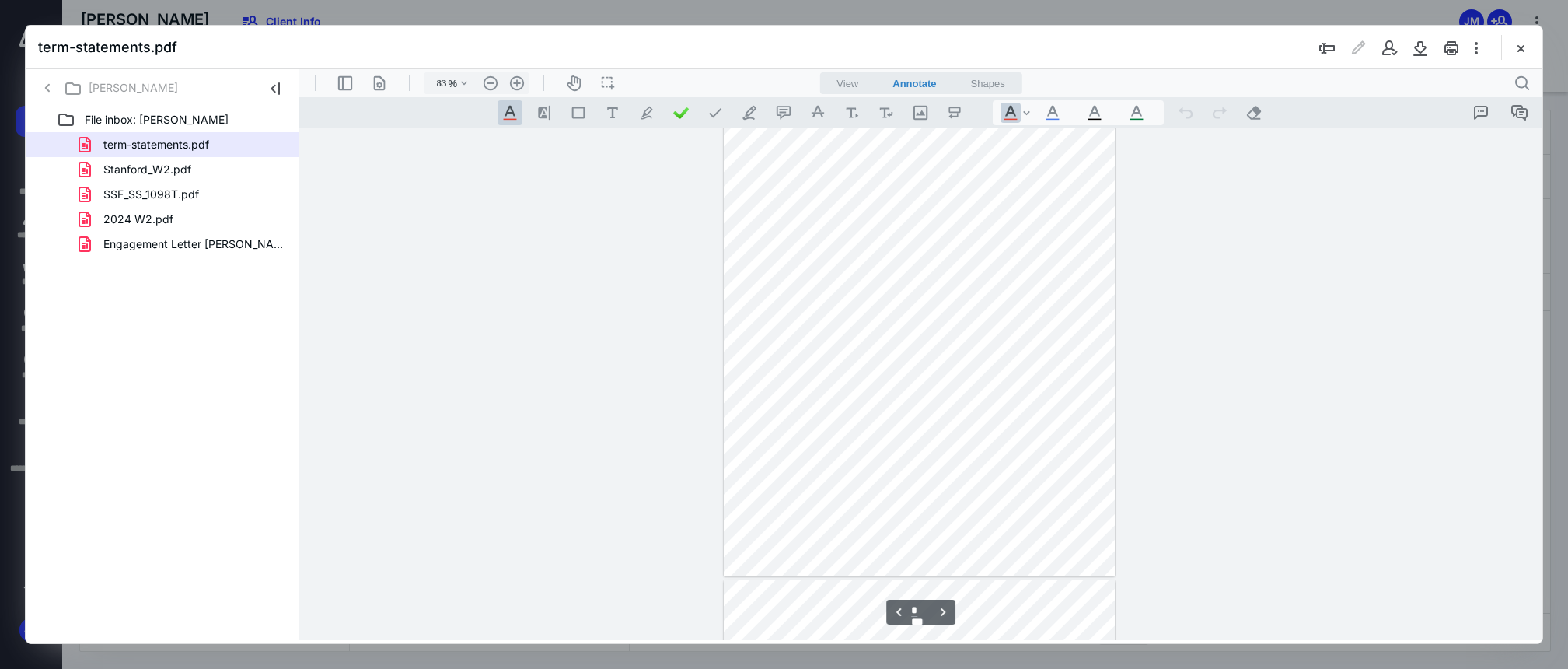 type on "*" 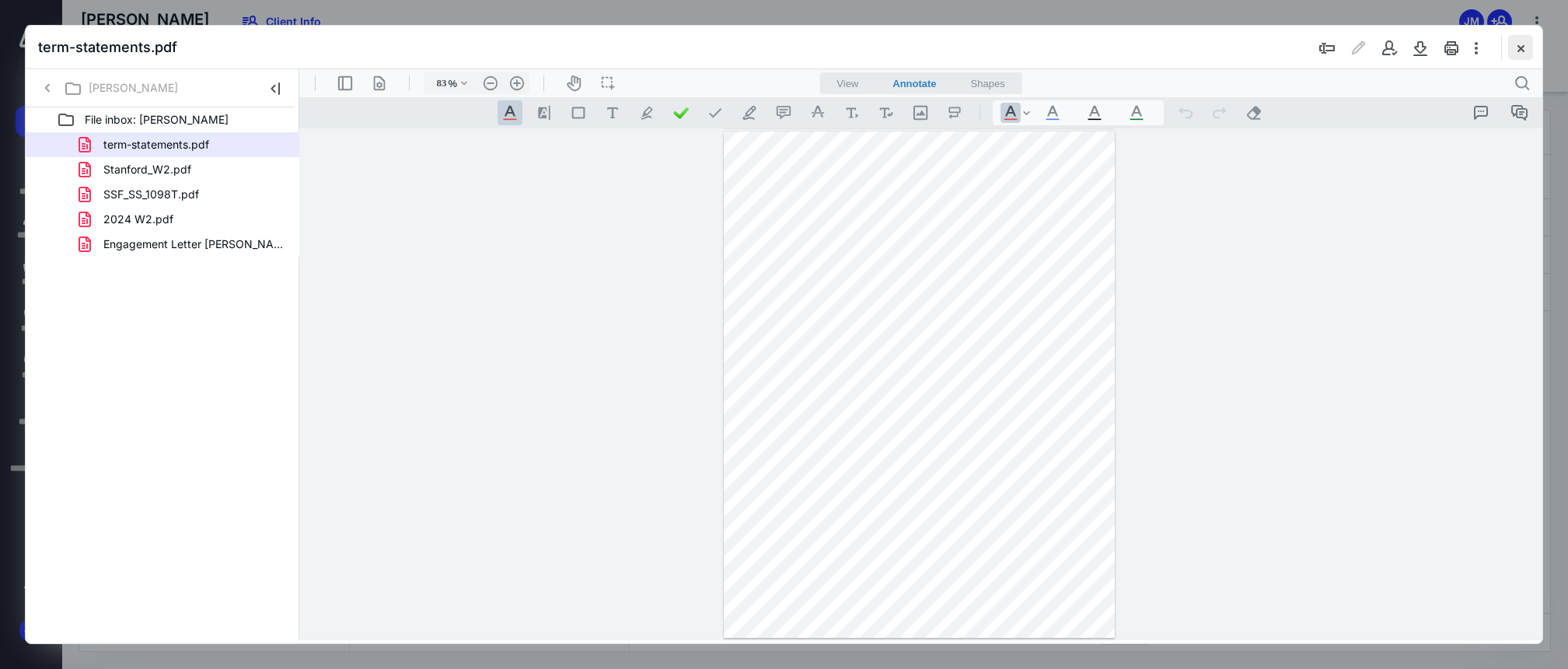 click at bounding box center [1521, 47] 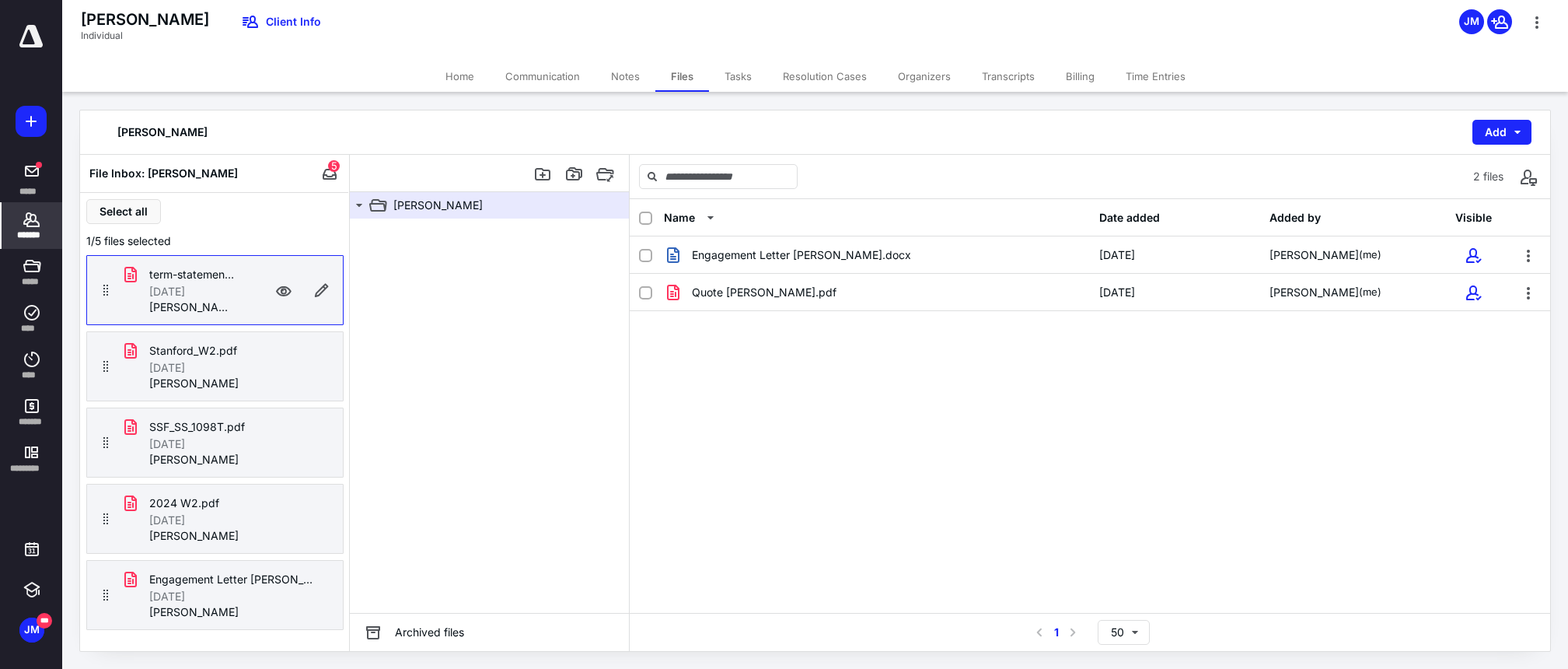 click on "*******" at bounding box center [32, 226] 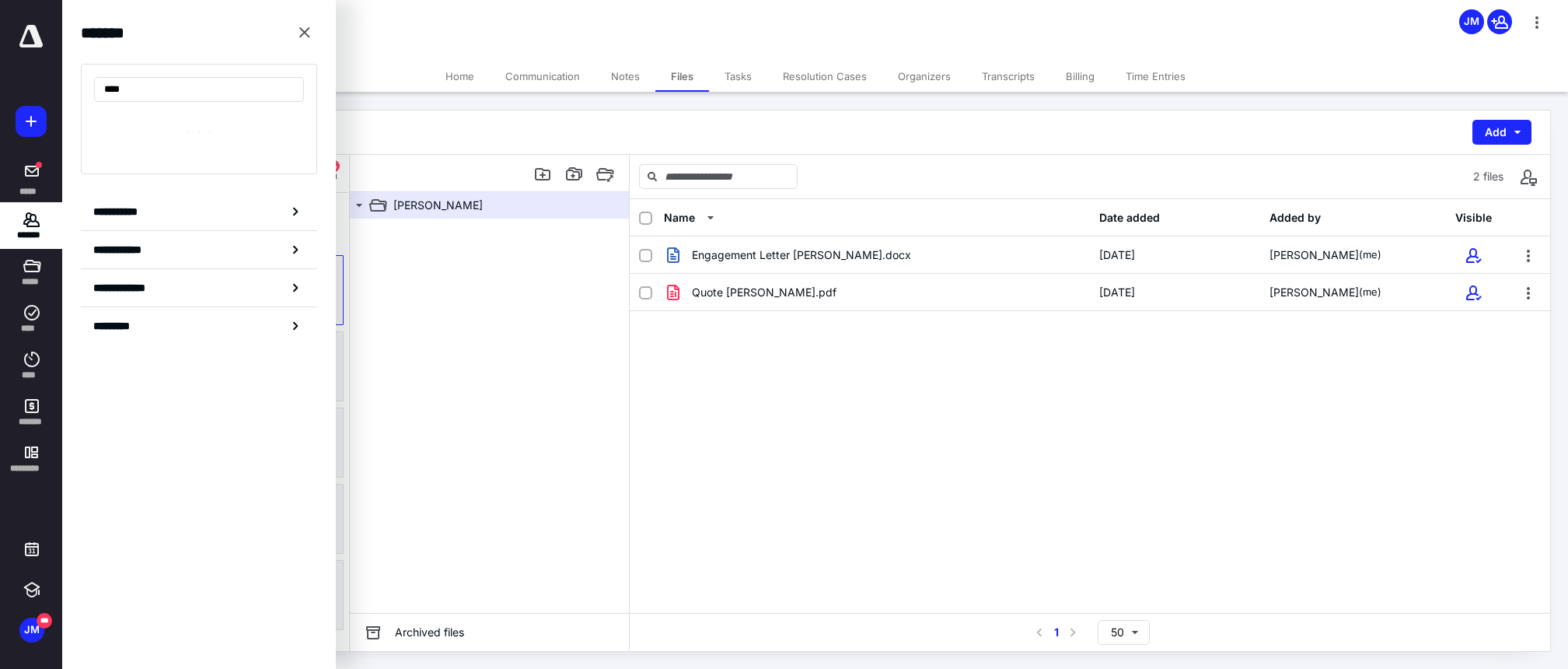 type on "*****" 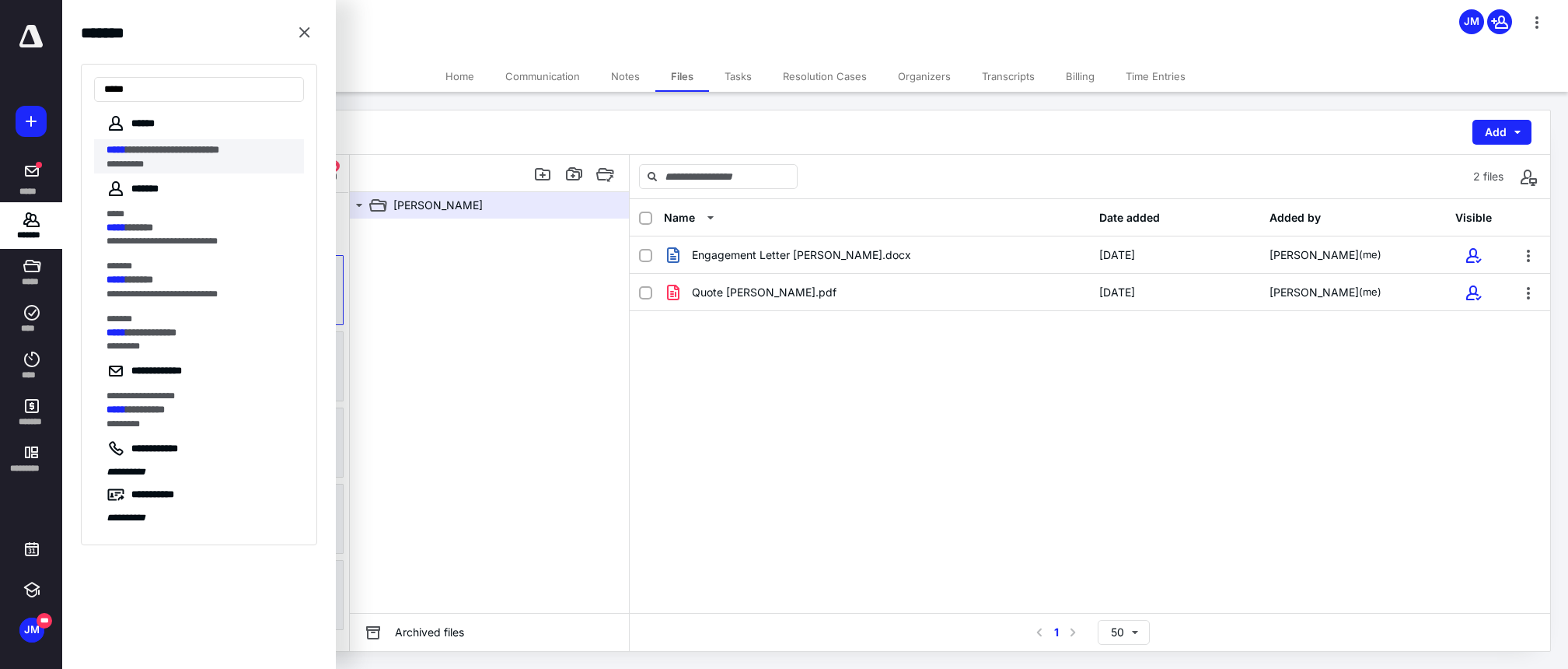 click on "**********" at bounding box center (201, 164) 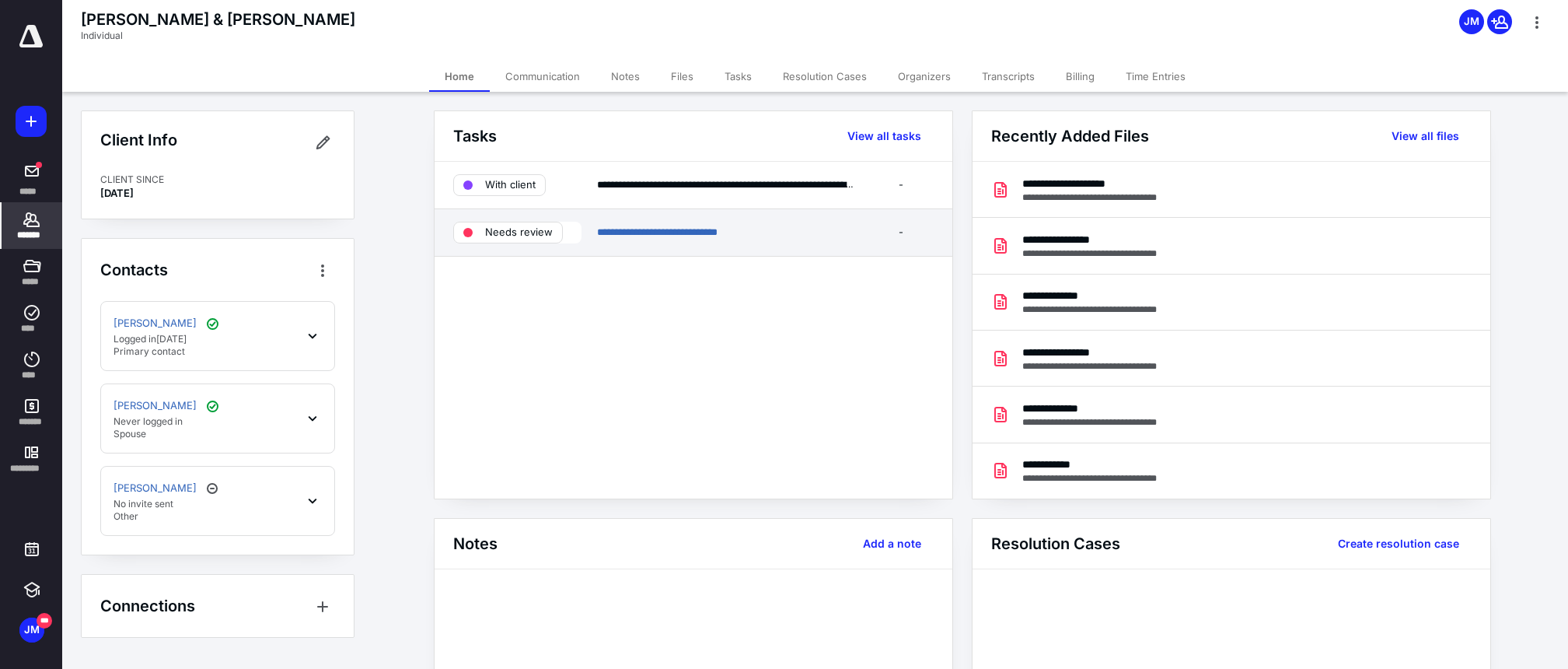 click on "**********" at bounding box center (693, 233) 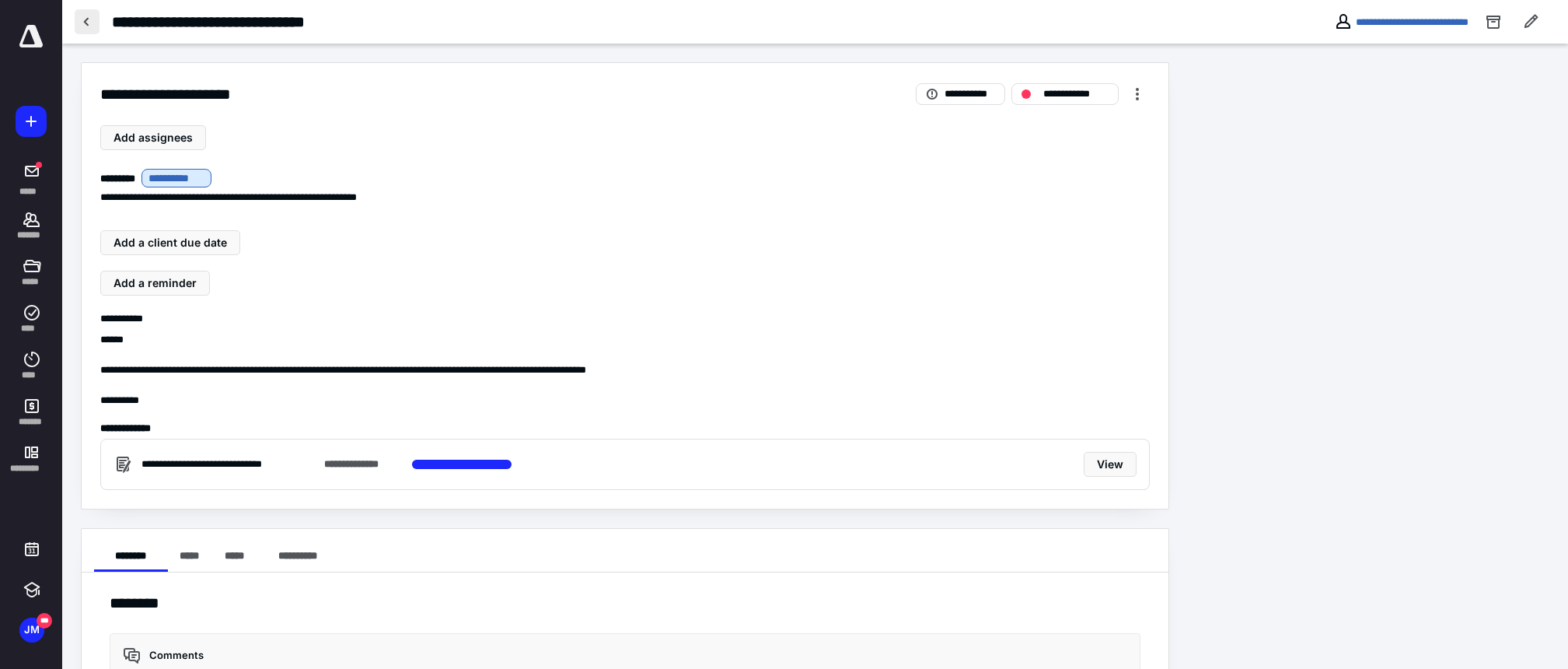 click at bounding box center [87, 22] 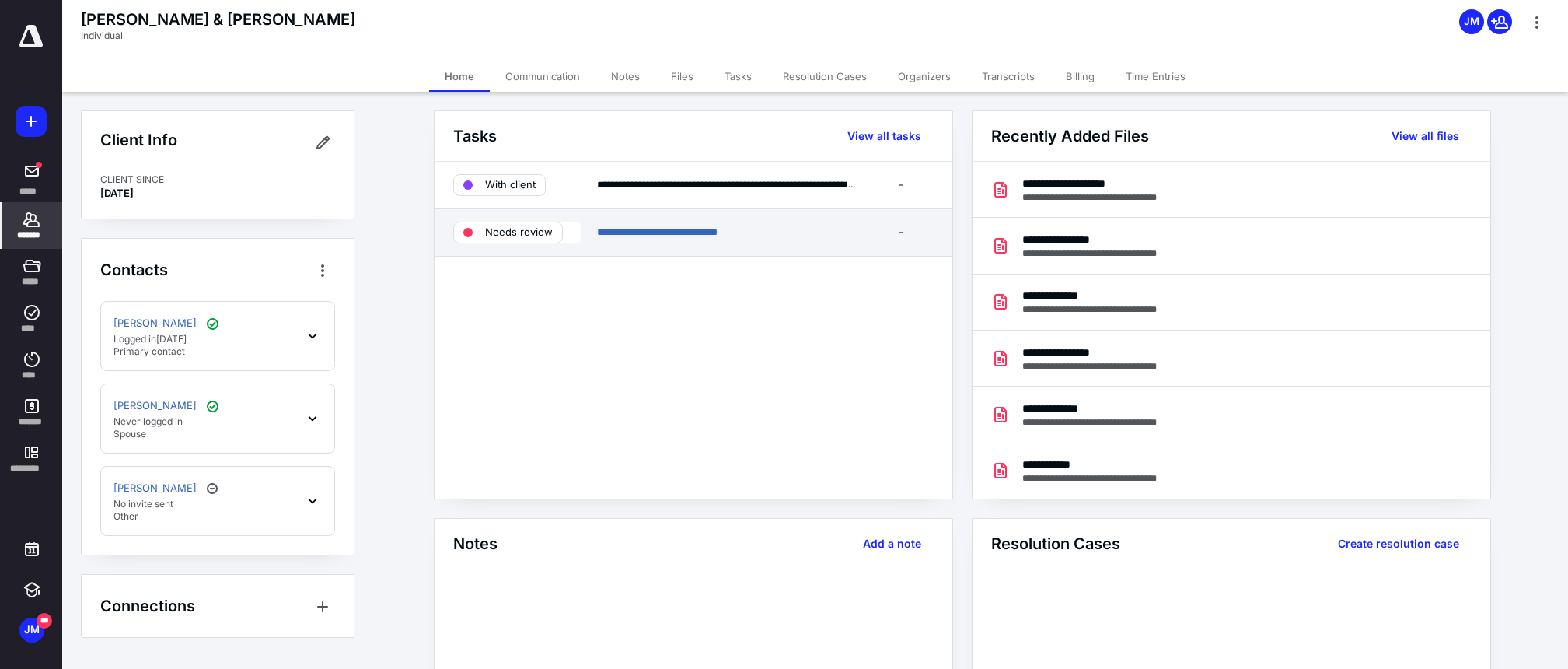 click on "**********" at bounding box center [657, 232] 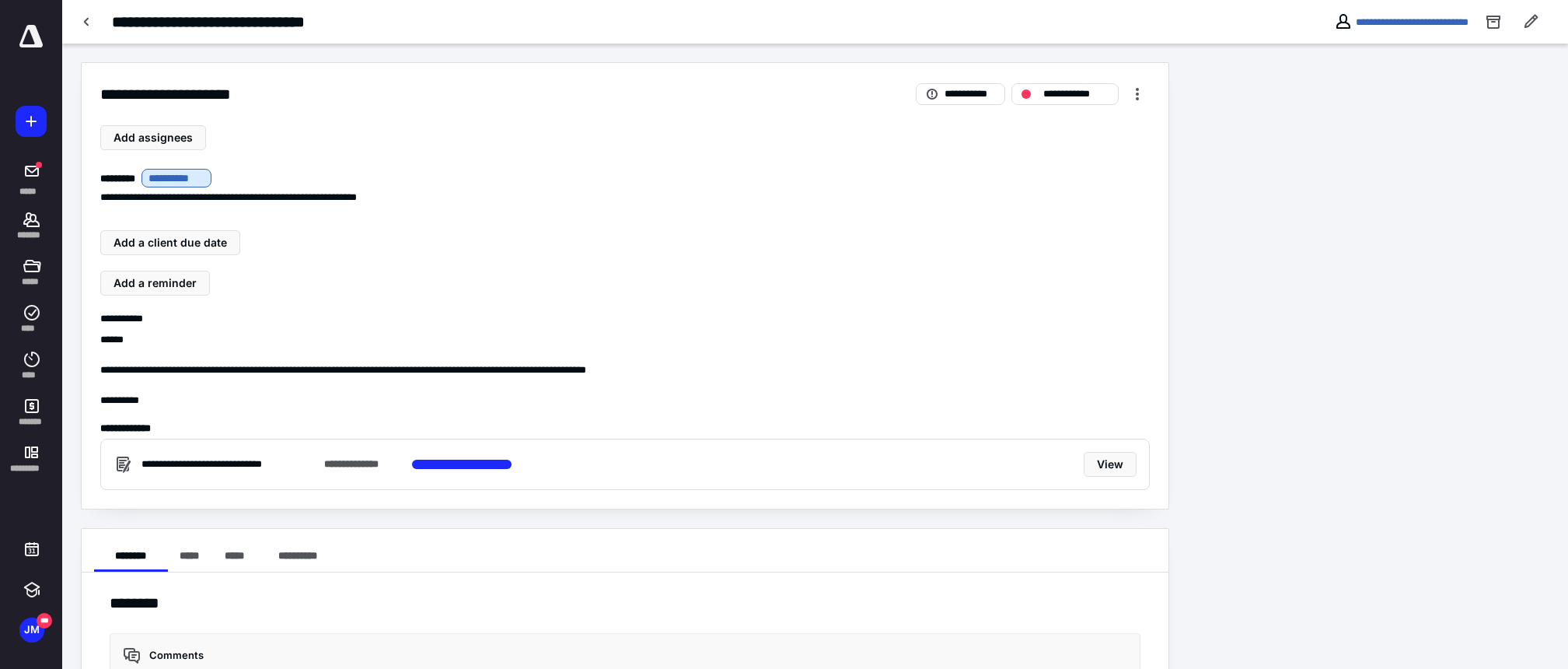 click on "**********" at bounding box center (625, 317) 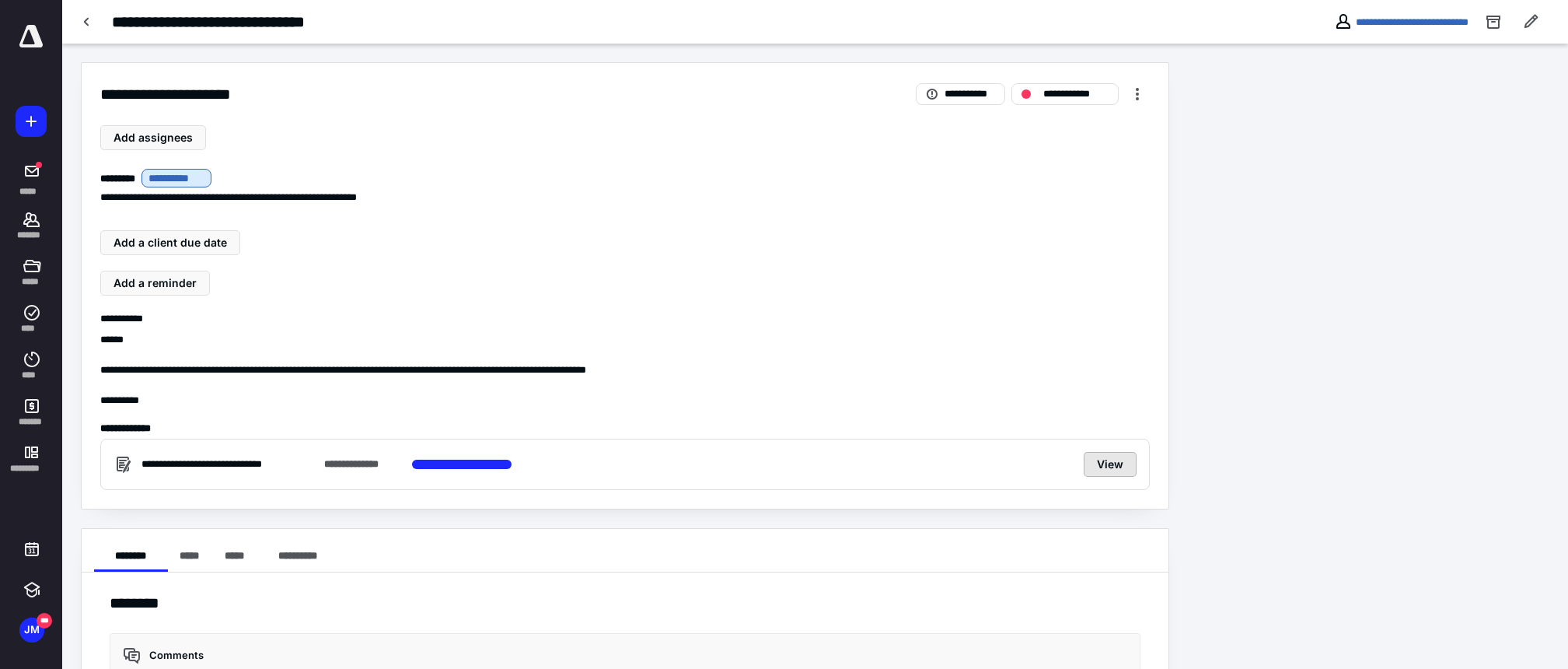 click on "View" at bounding box center [1110, 464] 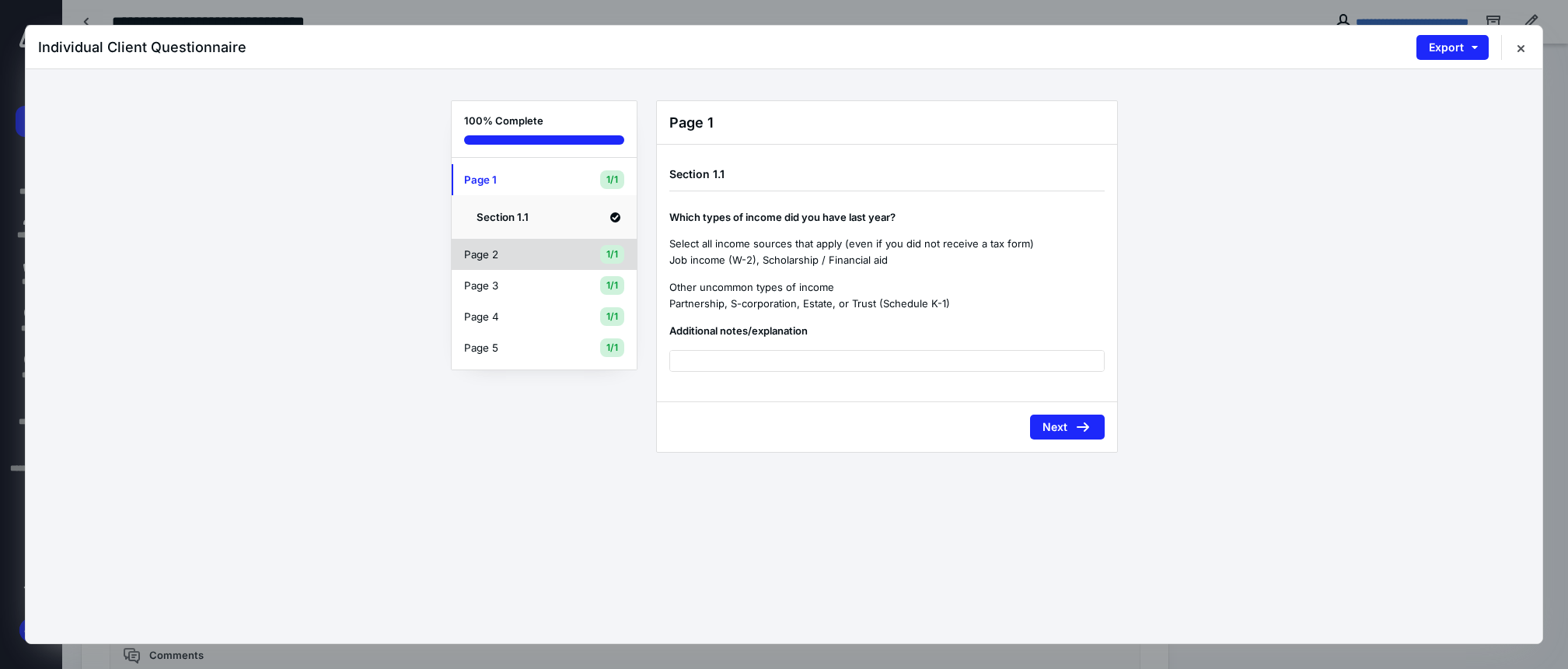 click on "Page 2 1/1" at bounding box center [544, 254] 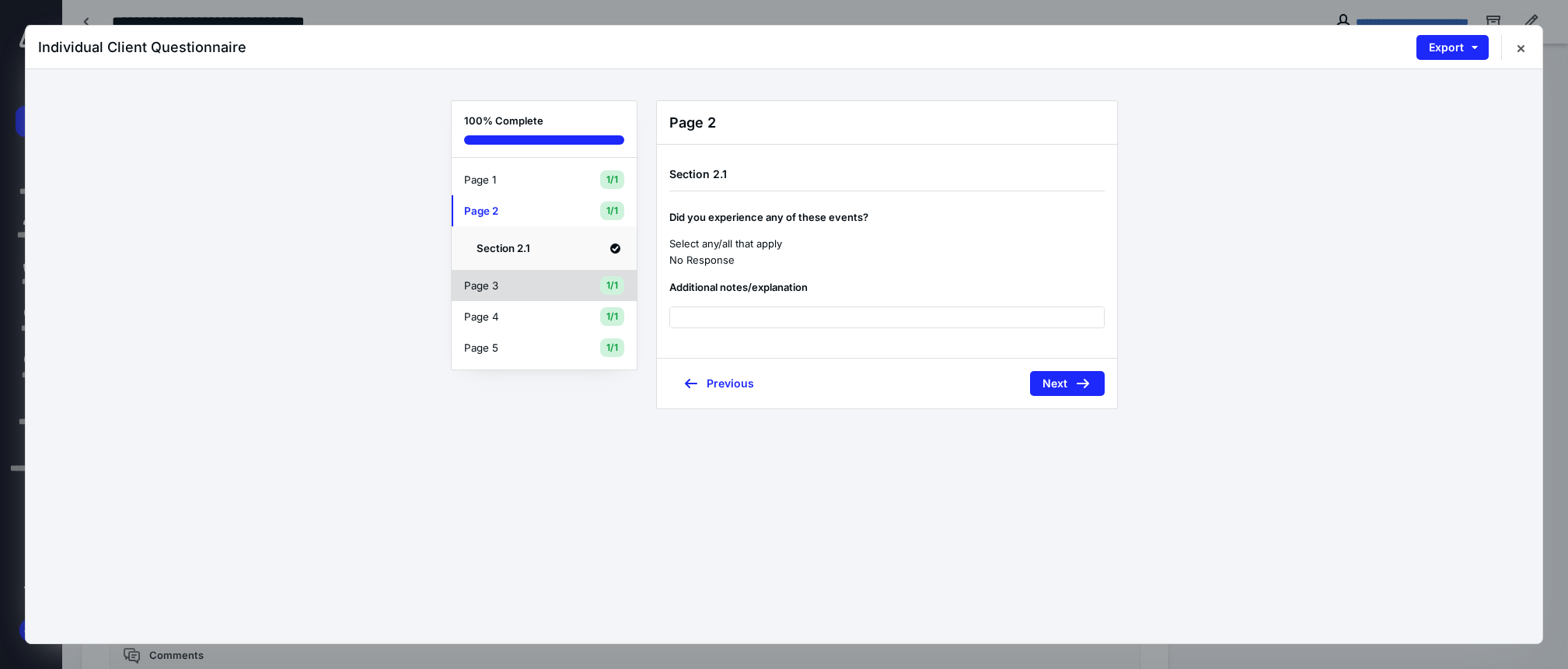 click on "Page 3" at bounding box center [519, 285] 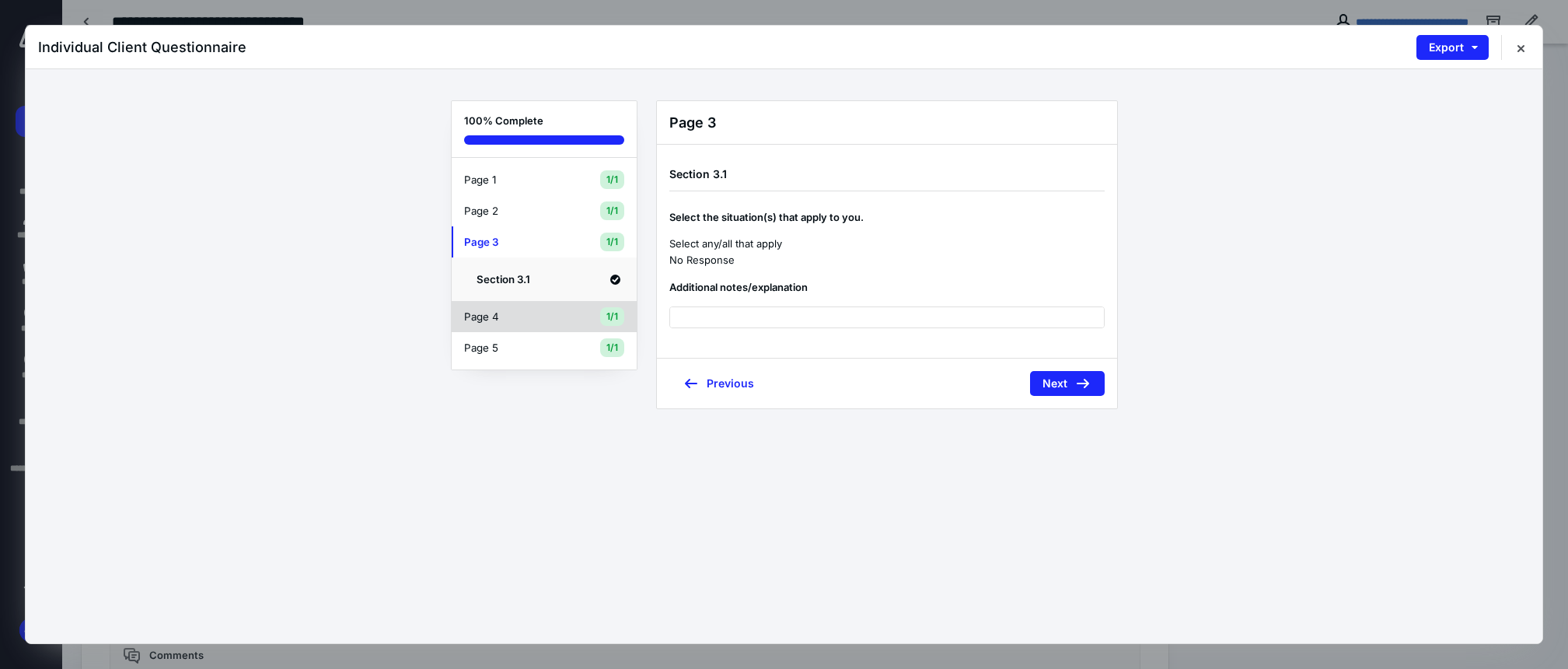 click on "Page 4 1/1" at bounding box center [544, 317] 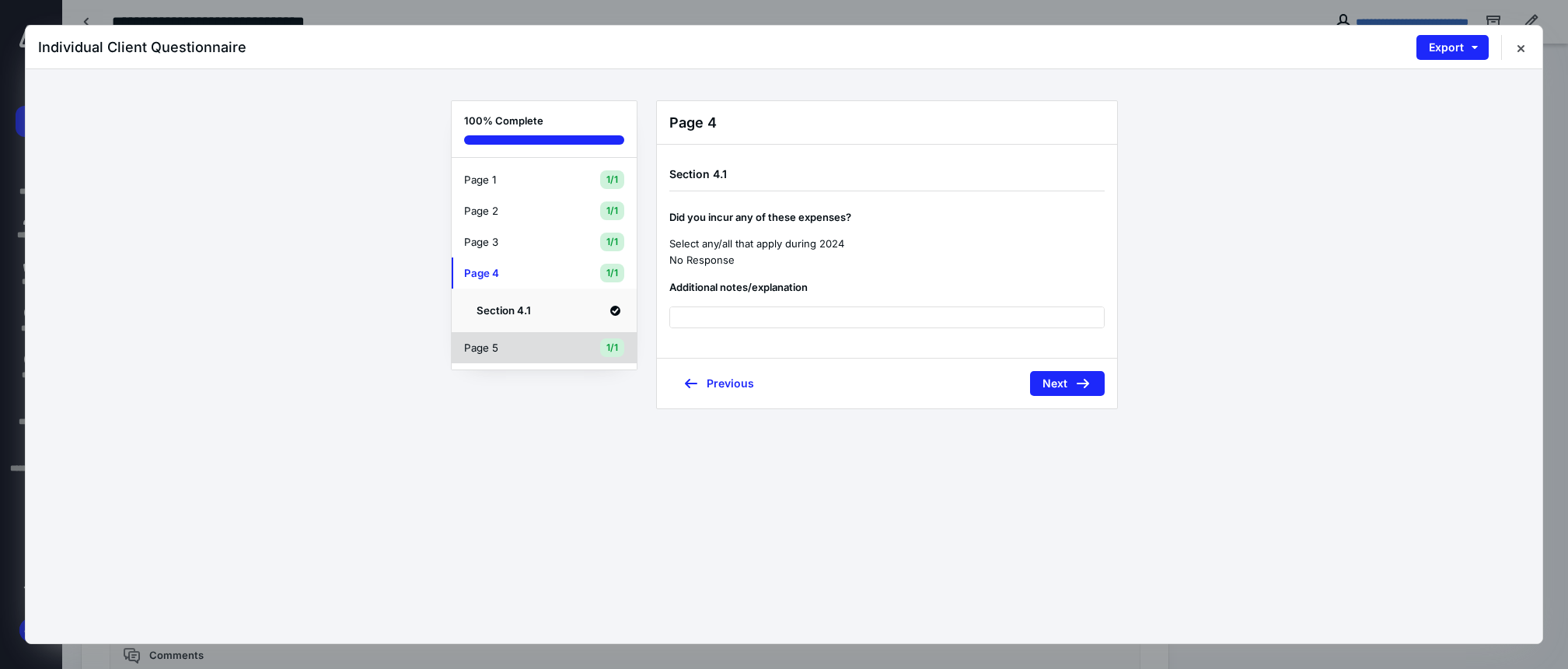 click on "Page 5" at bounding box center (519, 348) 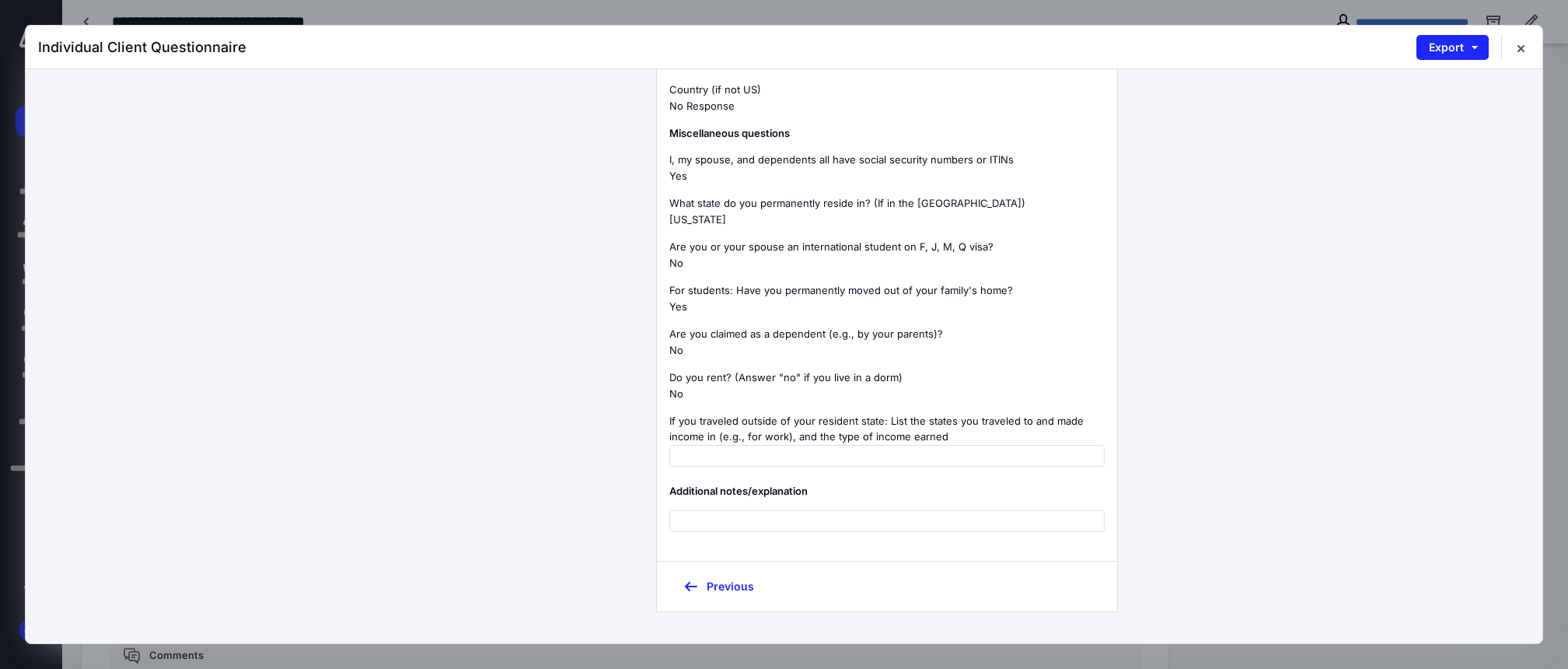 scroll, scrollTop: 0, scrollLeft: 0, axis: both 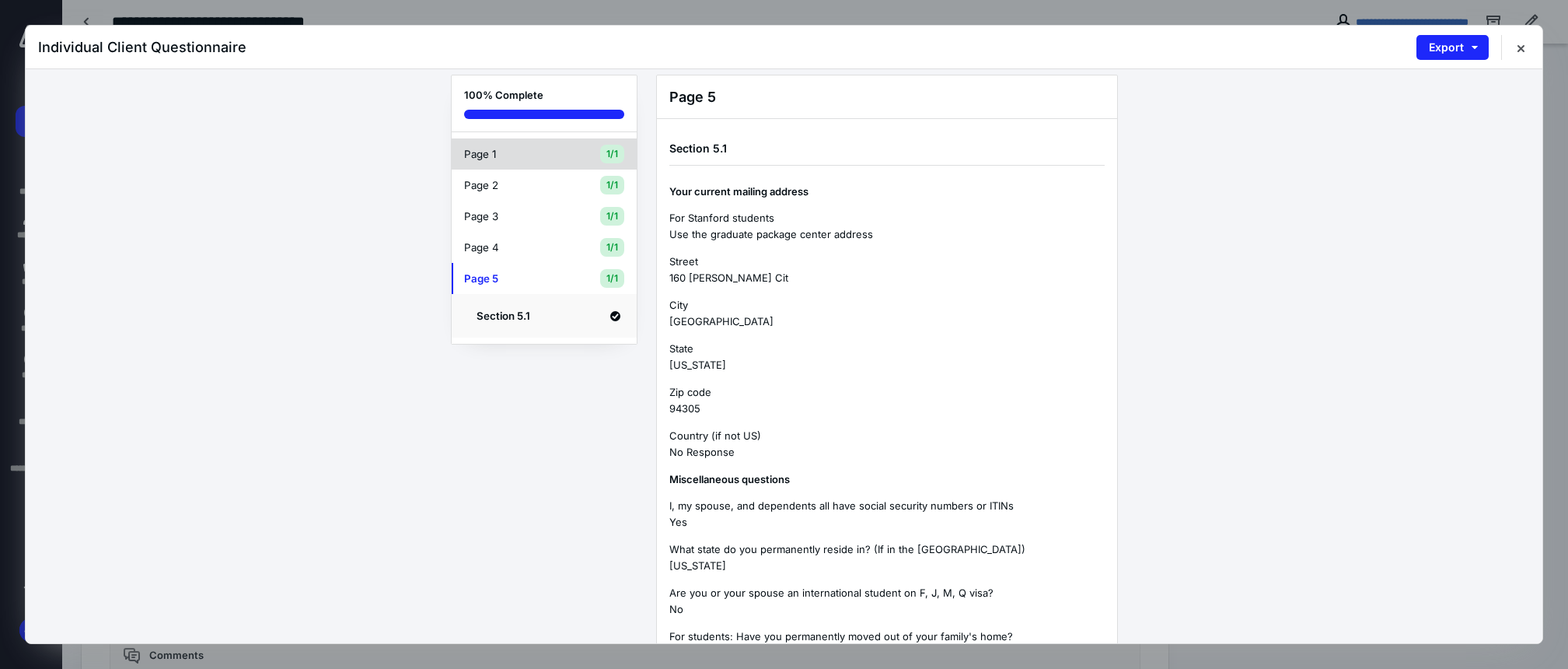 click on "Page 1" at bounding box center (519, 154) 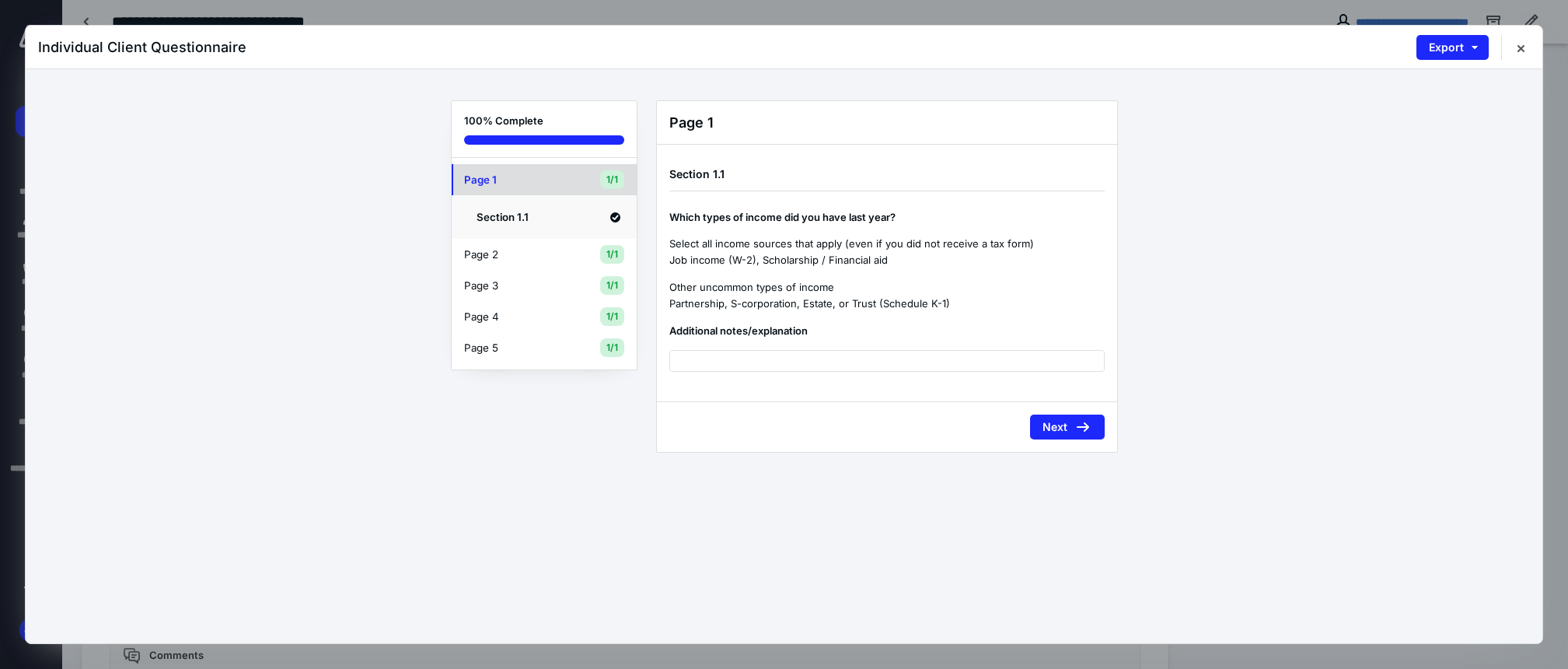 scroll, scrollTop: 0, scrollLeft: 0, axis: both 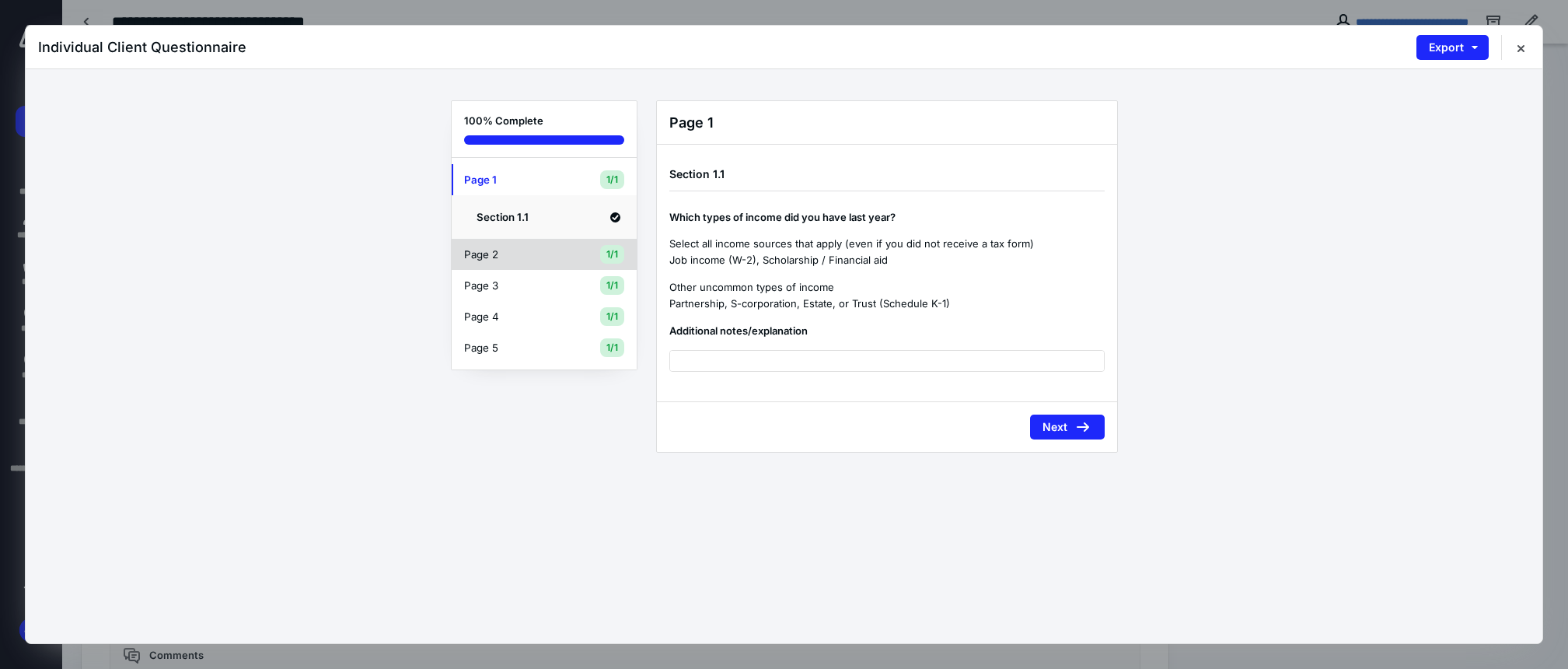click on "1/1" at bounding box center [612, 254] 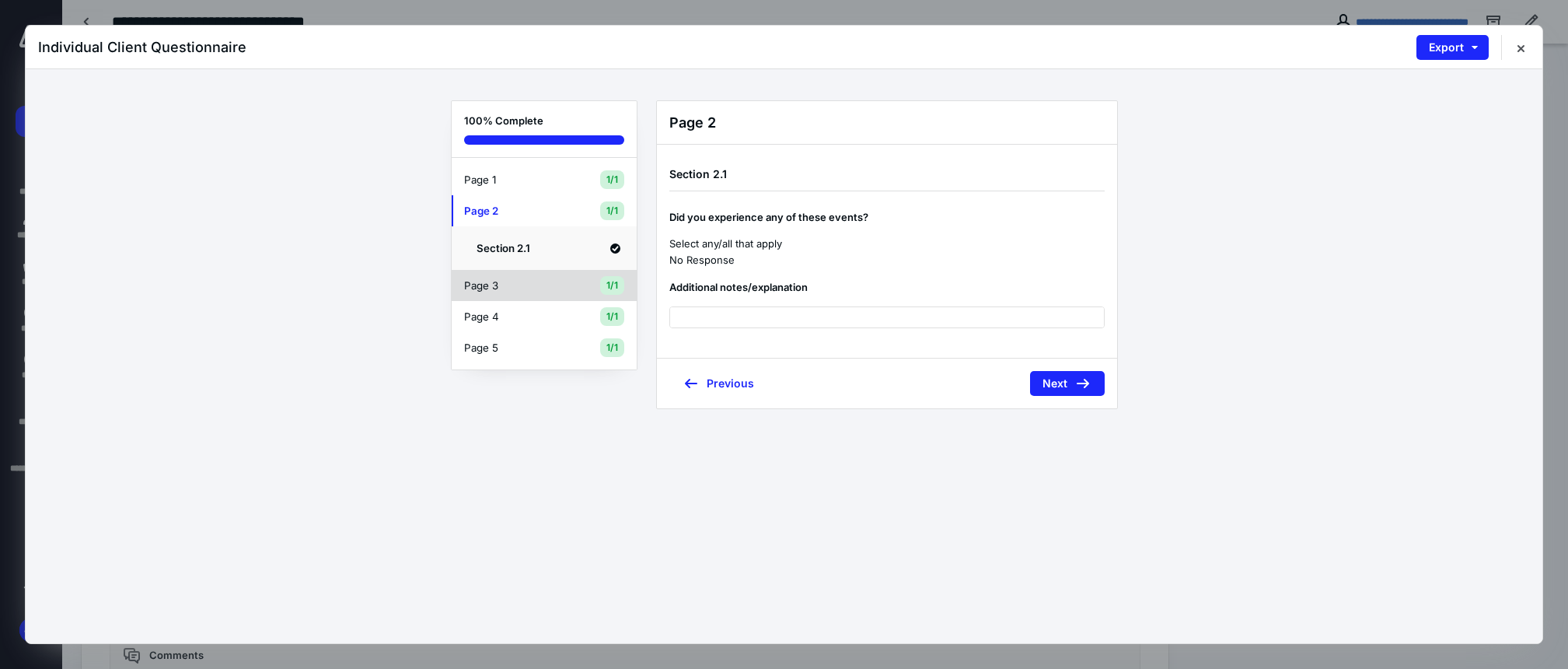 click on "1/1" at bounding box center [612, 285] 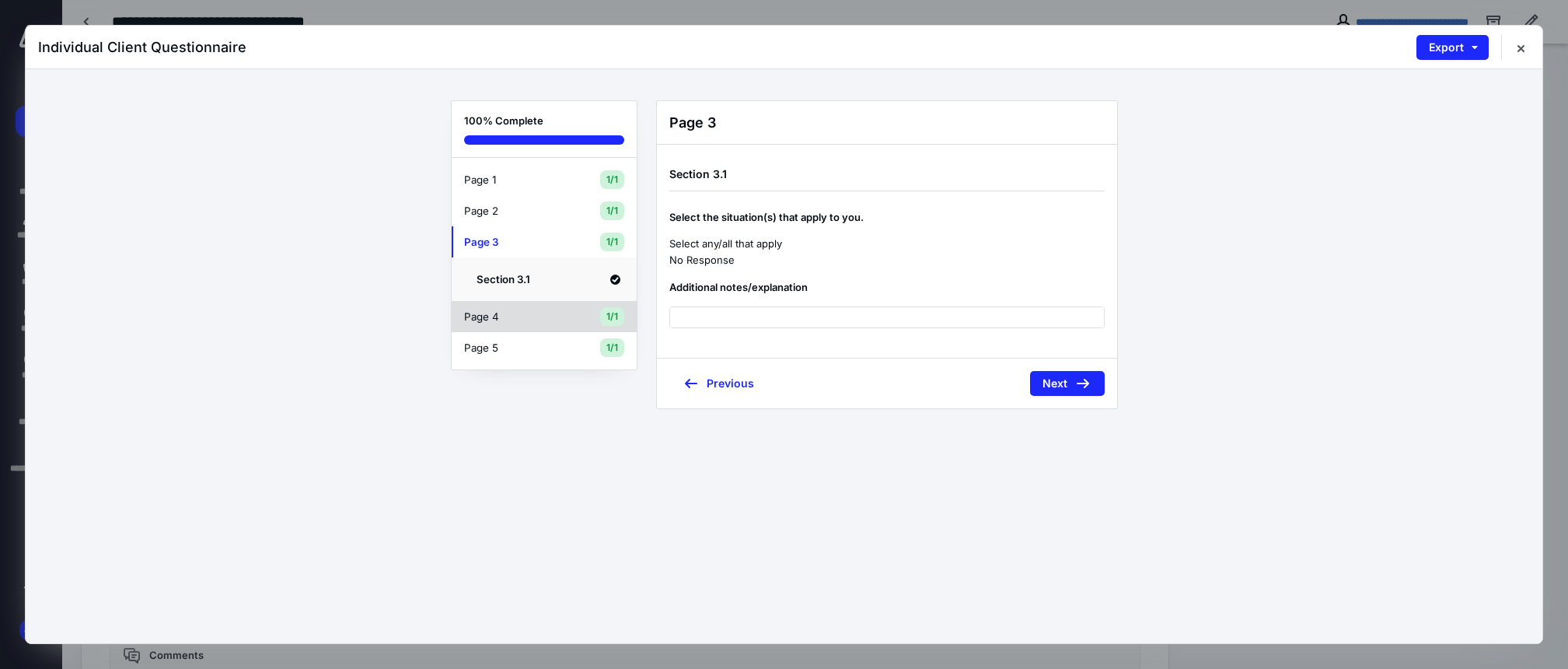 click on "1/1" at bounding box center (612, 317) 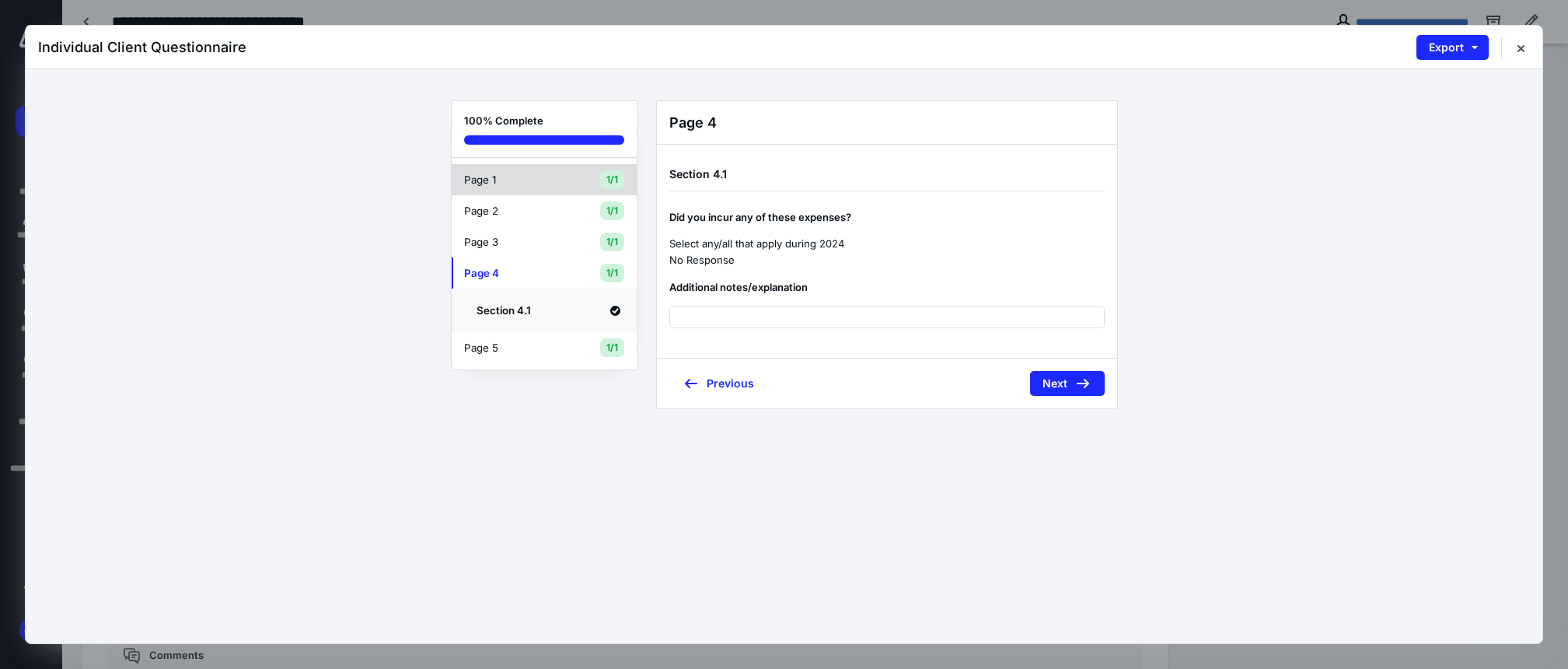 click on "Page 1" at bounding box center [519, 180] 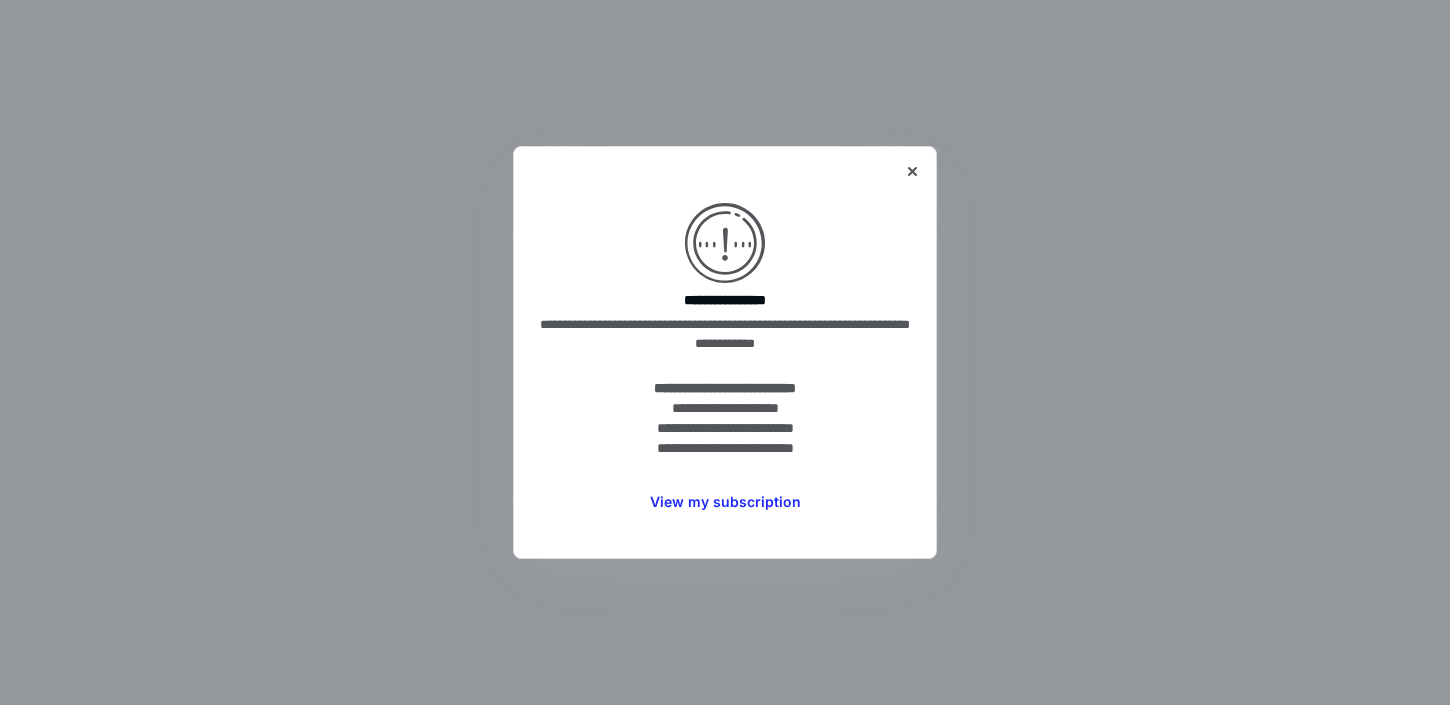 scroll, scrollTop: 0, scrollLeft: 0, axis: both 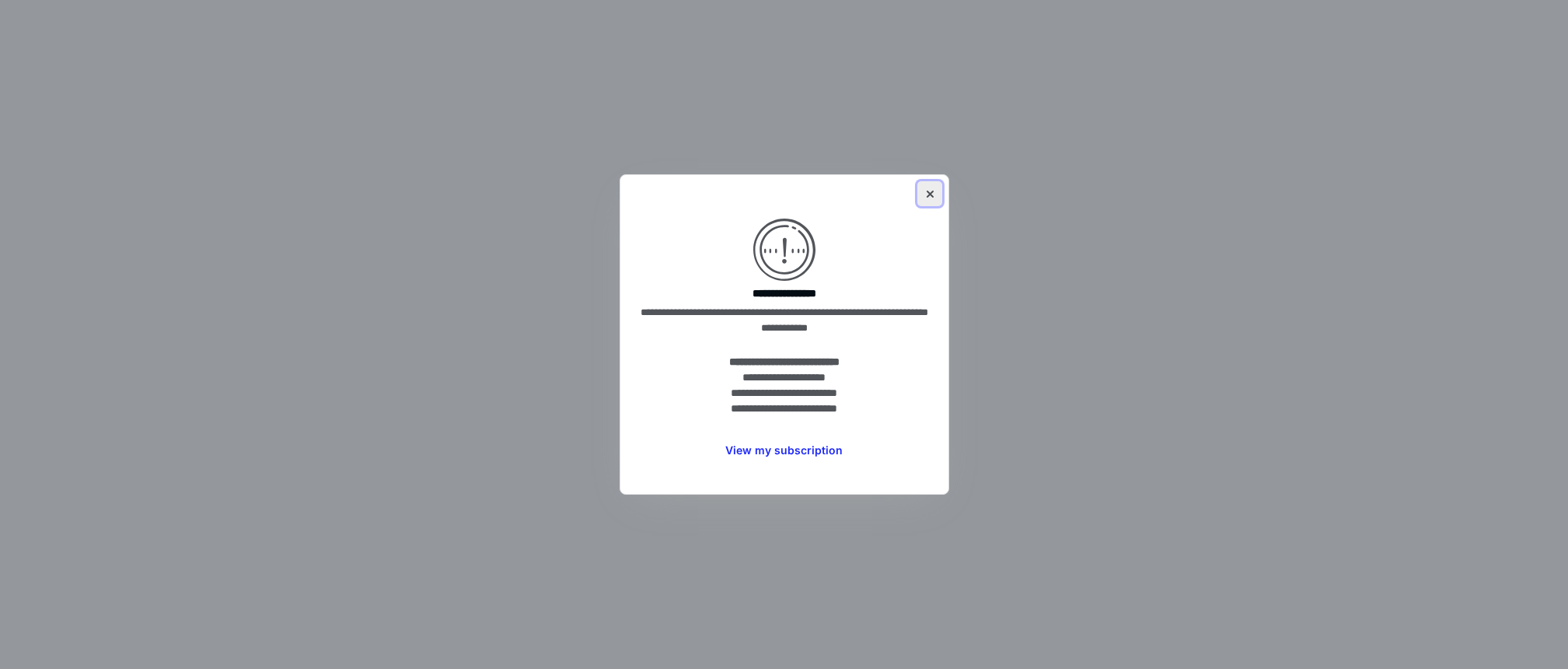 click at bounding box center [930, 194] 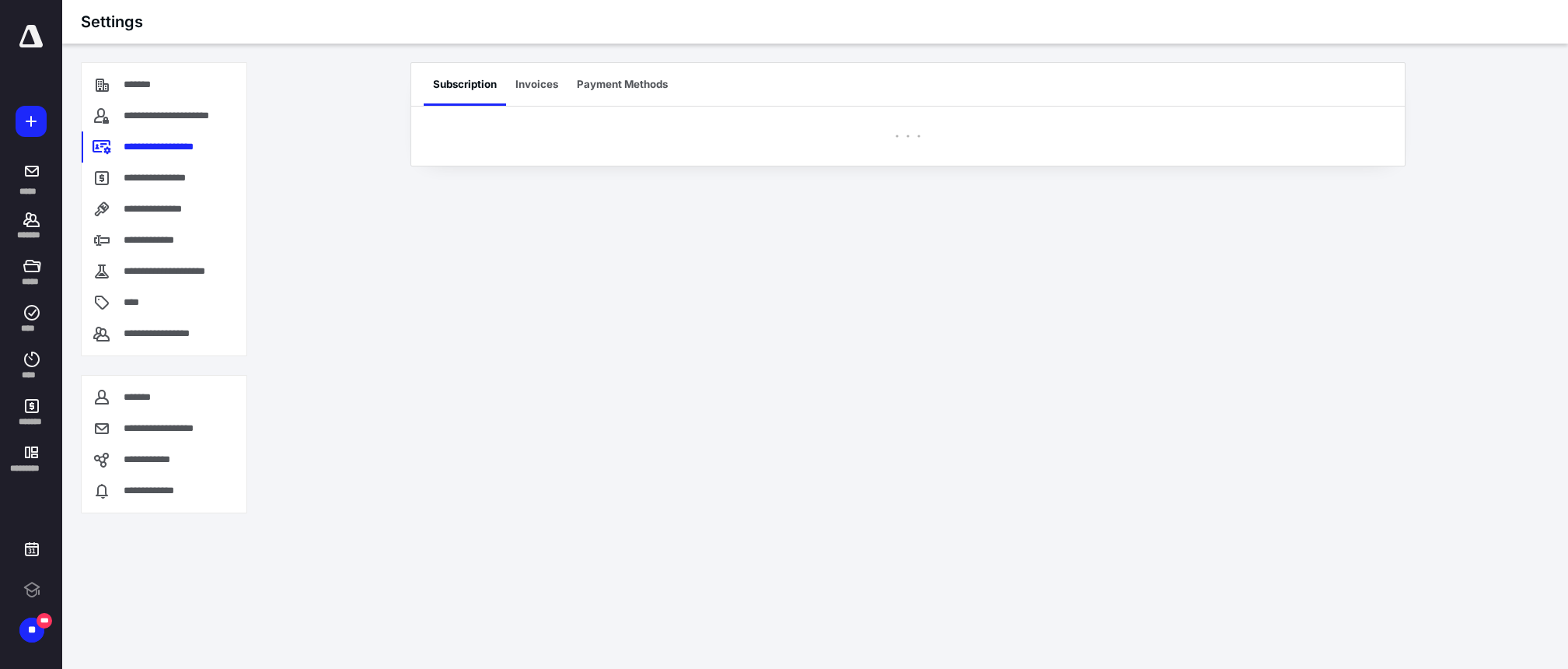 scroll, scrollTop: 0, scrollLeft: 0, axis: both 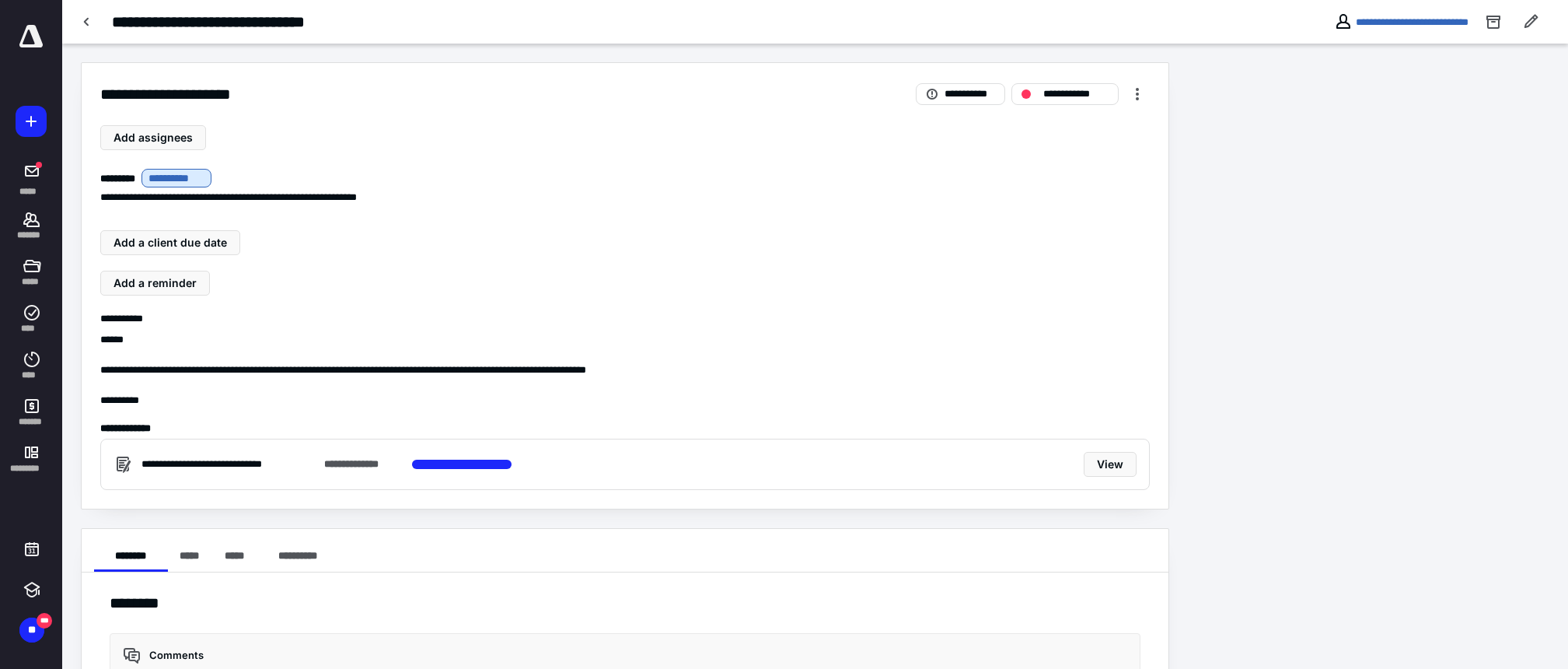 click on "**********" at bounding box center (815, 22) 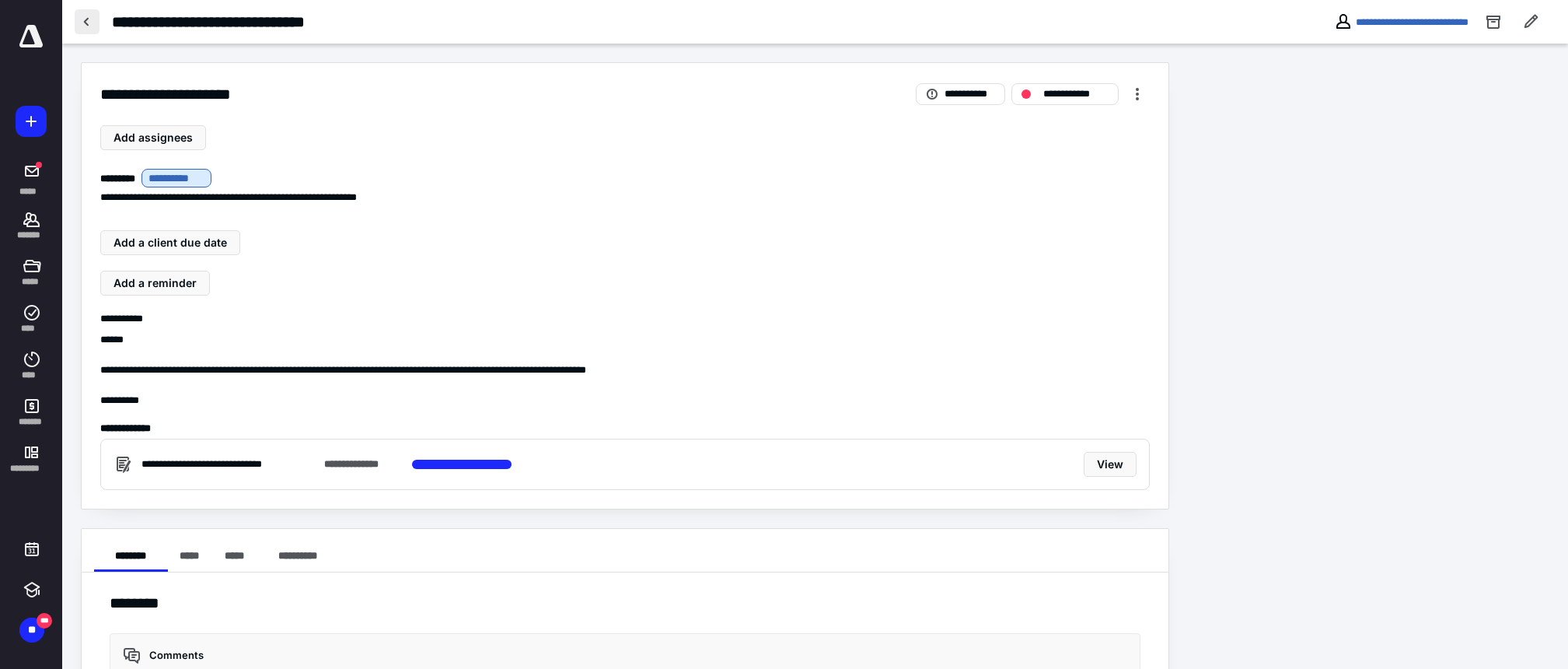 click 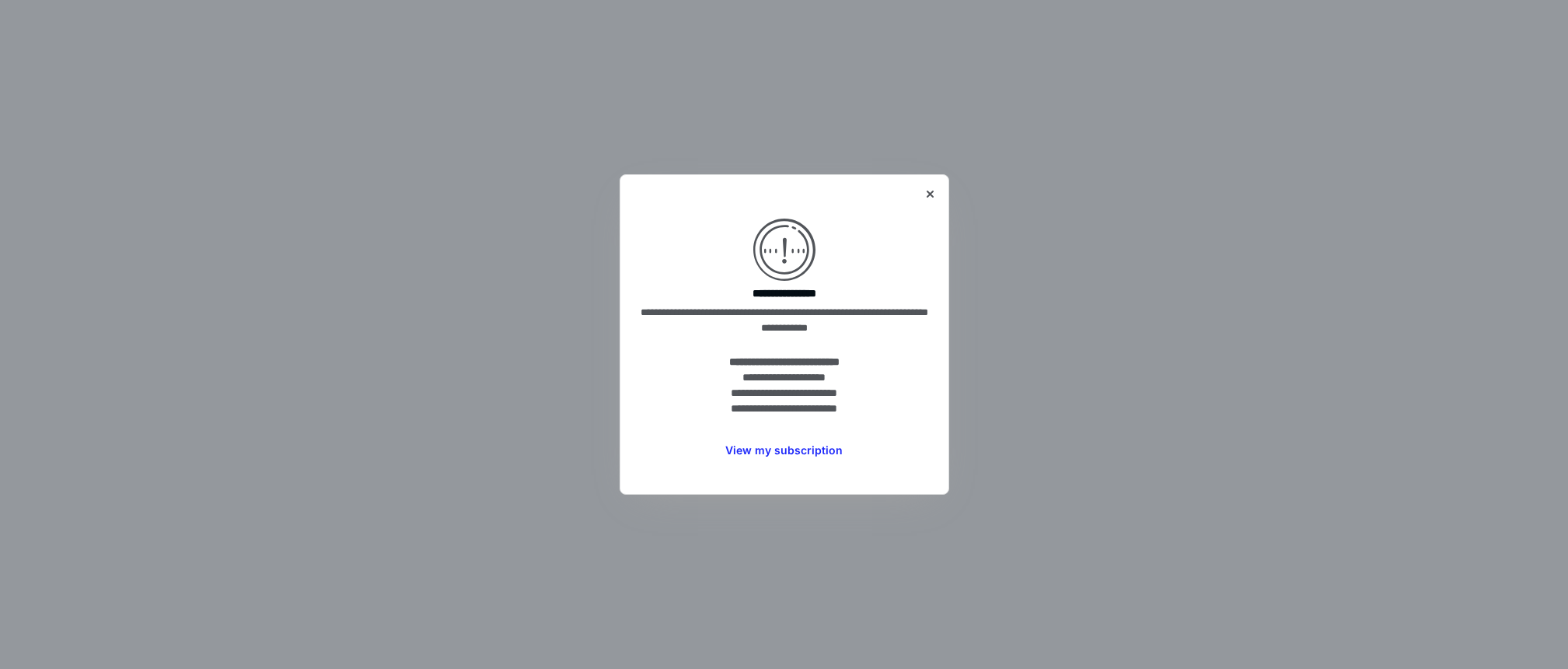 scroll, scrollTop: 0, scrollLeft: 0, axis: both 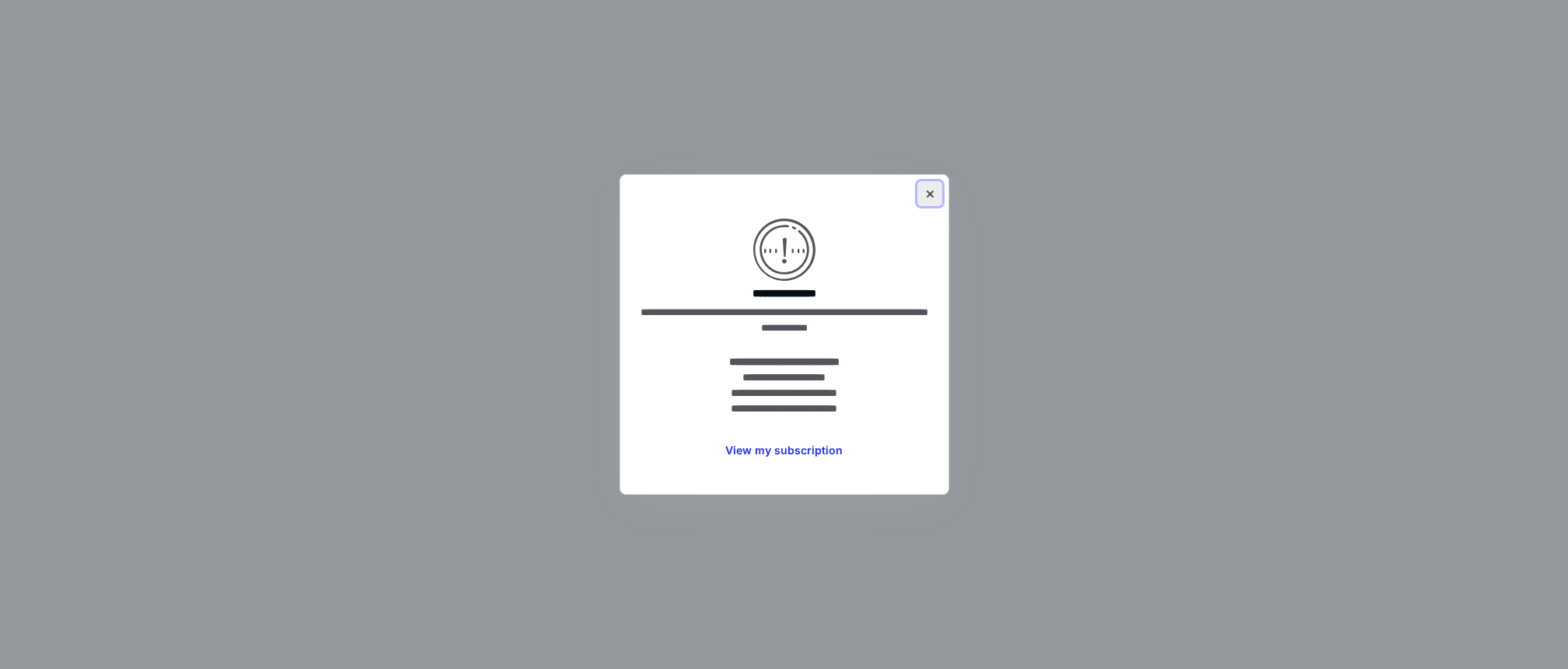 click at bounding box center (930, 194) 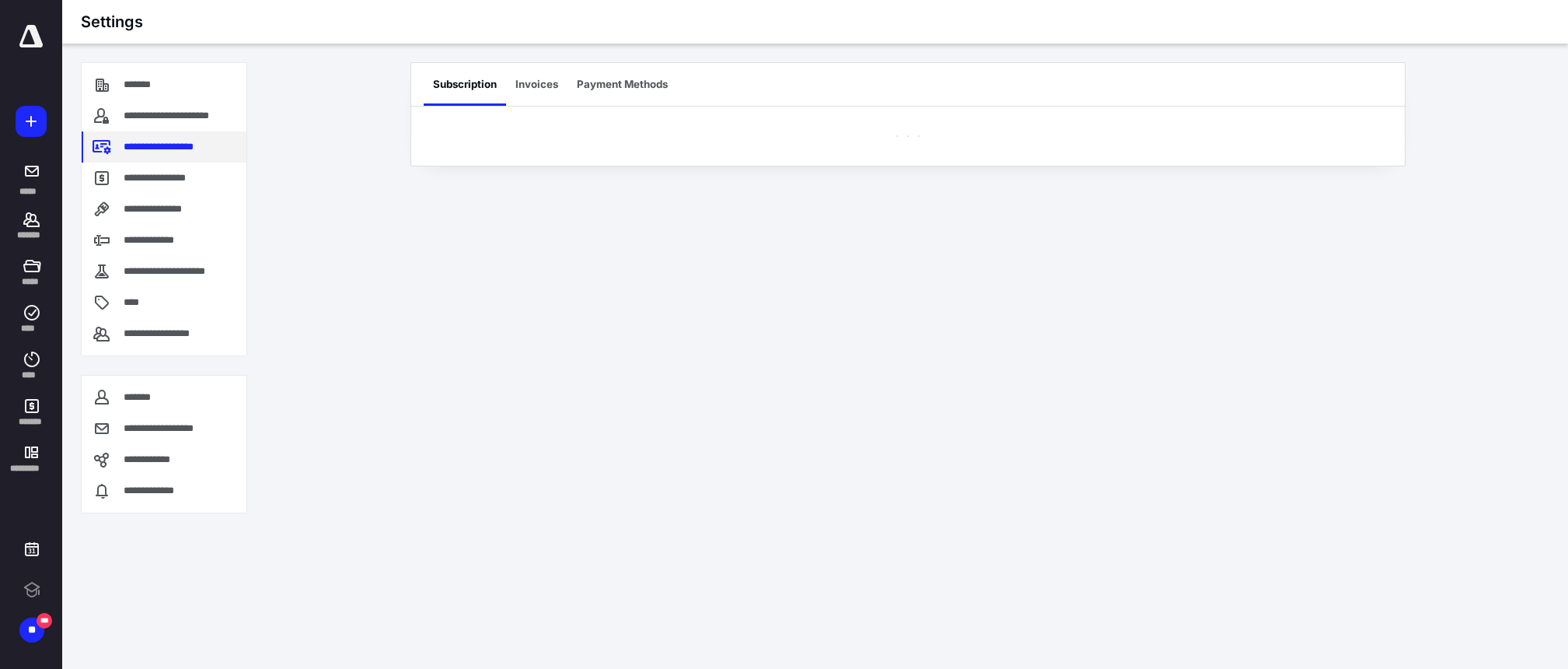 scroll, scrollTop: 0, scrollLeft: 0, axis: both 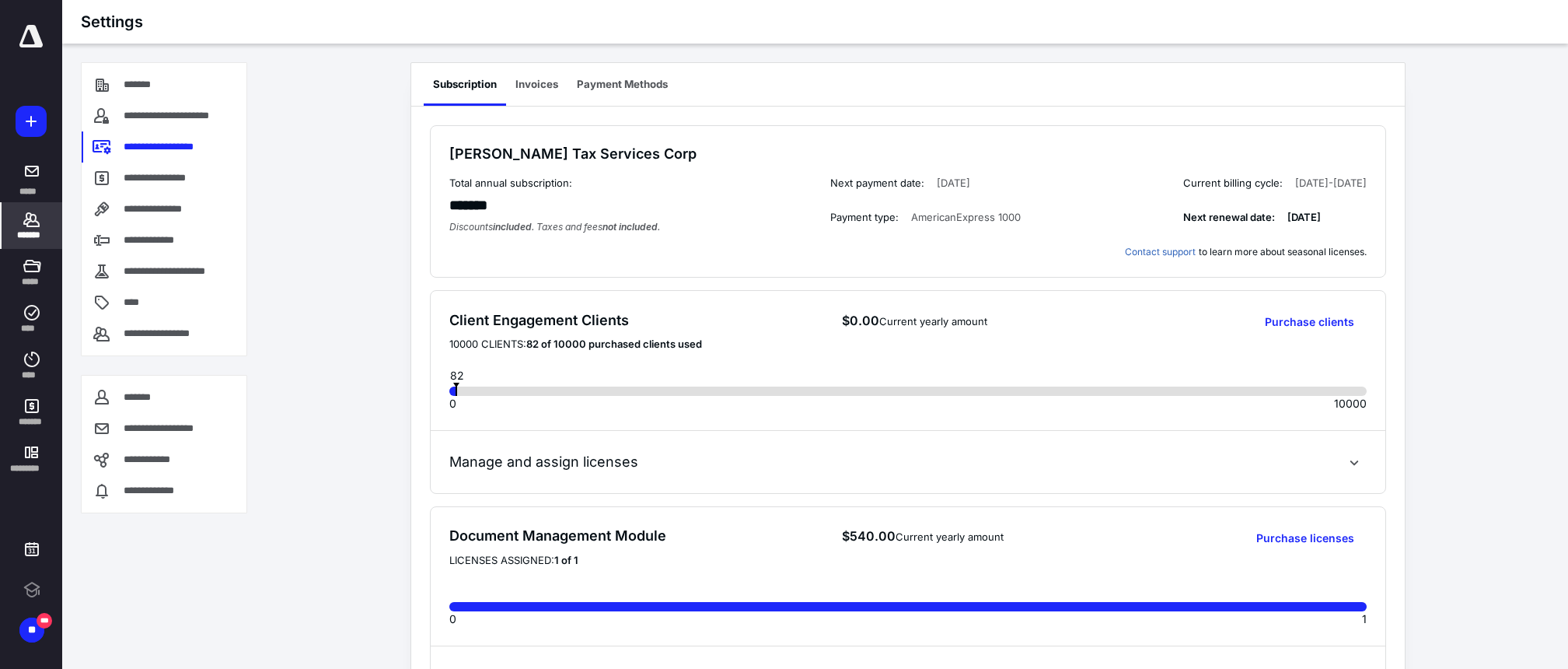 click on "*******" at bounding box center [32, 226] 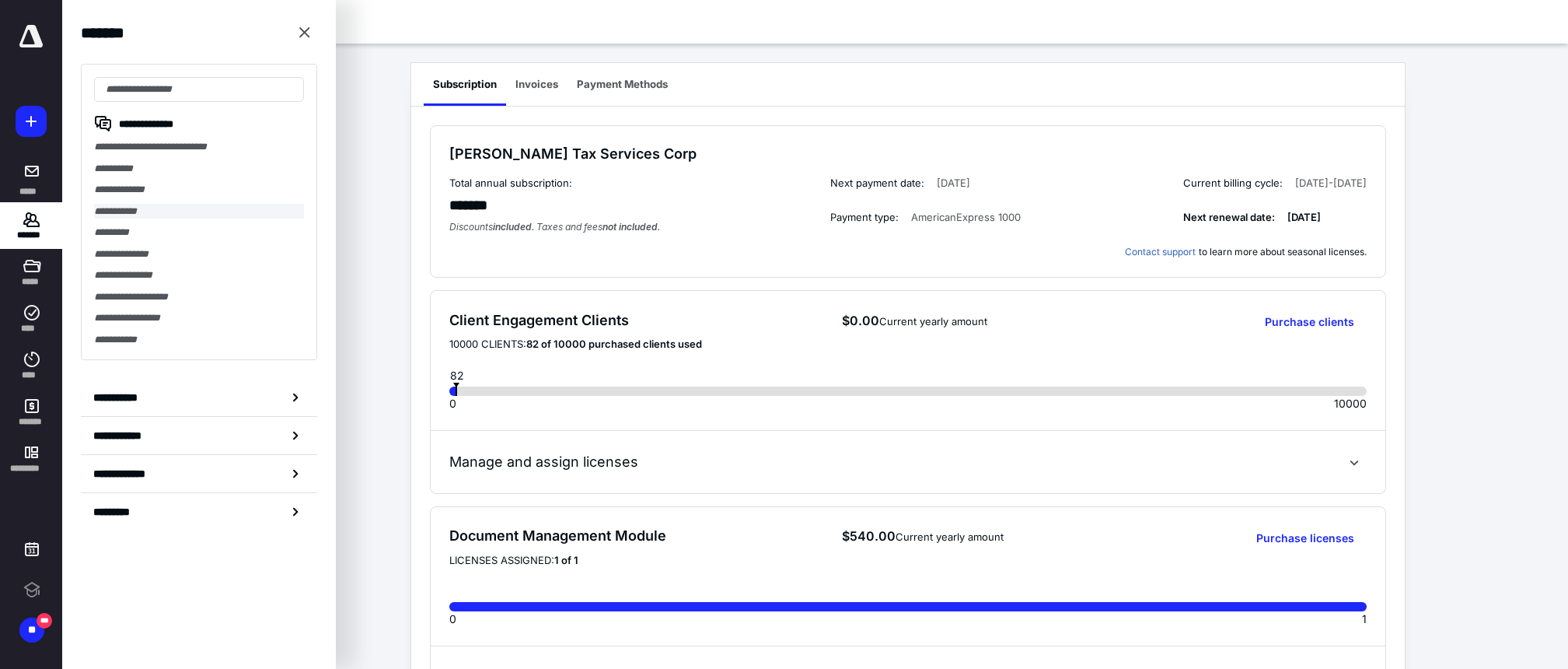 scroll, scrollTop: 0, scrollLeft: 0, axis: both 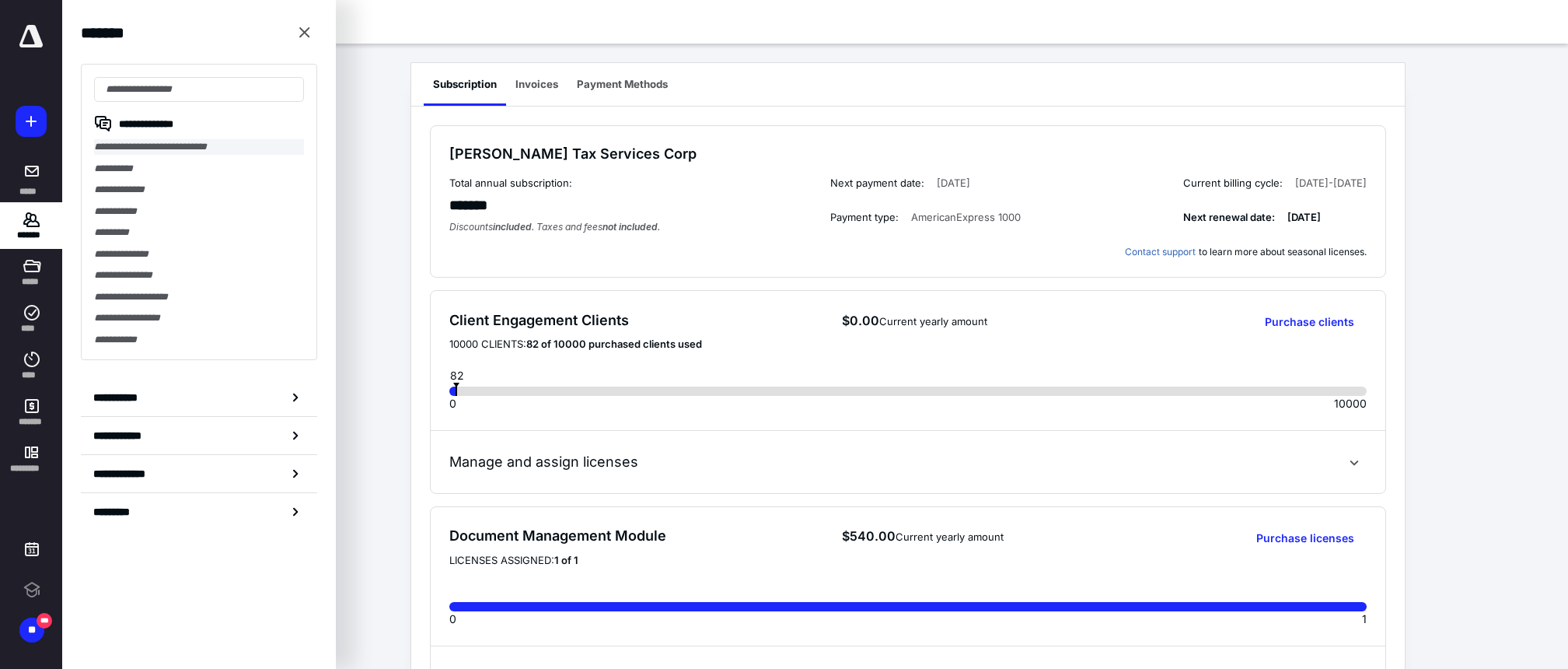 click on "**********" at bounding box center (199, 147) 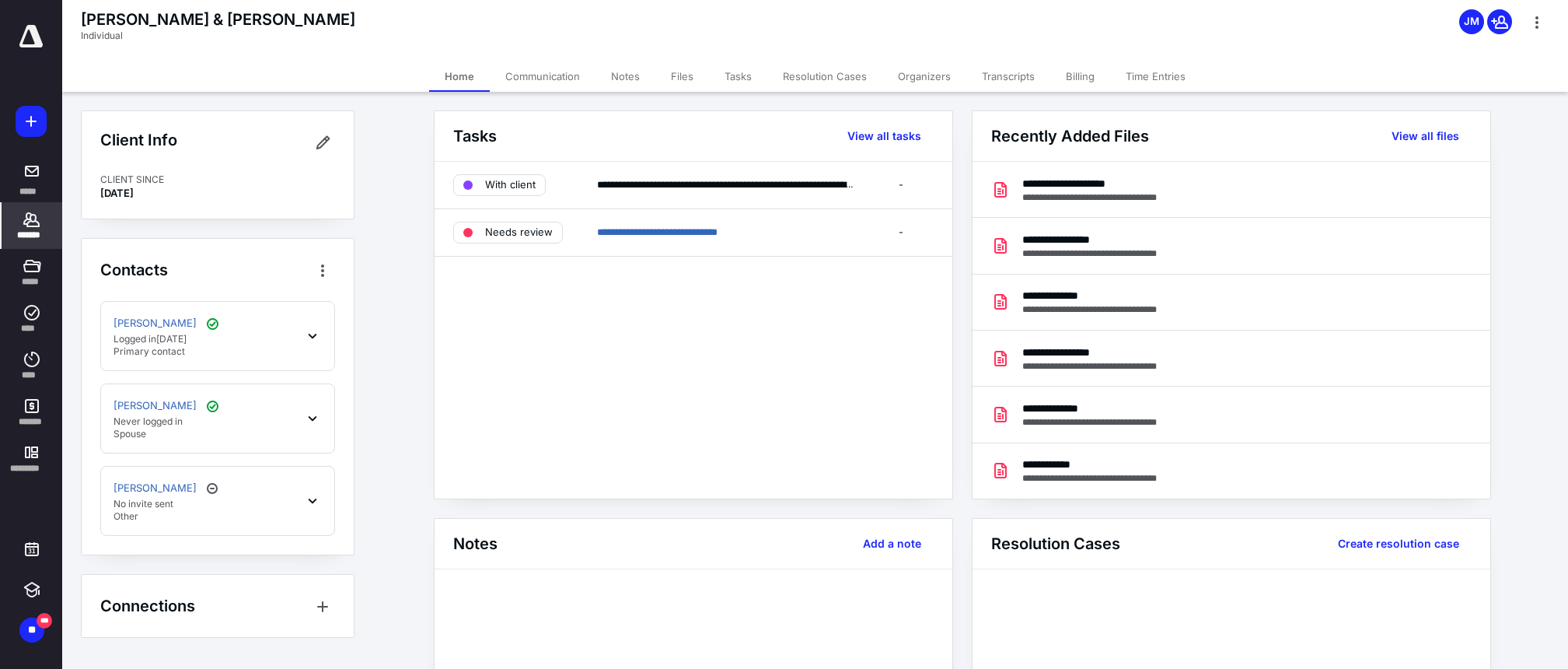 click on "Files" at bounding box center (682, 76) 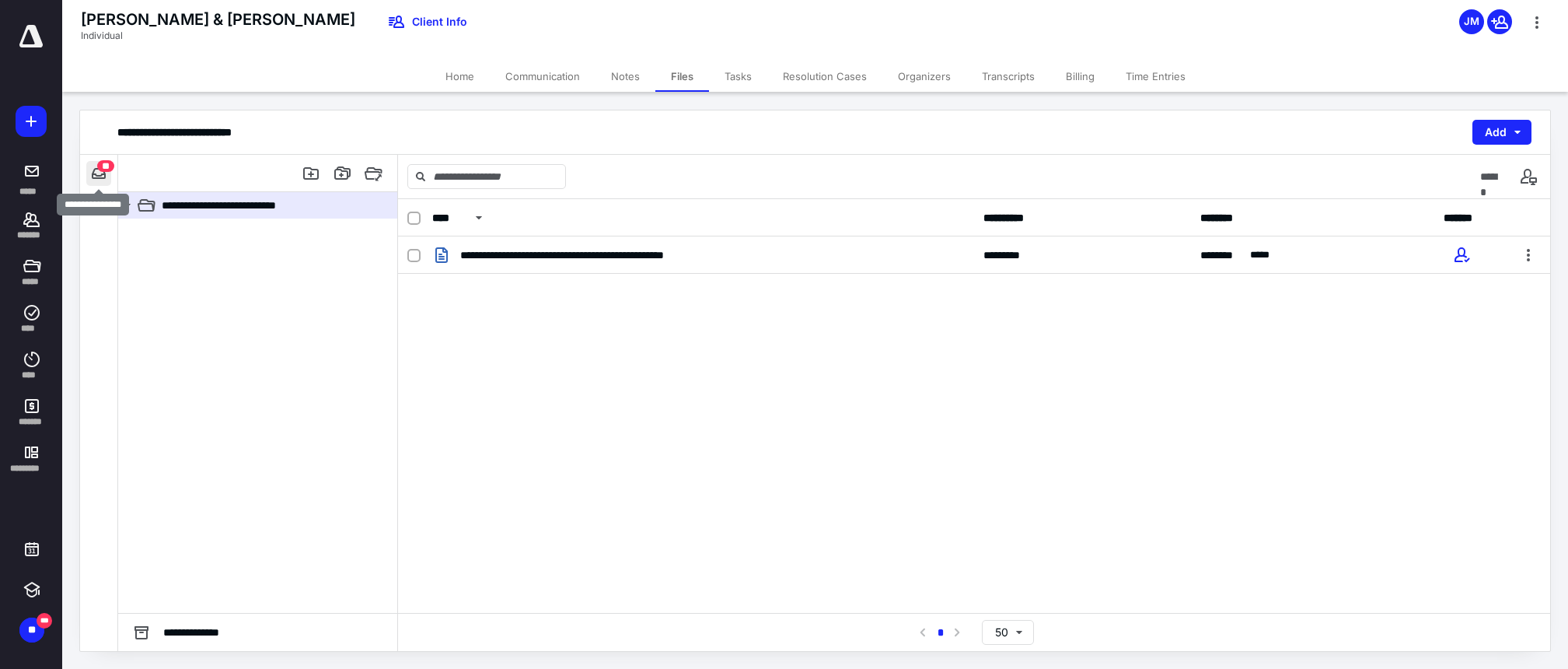 click at bounding box center (99, 173) 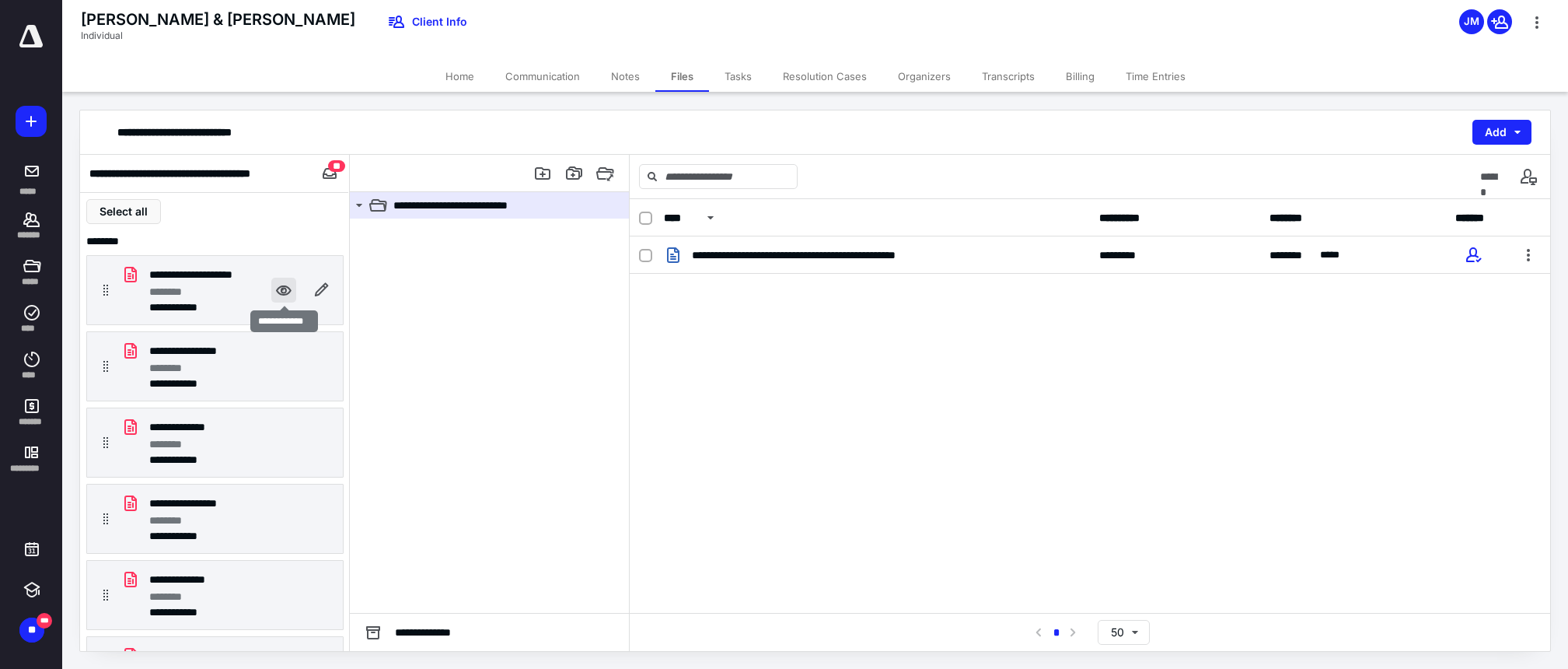 click at bounding box center (284, 290) 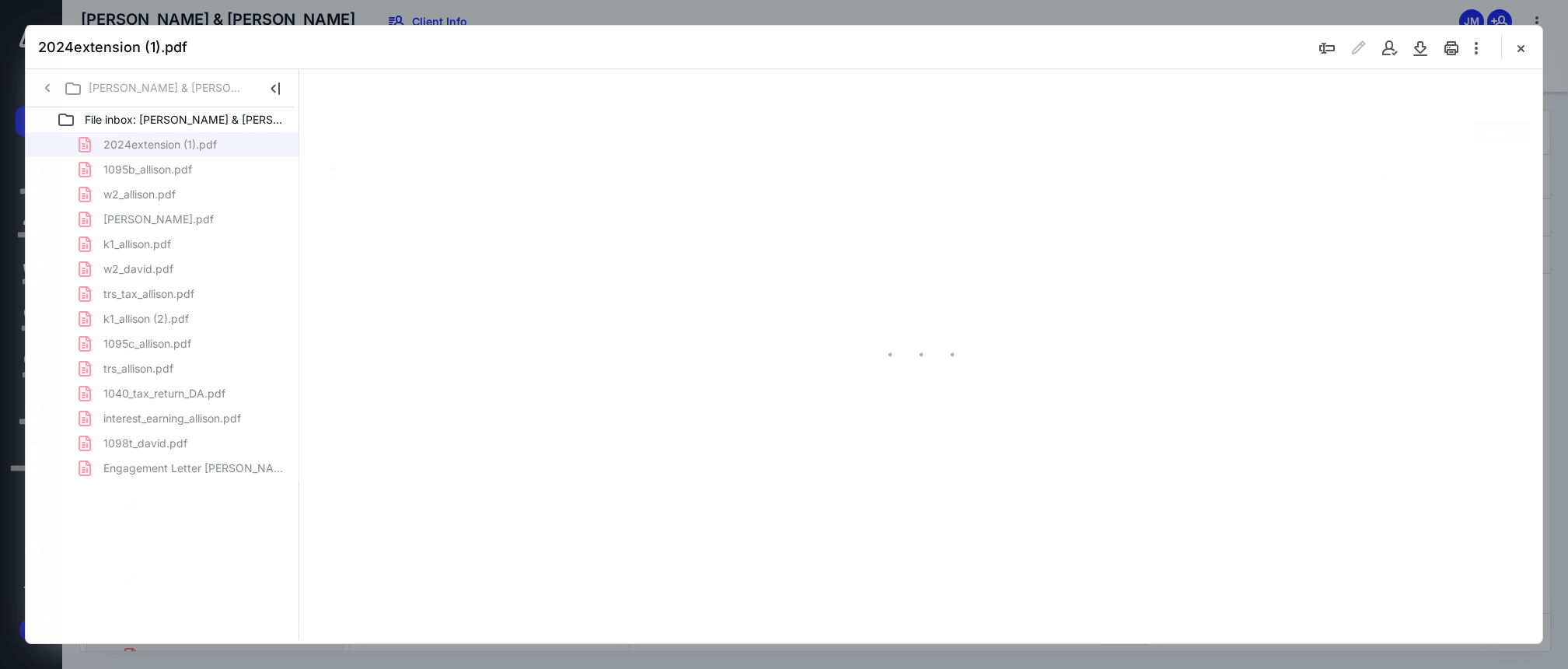 scroll, scrollTop: 0, scrollLeft: 0, axis: both 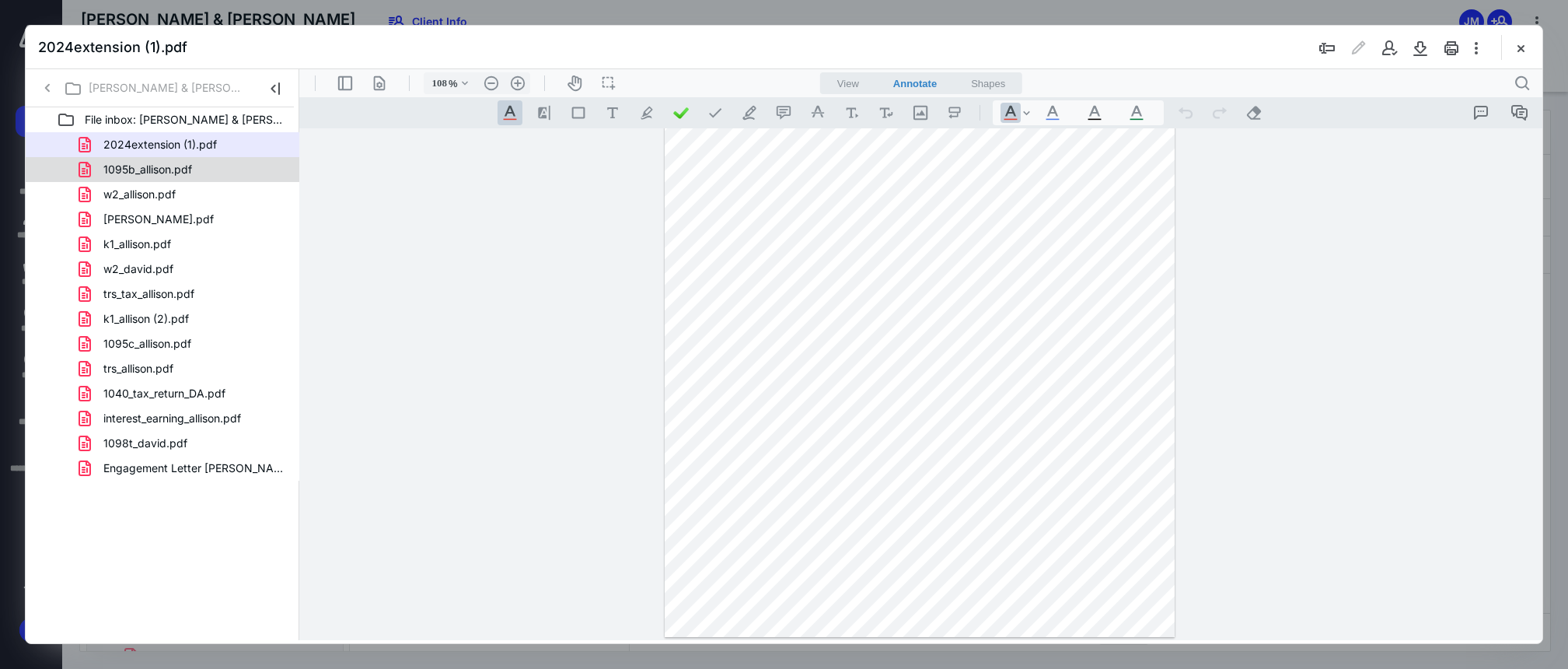 click on "1095b_allison.pdf" at bounding box center [184, 170] 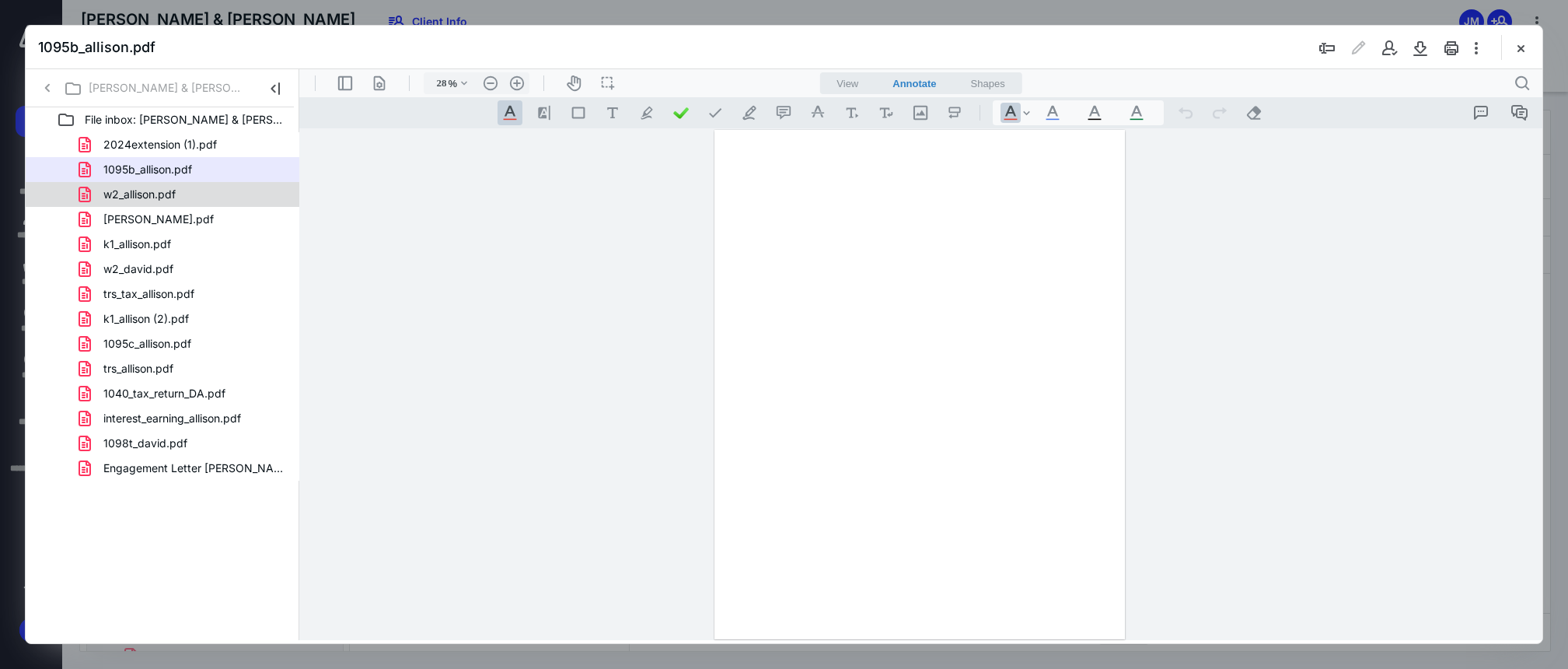 scroll, scrollTop: 0, scrollLeft: 0, axis: both 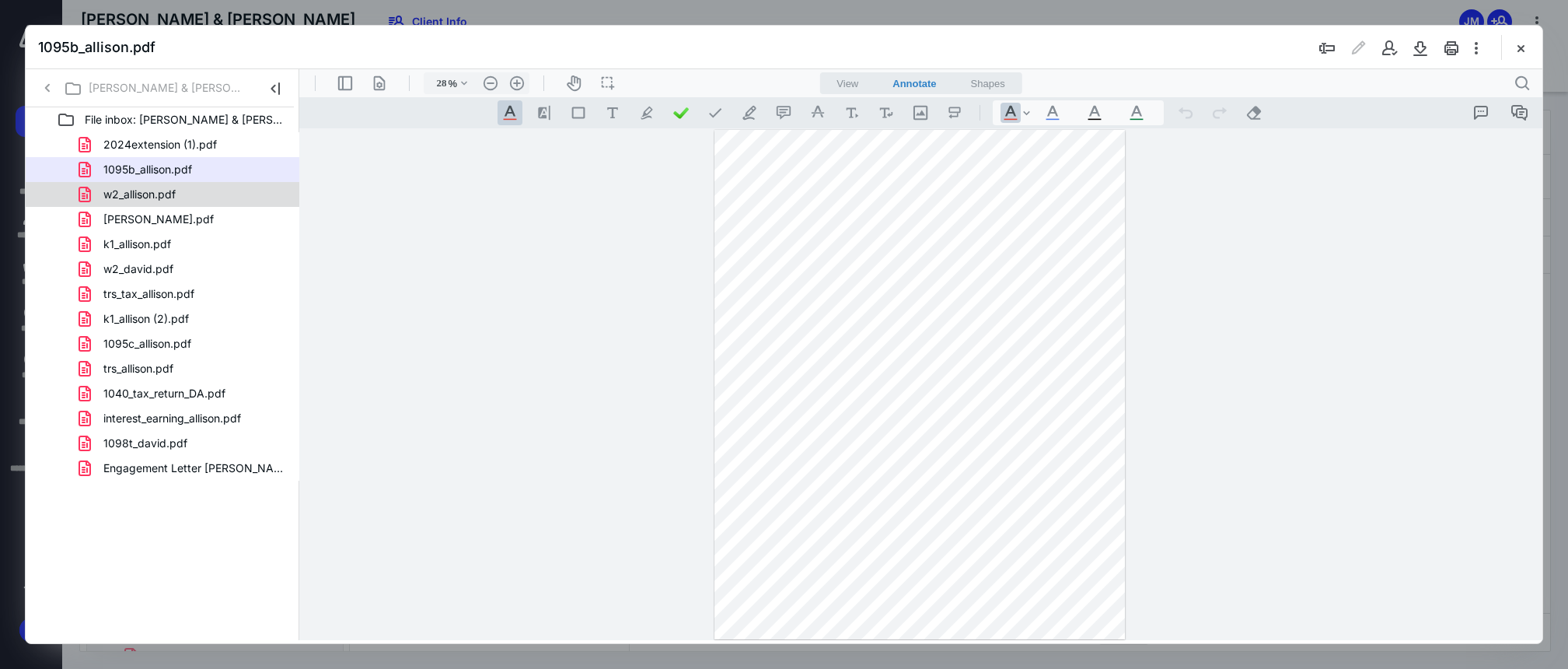 click on "w2_allison.pdf" at bounding box center [184, 194] 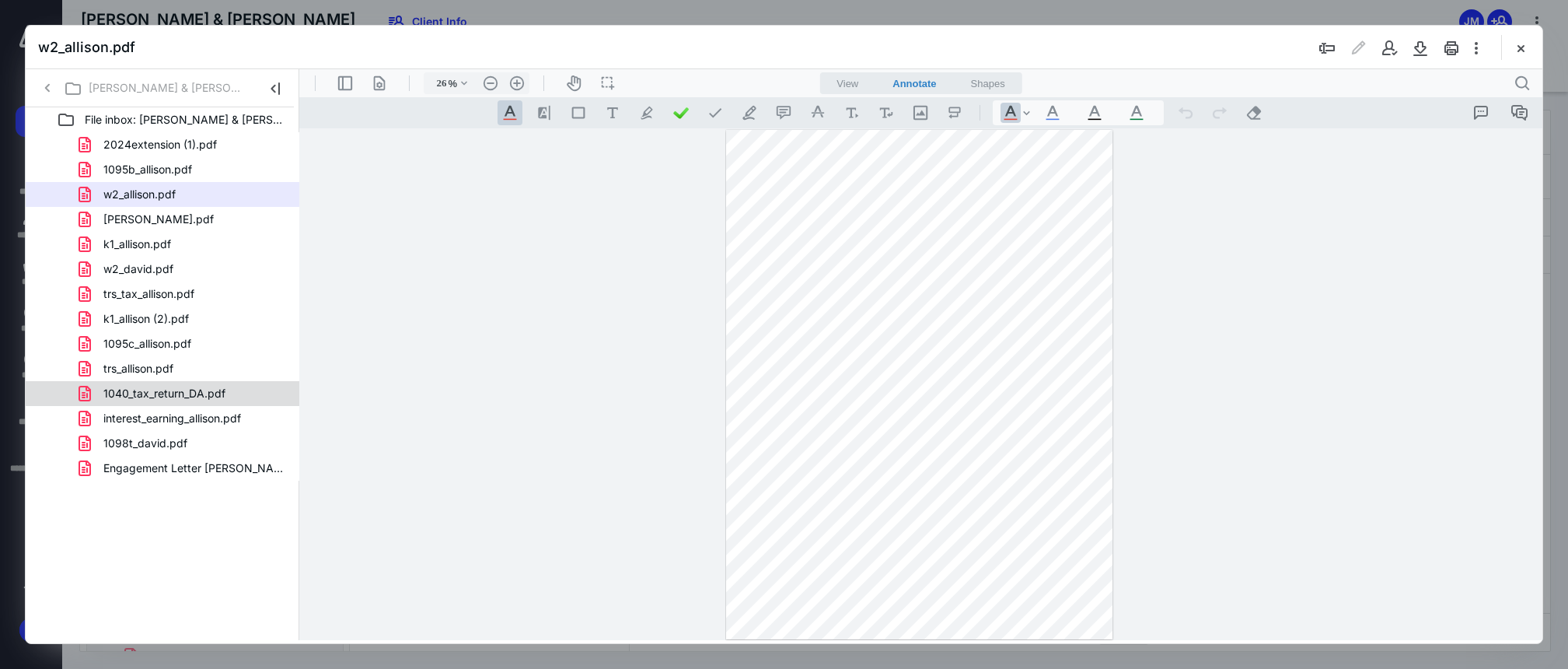 click on "1040_tax_return_DA.pdf" at bounding box center [184, 394] 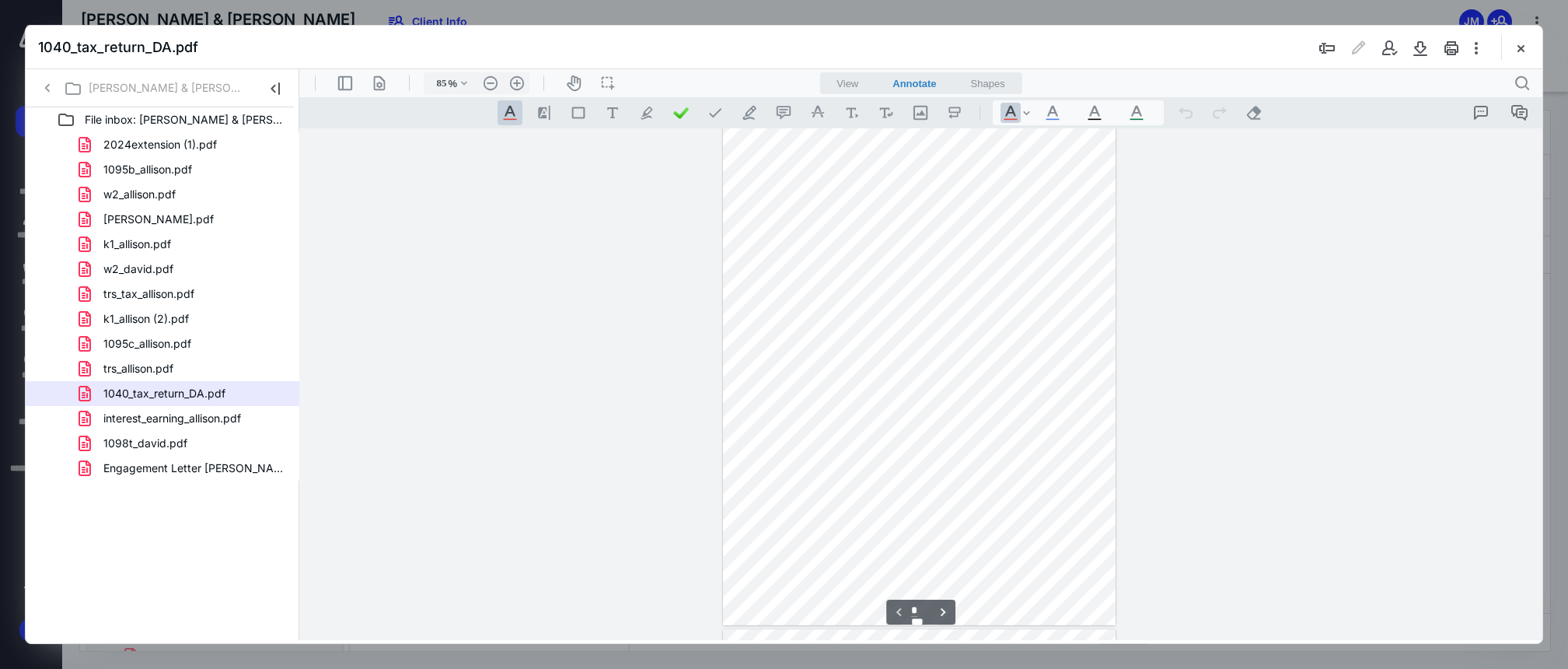 scroll, scrollTop: 77, scrollLeft: 0, axis: vertical 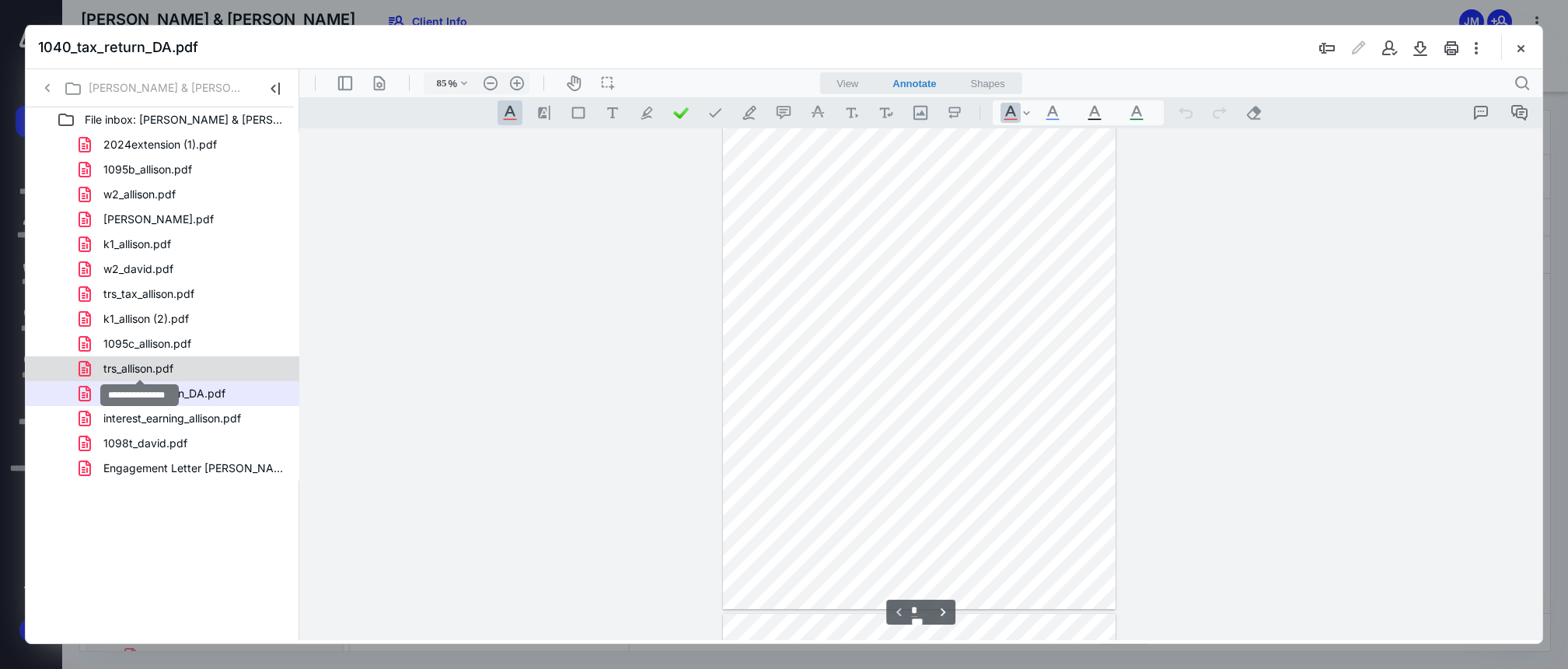 click on "trs_allison.pdf" at bounding box center (138, 369) 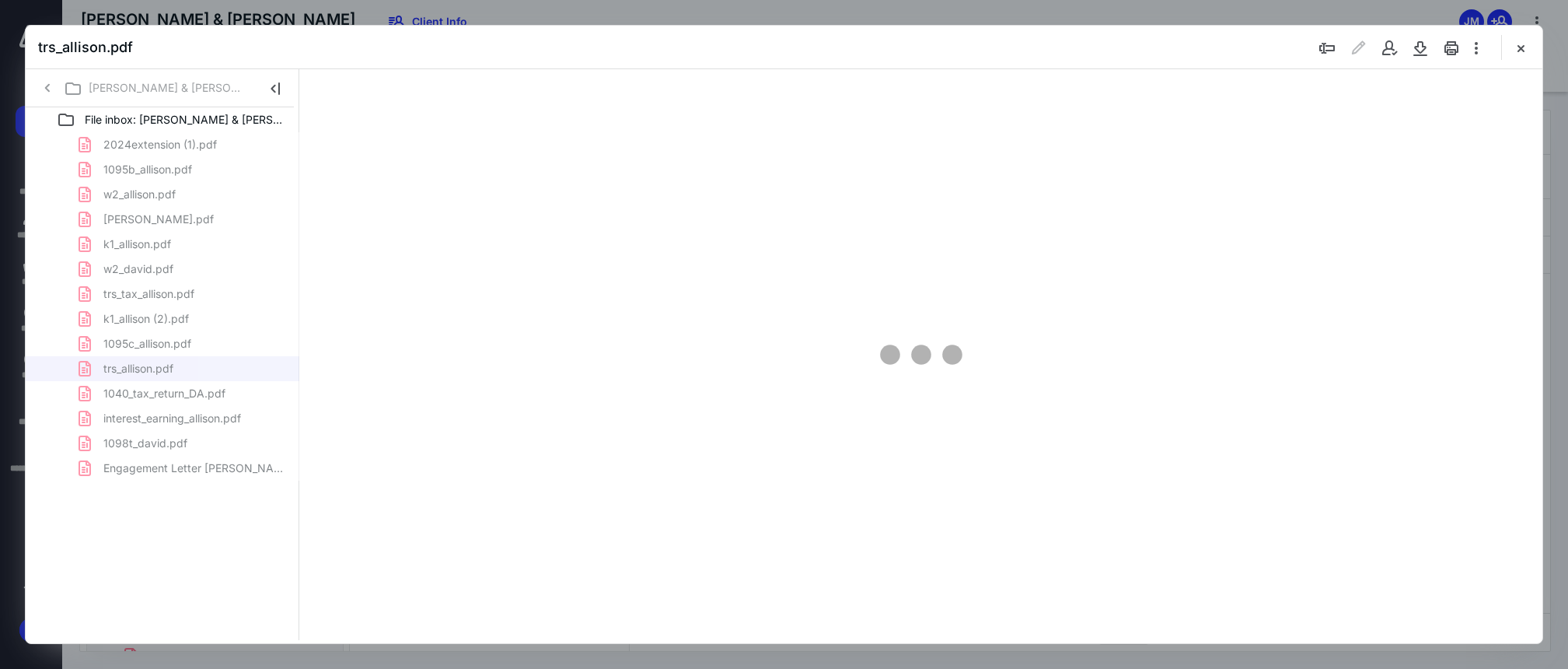 scroll, scrollTop: 0, scrollLeft: 0, axis: both 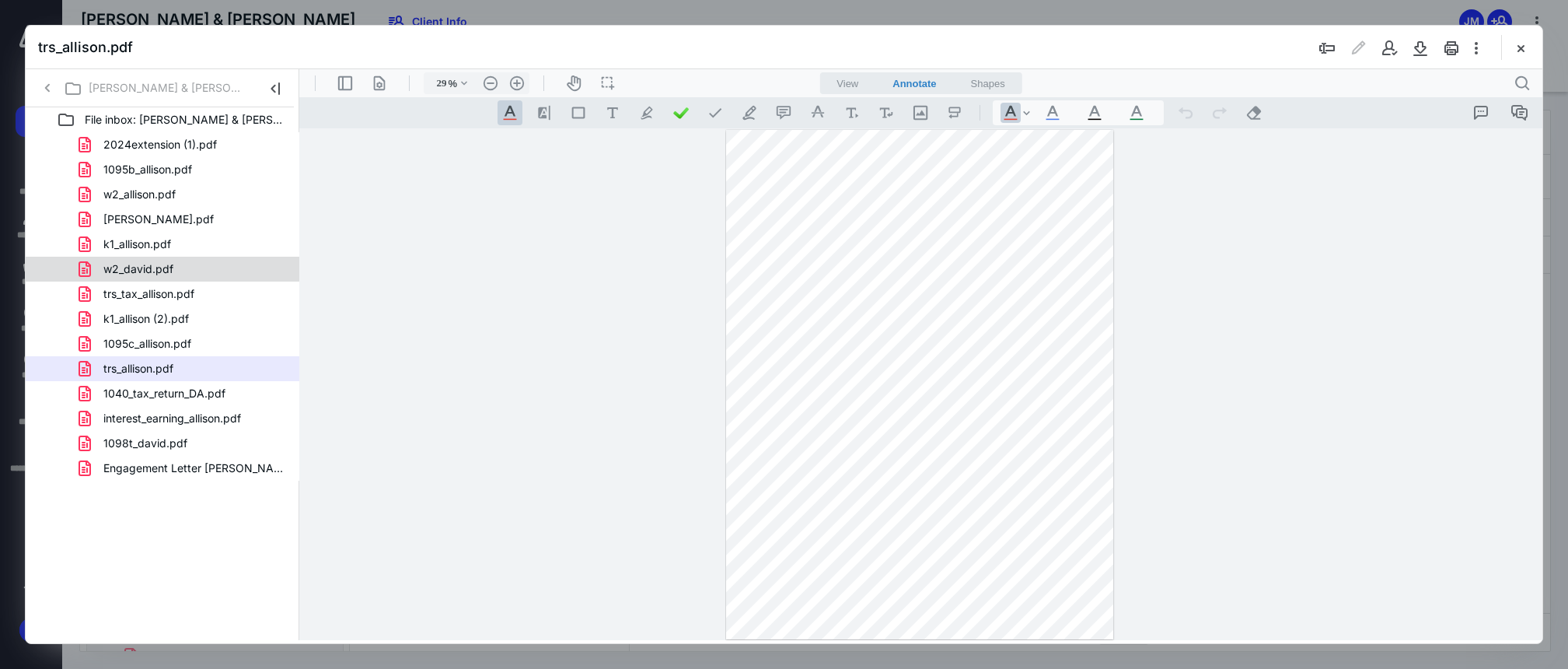 click on "w2_david.pdf" at bounding box center [184, 269] 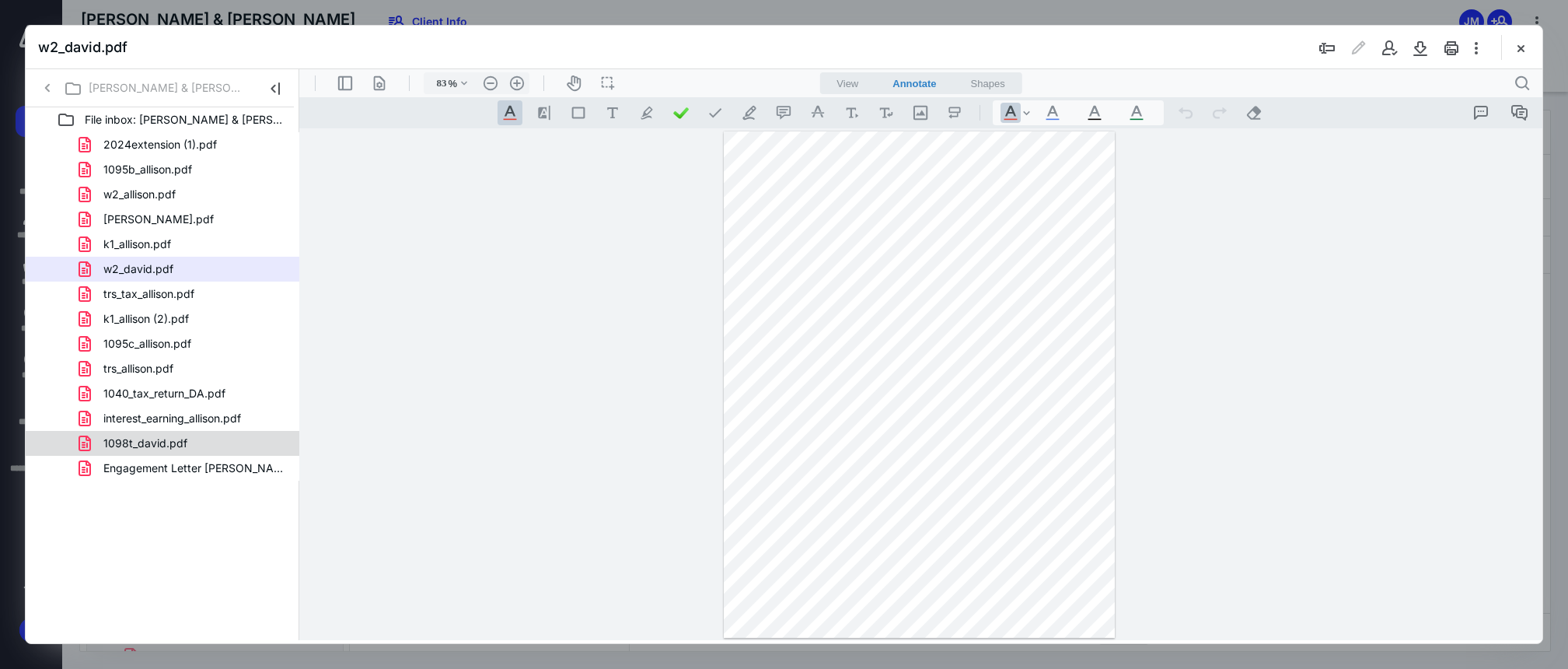 click on "1098t_david.pdf" at bounding box center [184, 443] 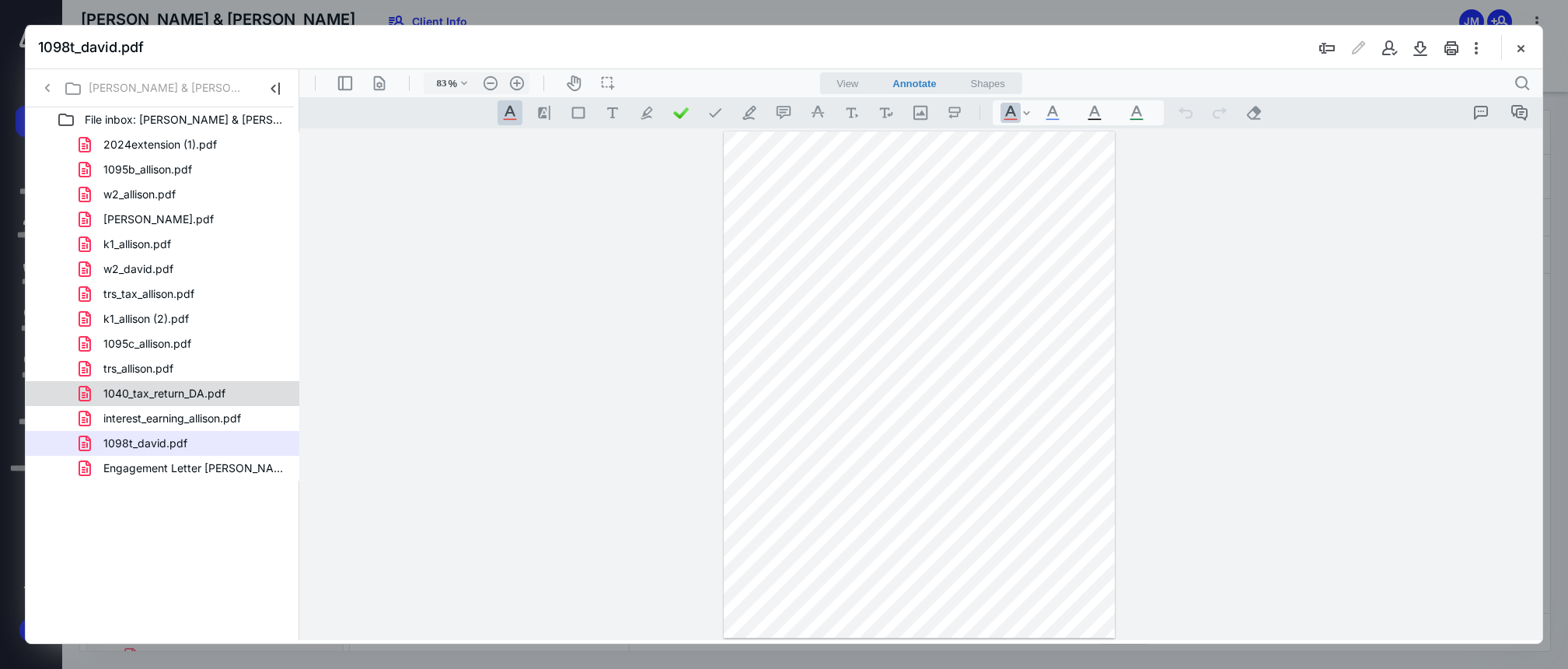 click on "1040_tax_return_DA.pdf" at bounding box center [184, 394] 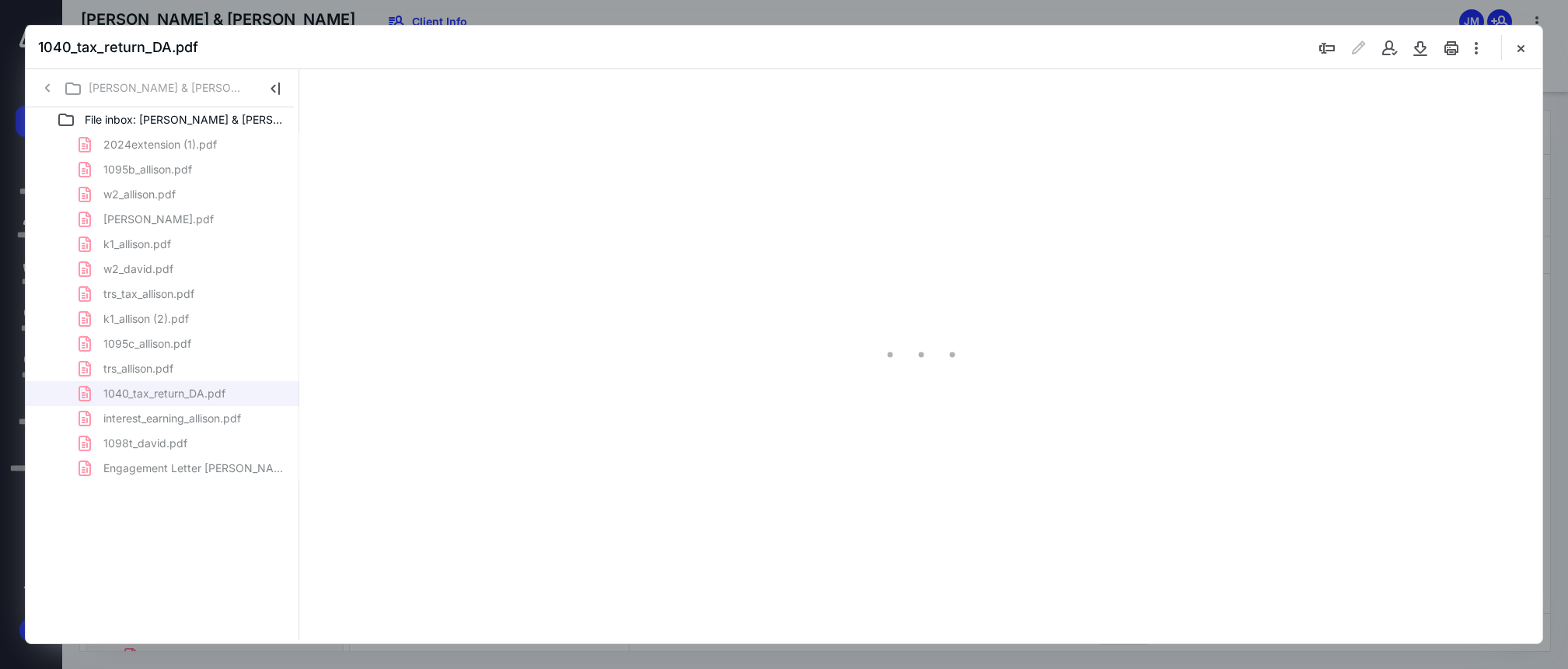 type on "78" 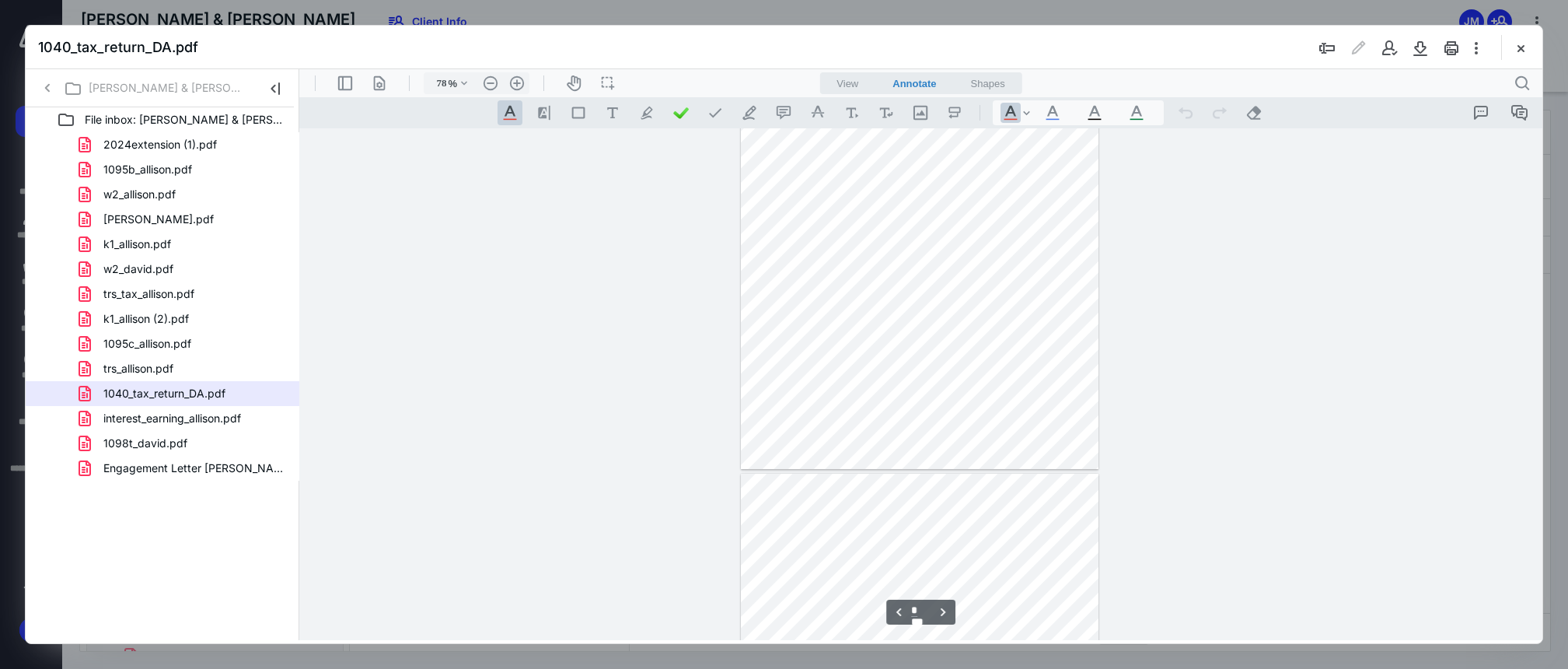 scroll, scrollTop: 627, scrollLeft: 0, axis: vertical 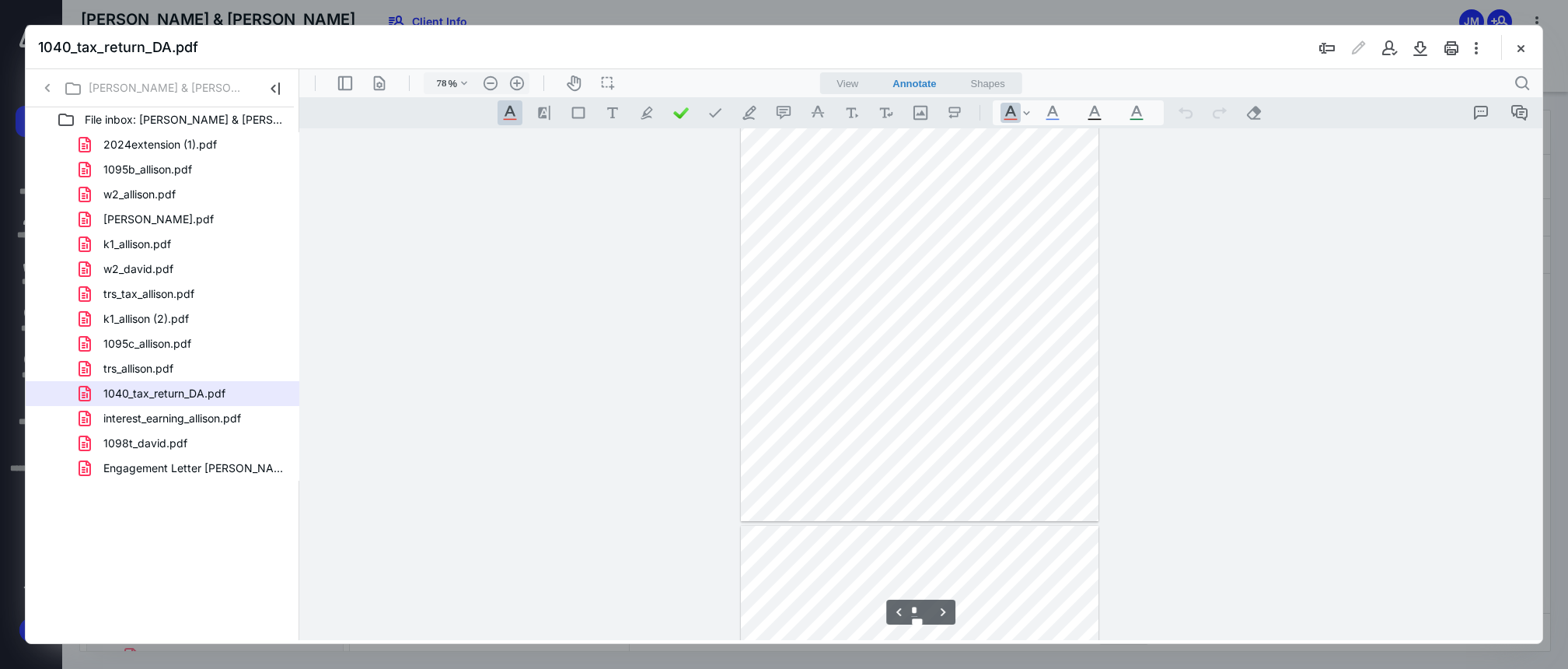 type on "*" 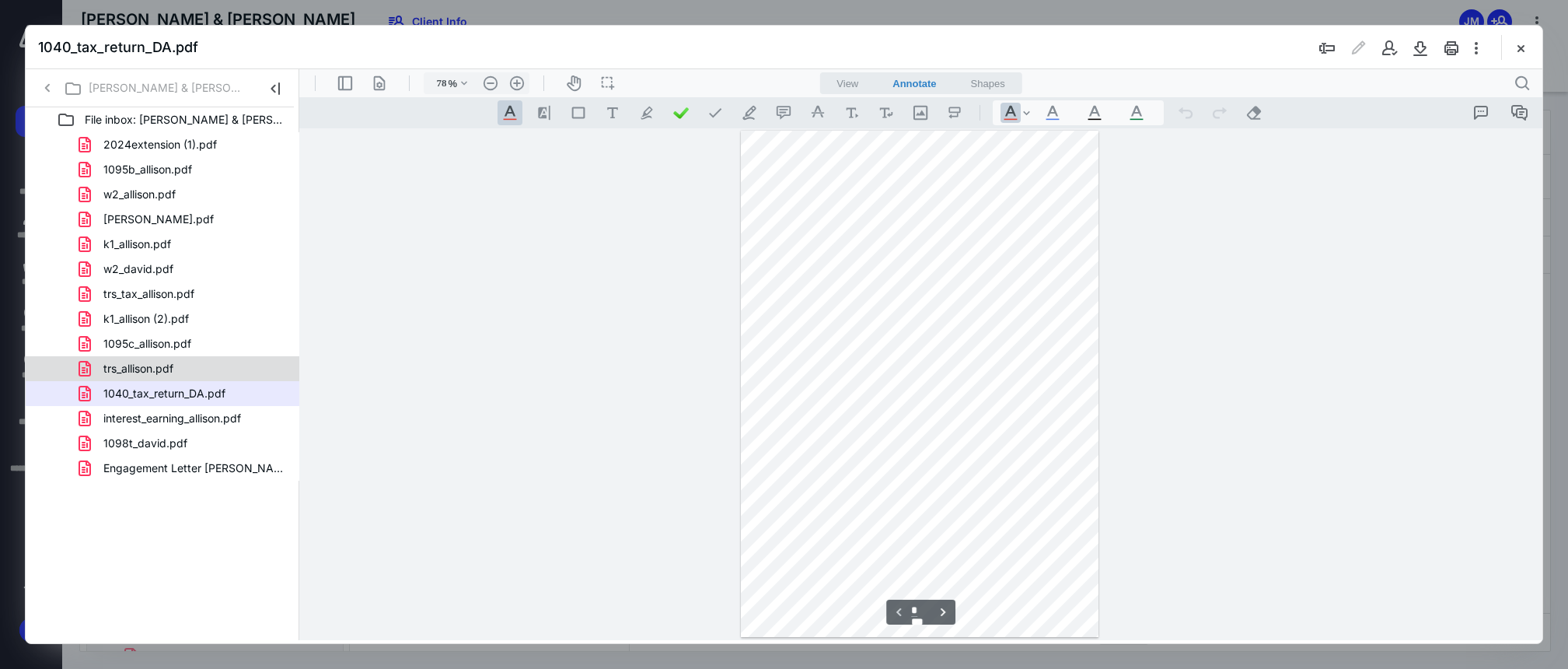 click on "trs_allison.pdf" at bounding box center (184, 369) 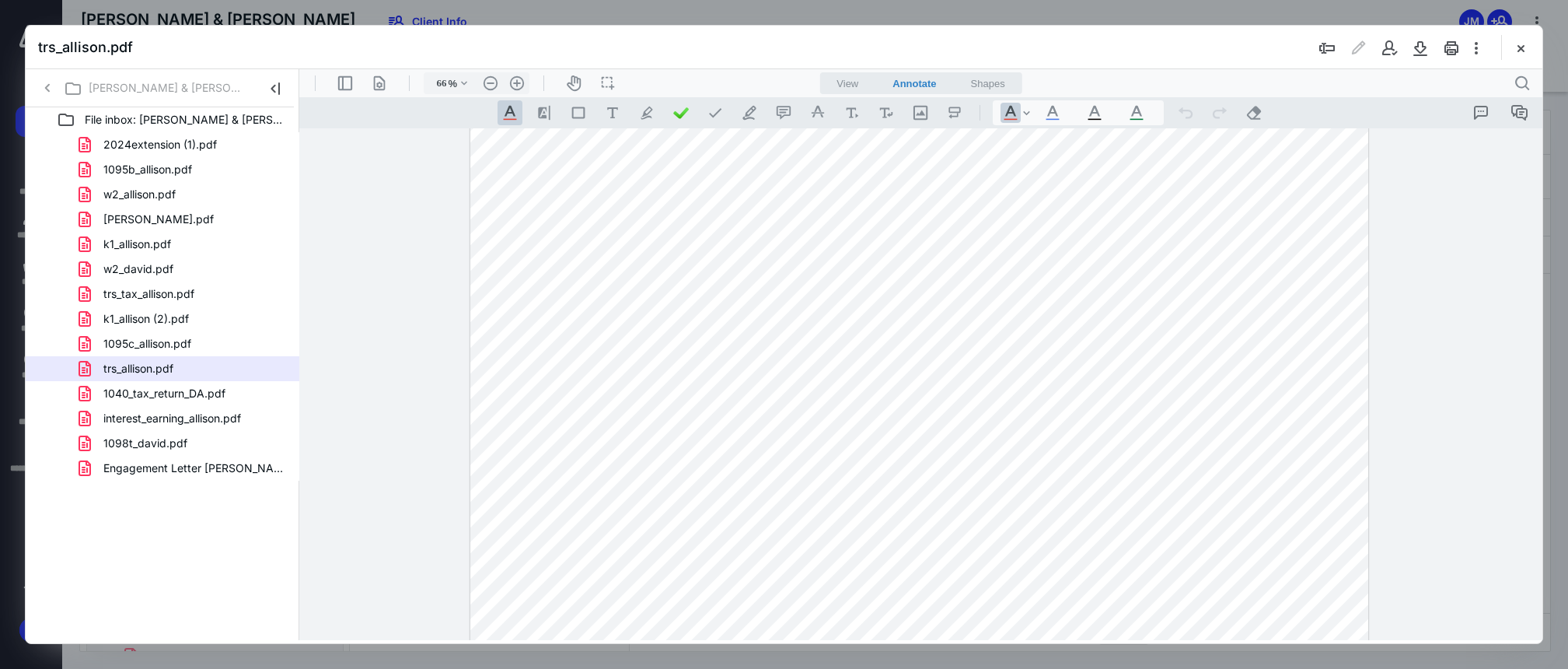 scroll, scrollTop: 121, scrollLeft: 0, axis: vertical 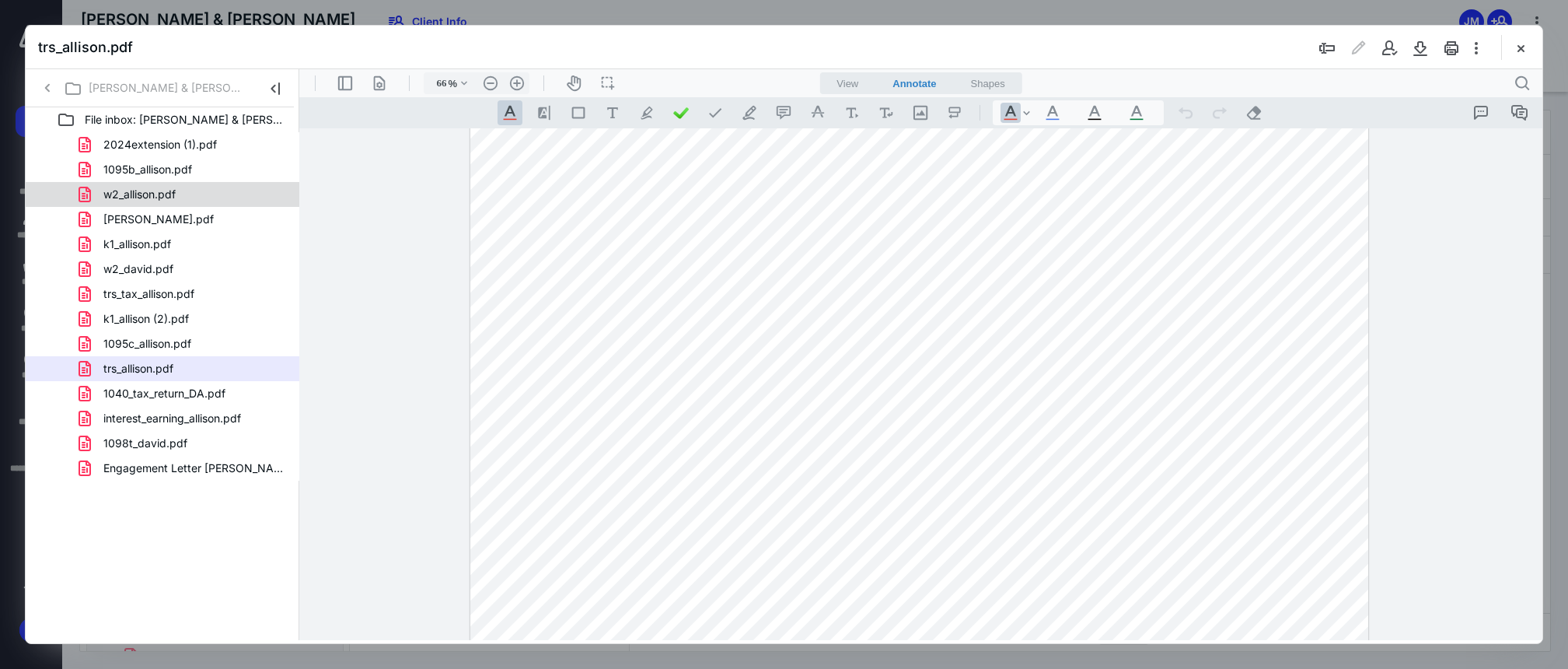 click on "w2_allison.pdf" at bounding box center [184, 194] 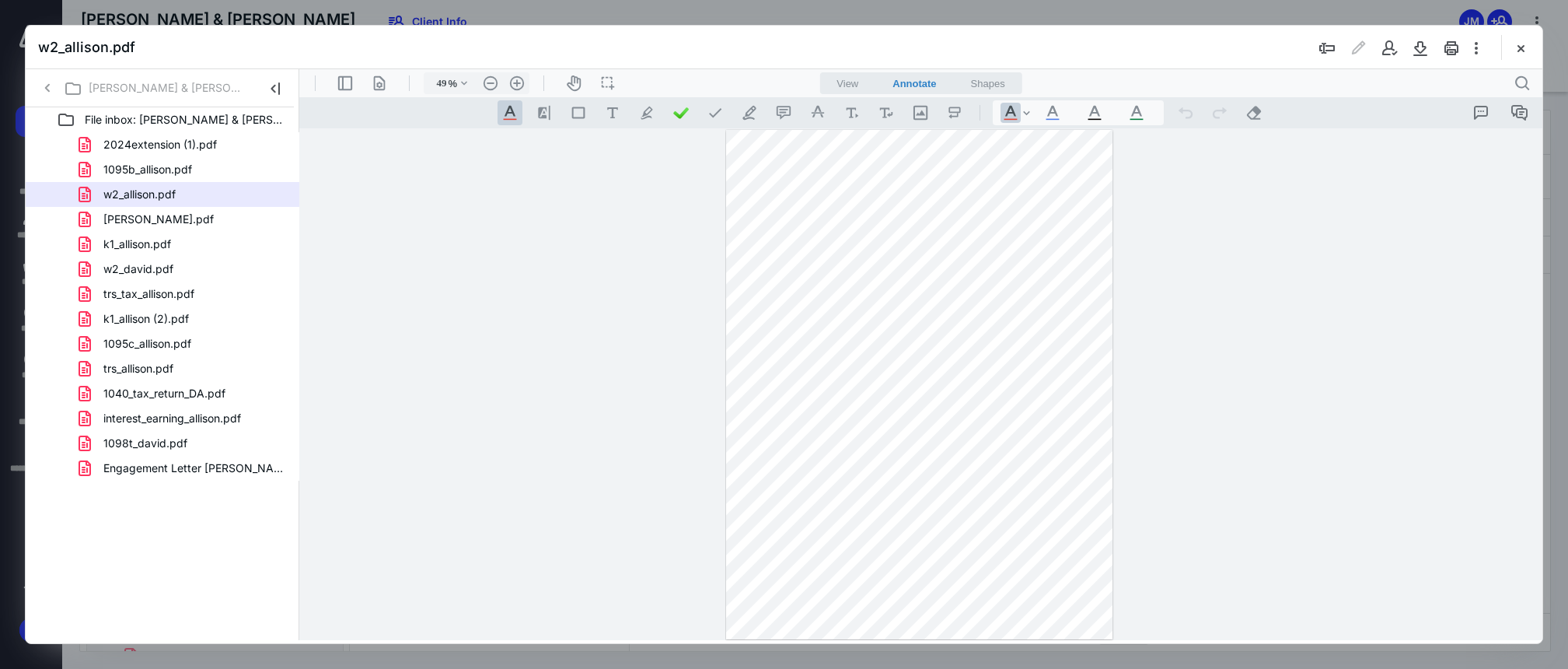 scroll, scrollTop: 136, scrollLeft: 0, axis: vertical 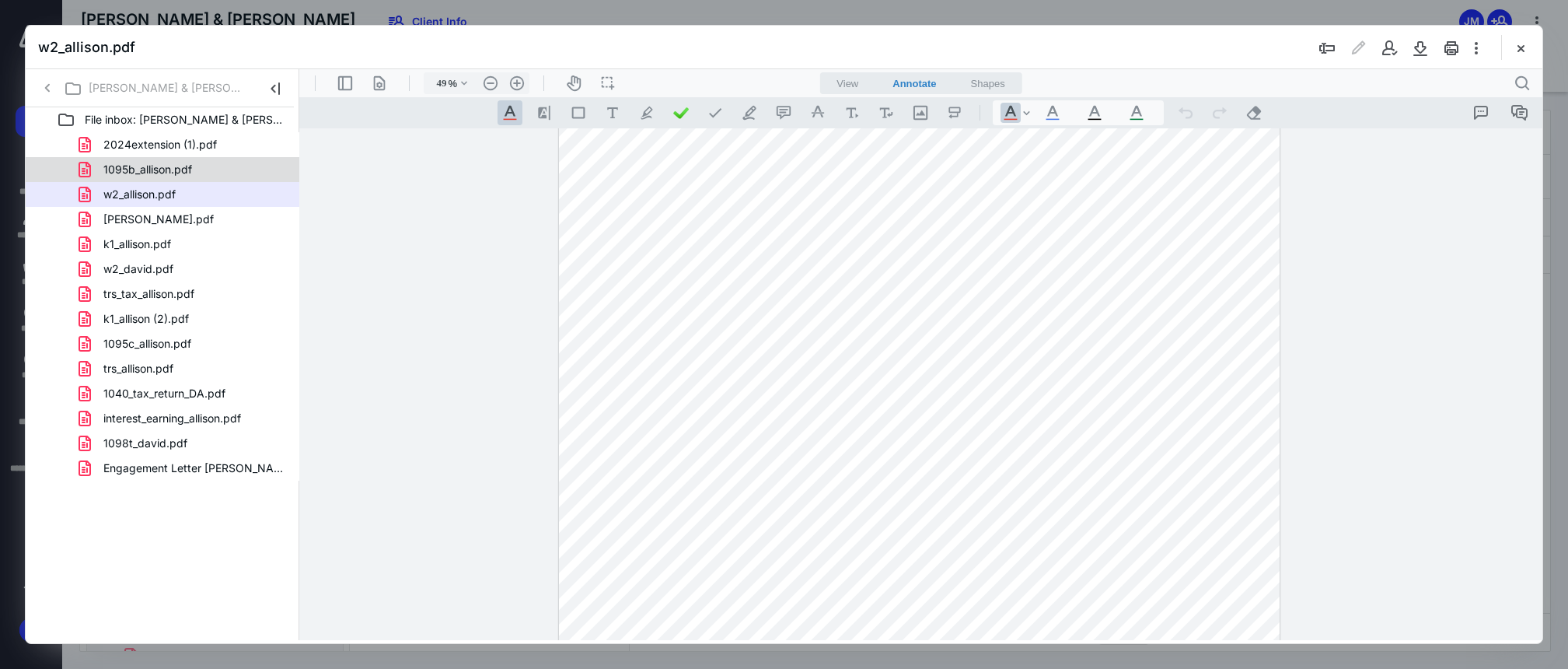 click on "1095b_allison.pdf" at bounding box center [184, 170] 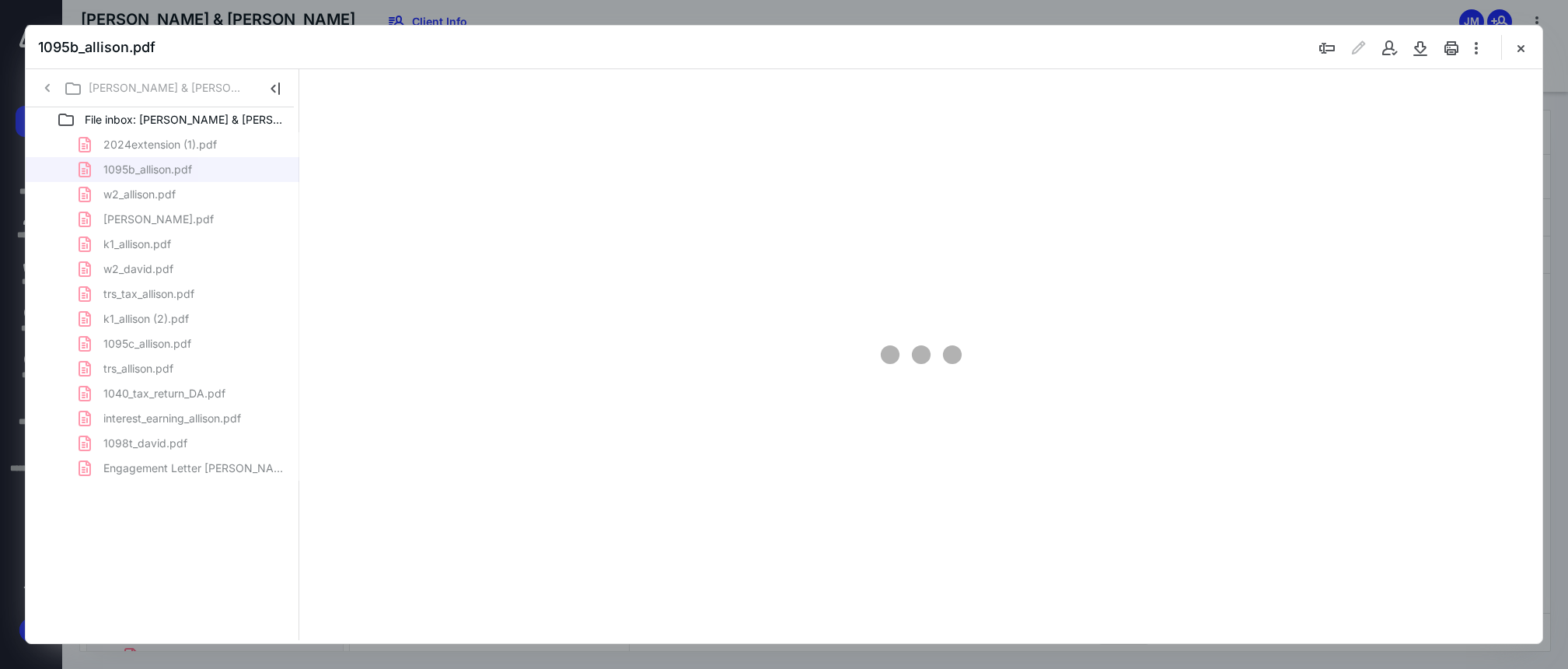 scroll, scrollTop: 0, scrollLeft: 0, axis: both 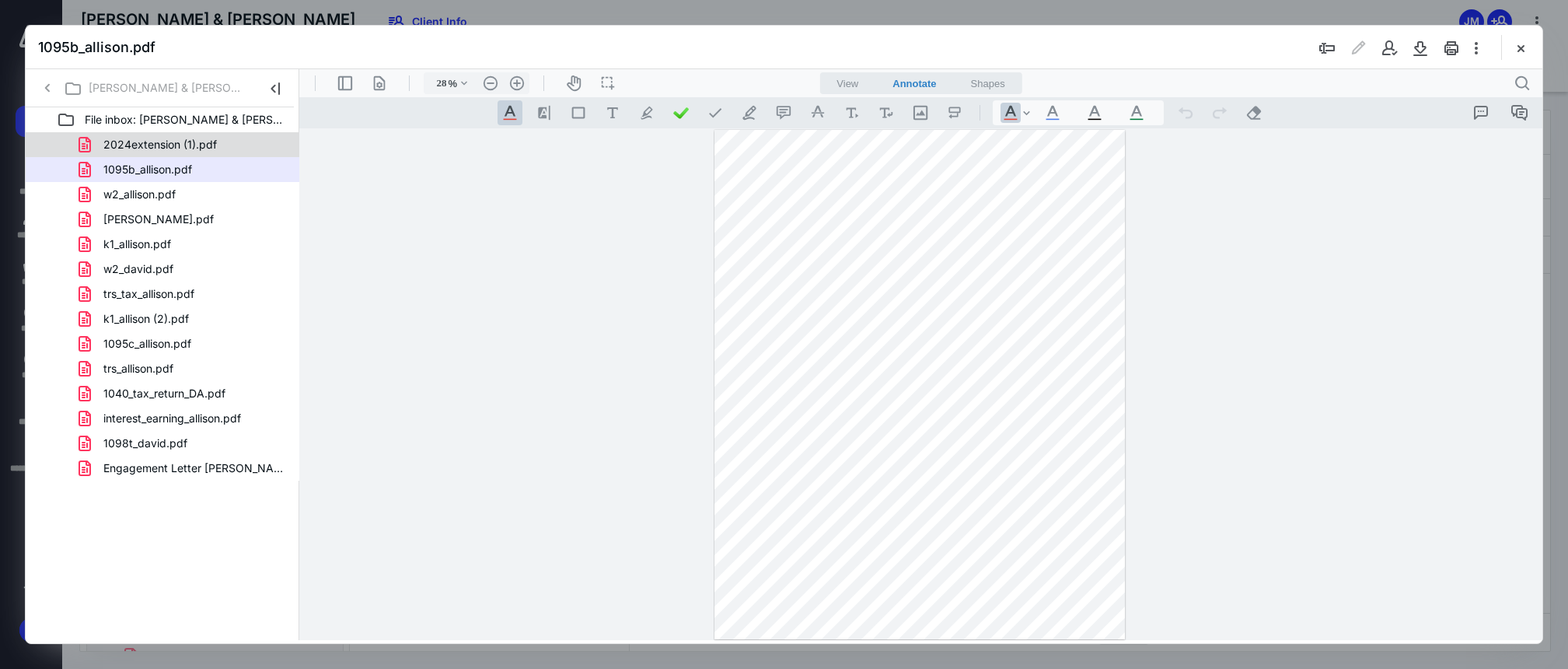 click on "2024extension (1).pdf" at bounding box center (184, 145) 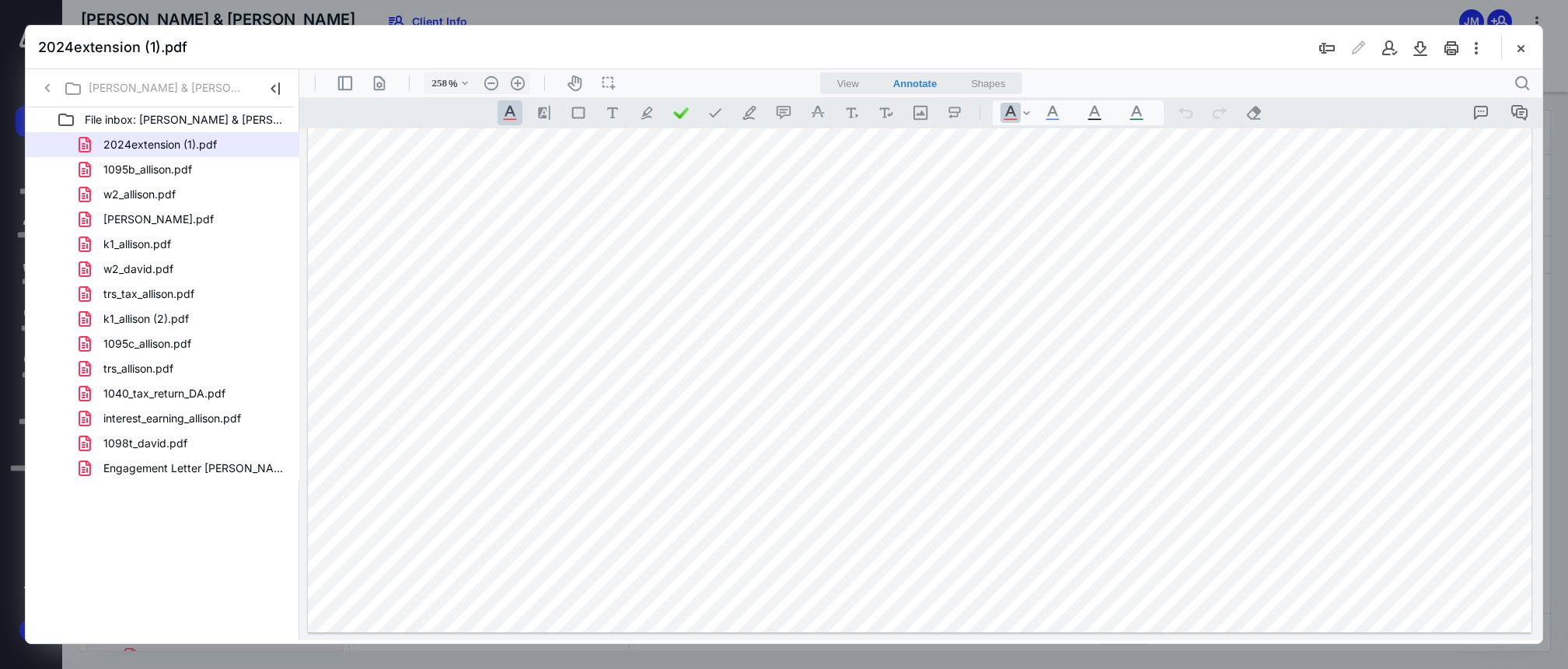scroll, scrollTop: 1070, scrollLeft: 2, axis: both 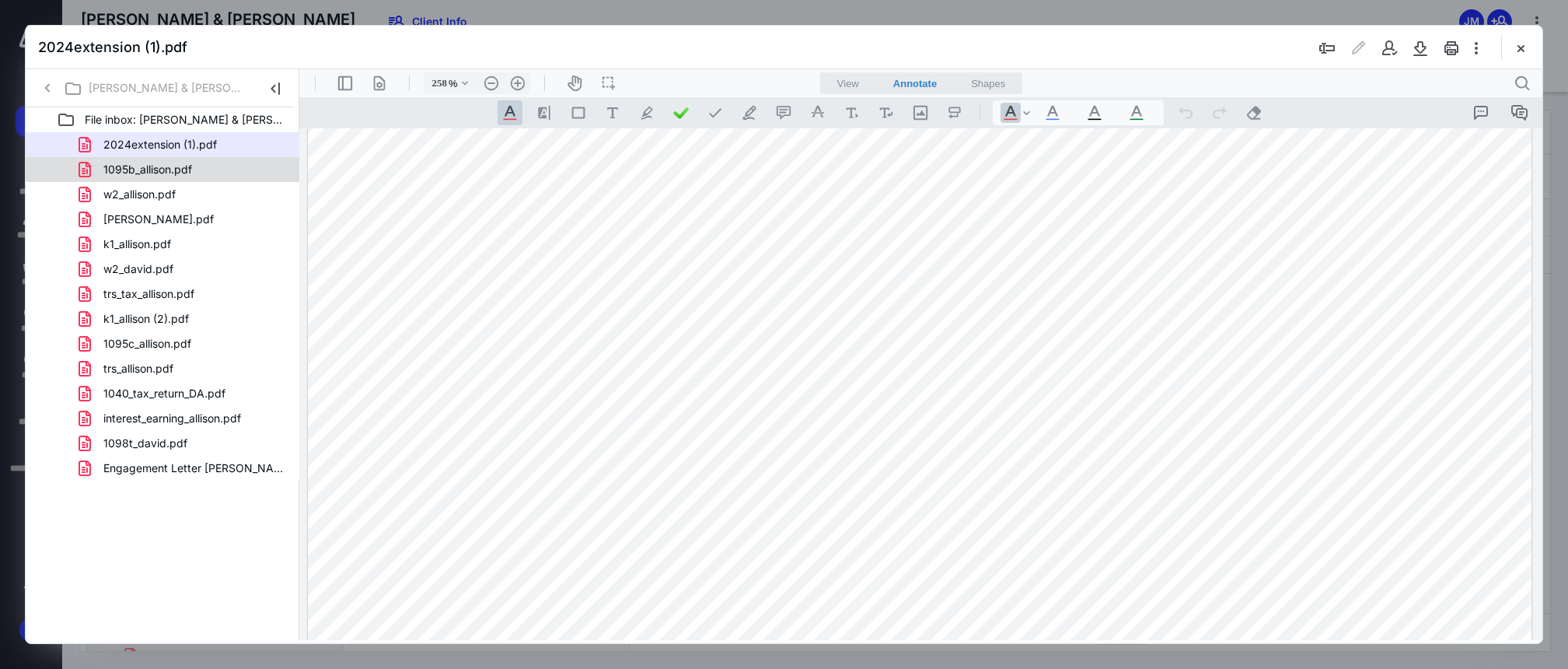 click on "1095b_allison.pdf" at bounding box center (148, 170) 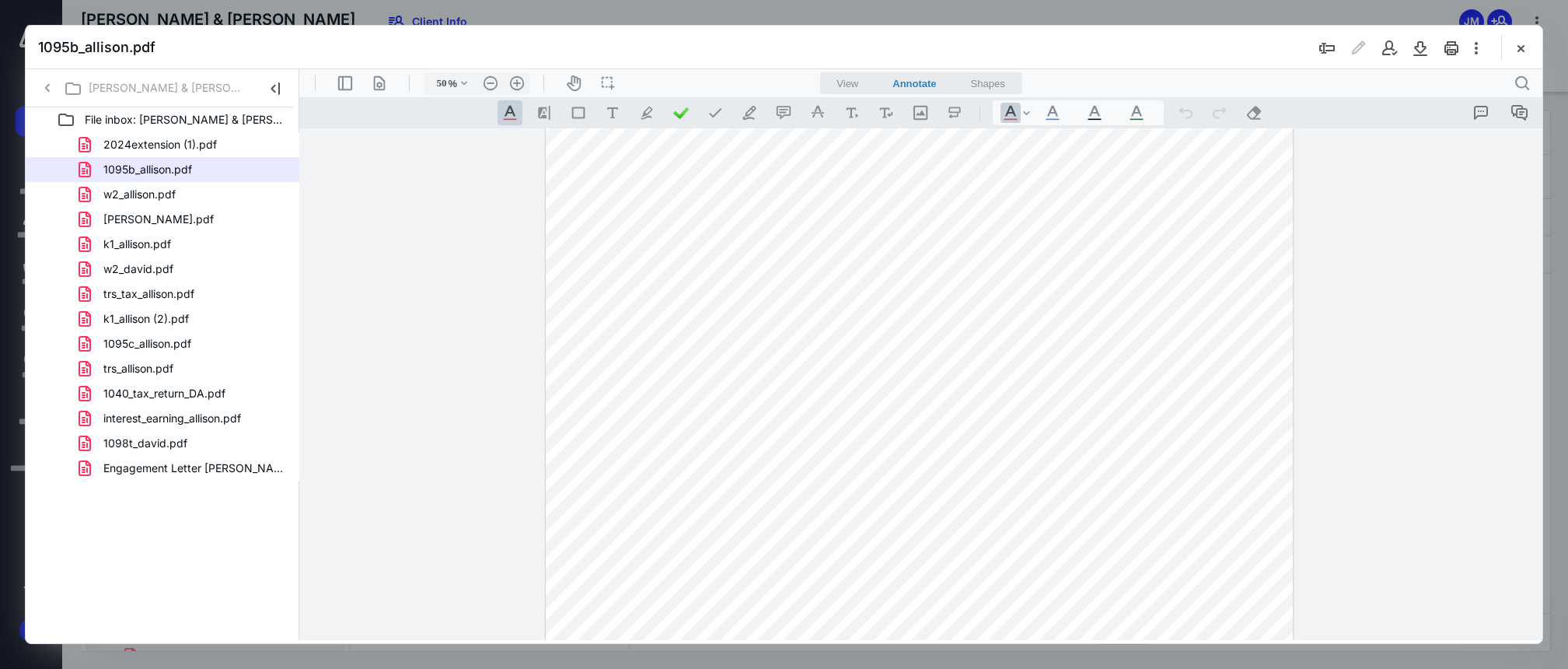 scroll, scrollTop: 87, scrollLeft: 0, axis: vertical 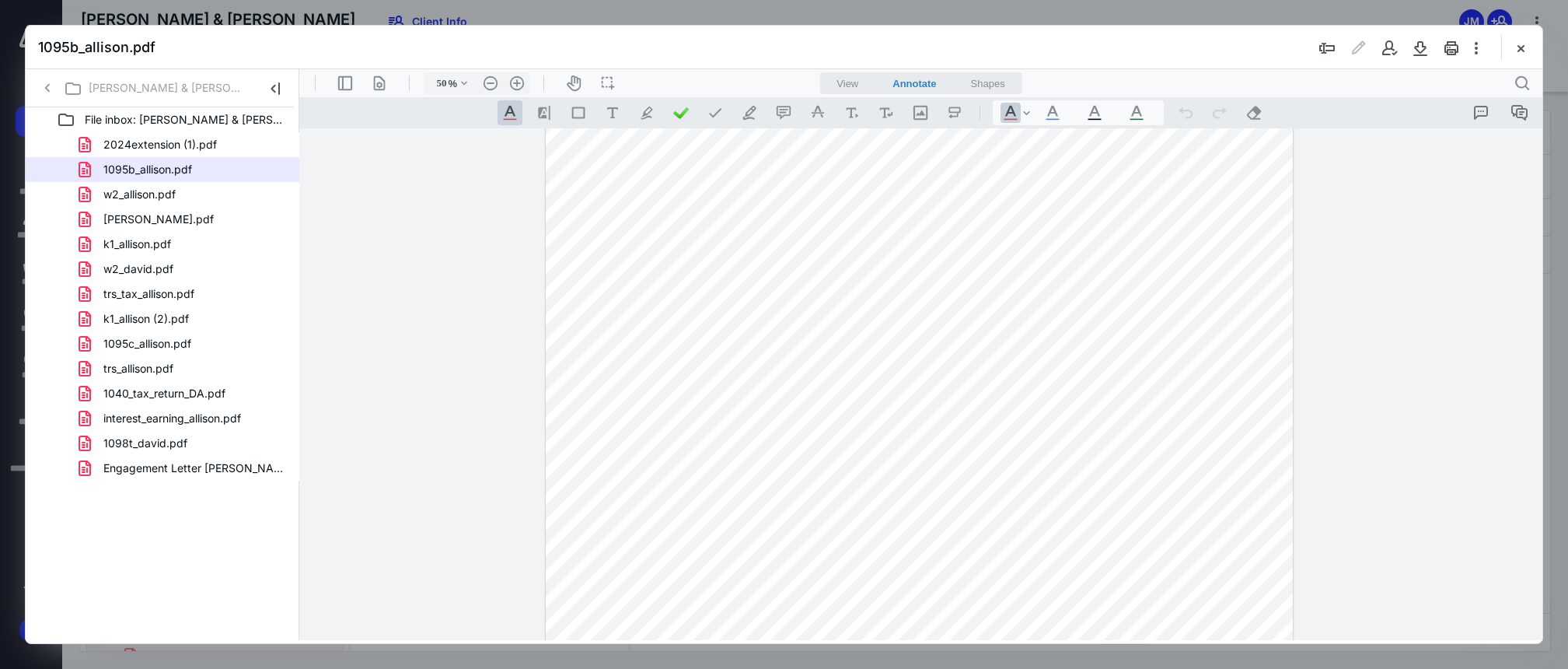 click on "View" at bounding box center (847, 83) 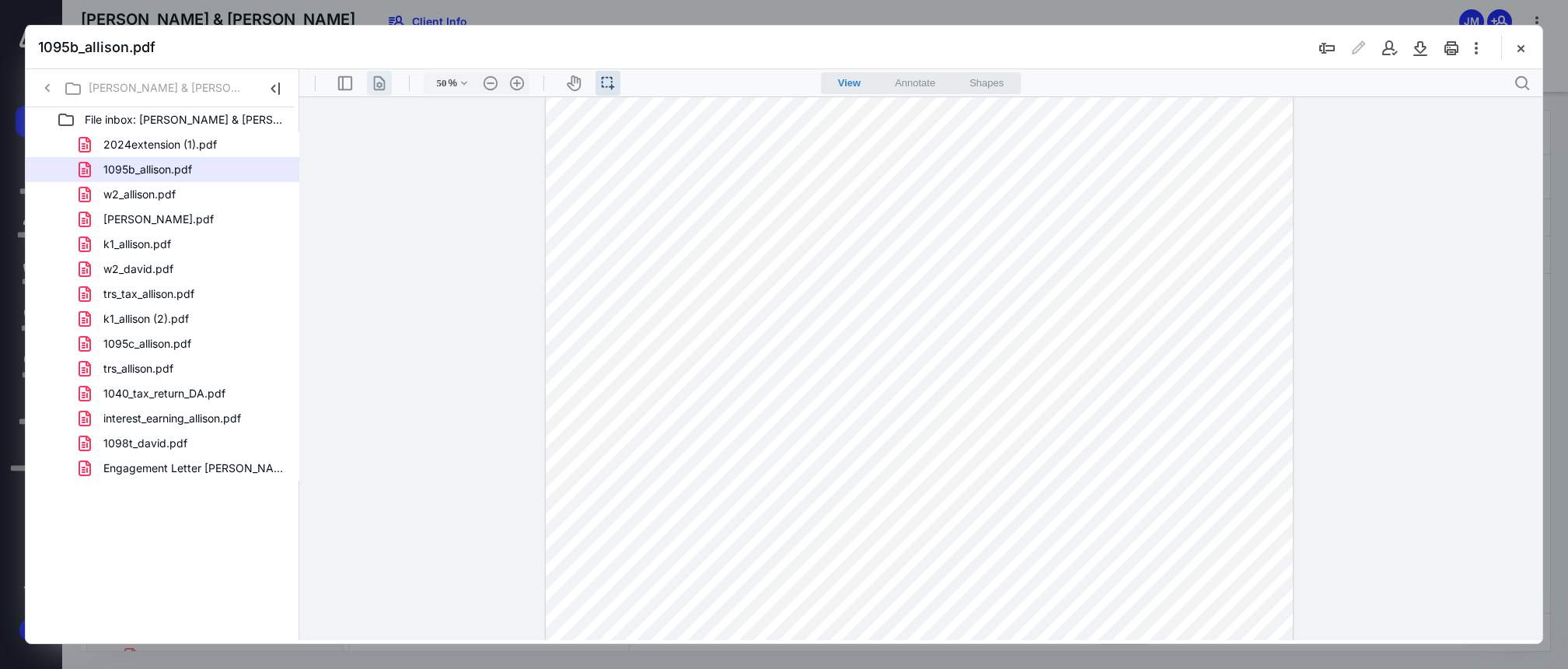 click on ".cls-1{fill:#abb0c4;} icon - header - page manipulation - line" at bounding box center (379, 83) 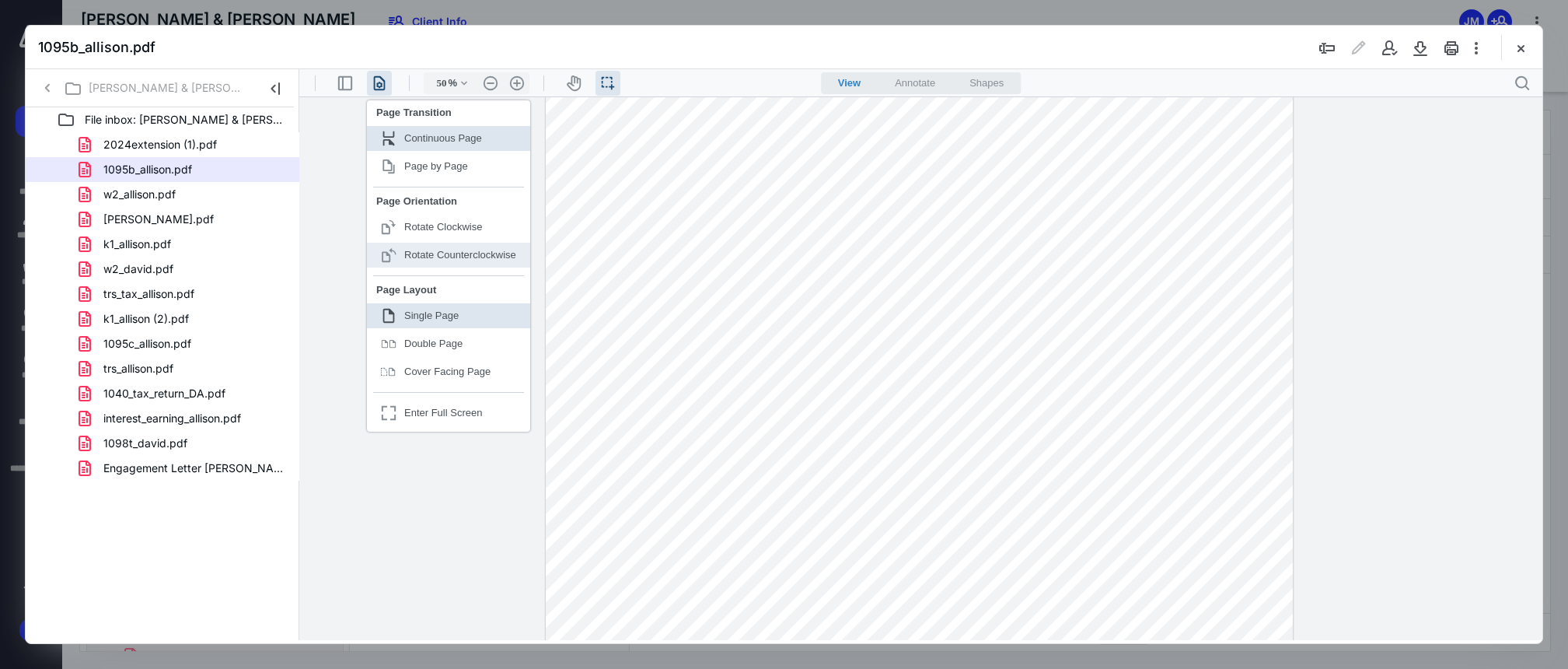 click on "Rotate Counterclockwise" at bounding box center [460, 254] 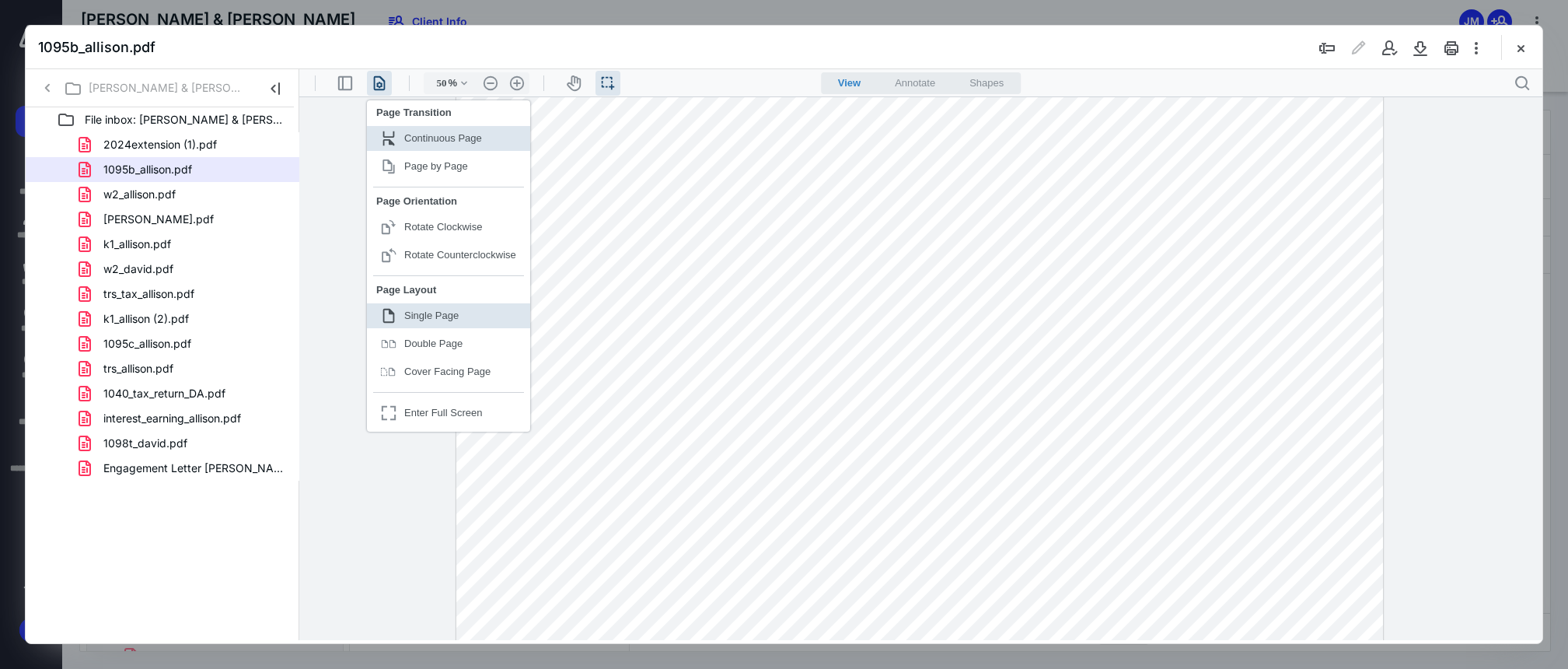 click at bounding box center [920, 386] 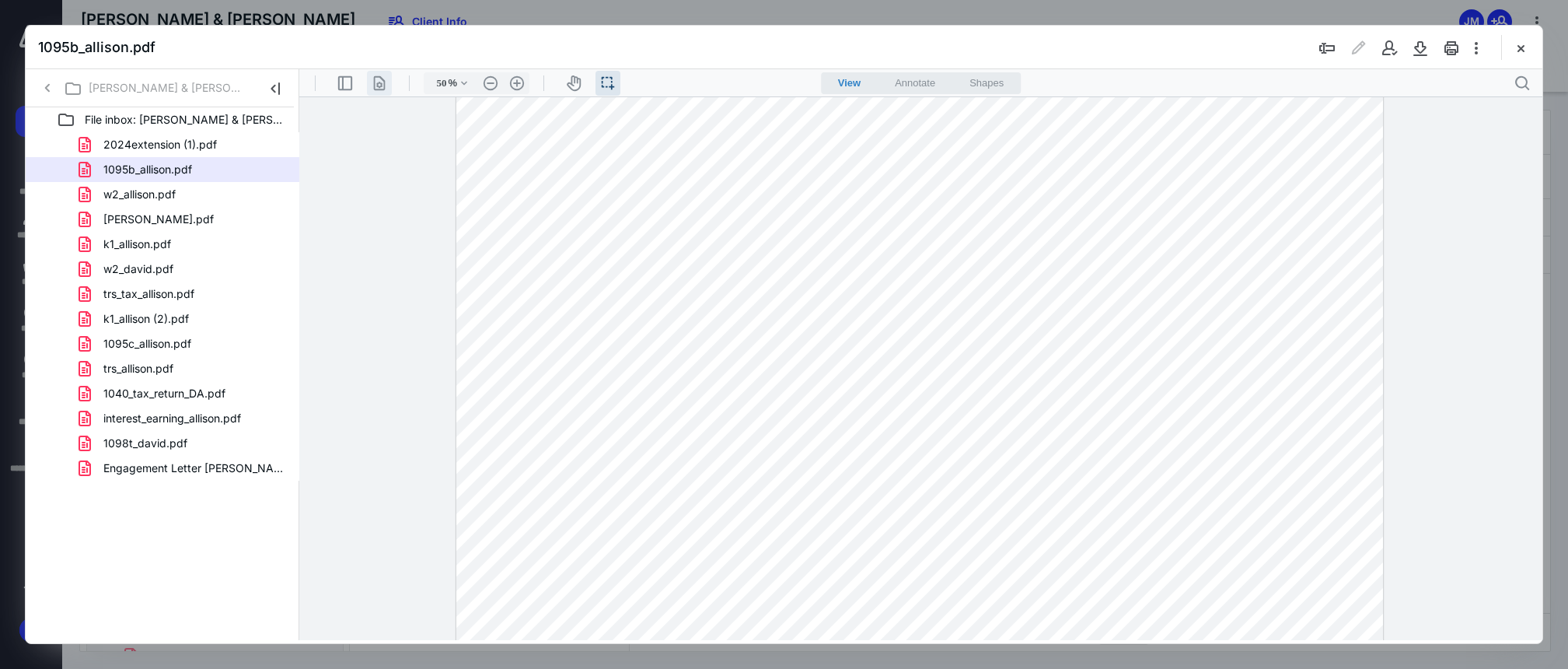 click on ".cls-1{fill:#abb0c4;} icon - header - page manipulation - line" at bounding box center [379, 83] 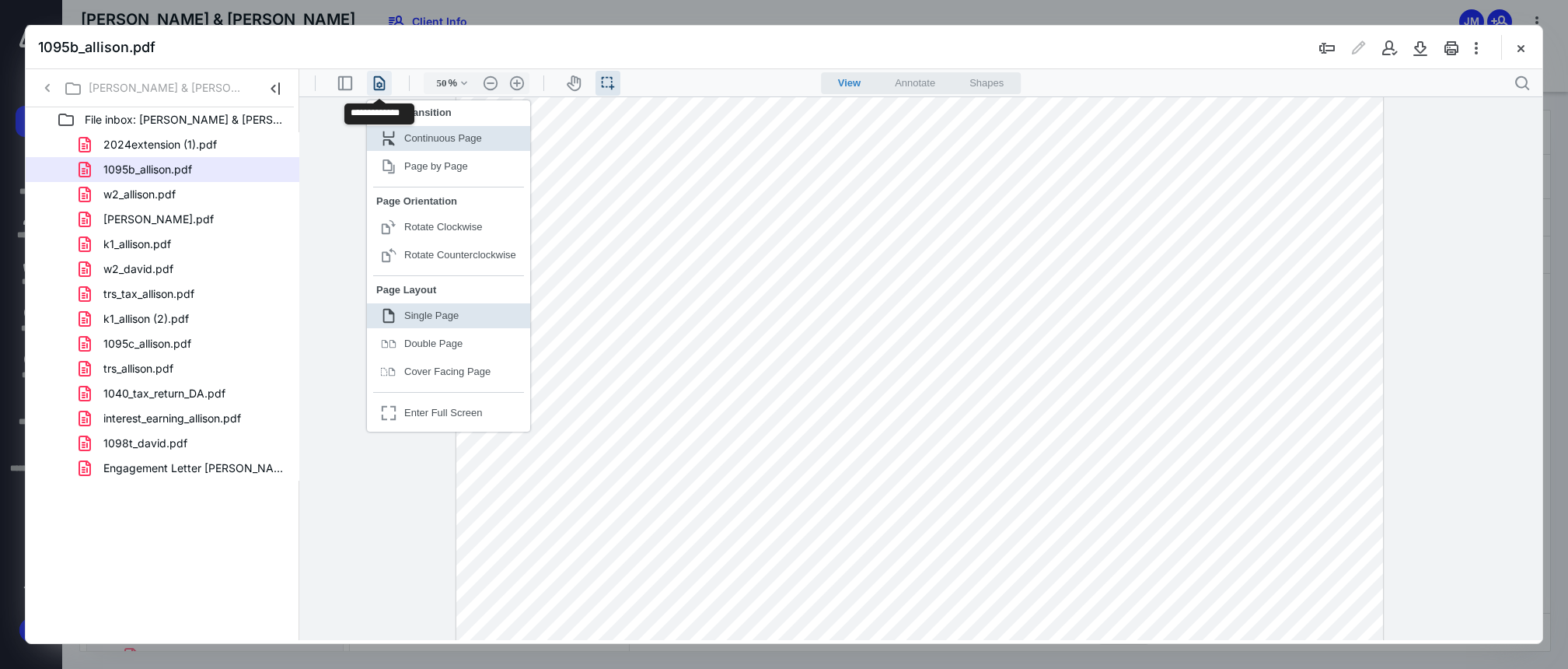 click on ".cls-1{fill:#abb0c4;} icon - header - page manipulation - line" at bounding box center [379, 83] 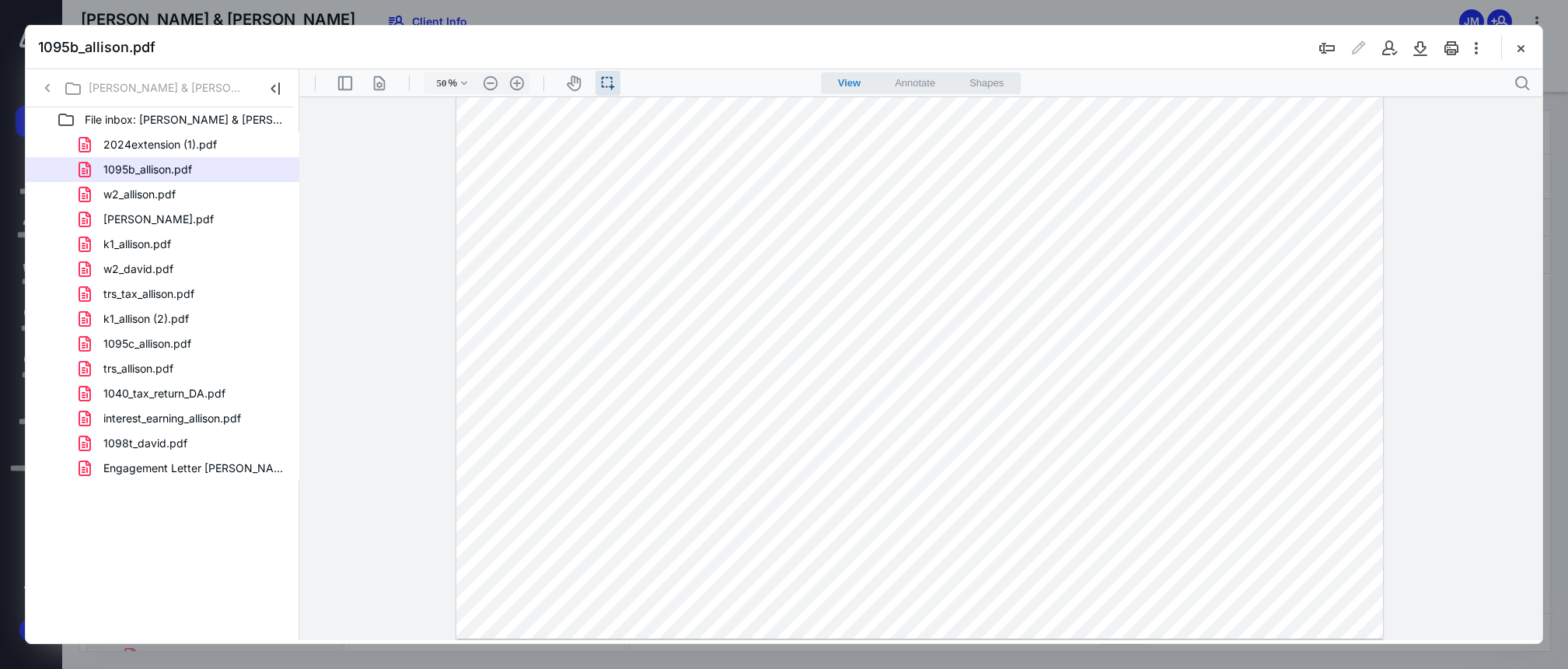 scroll, scrollTop: 0, scrollLeft: 0, axis: both 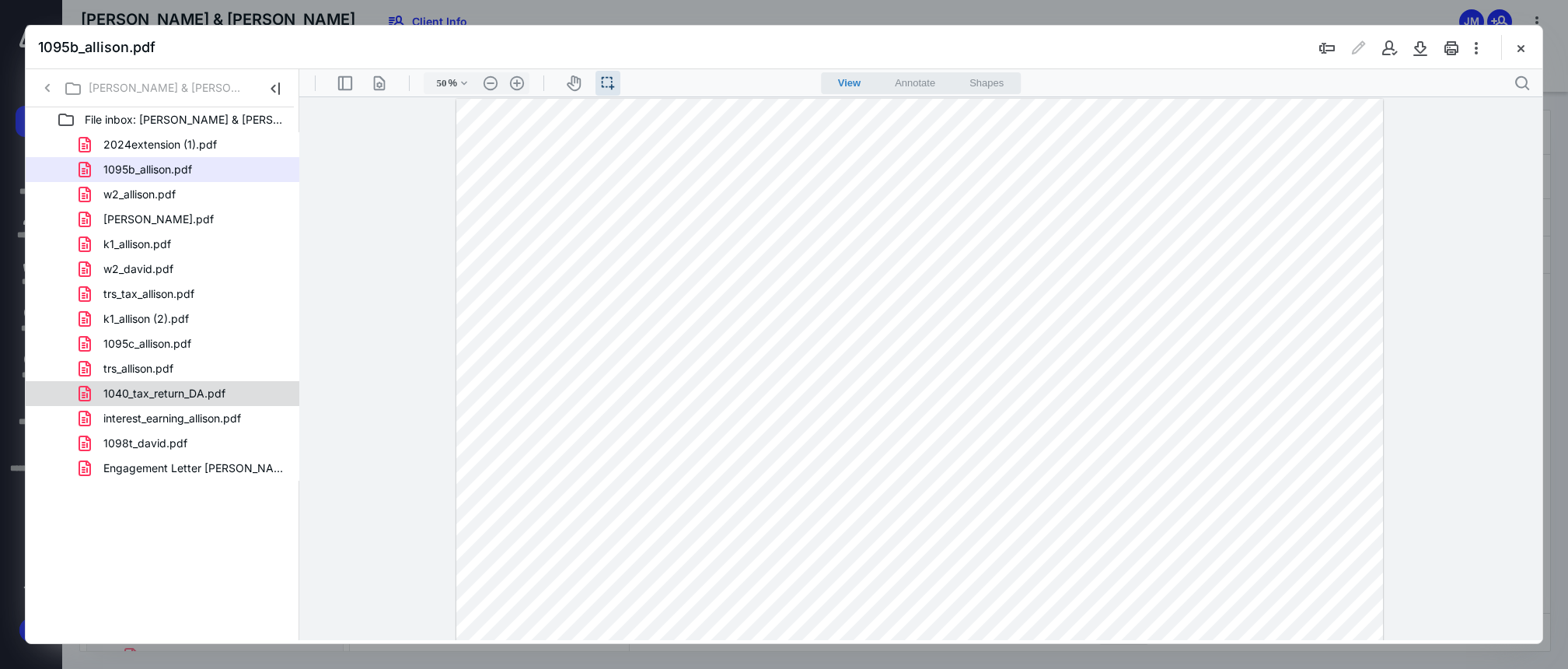click on "1040_tax_return_DA.pdf" at bounding box center (155, 394) 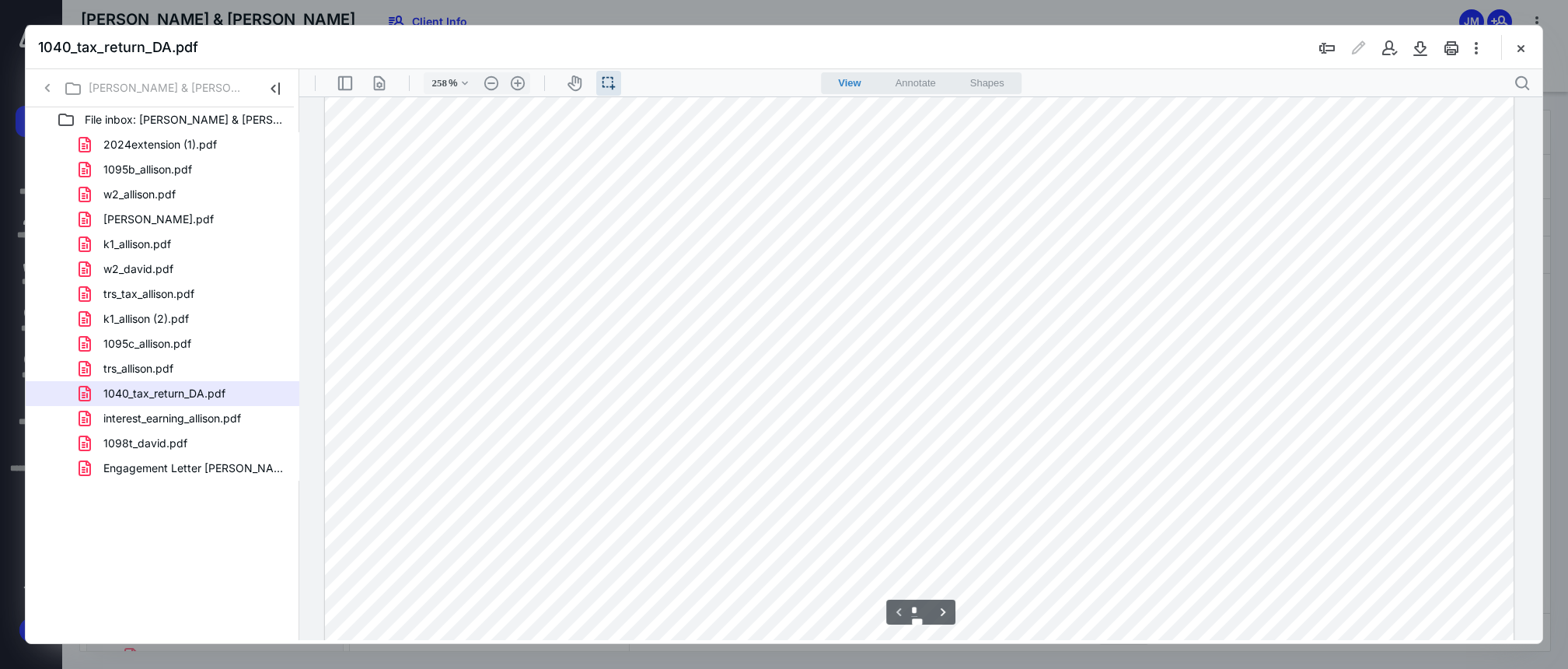 scroll, scrollTop: 378, scrollLeft: 0, axis: vertical 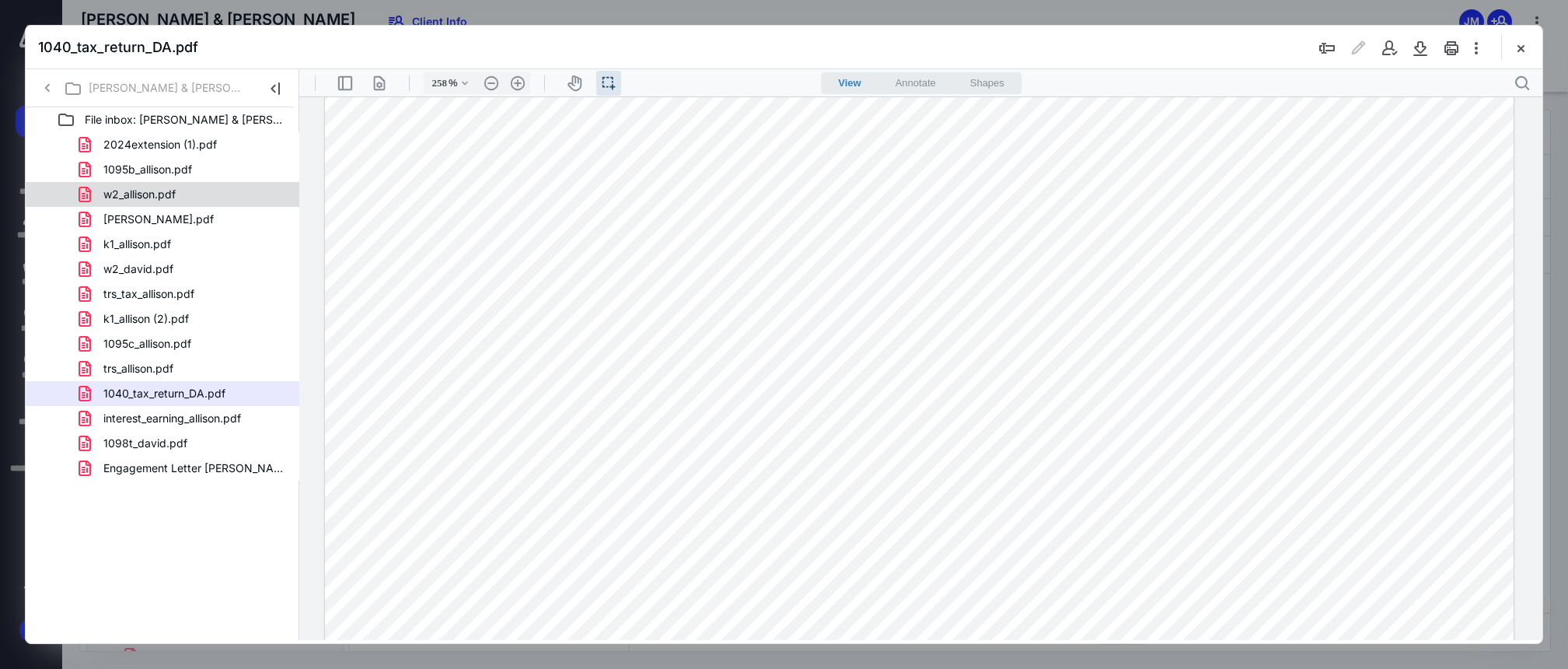click on "w2_allison.pdf" at bounding box center [184, 194] 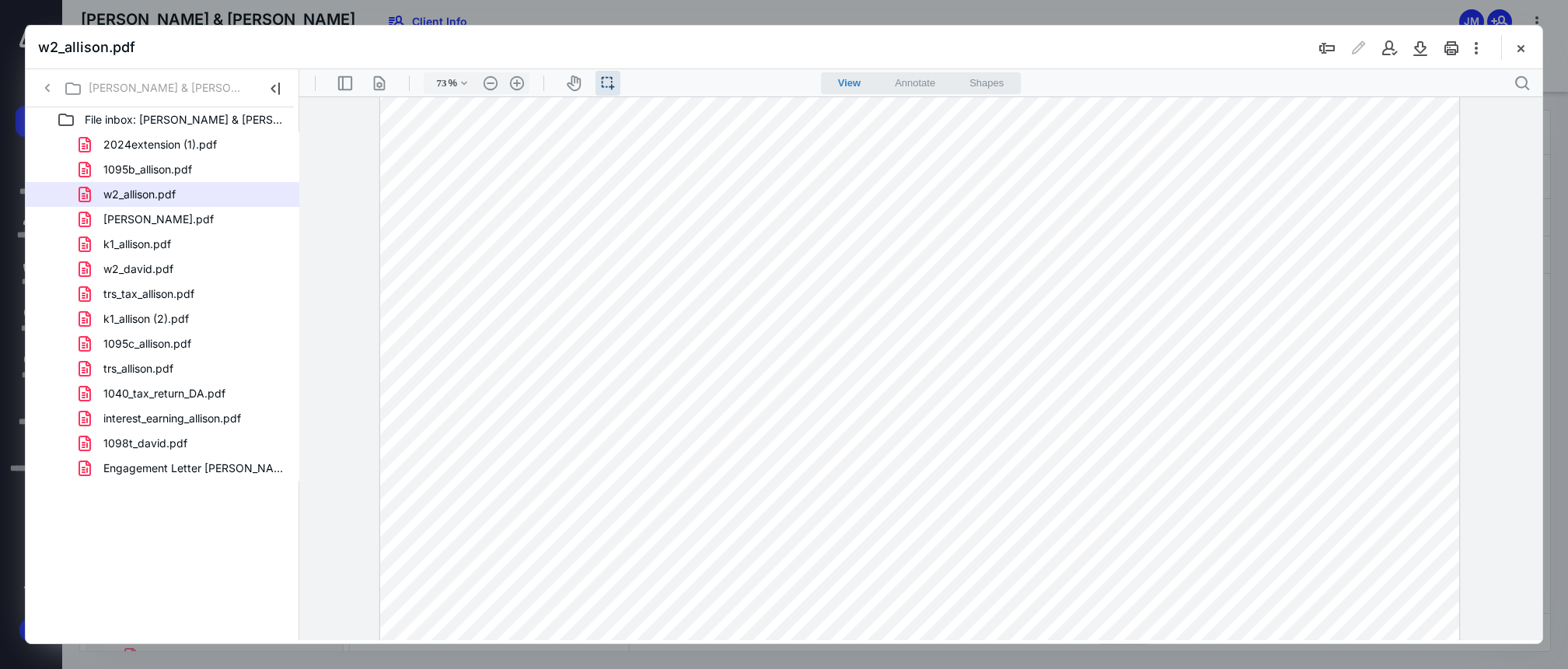scroll, scrollTop: 0, scrollLeft: 0, axis: both 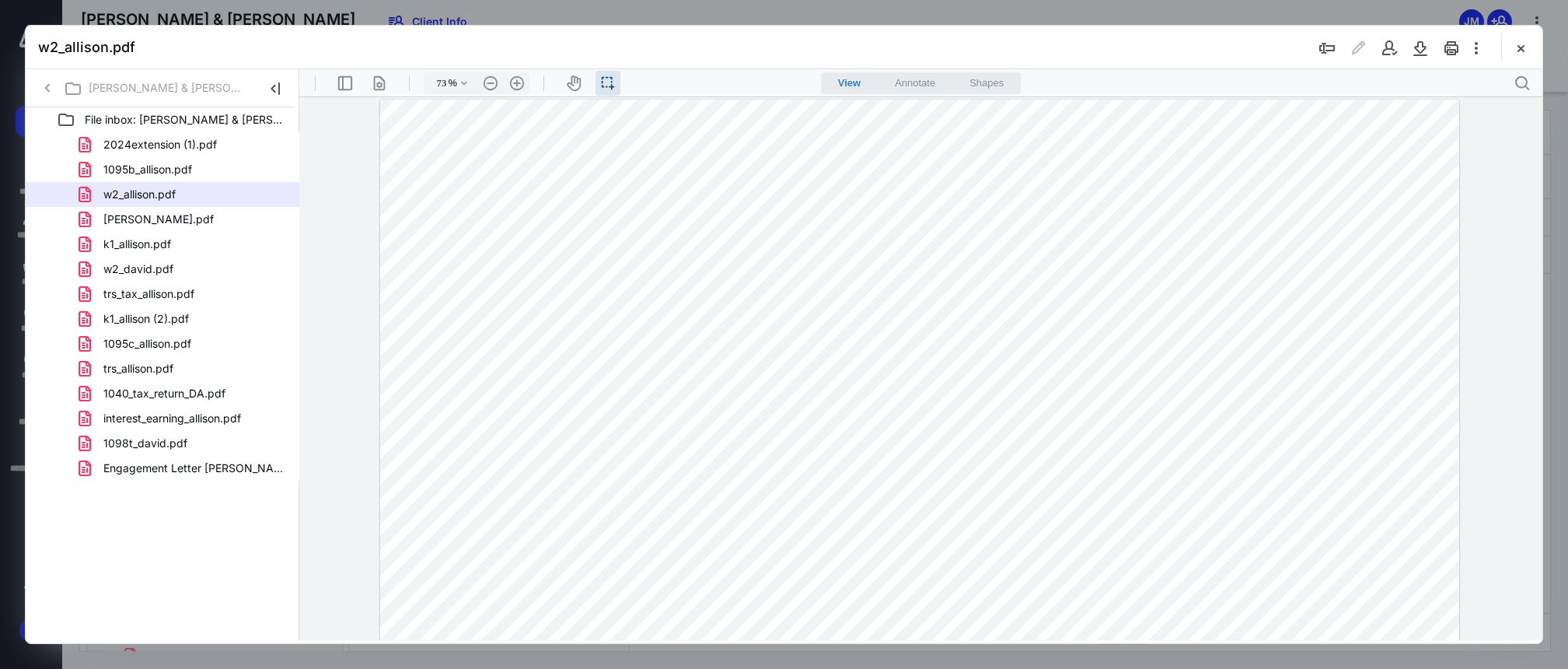 click on "Allison Chase.pdf" at bounding box center [184, 219] 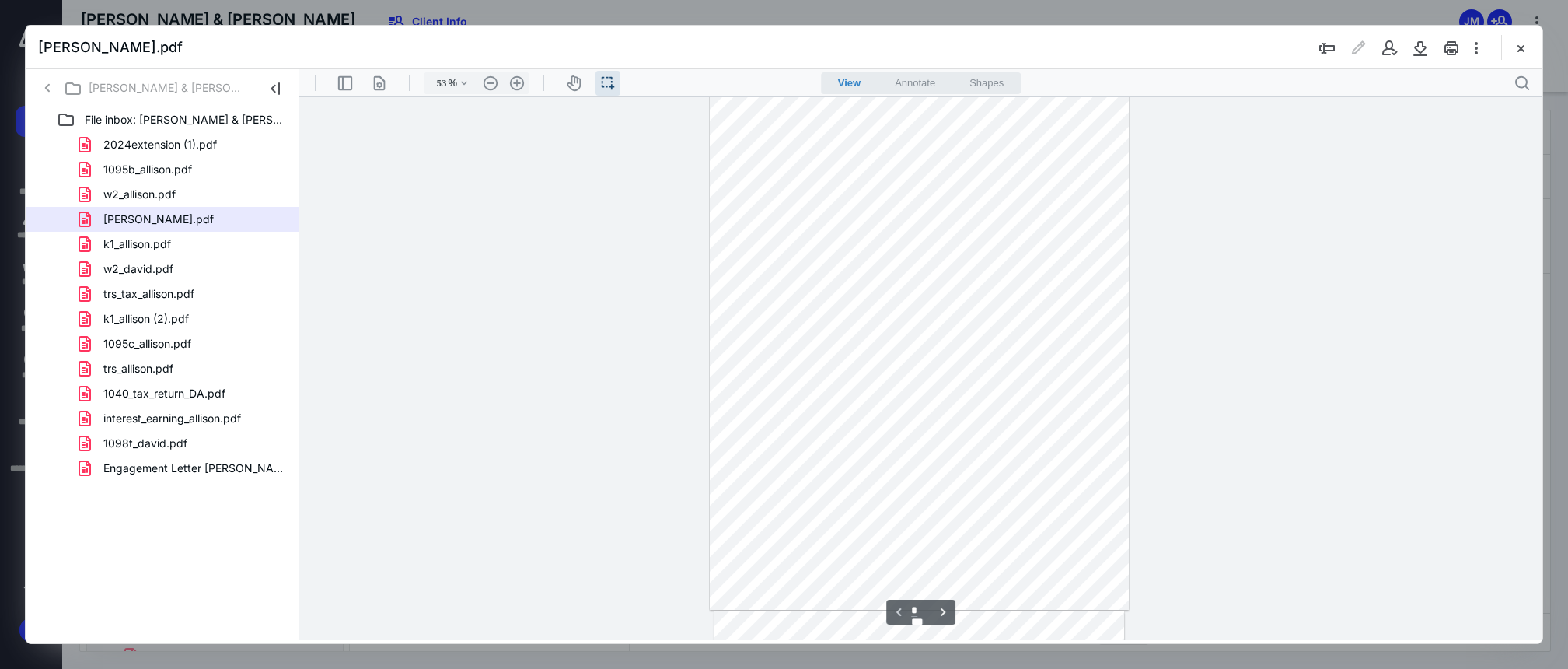 type on "61" 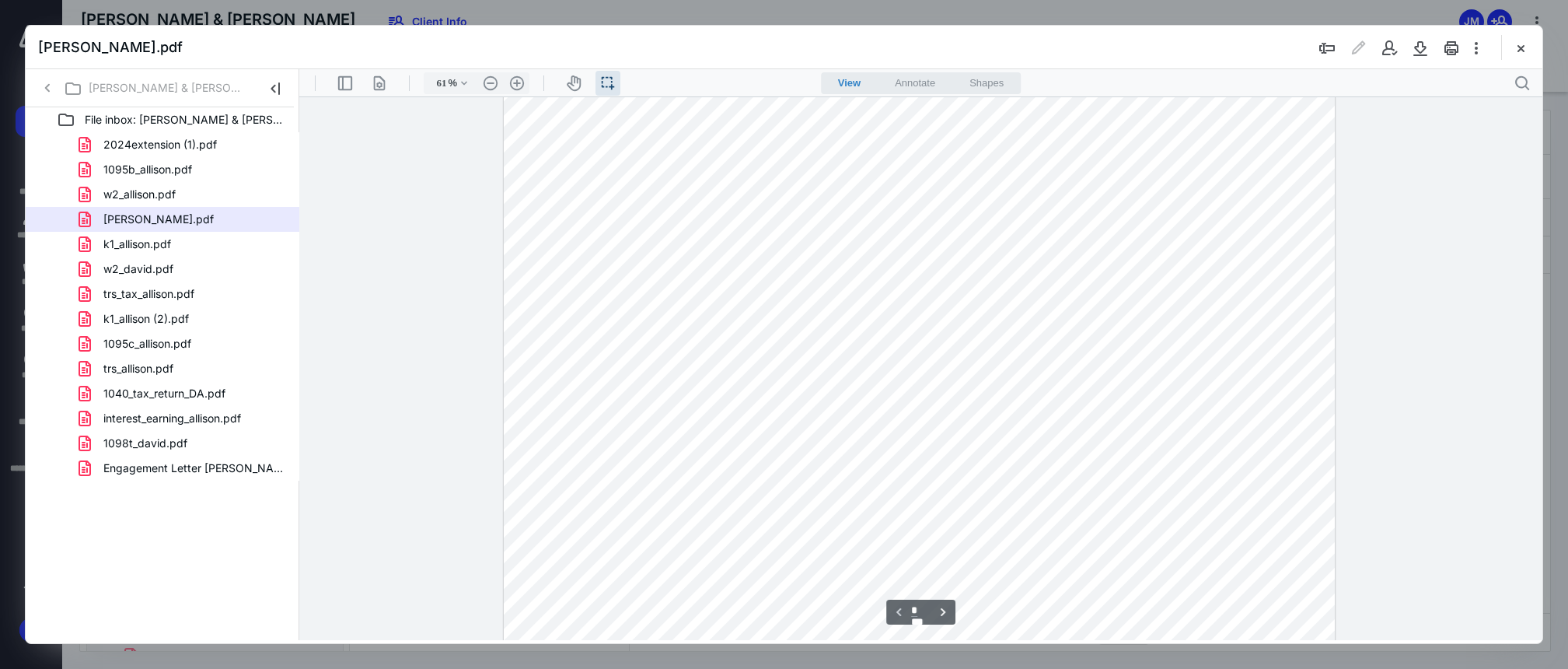 scroll, scrollTop: 20, scrollLeft: 0, axis: vertical 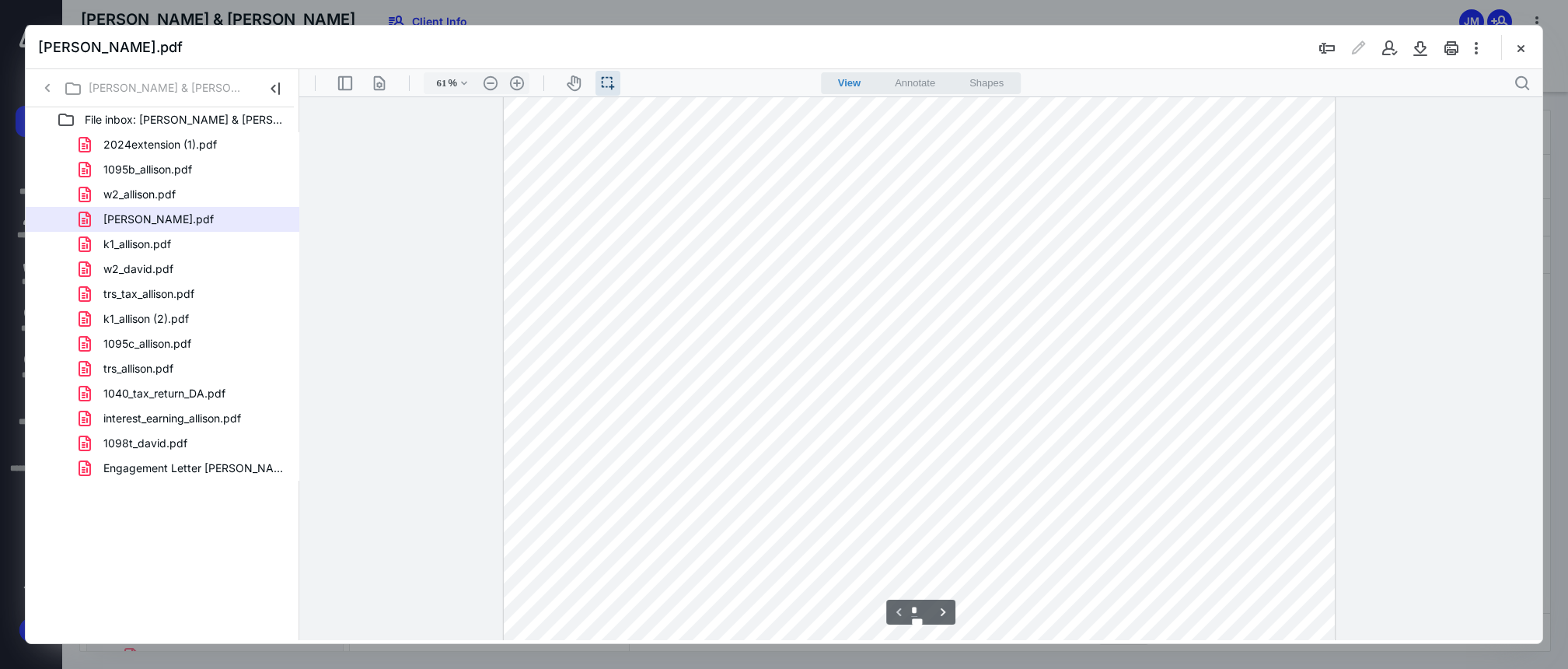 type on "*" 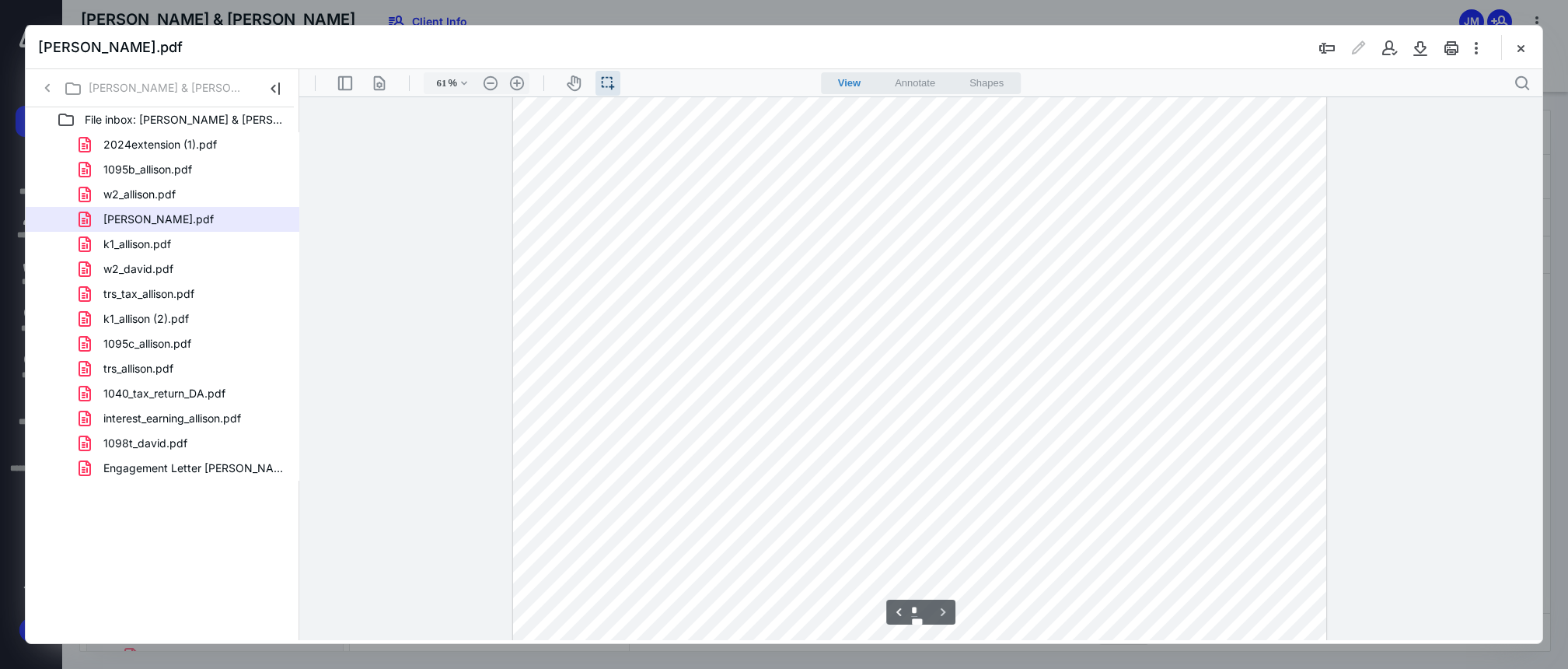 scroll, scrollTop: 1261, scrollLeft: 0, axis: vertical 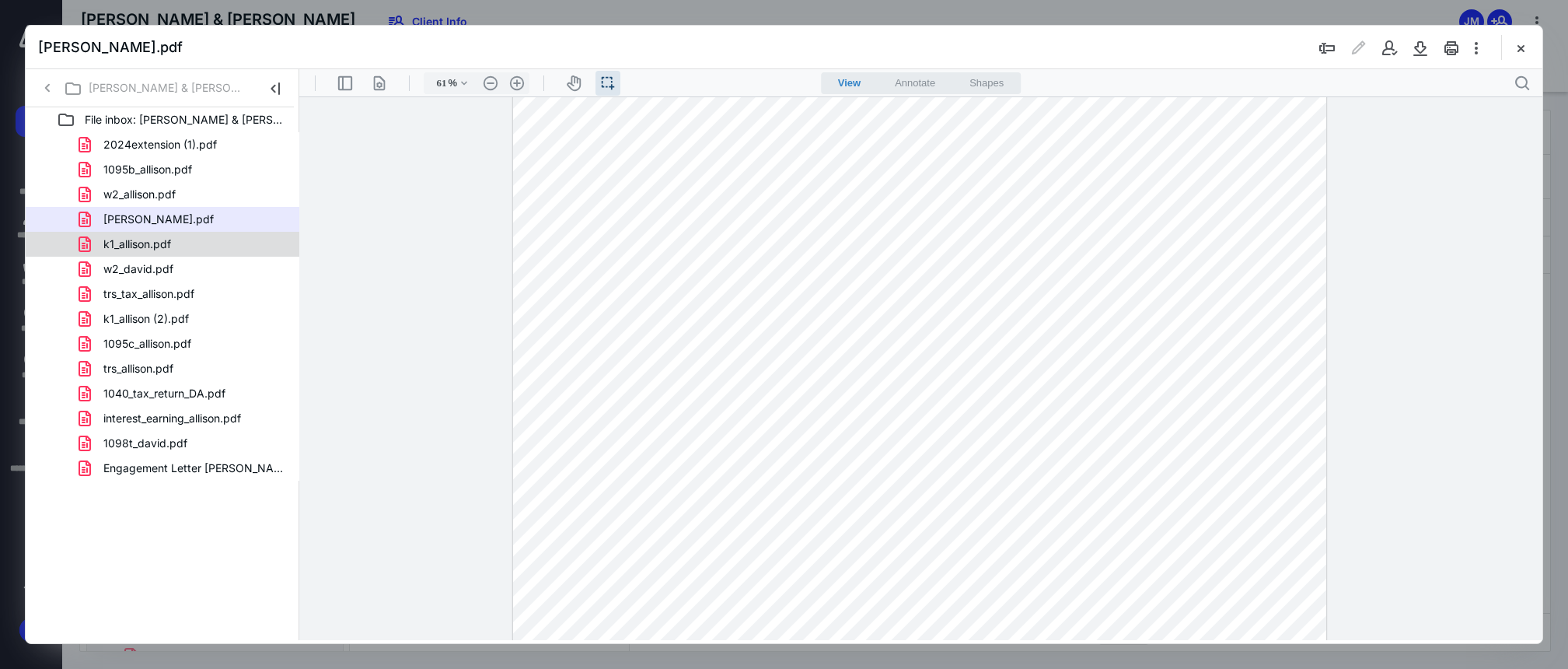 click on "k1_allison.pdf" at bounding box center [162, 244] 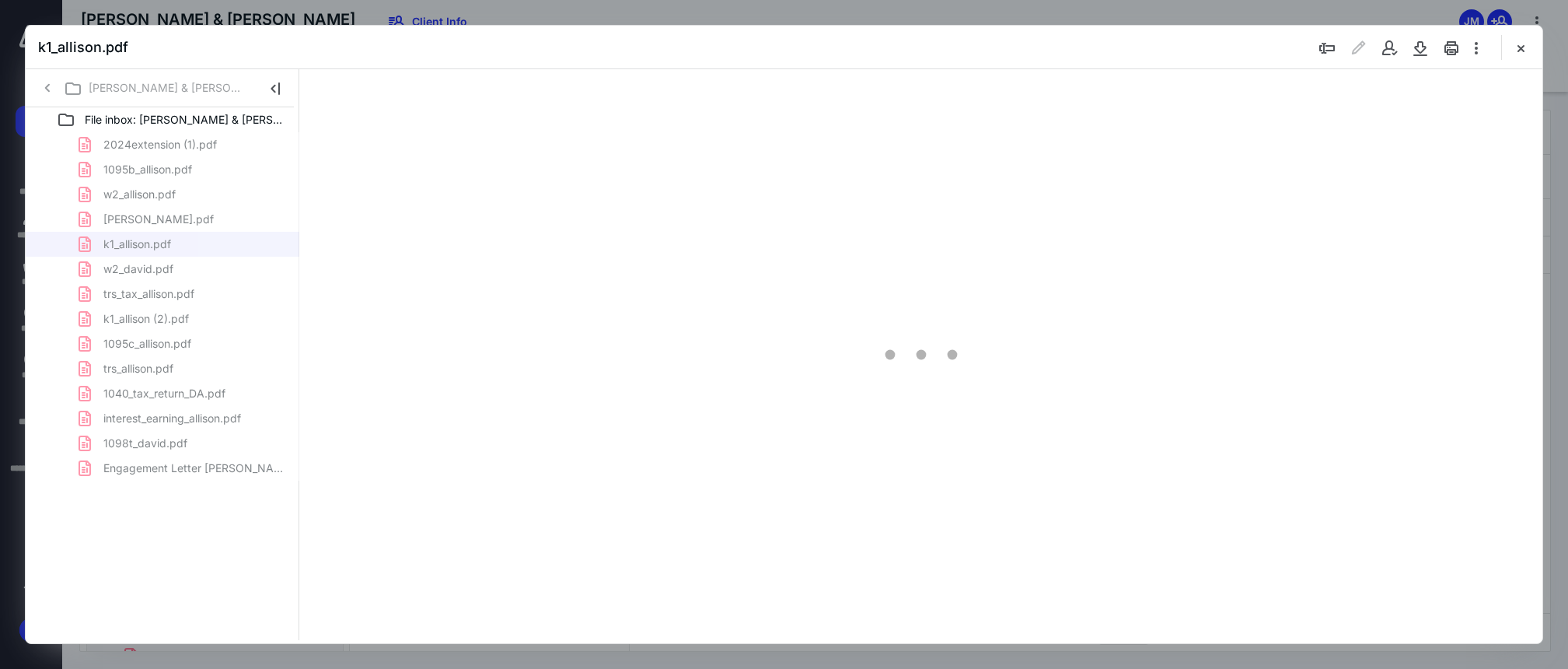 type on "88" 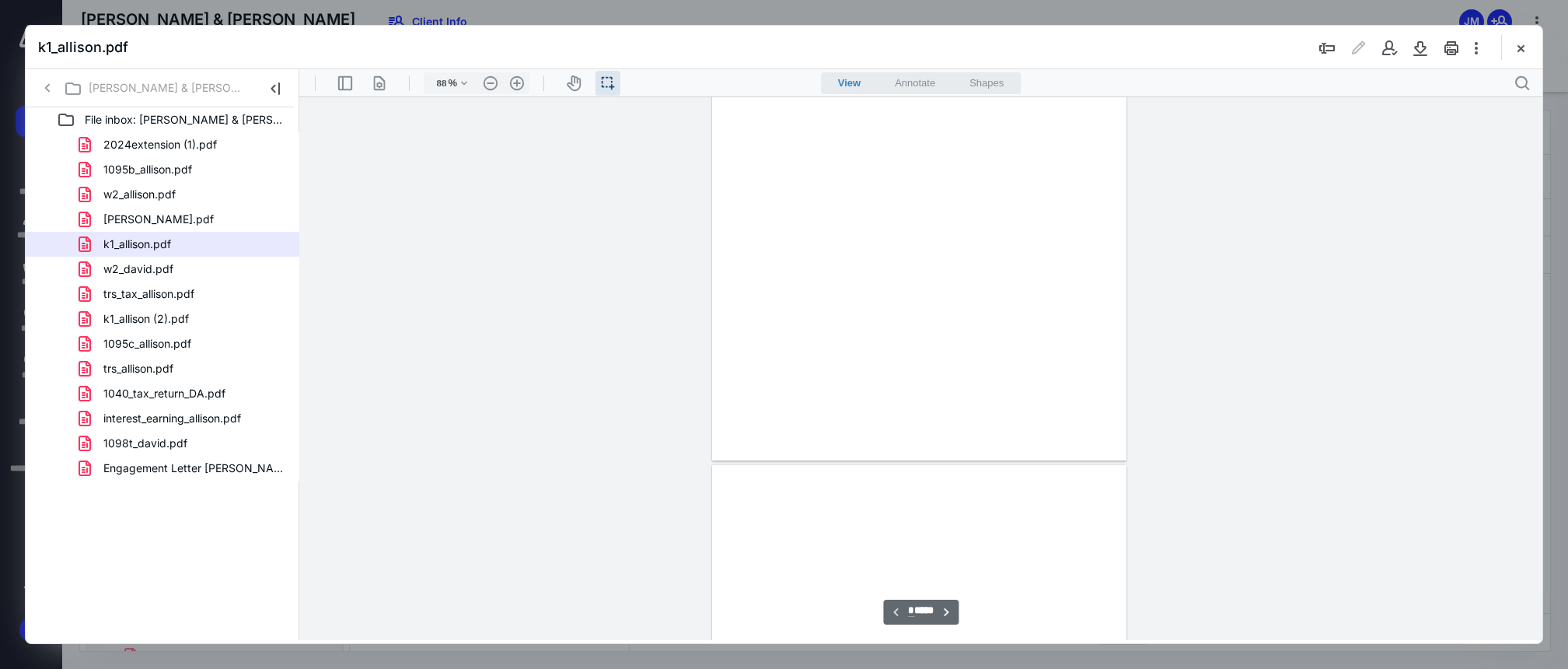 scroll, scrollTop: 30, scrollLeft: 0, axis: vertical 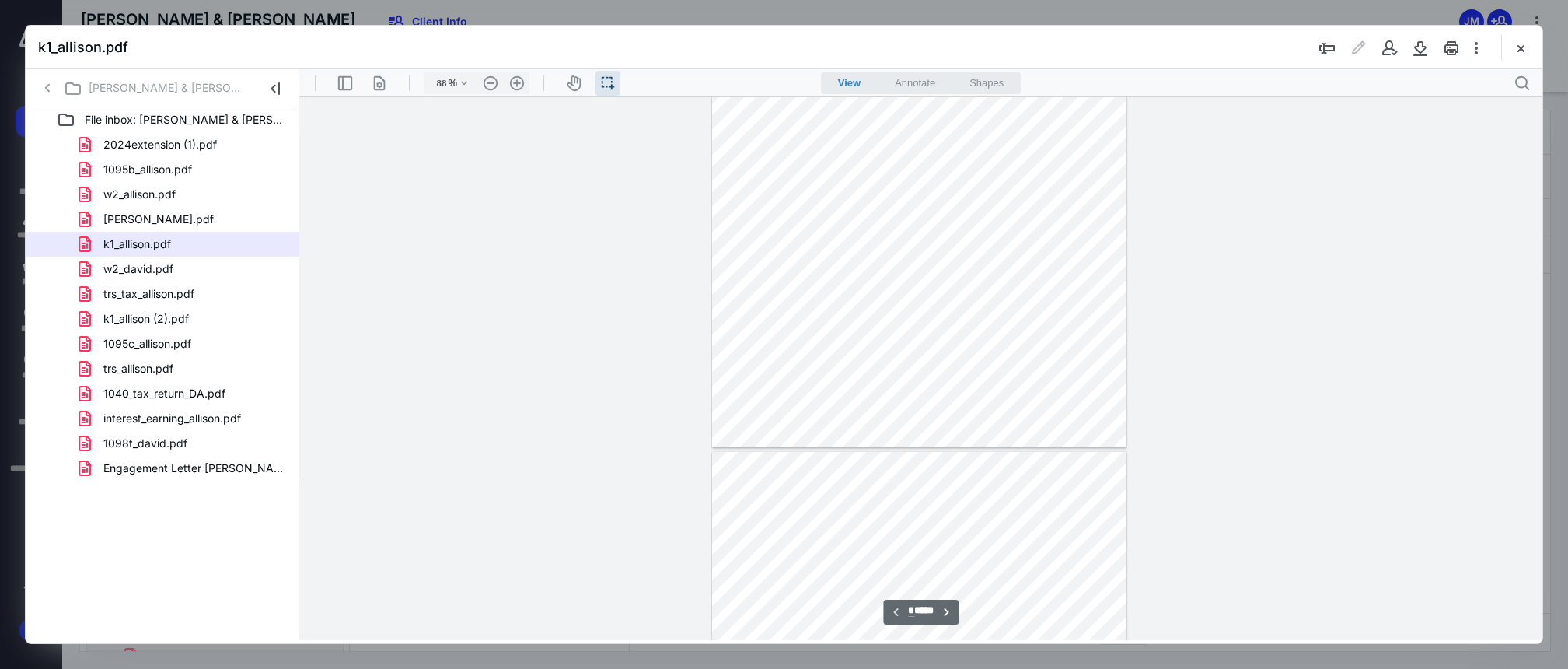 type on "*" 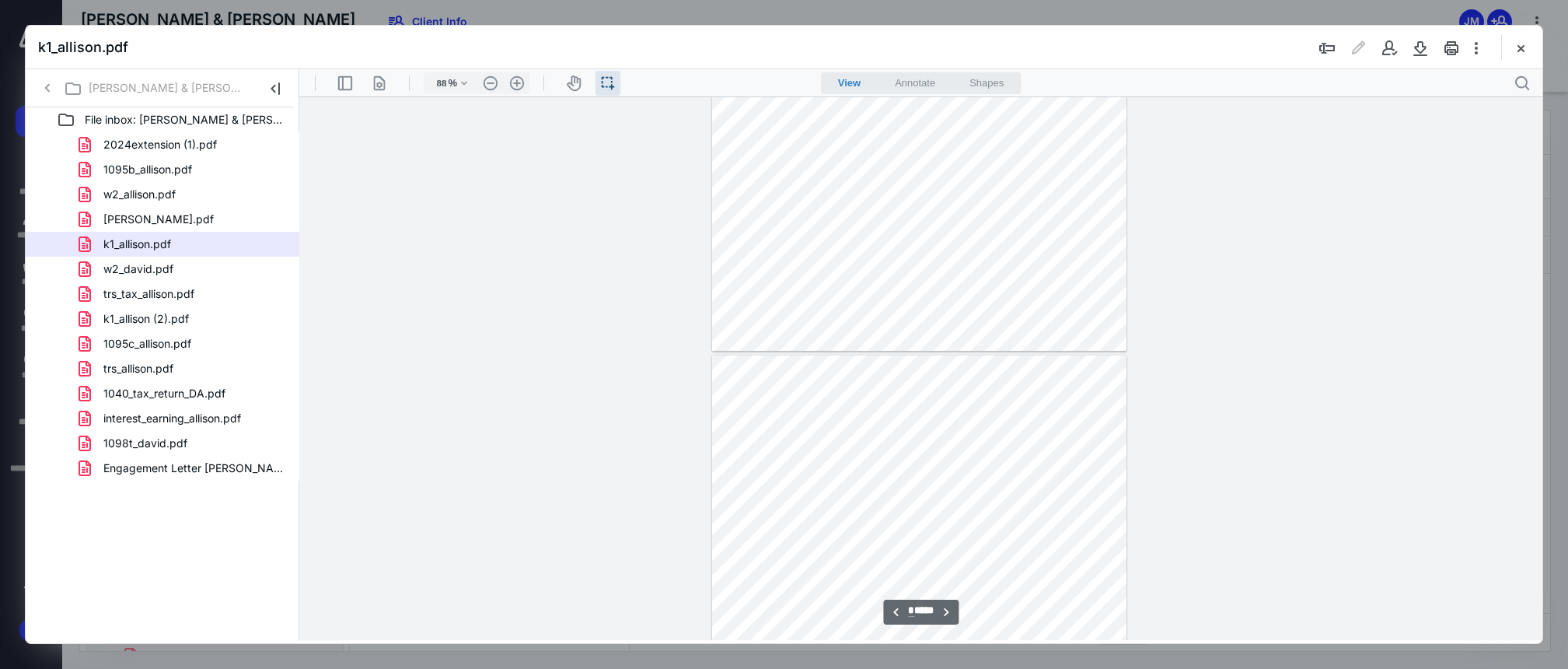 scroll, scrollTop: 319, scrollLeft: 0, axis: vertical 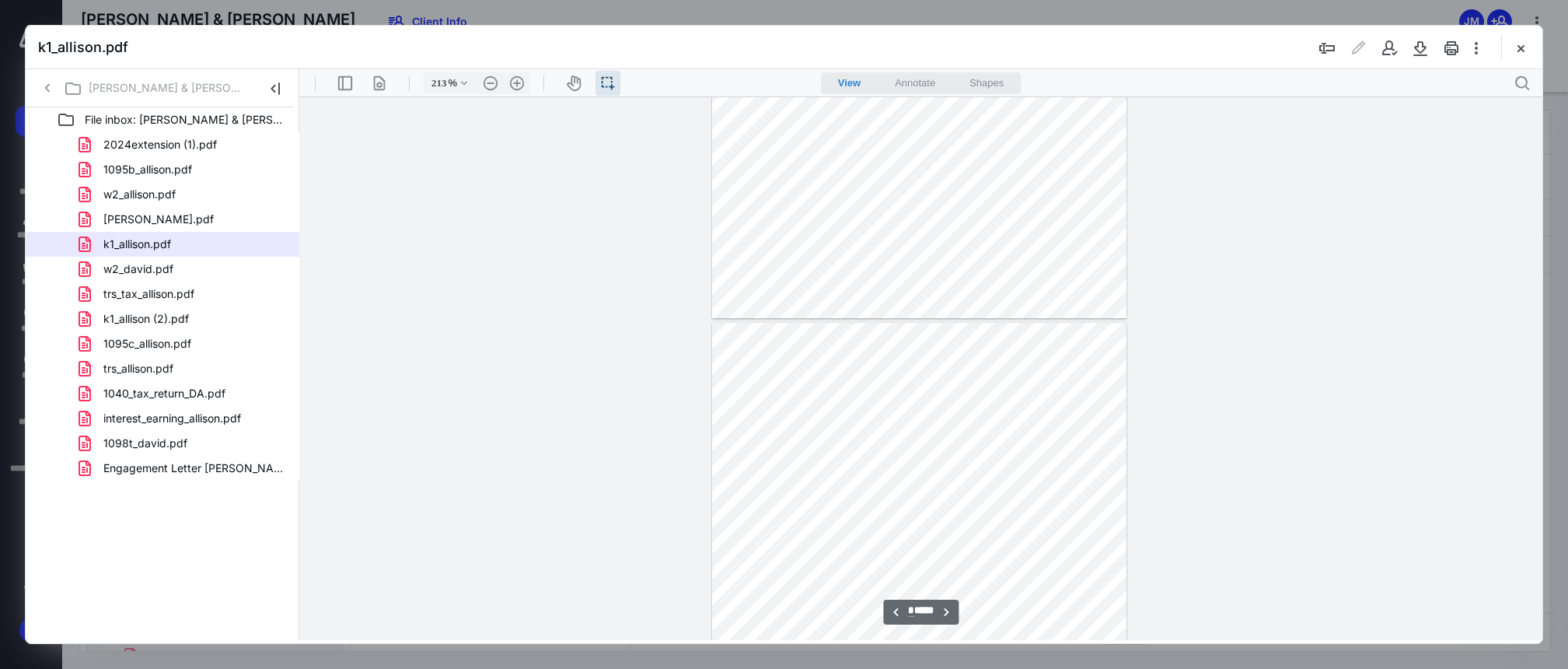 type on "263" 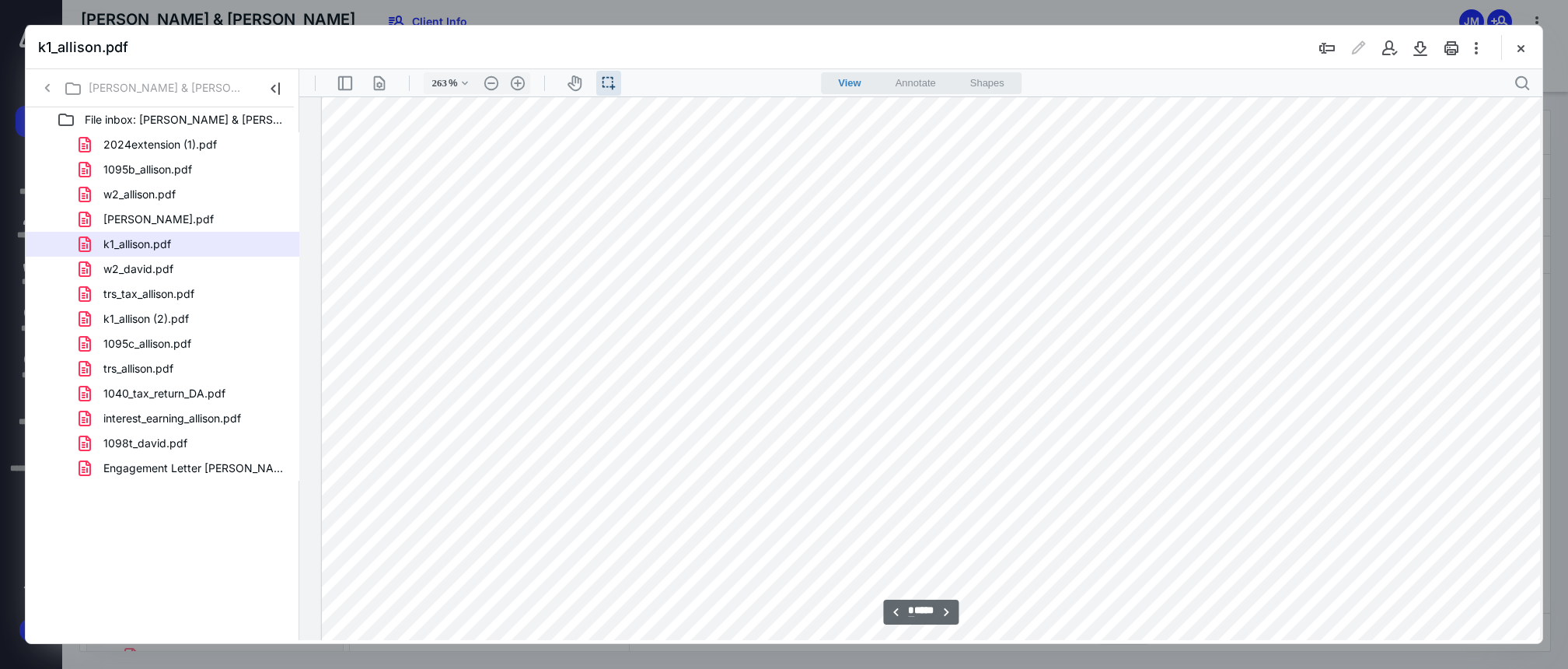scroll, scrollTop: 2645, scrollLeft: 169, axis: both 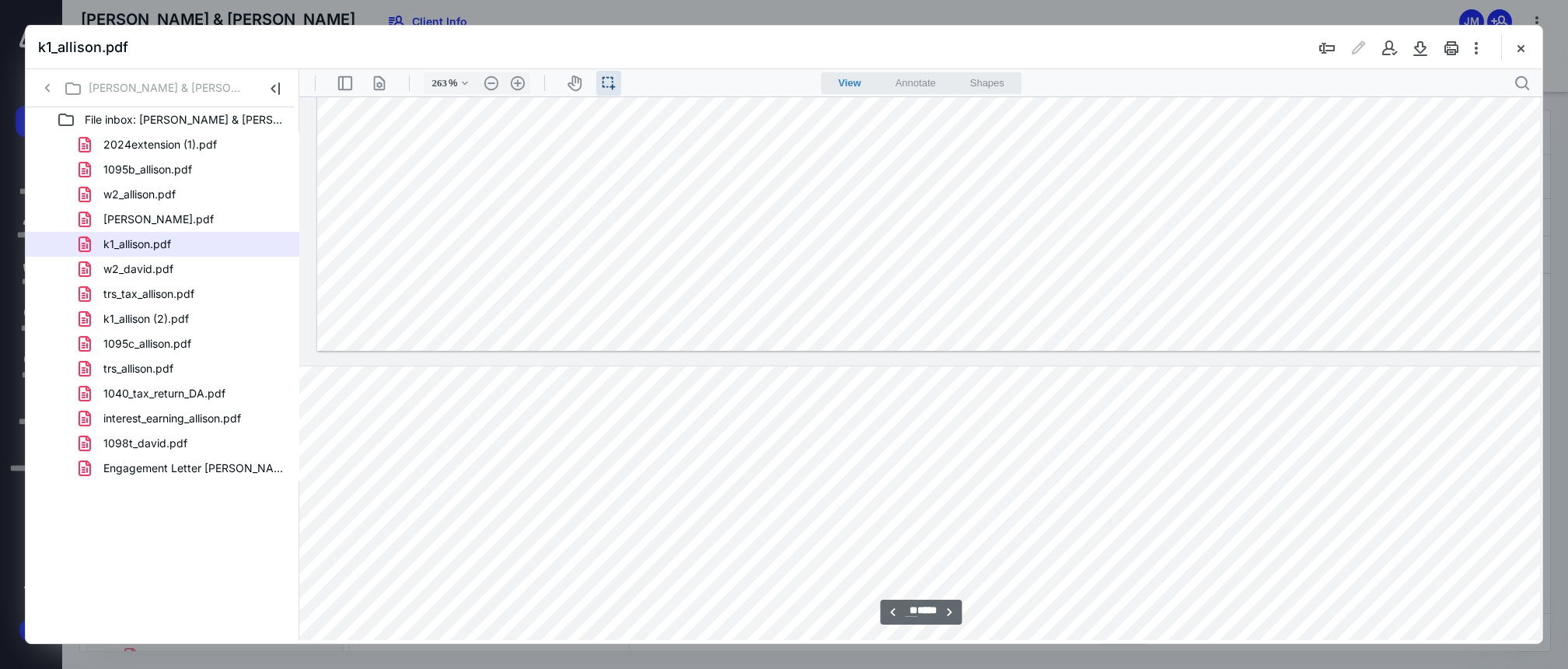 type on "**" 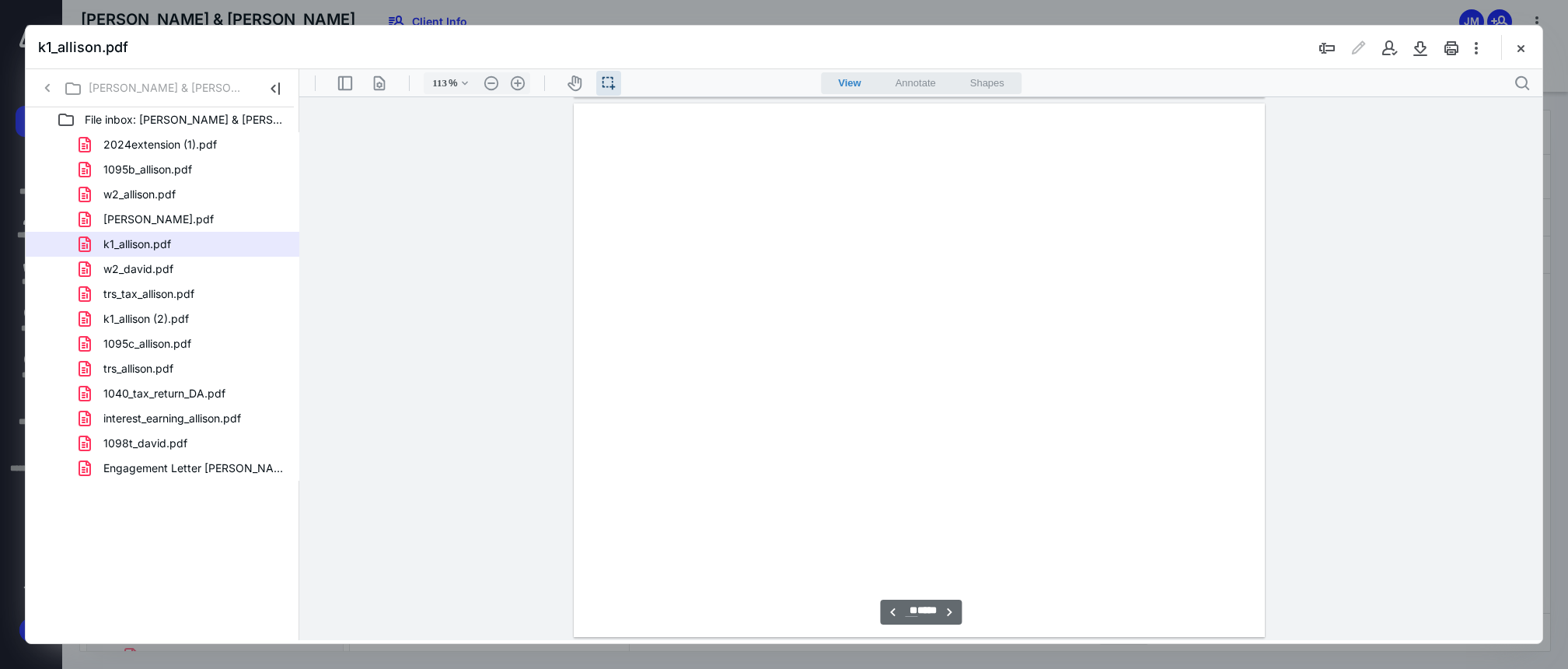 scroll, scrollTop: 3163, scrollLeft: 0, axis: vertical 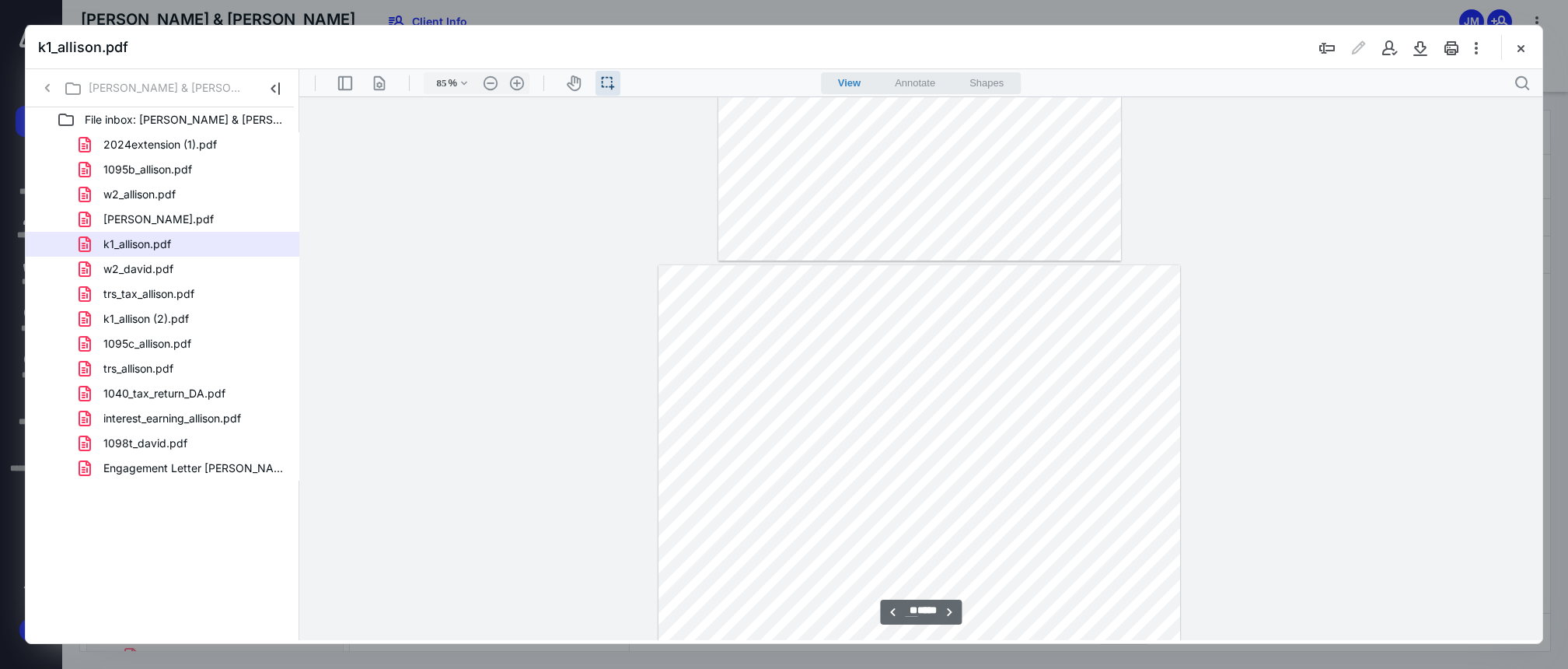 type on "110" 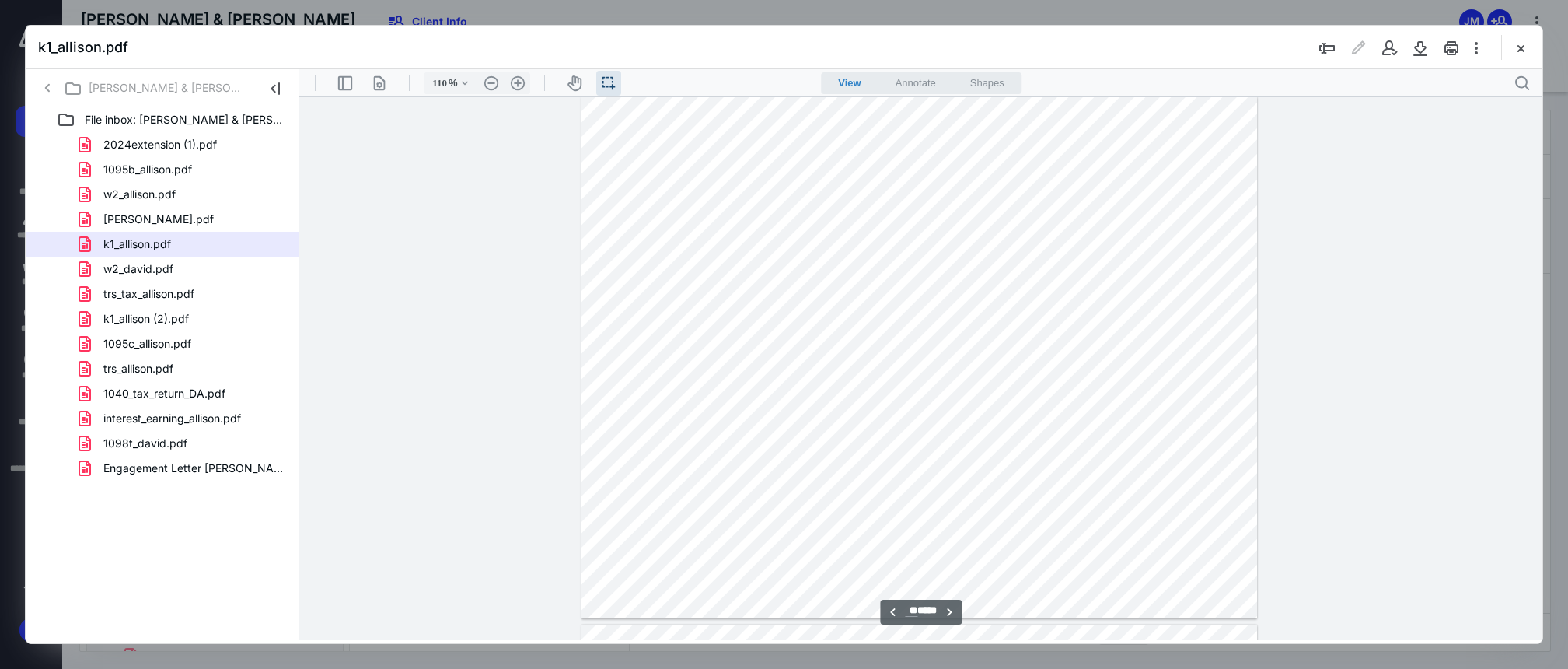 scroll, scrollTop: 9095, scrollLeft: 0, axis: vertical 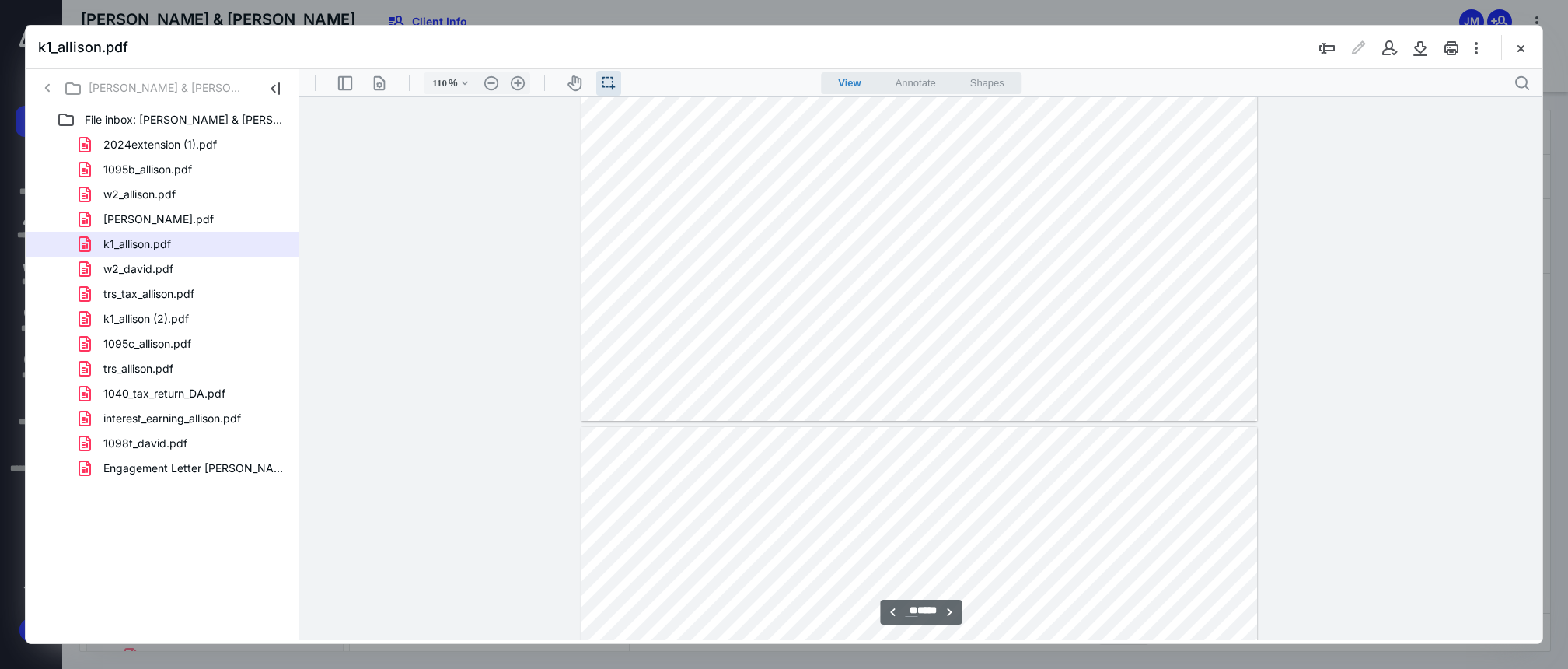 type on "**" 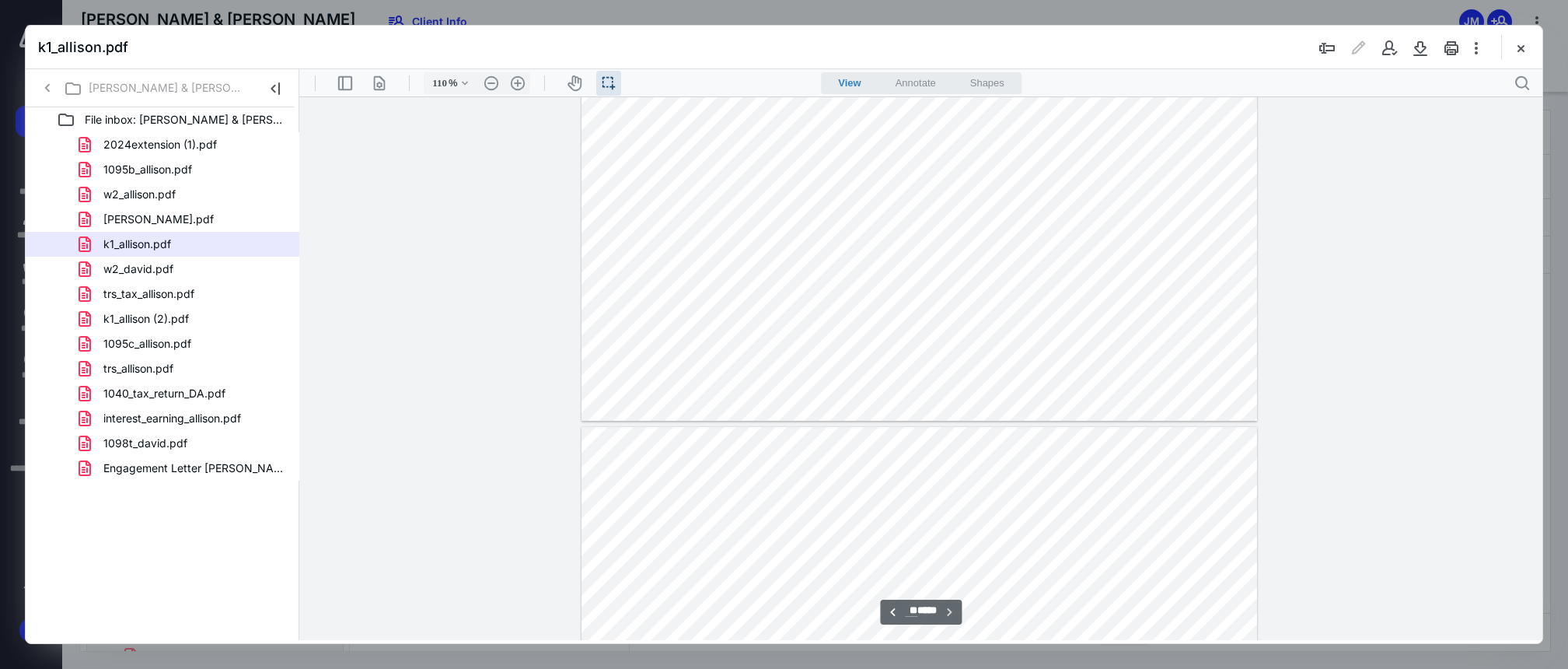scroll, scrollTop: 9602, scrollLeft: 0, axis: vertical 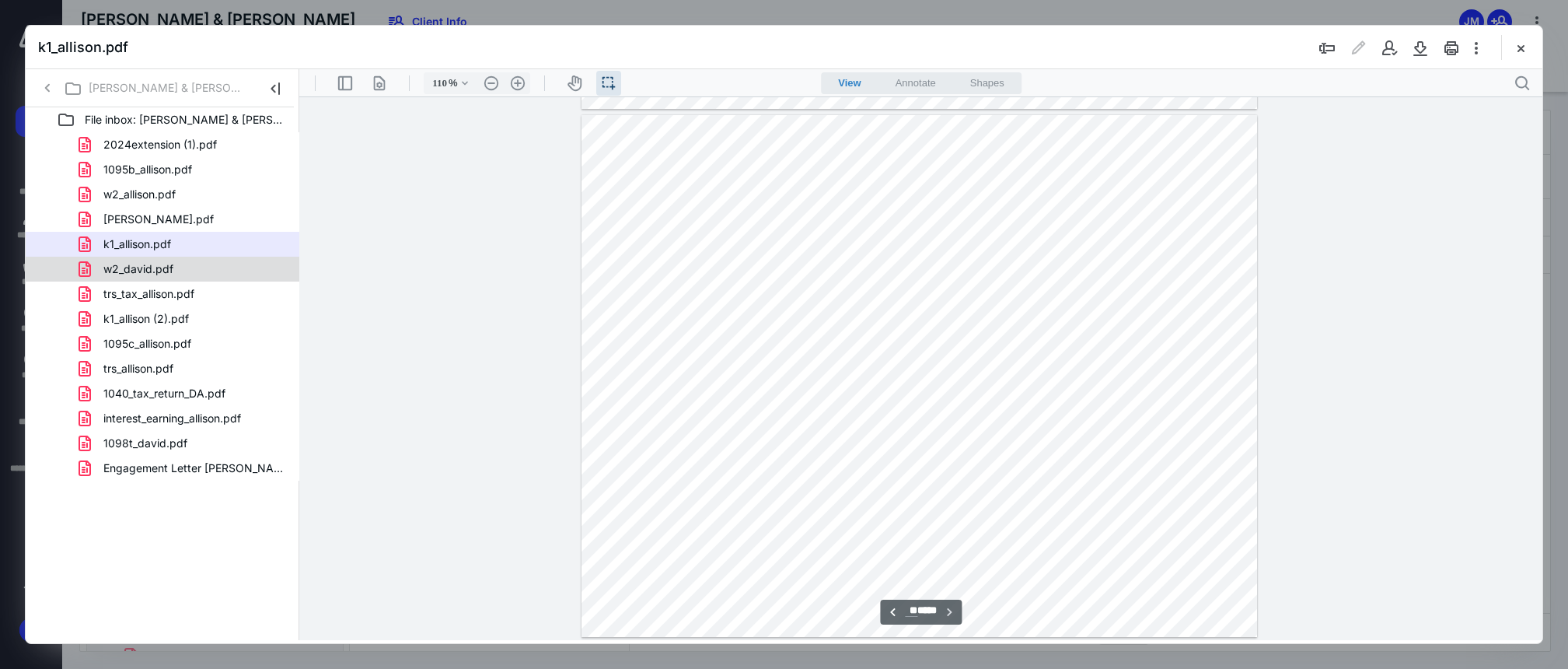 click on "w2_david.pdf" at bounding box center [184, 269] 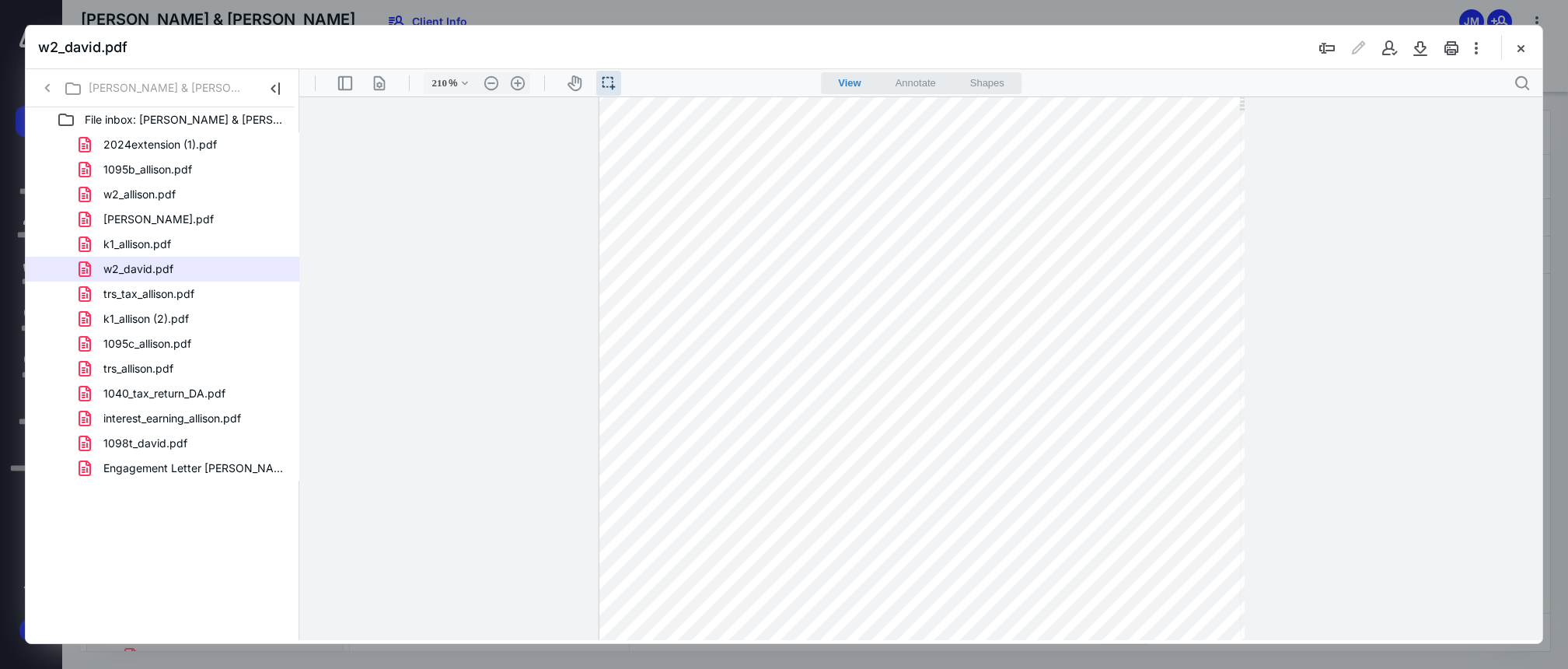 scroll, scrollTop: 138, scrollLeft: 0, axis: vertical 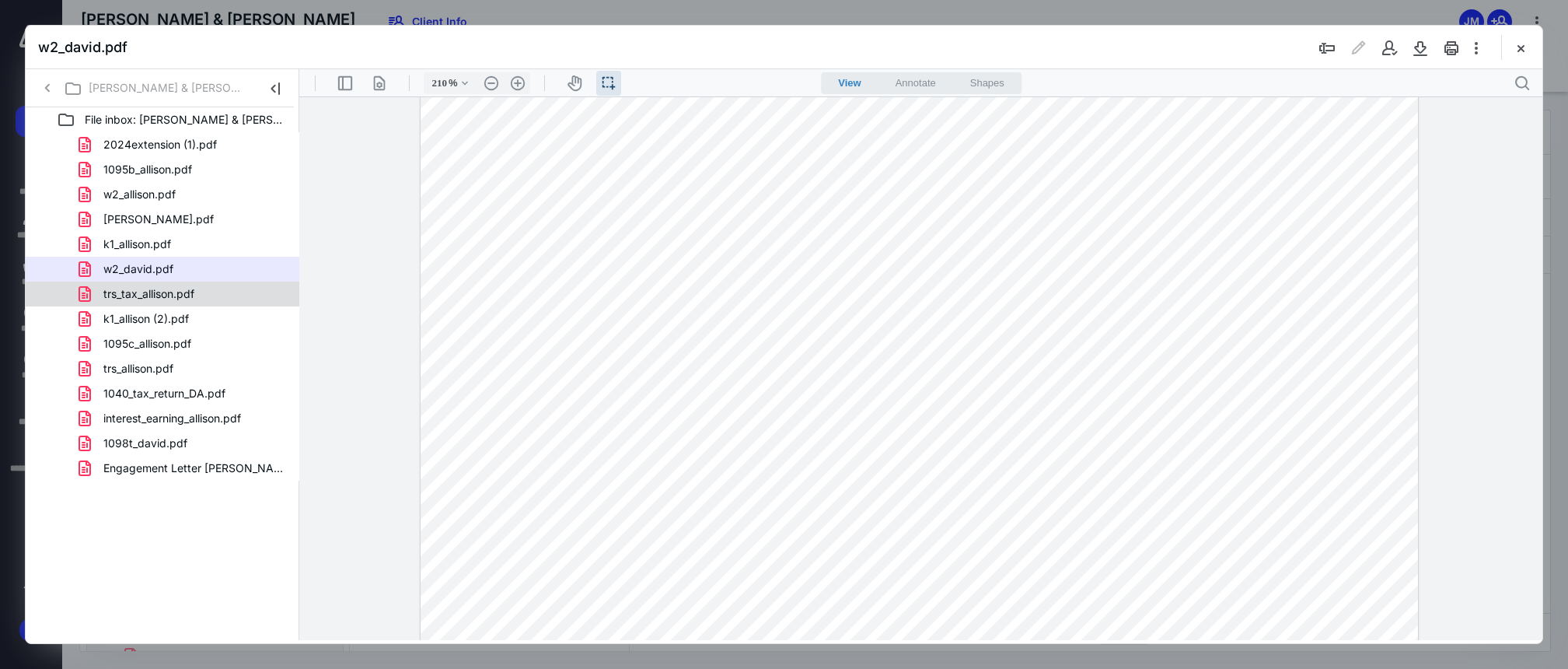 click on "trs_tax_allison.pdf" at bounding box center [184, 294] 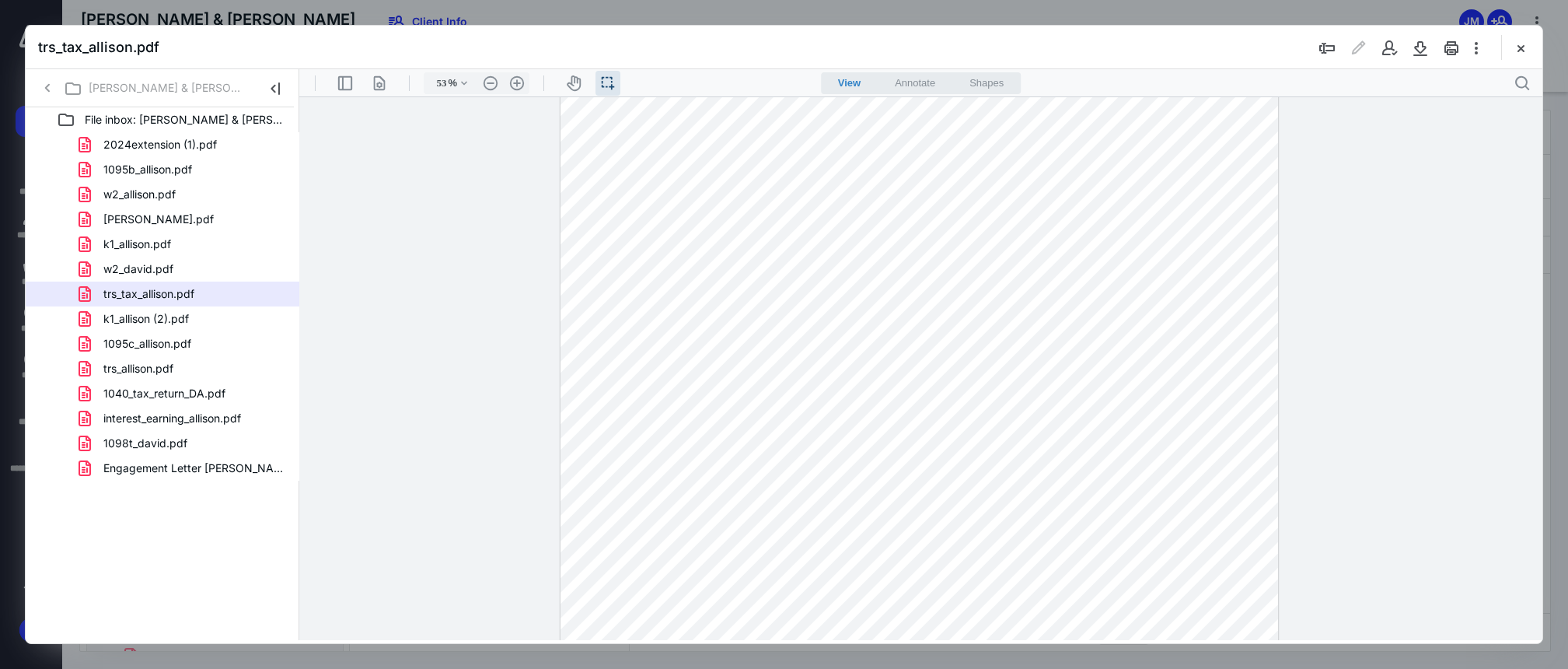 scroll, scrollTop: 115, scrollLeft: 0, axis: vertical 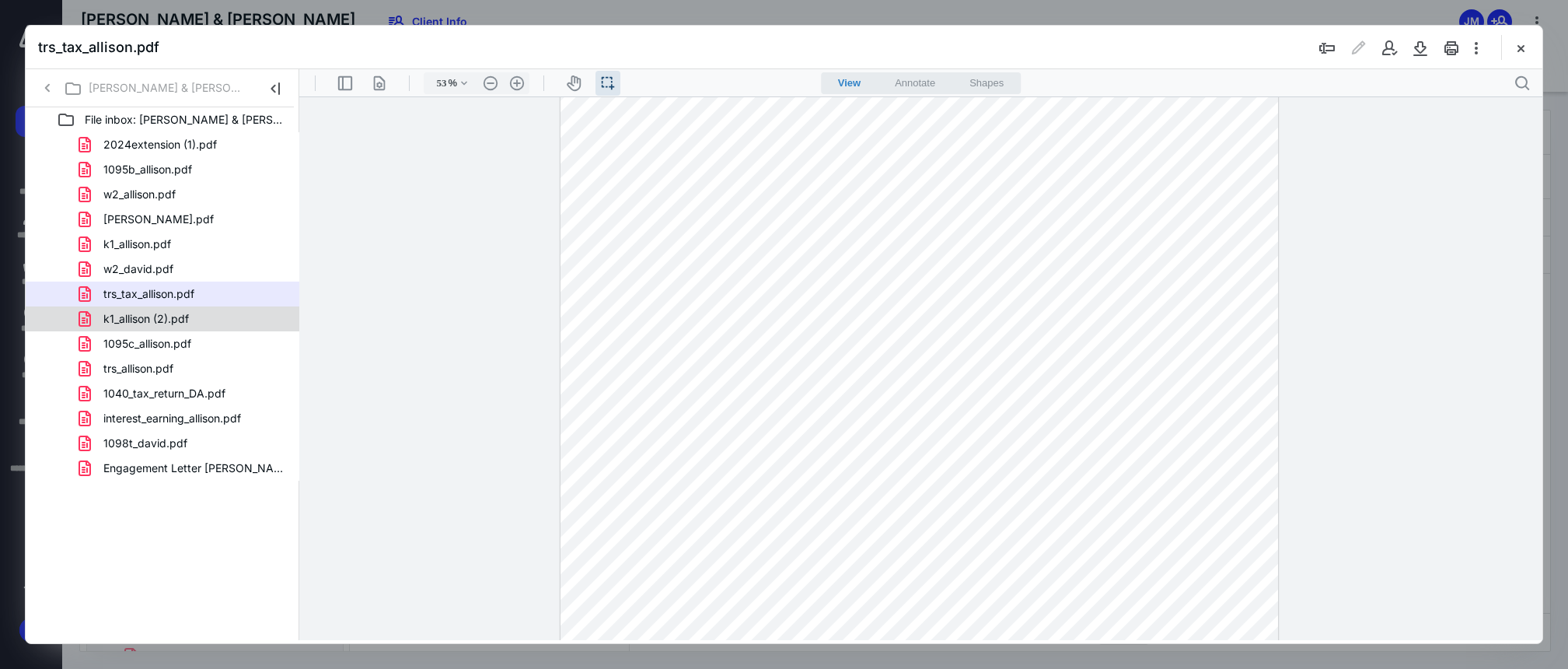 click on "k1_allison (2).pdf" at bounding box center (146, 319) 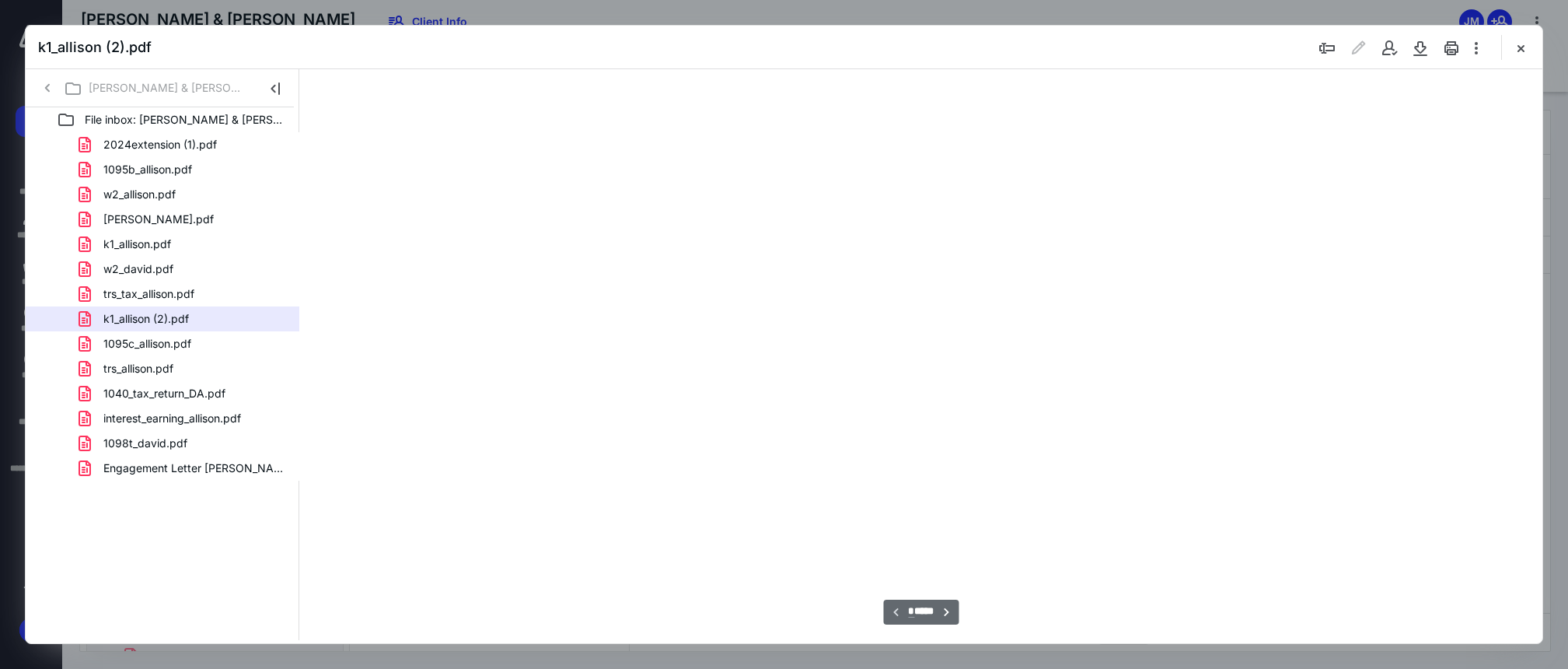 type on "88" 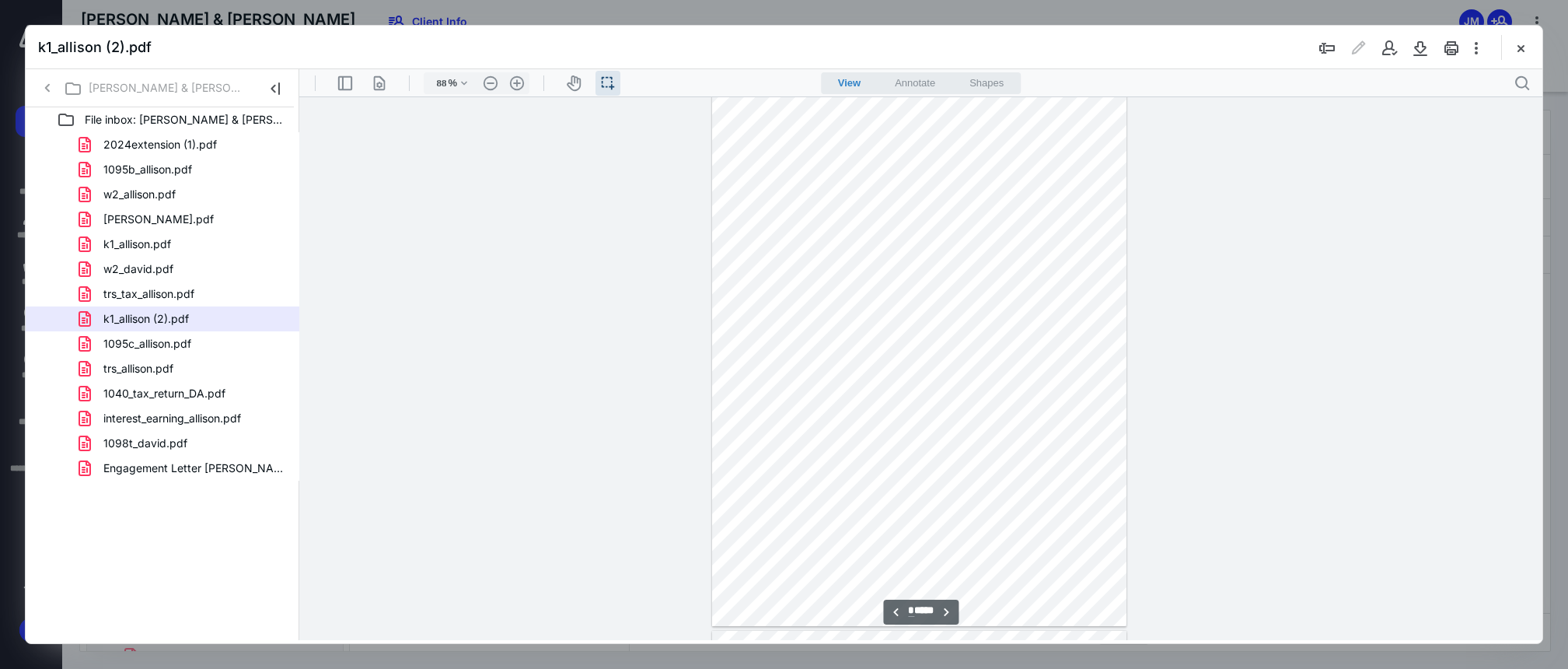 scroll, scrollTop: 555, scrollLeft: 0, axis: vertical 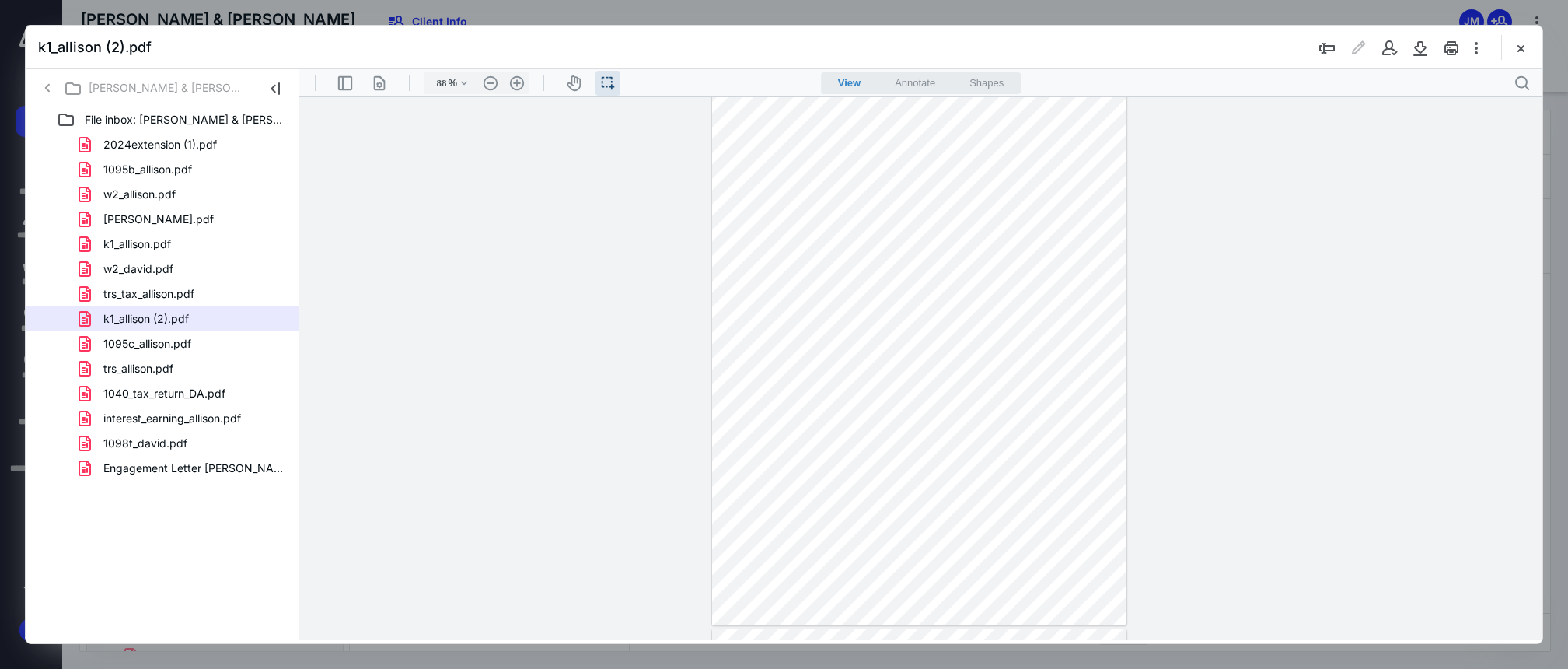 type on "*" 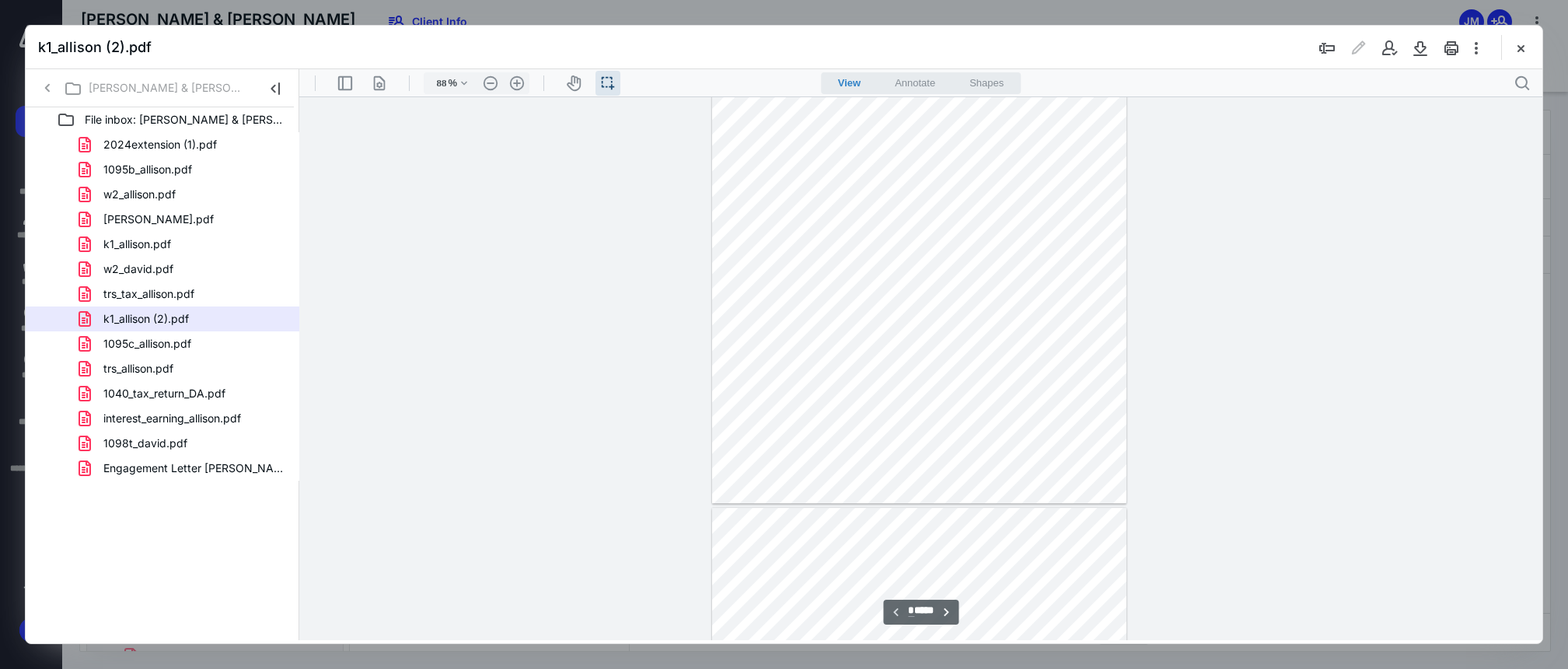 scroll, scrollTop: 0, scrollLeft: 0, axis: both 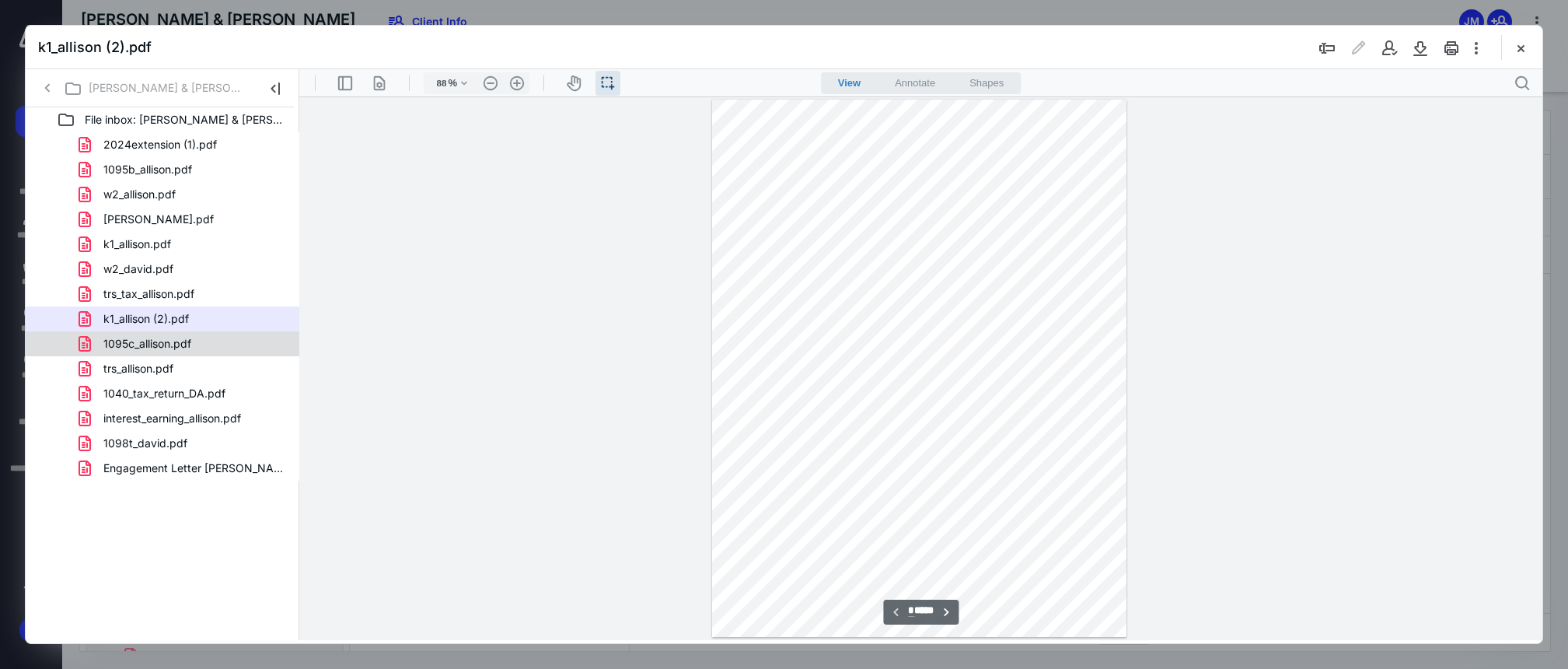 click on "1095c_allison.pdf" at bounding box center [184, 344] 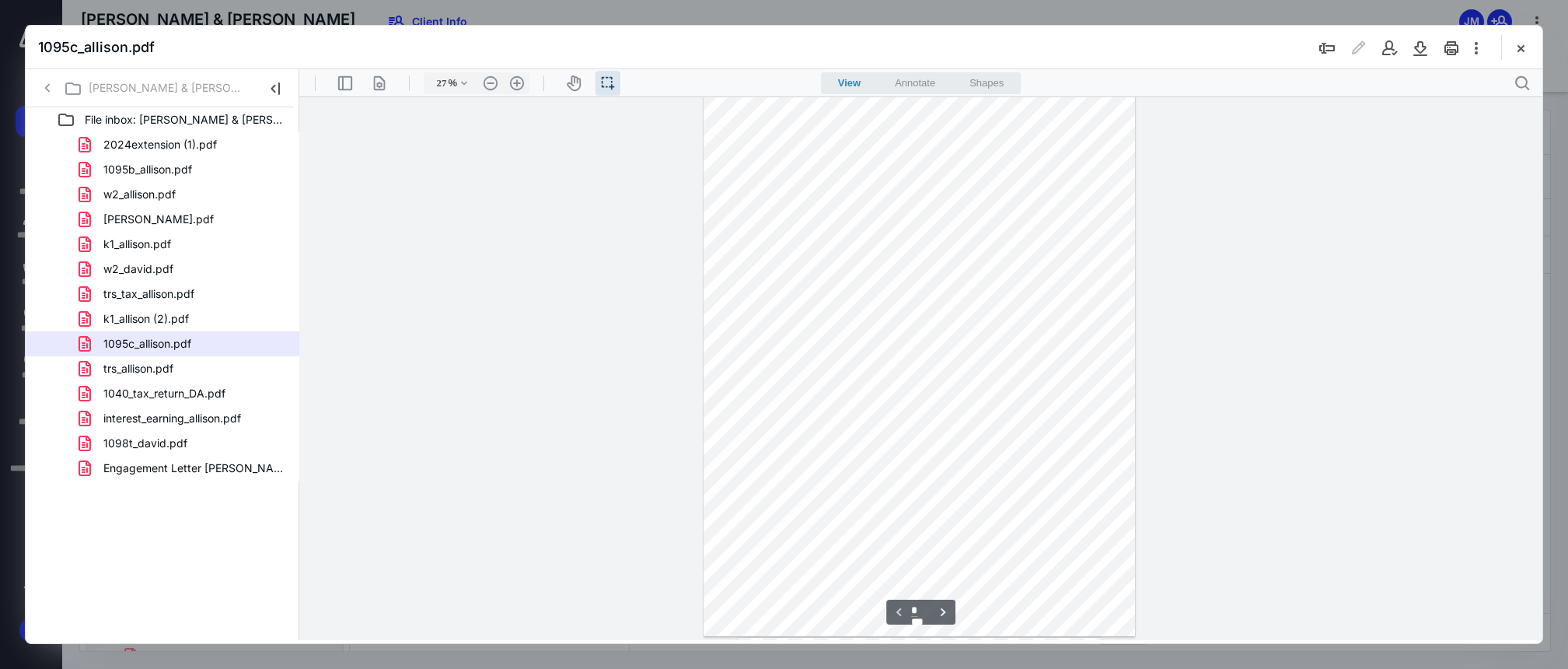 scroll, scrollTop: 0, scrollLeft: 0, axis: both 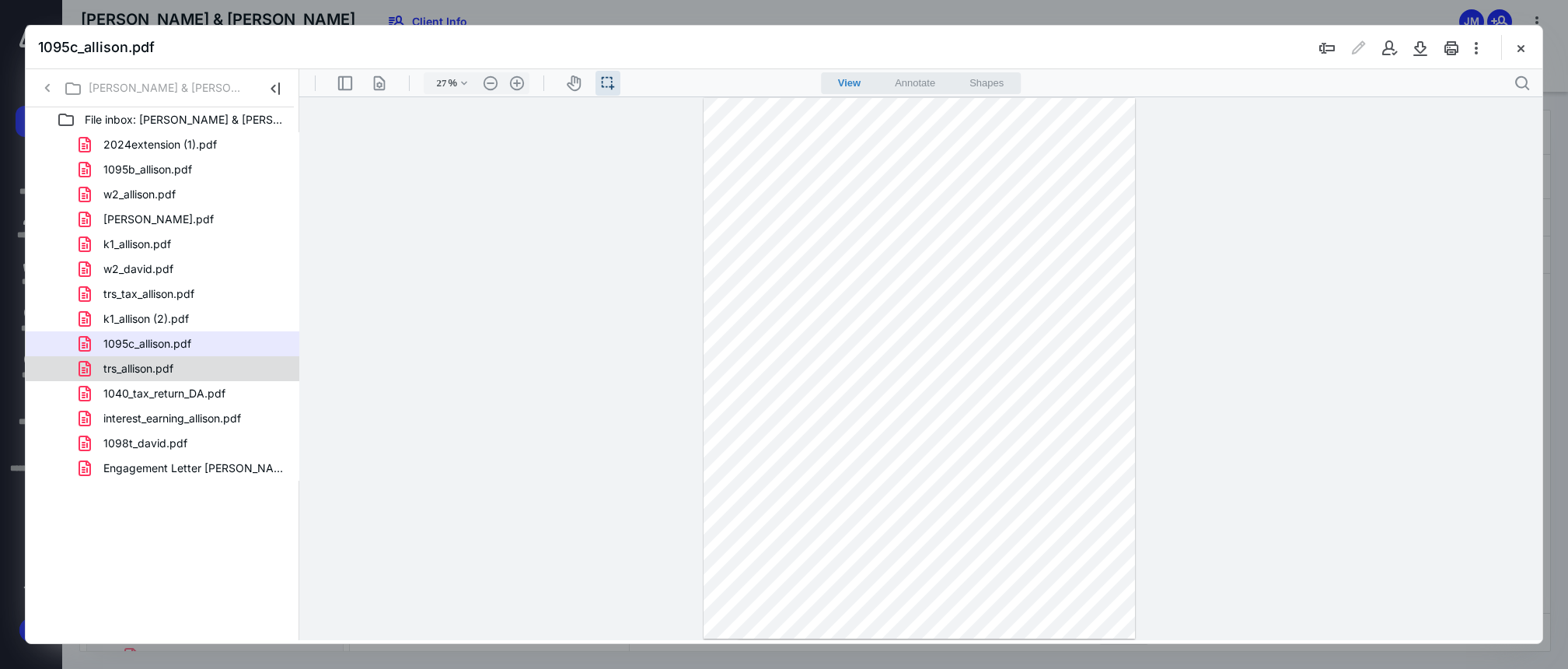 click on "trs_allison.pdf" at bounding box center (184, 369) 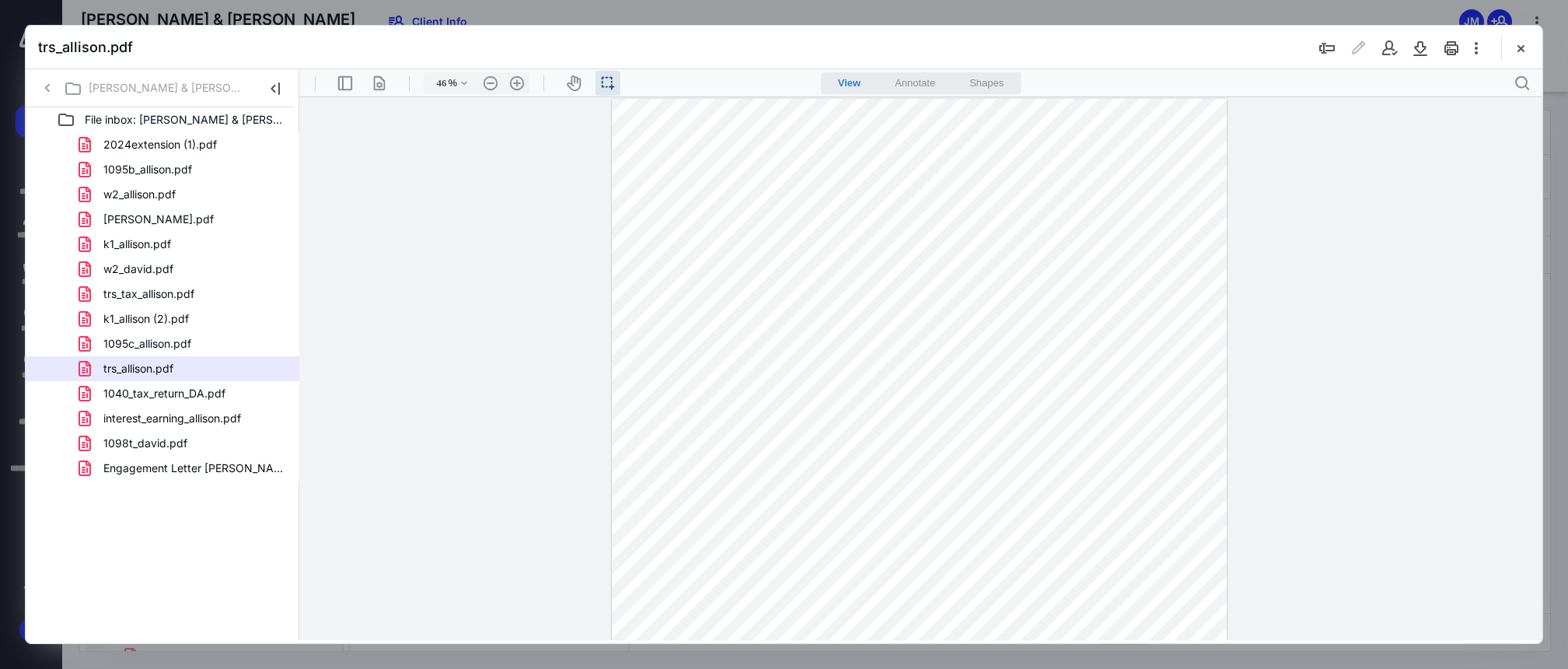 scroll, scrollTop: 93, scrollLeft: 0, axis: vertical 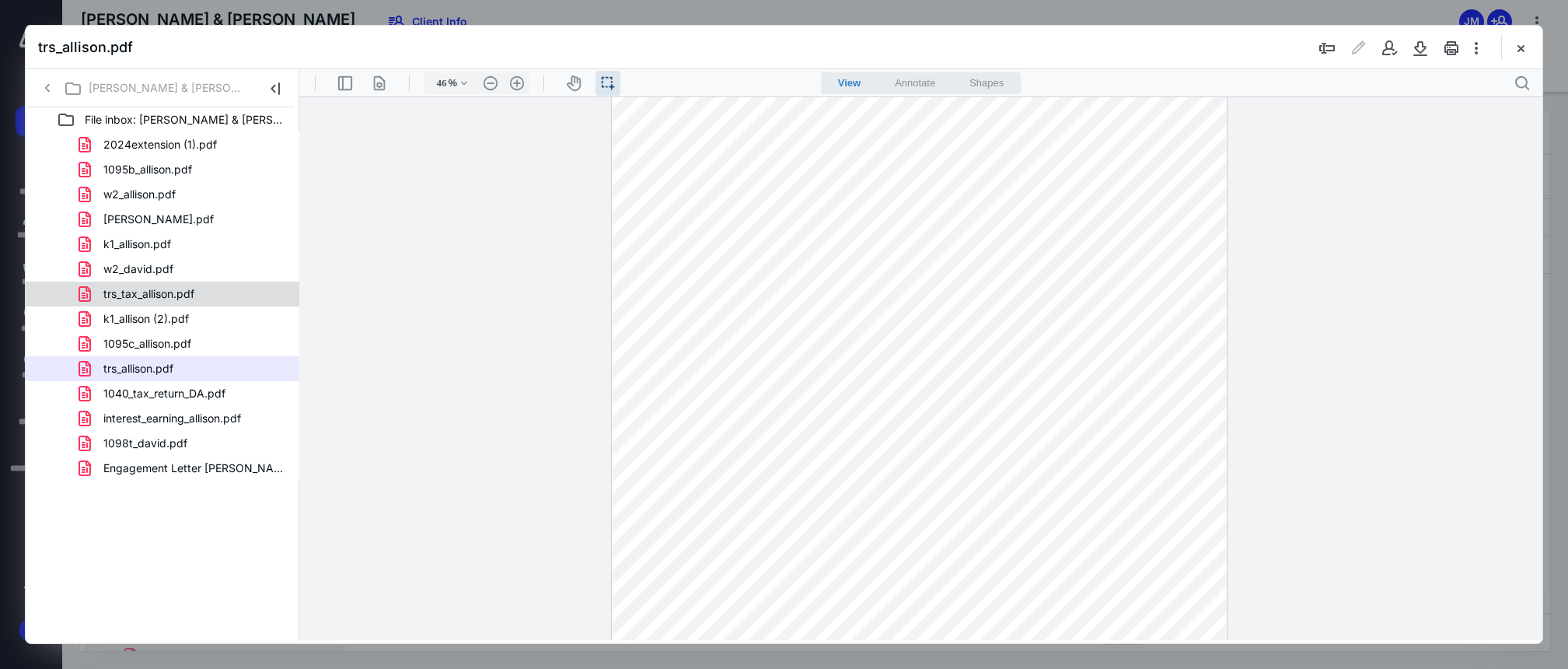 click on "trs_tax_allison.pdf" at bounding box center [184, 294] 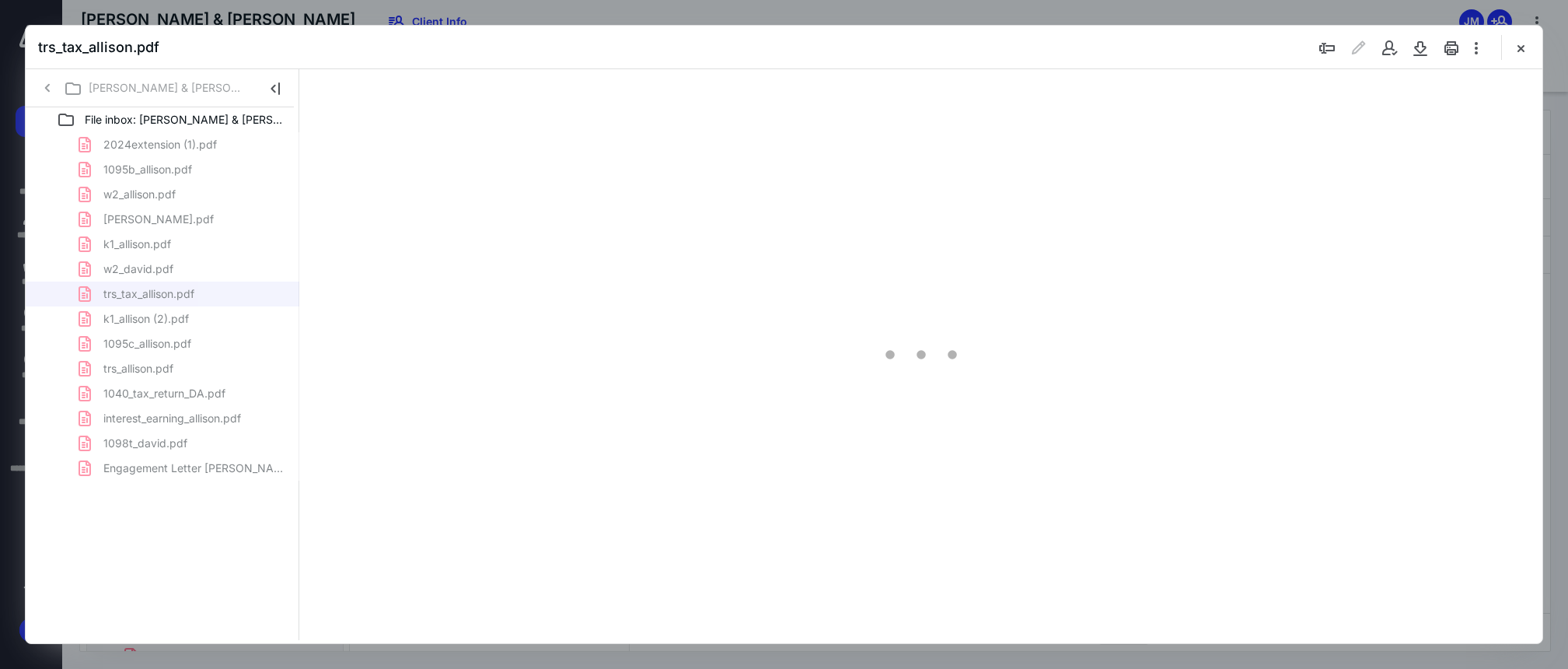 scroll, scrollTop: 0, scrollLeft: 0, axis: both 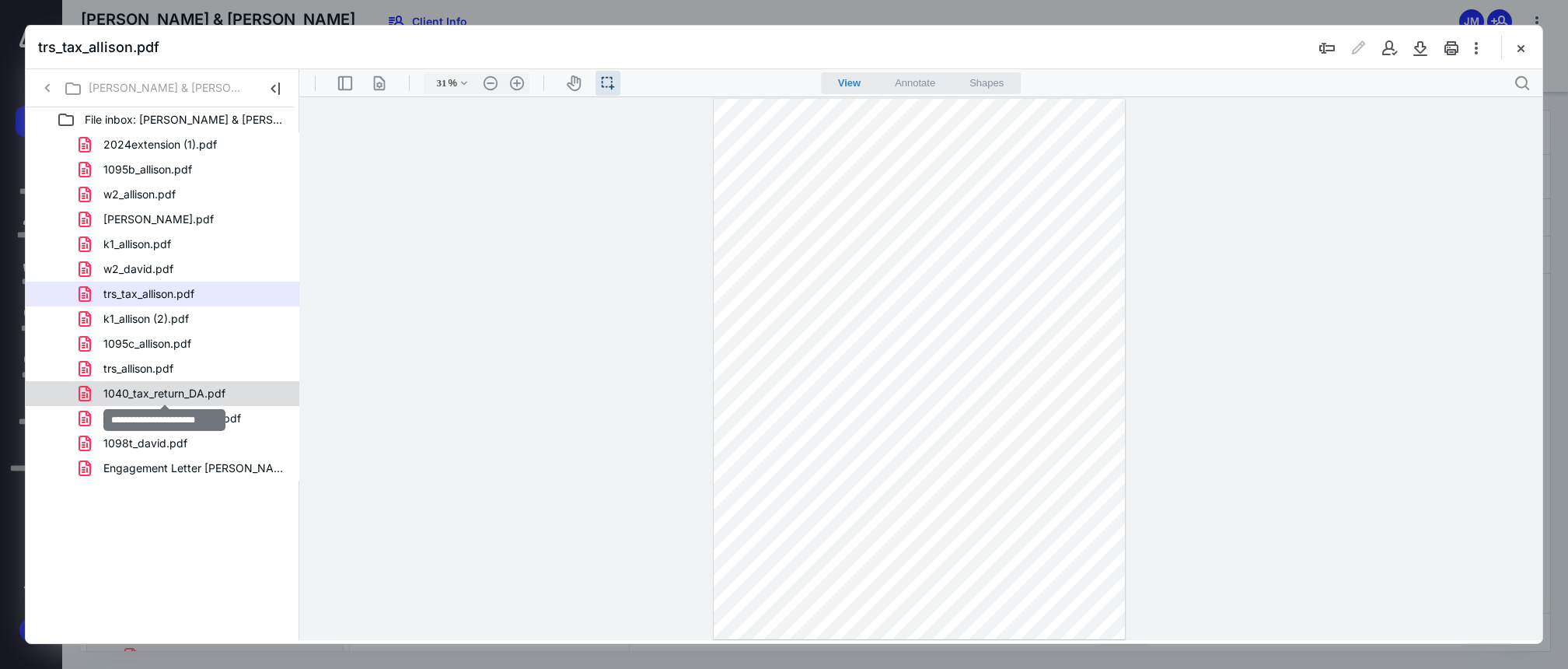 click on "1040_tax_return_DA.pdf" at bounding box center [164, 394] 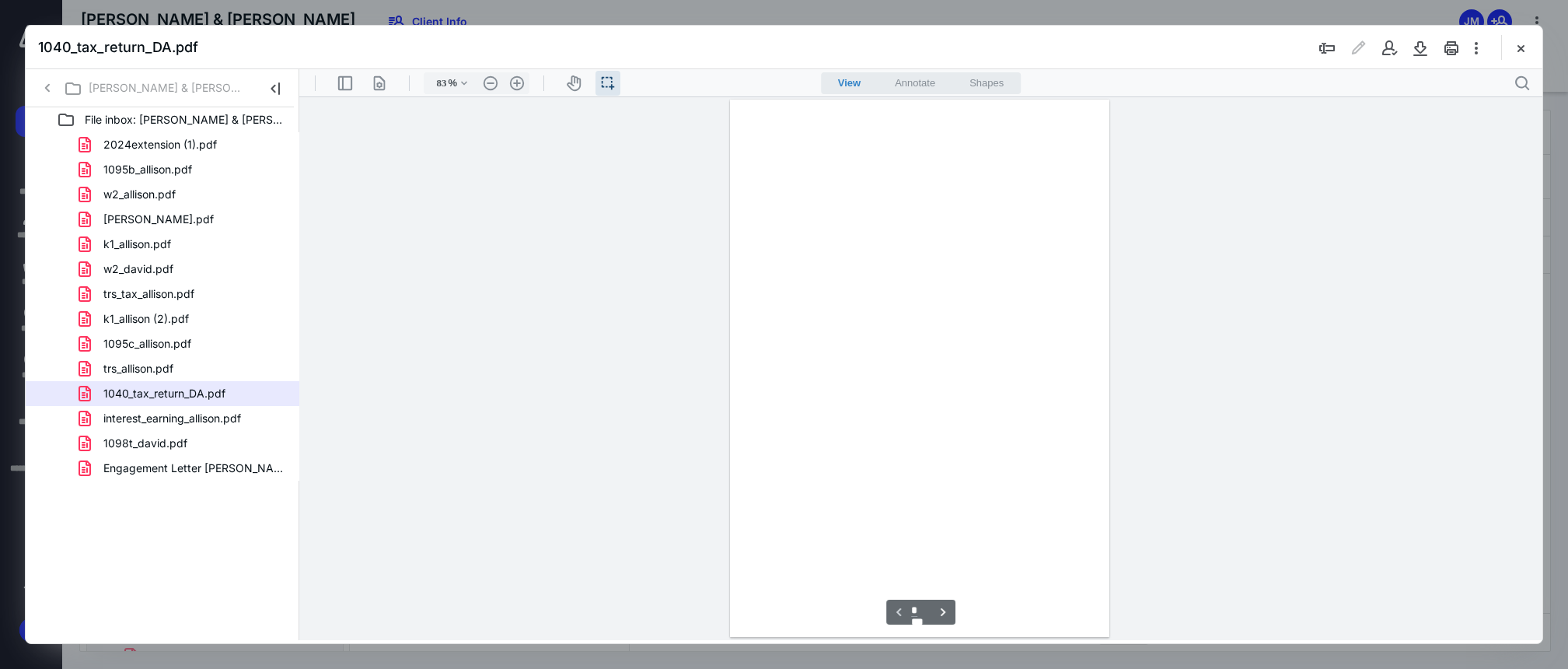 scroll, scrollTop: 30, scrollLeft: 0, axis: vertical 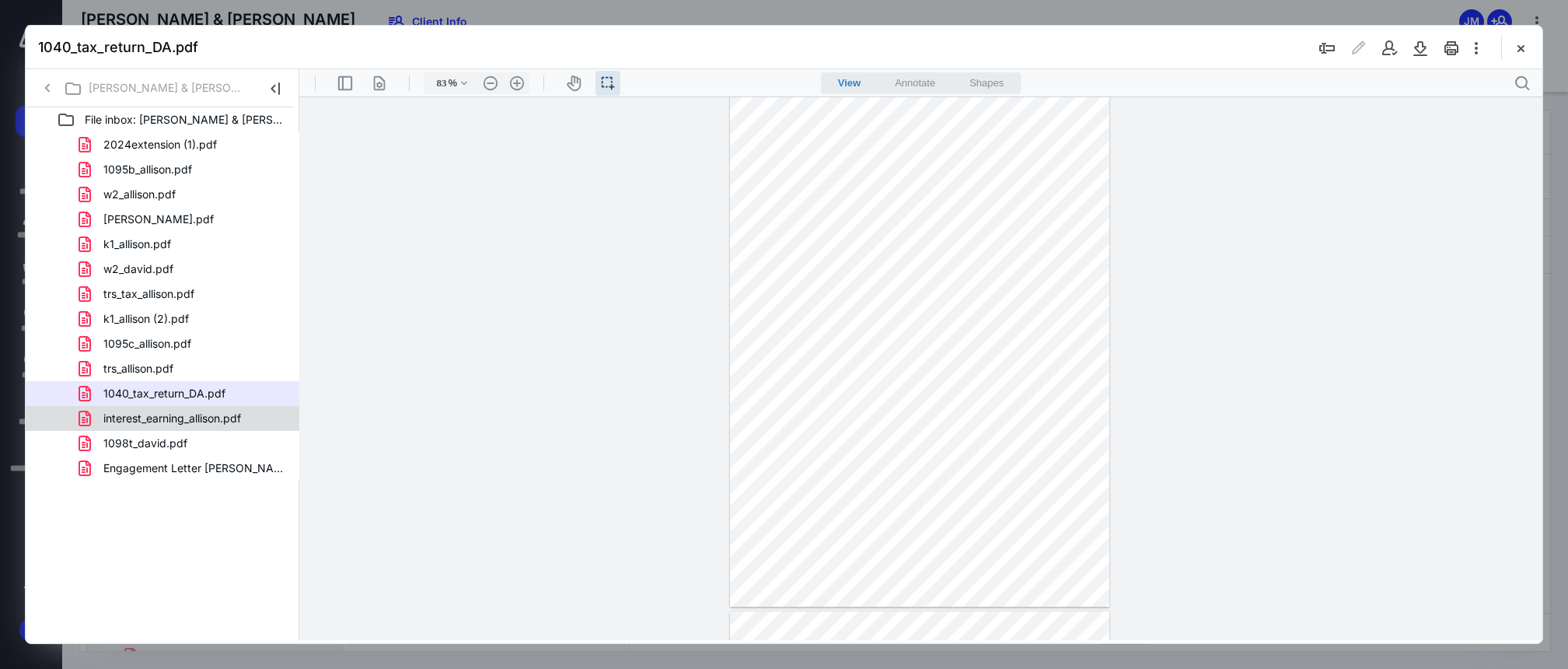 click on "interest_earning_allison.pdf" at bounding box center [172, 419] 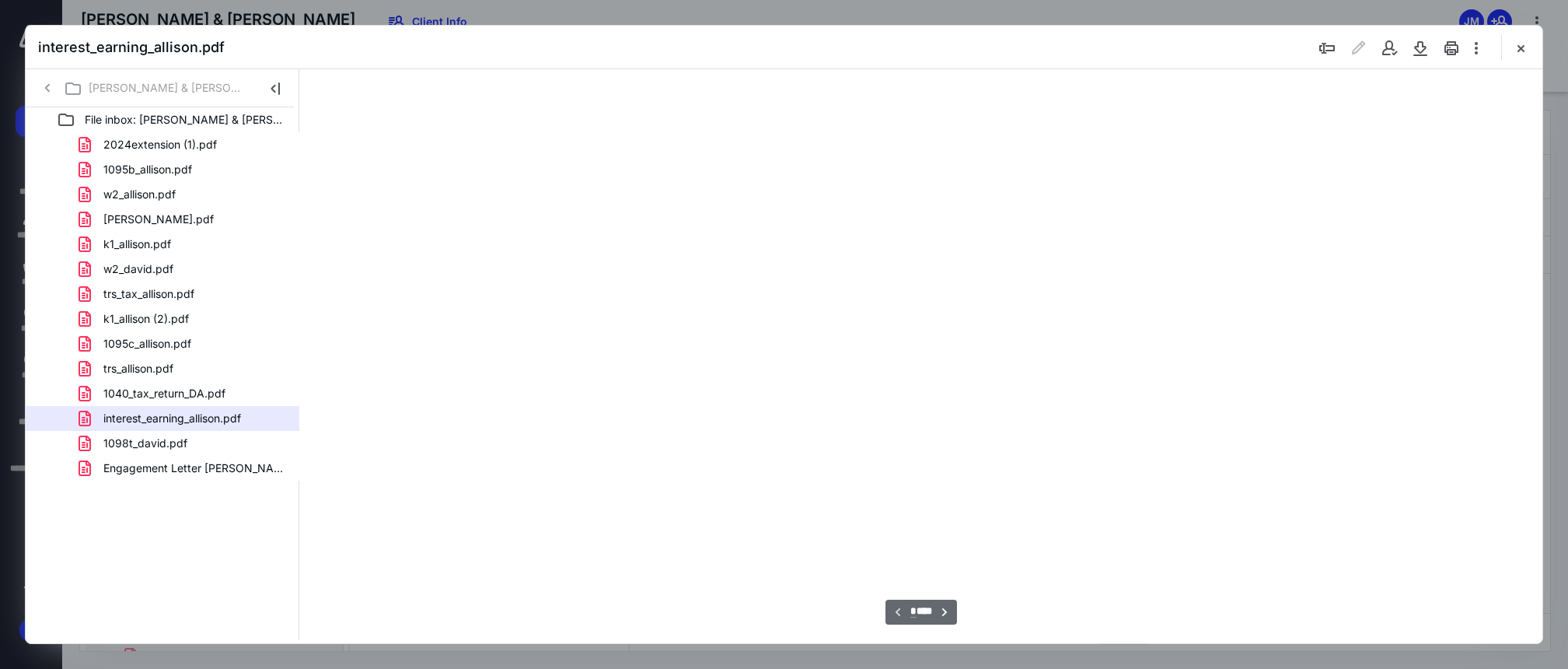 type on "31" 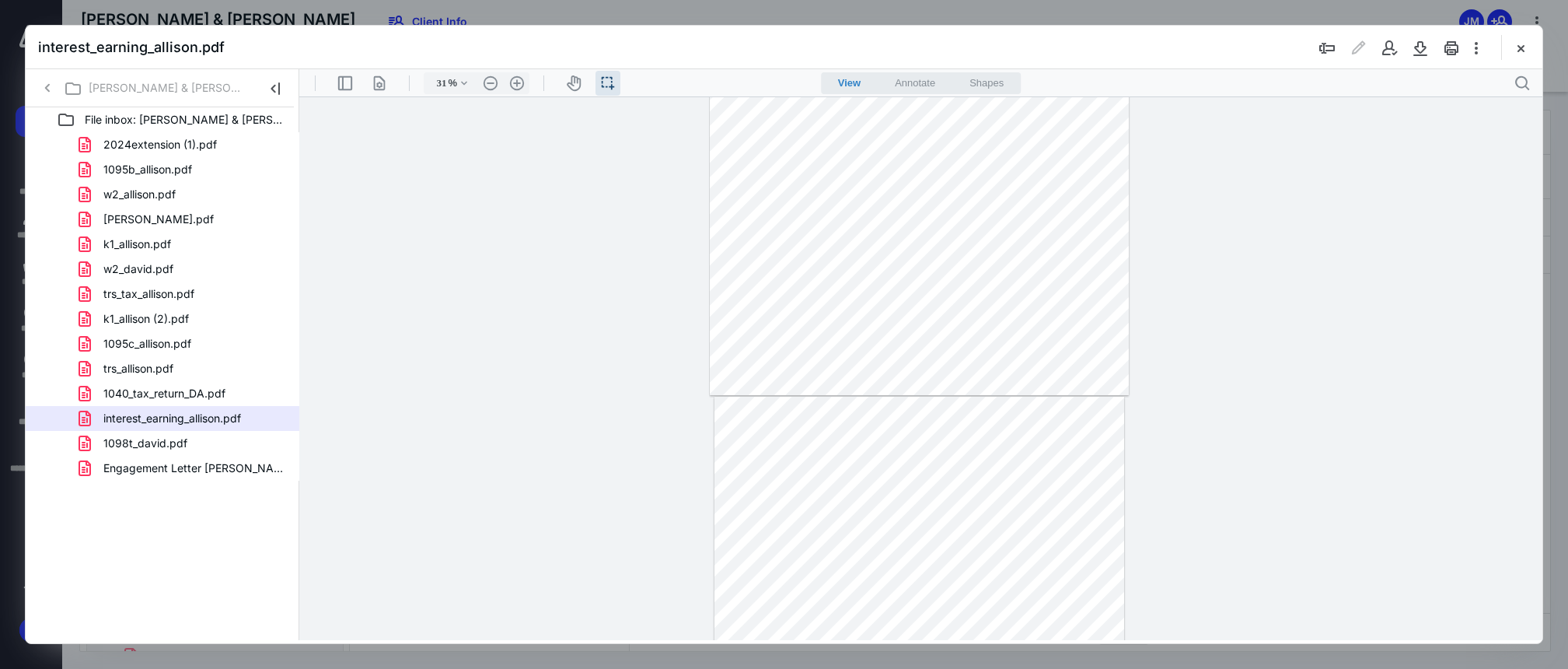 type on "*" 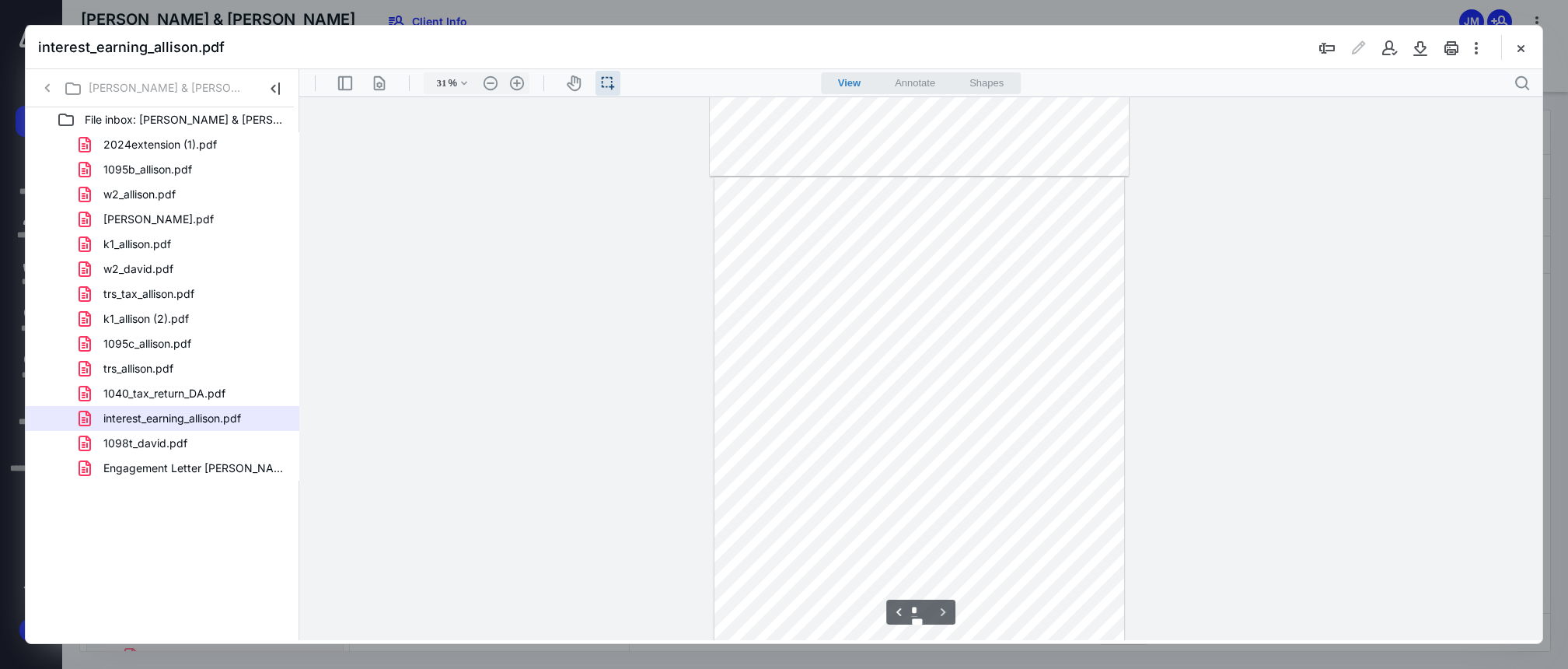 scroll, scrollTop: 529, scrollLeft: 0, axis: vertical 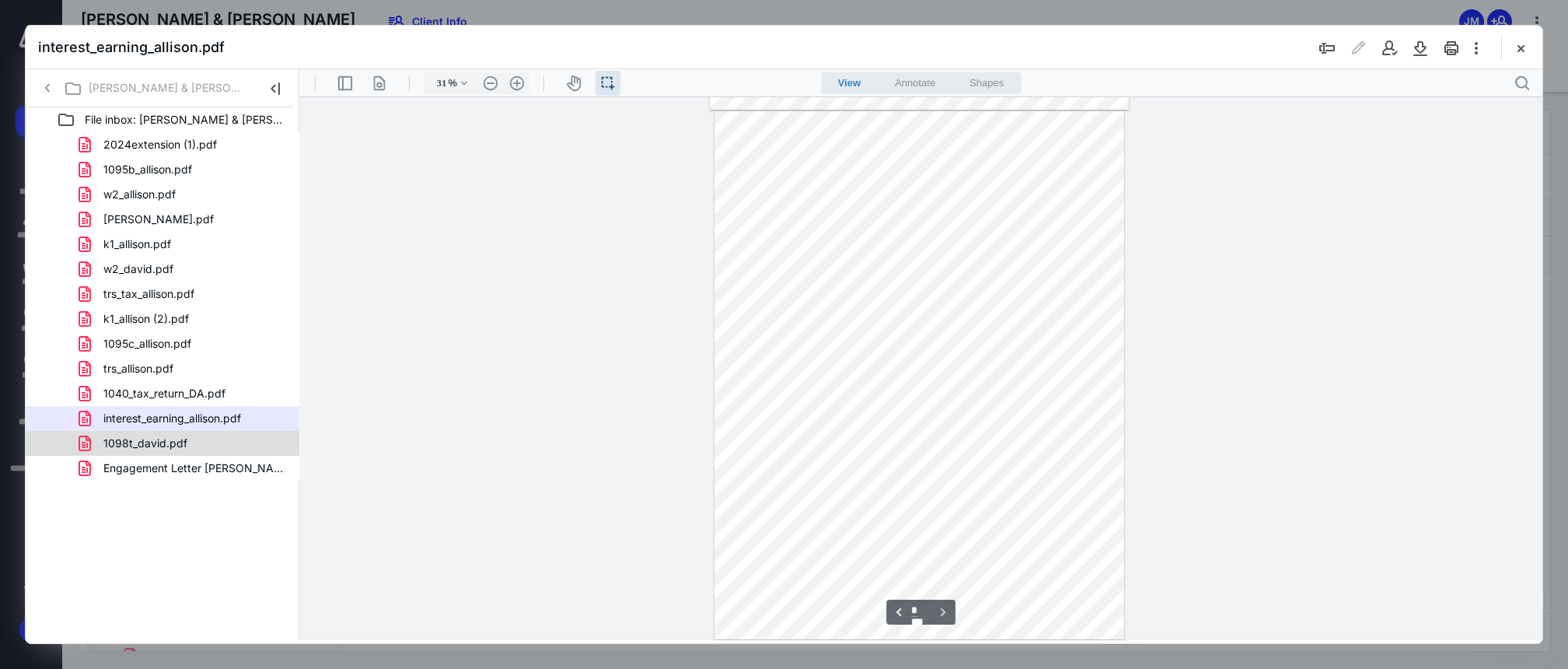 click on "1098t_david.pdf" at bounding box center (184, 443) 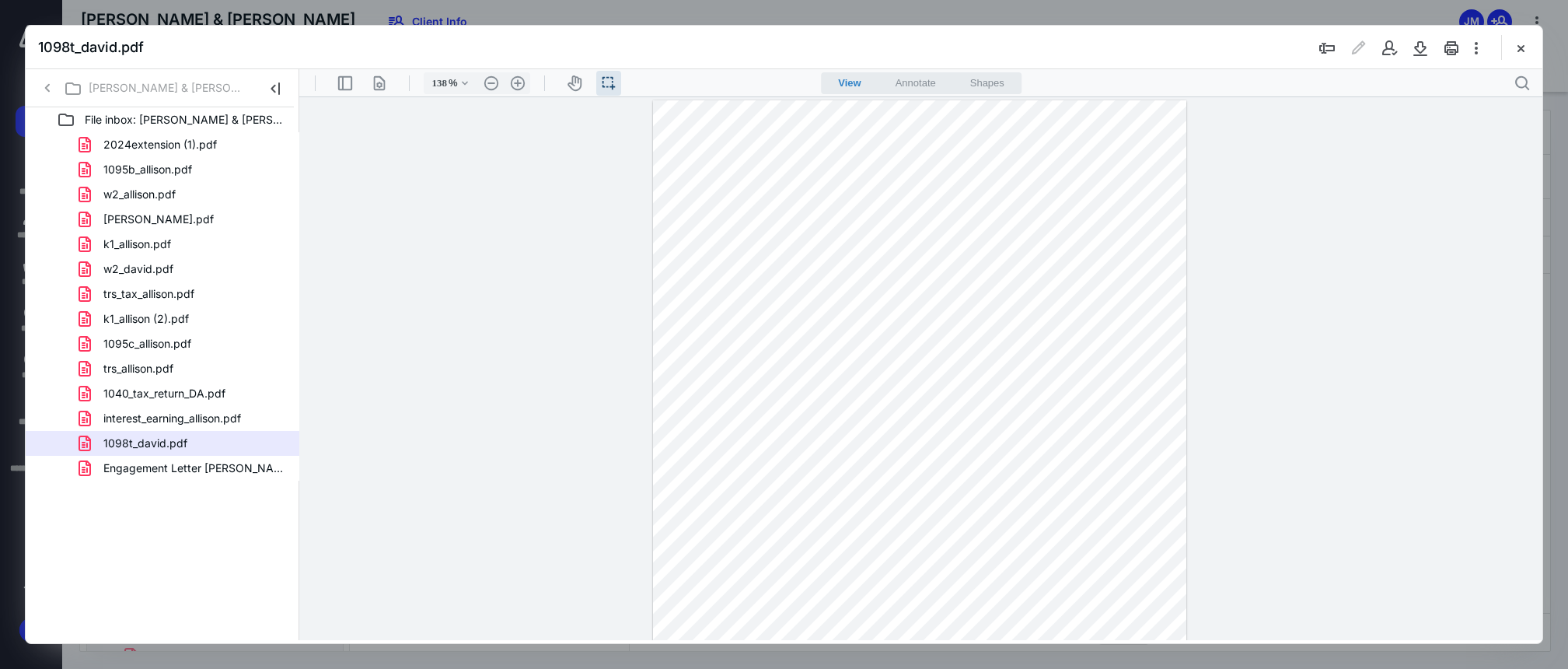 scroll, scrollTop: 38, scrollLeft: 0, axis: vertical 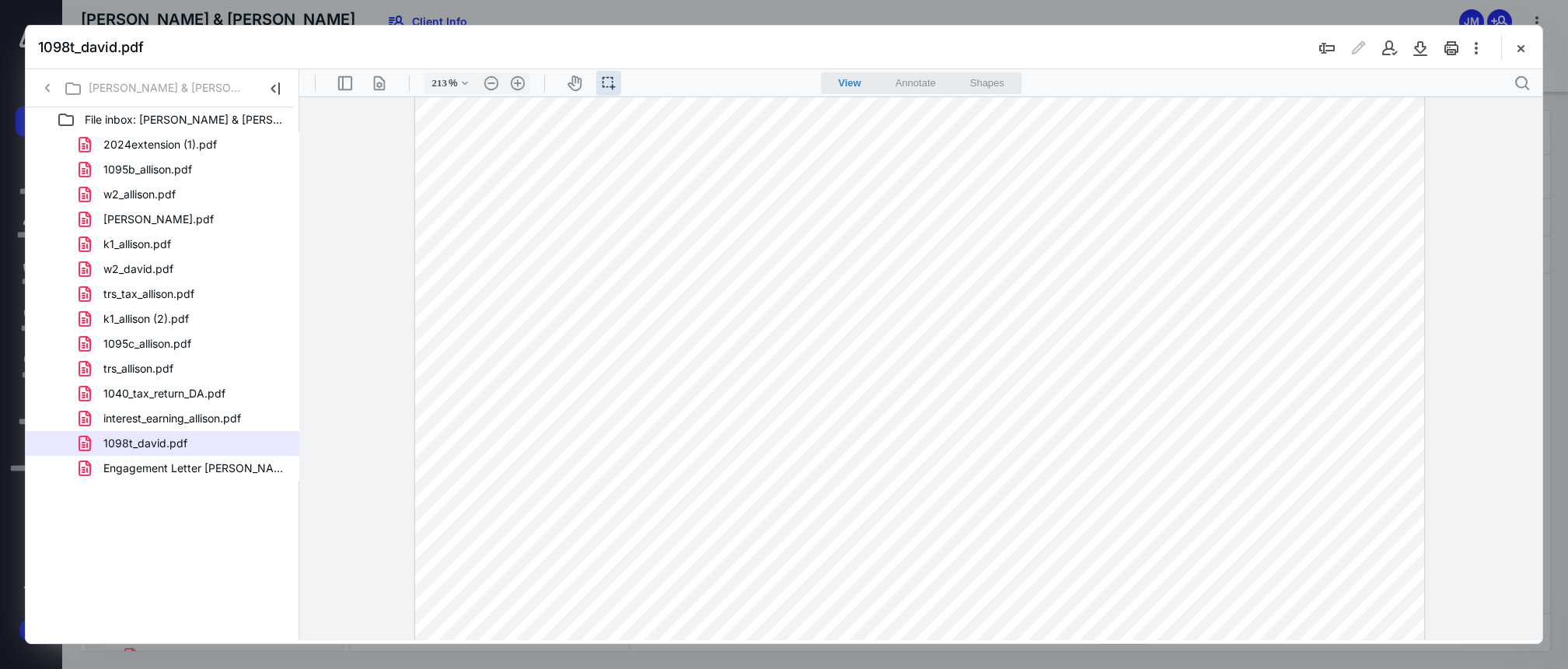 click at bounding box center (784, 334) 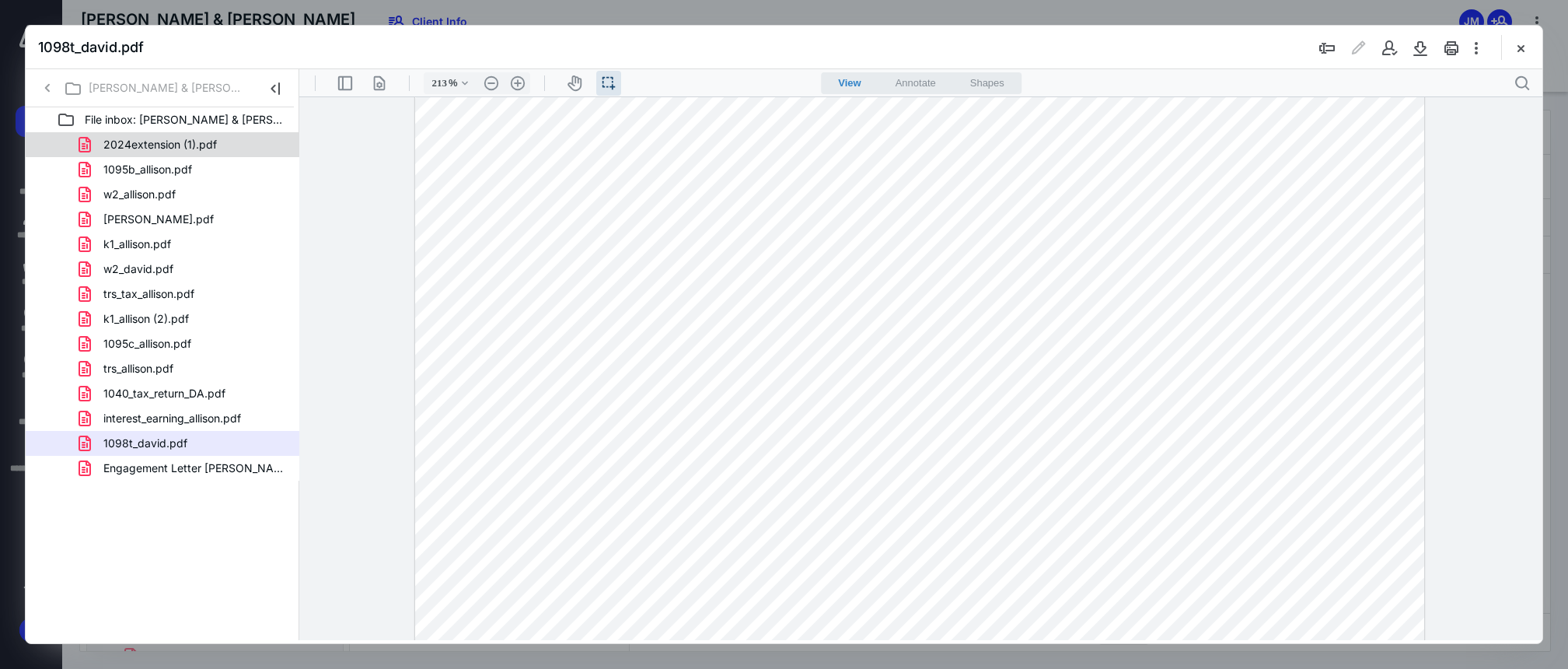 click on "2024extension (1).pdf" at bounding box center (184, 145) 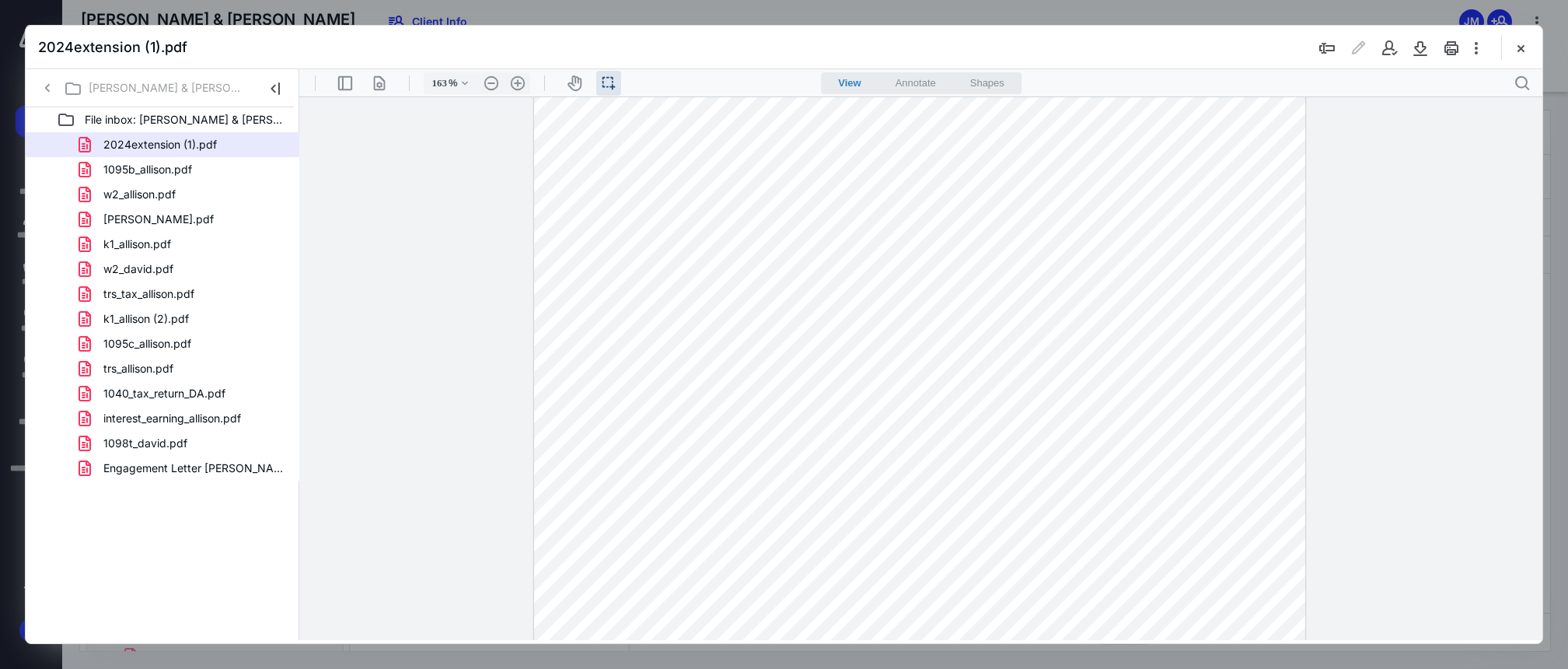scroll, scrollTop: 466, scrollLeft: 0, axis: vertical 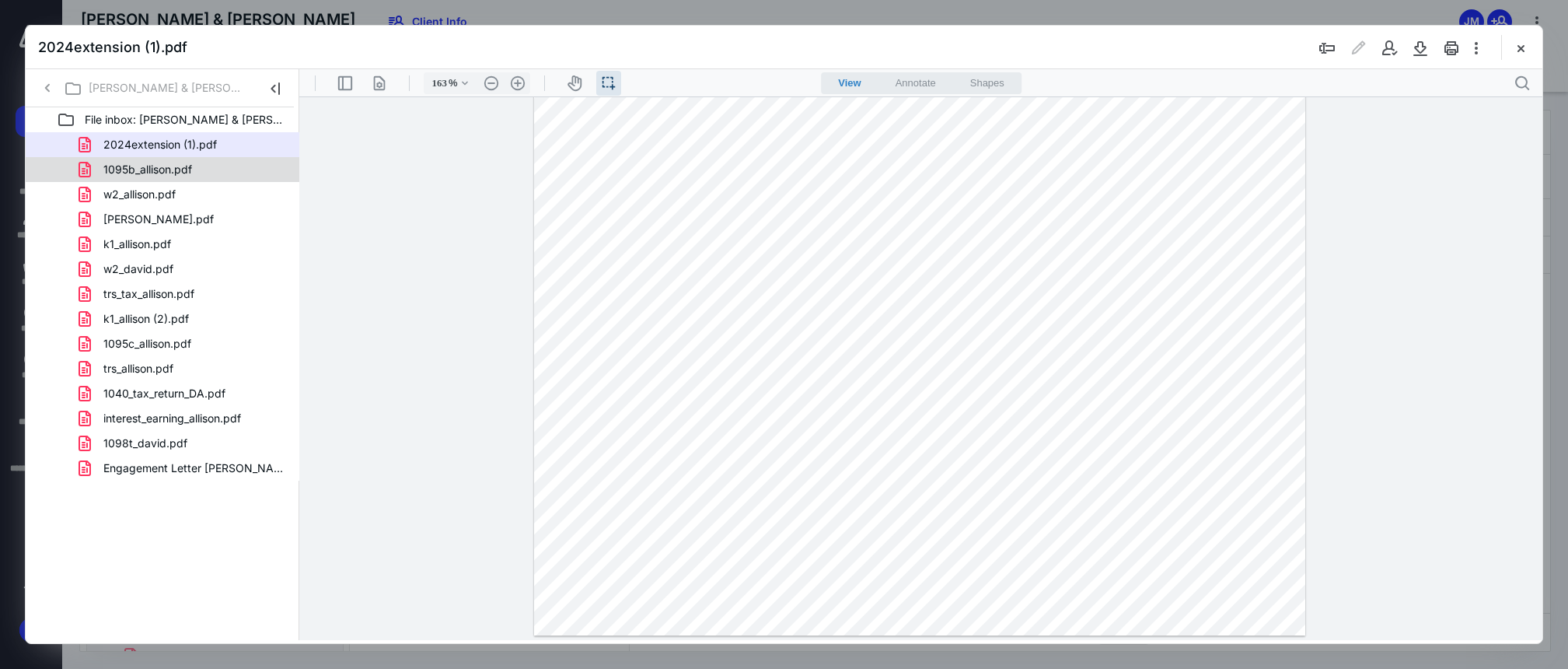 click on "1095b_allison.pdf" at bounding box center [184, 170] 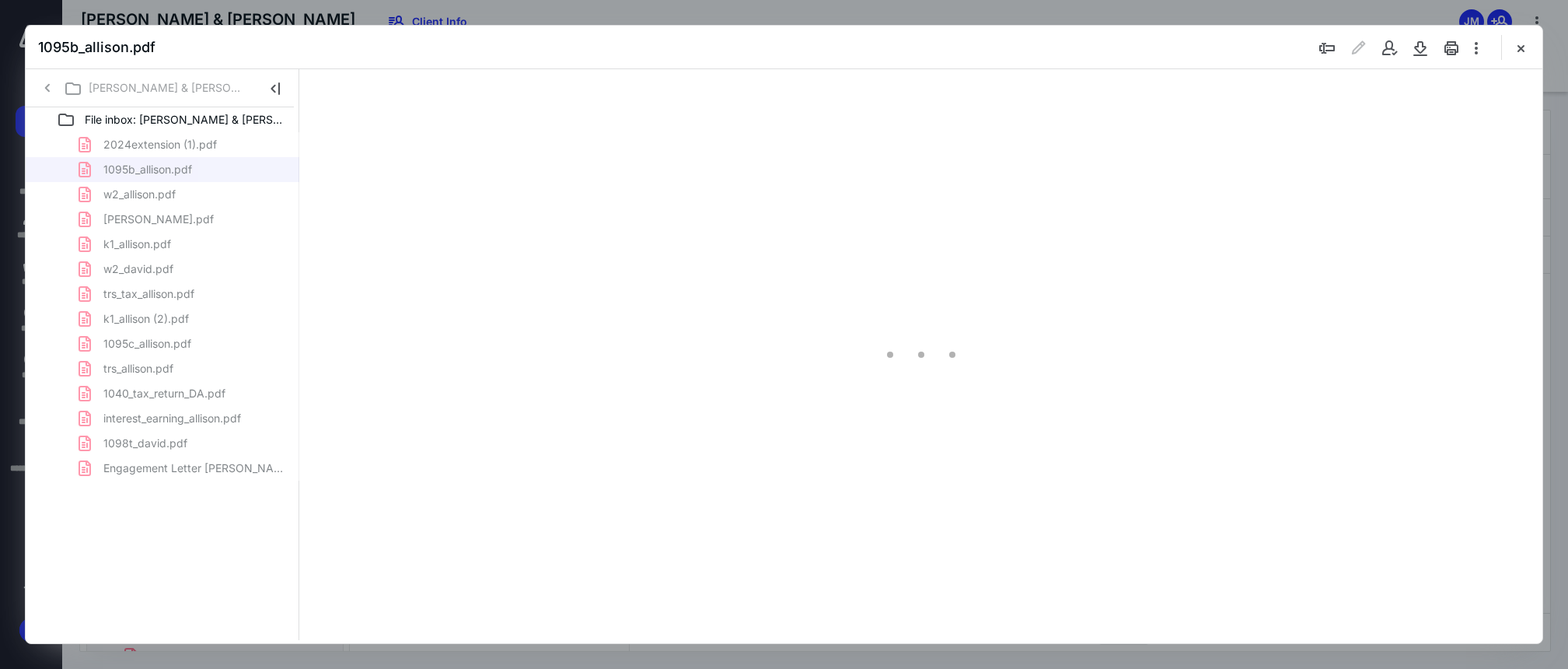 scroll, scrollTop: 0, scrollLeft: 0, axis: both 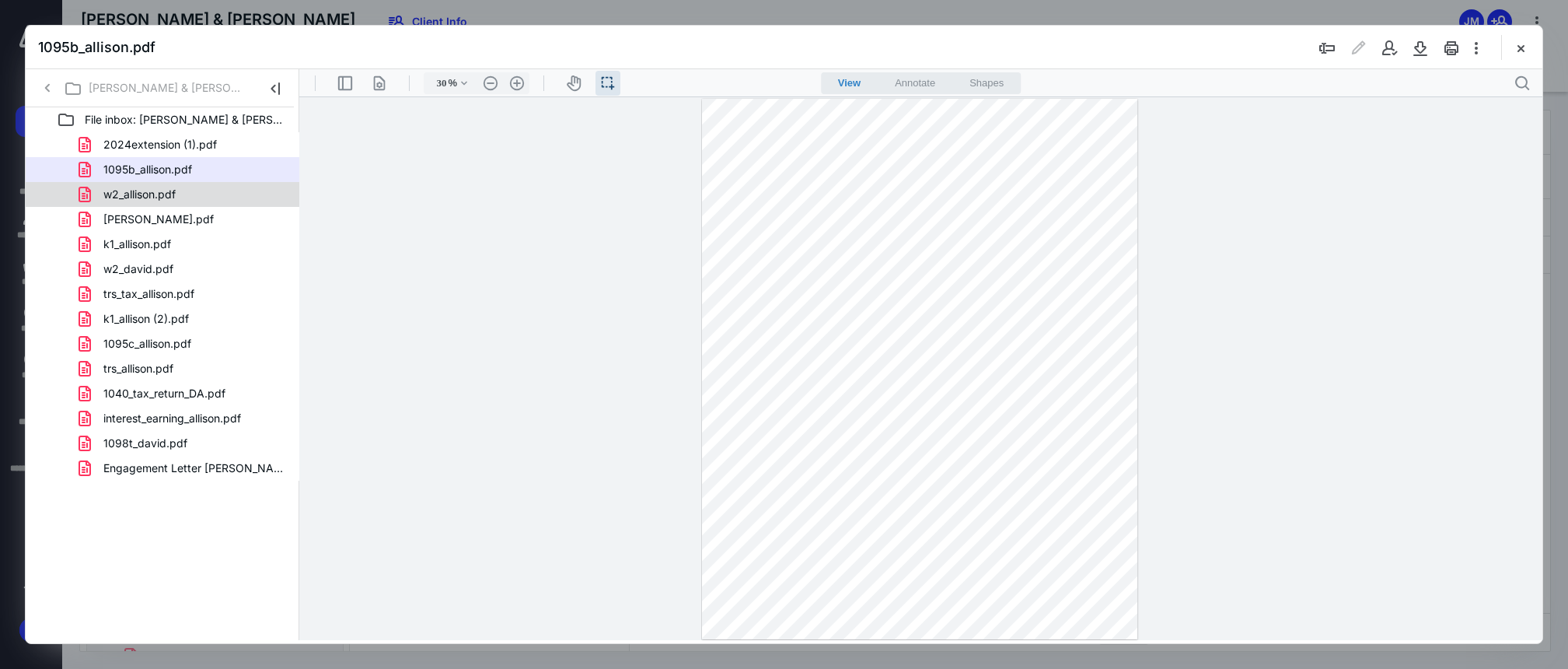 click on "w2_allison.pdf" at bounding box center (184, 194) 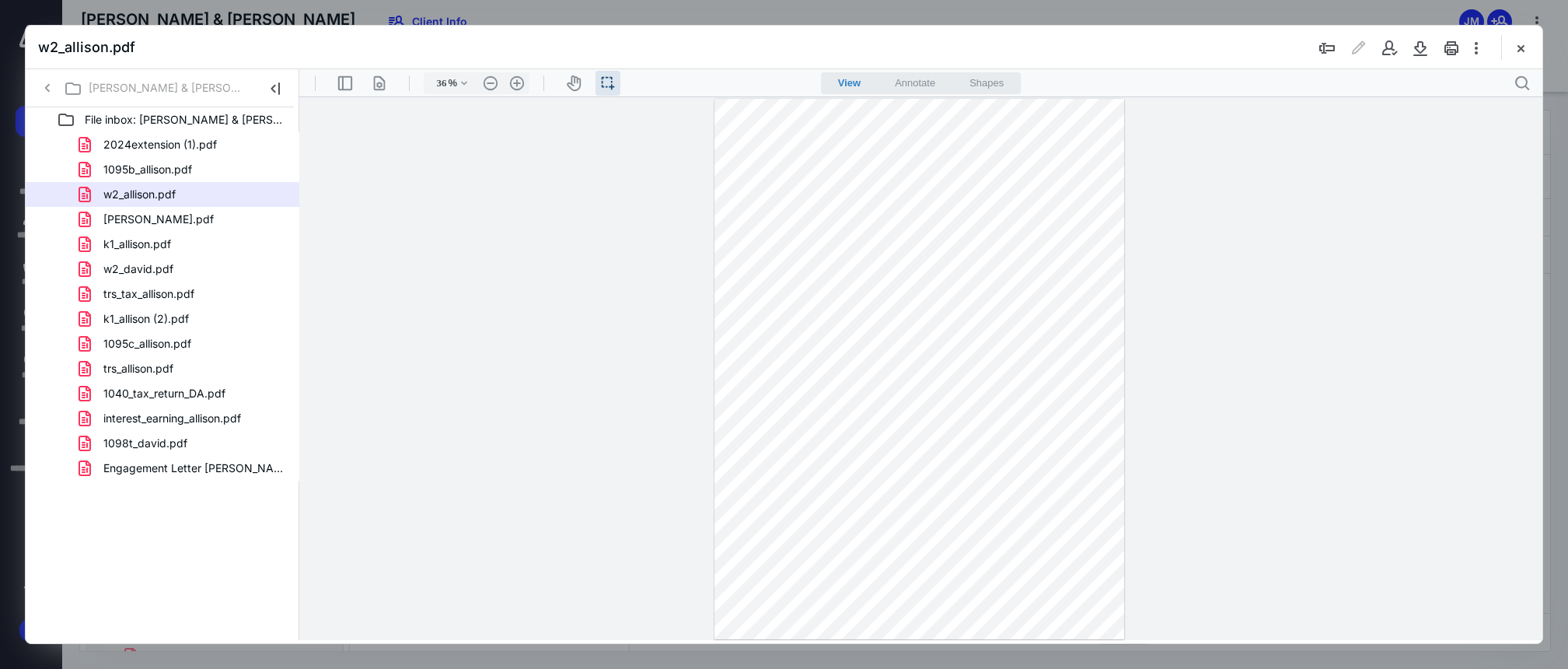 type on "43" 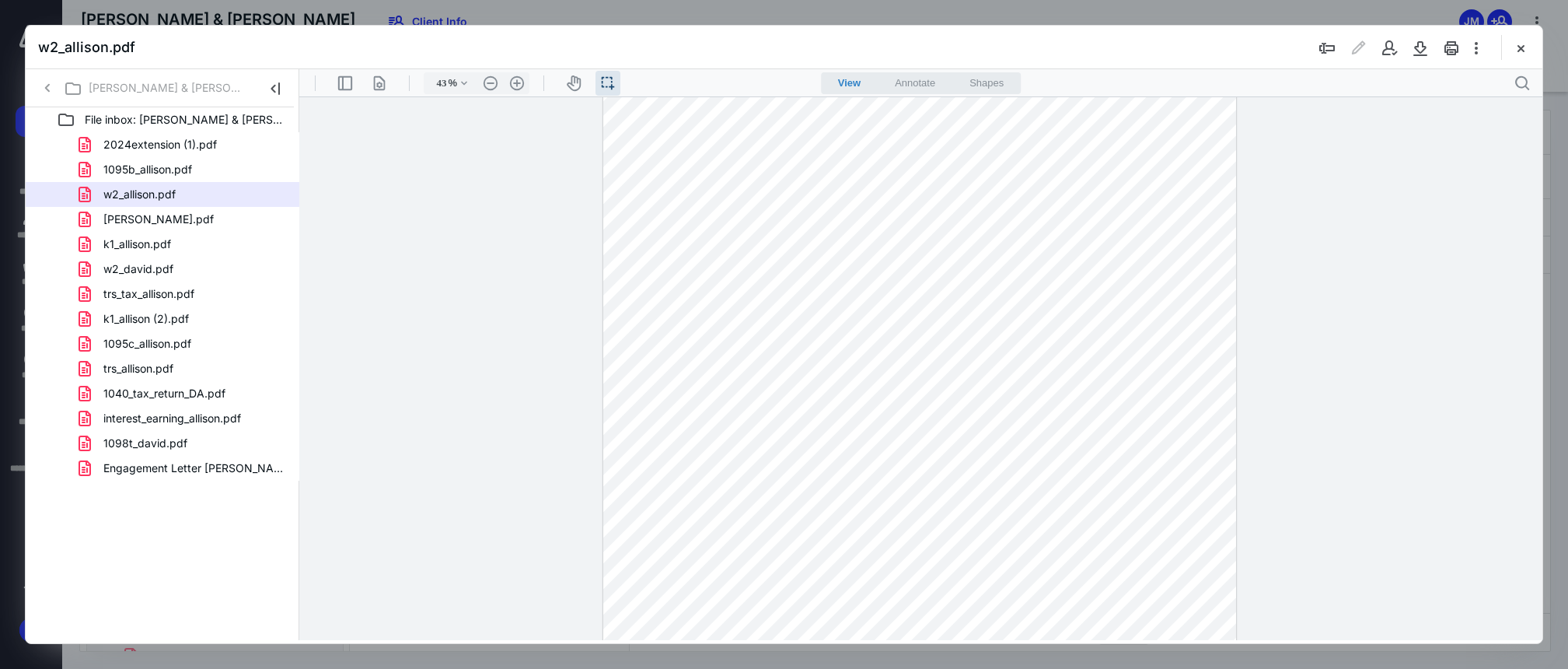 scroll, scrollTop: 0, scrollLeft: 0, axis: both 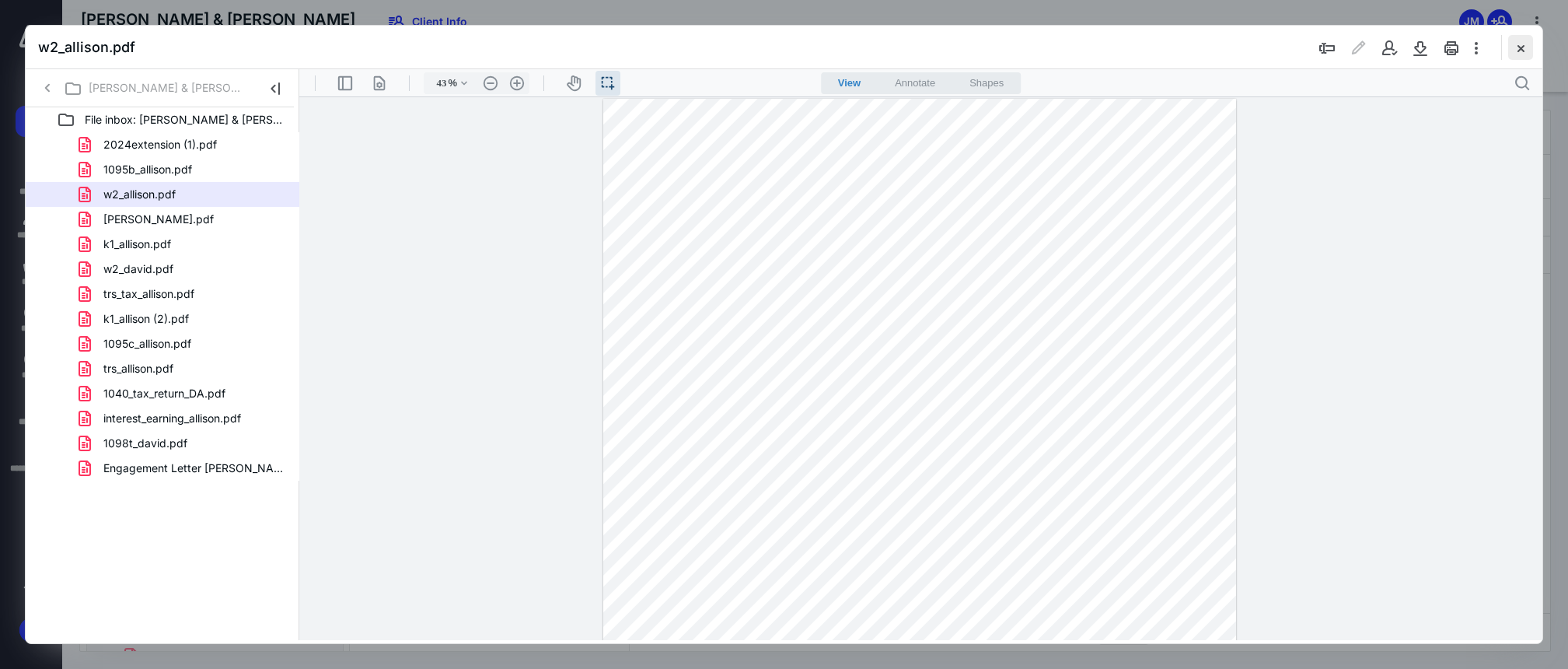 click at bounding box center [1521, 47] 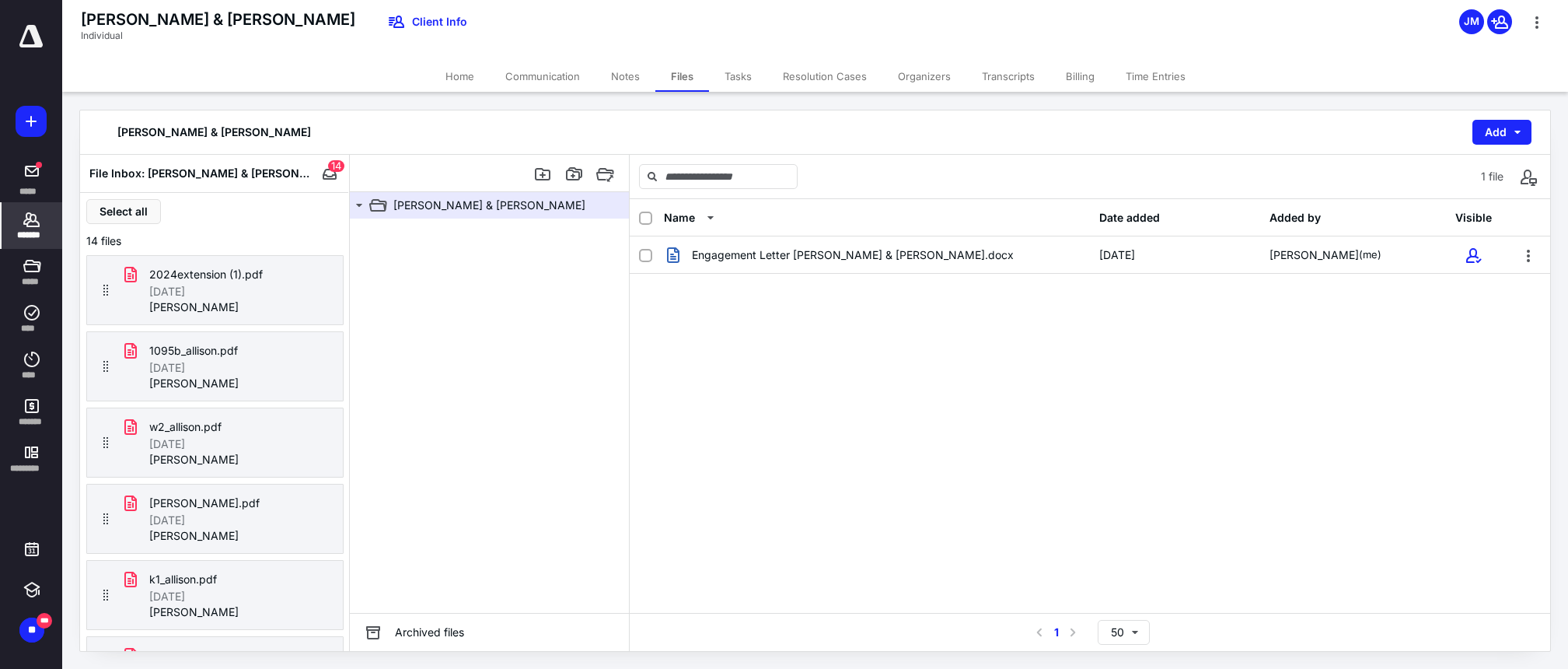 click on "*******" at bounding box center (32, 226) 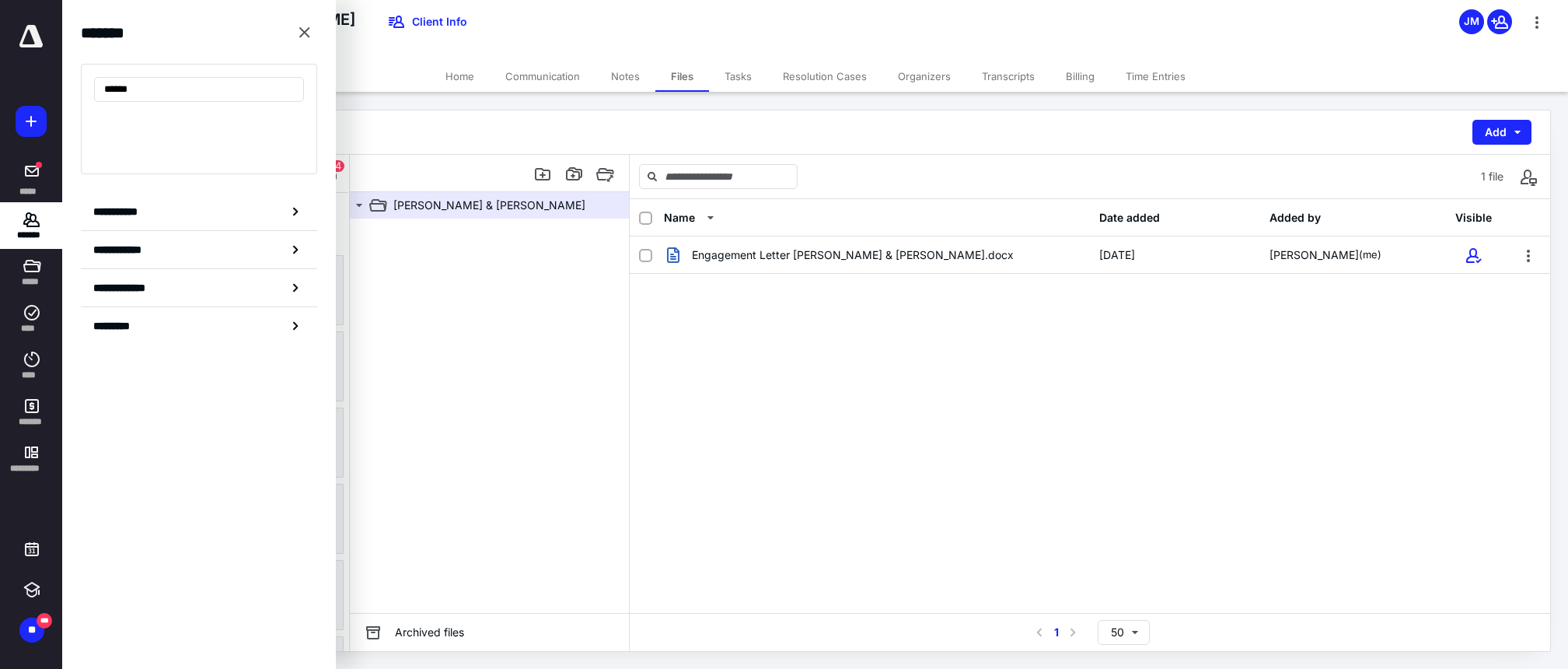 type on "******" 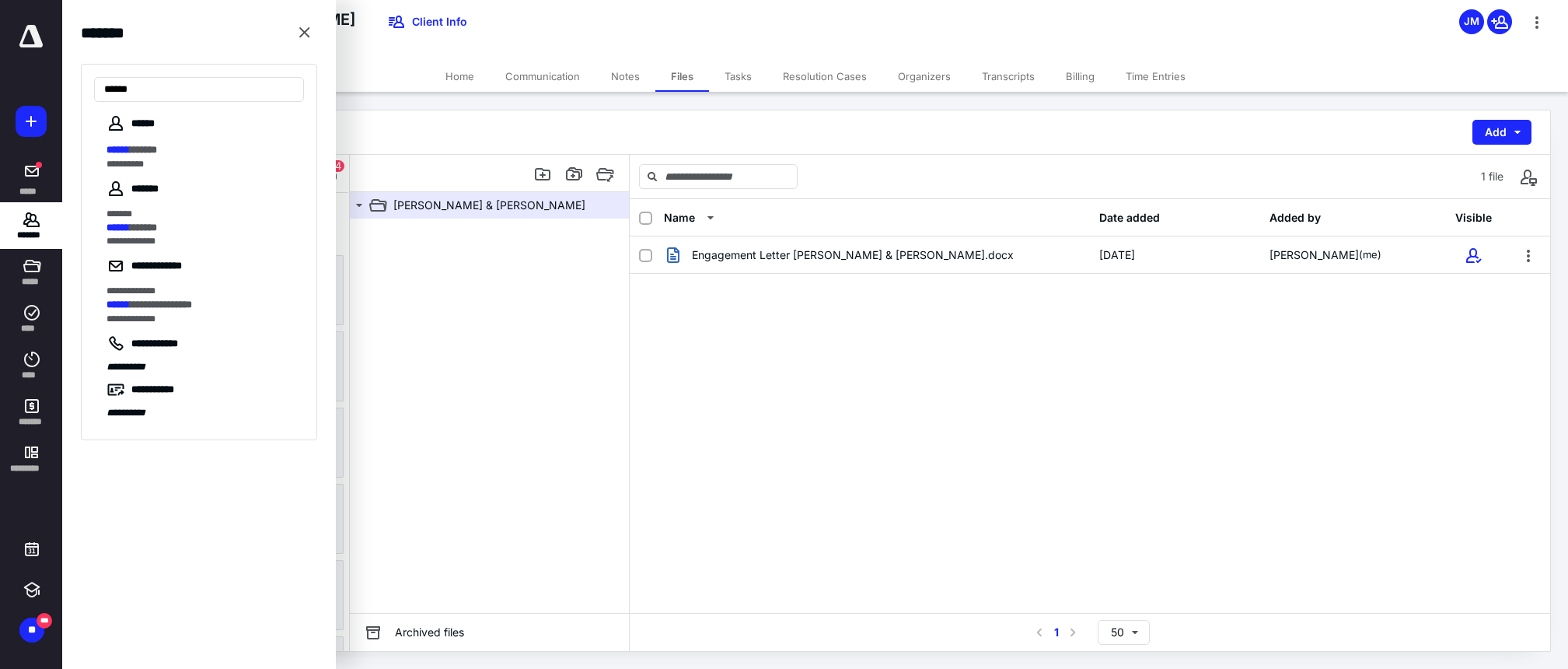 click on "Engagement Letter David Castro & Allison Lehrer.docx 5/31/2025 Jack Mao  (me)" at bounding box center (1090, 353) 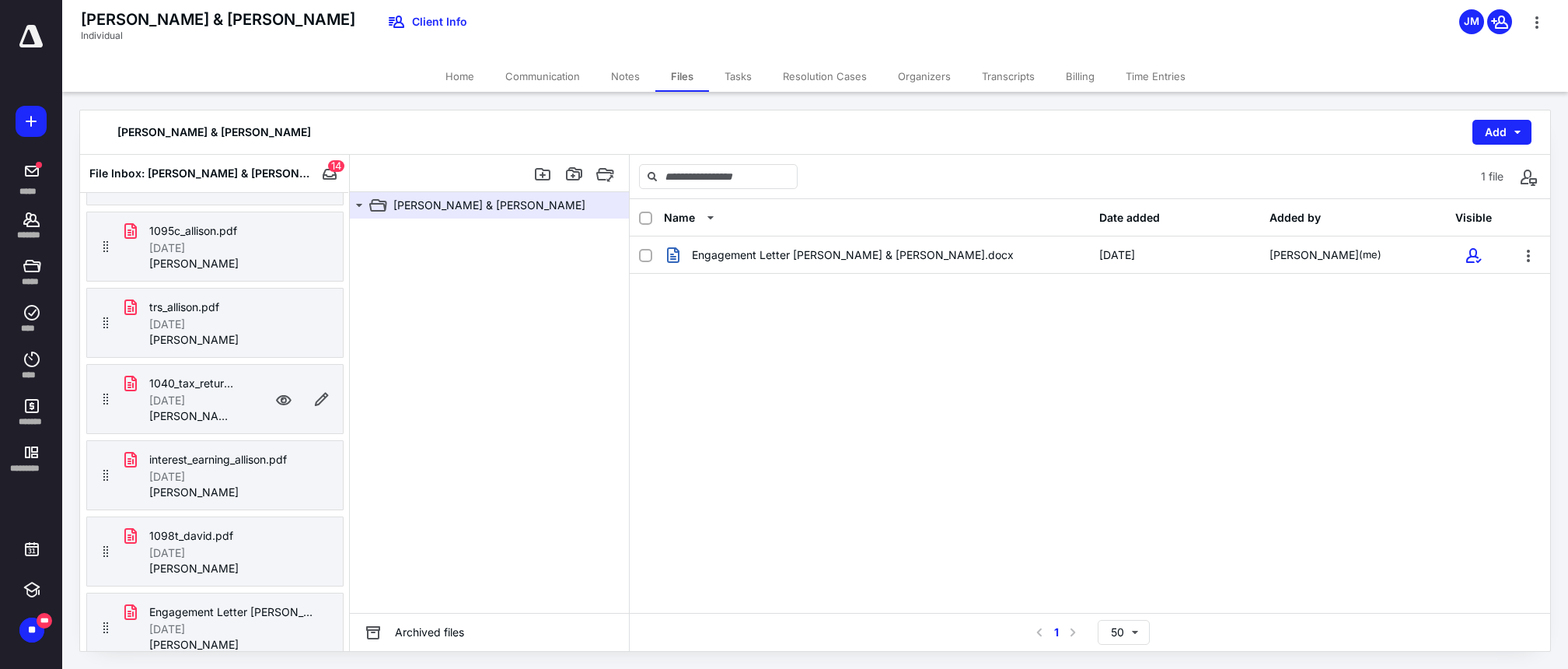 scroll, scrollTop: 665, scrollLeft: 0, axis: vertical 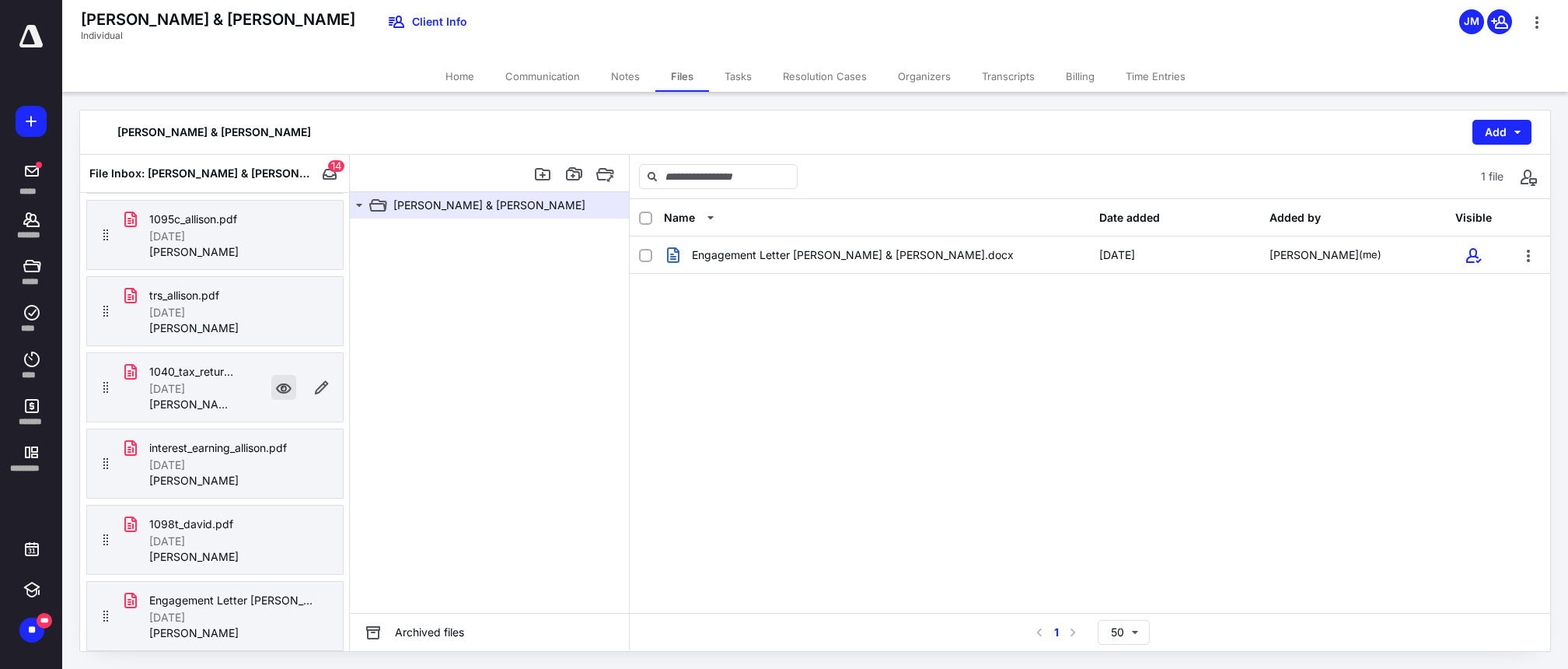 click at bounding box center [284, 387] 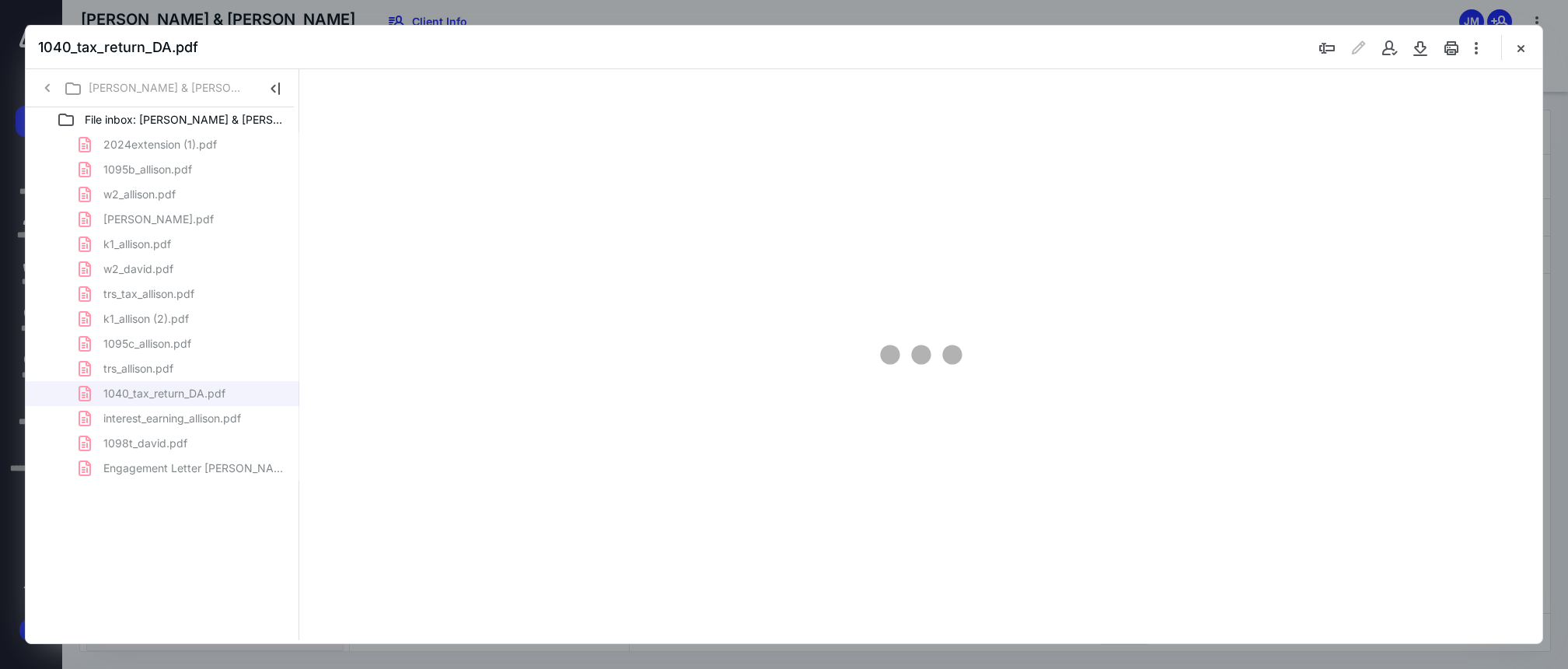 scroll, scrollTop: 0, scrollLeft: 0, axis: both 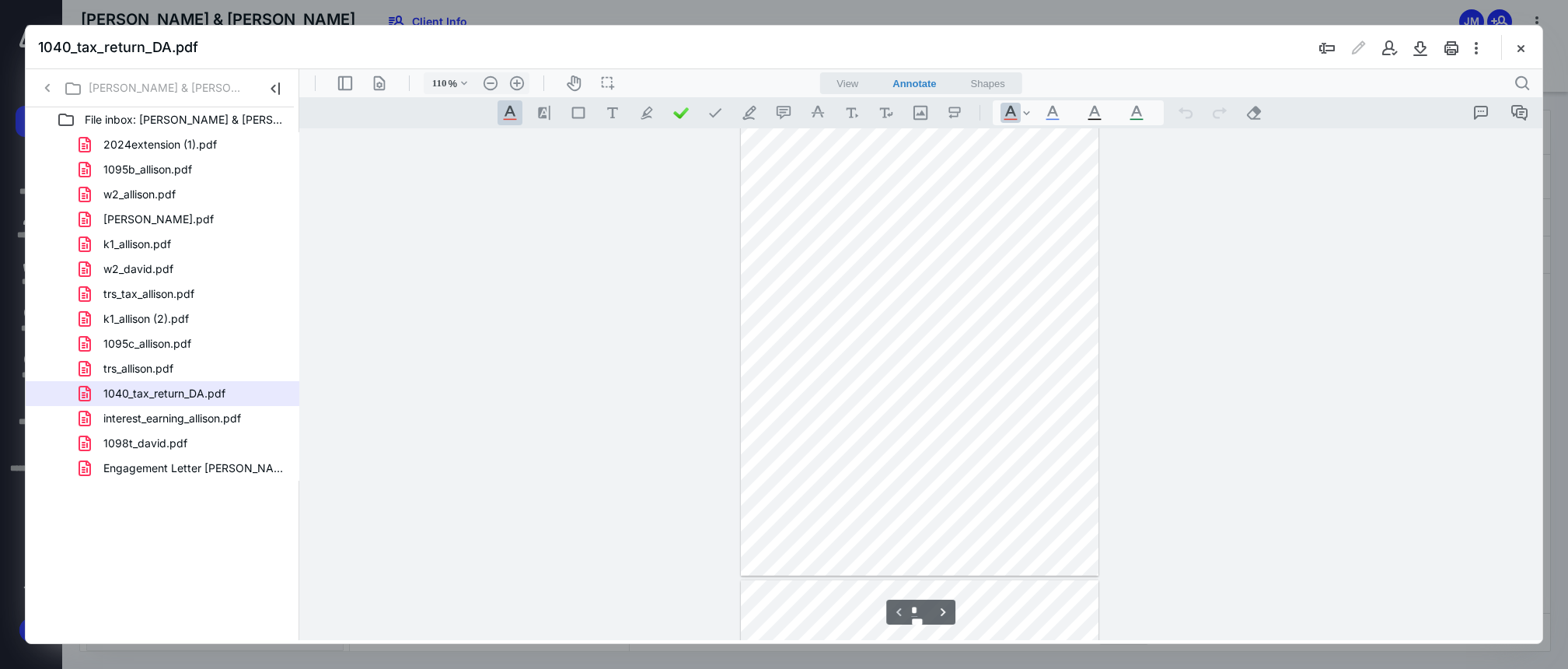 type on "135" 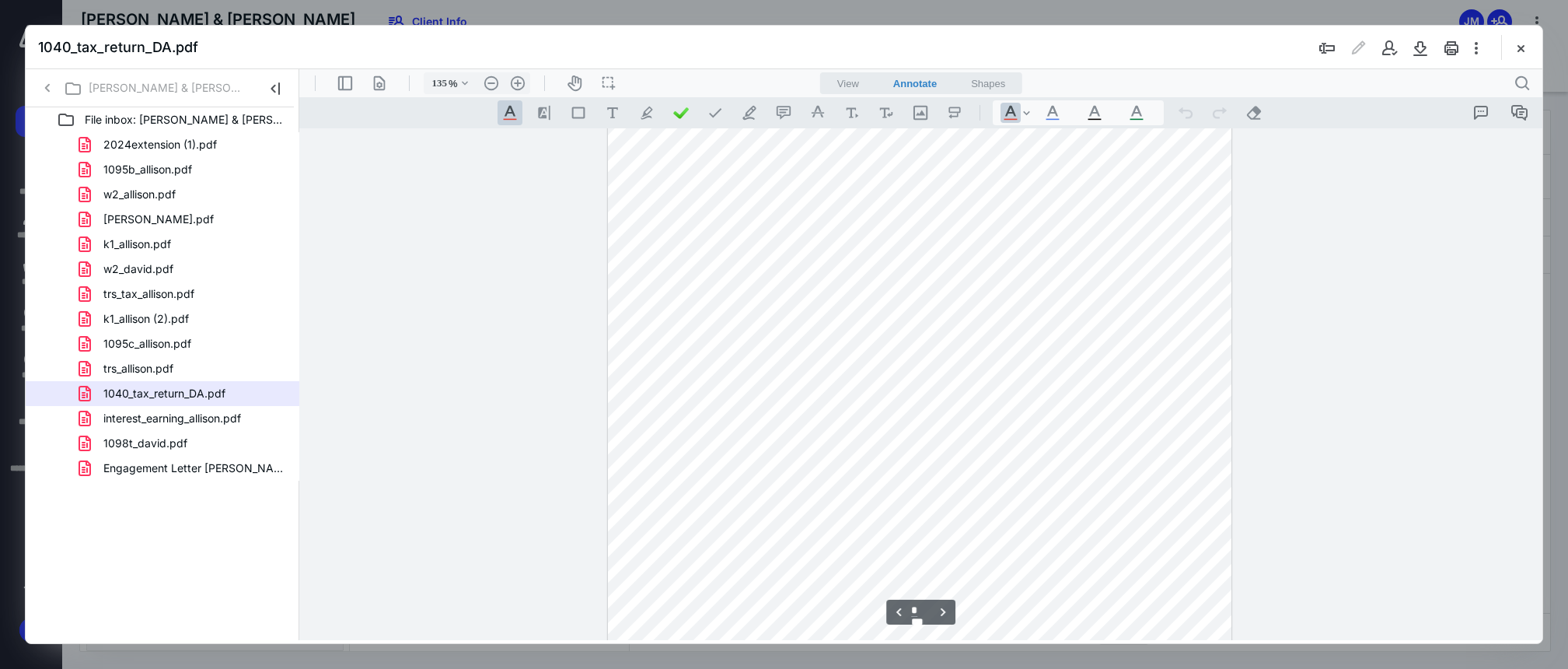 scroll, scrollTop: 4096, scrollLeft: 0, axis: vertical 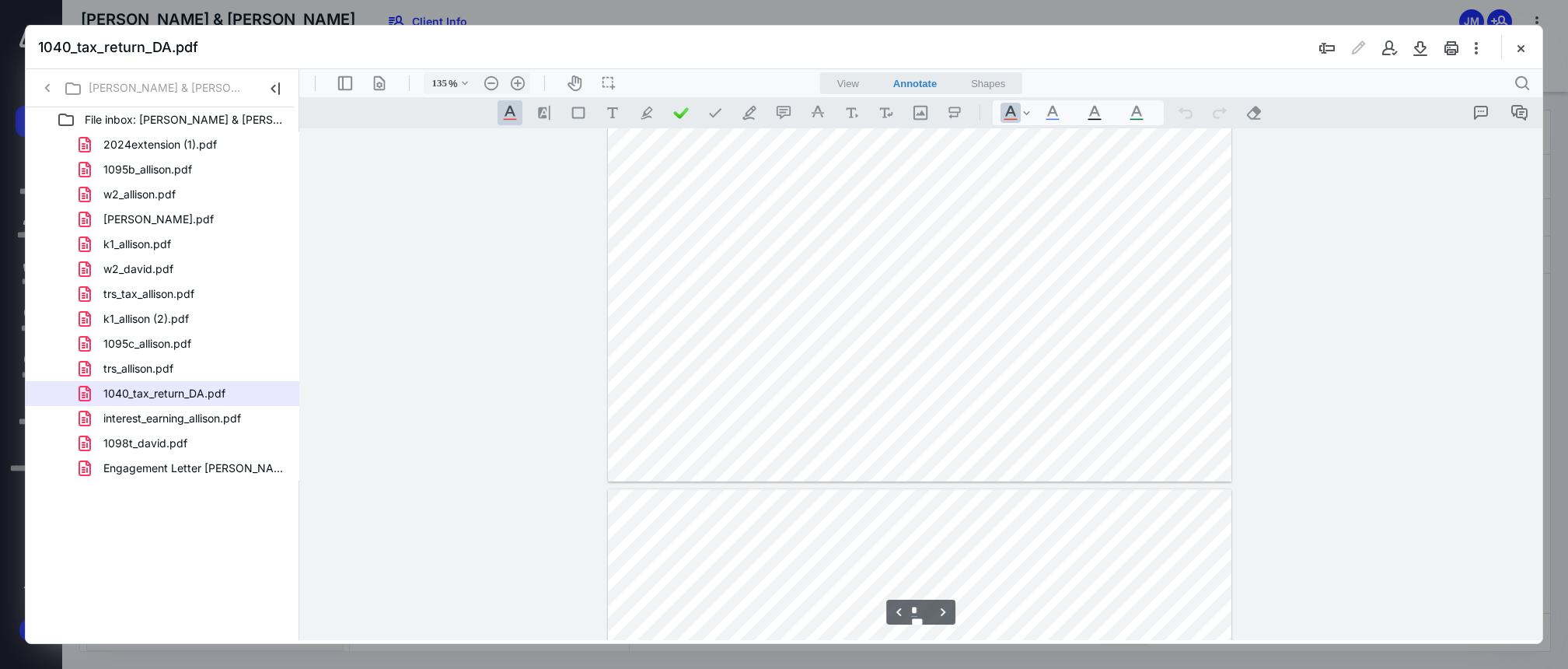 type on "*" 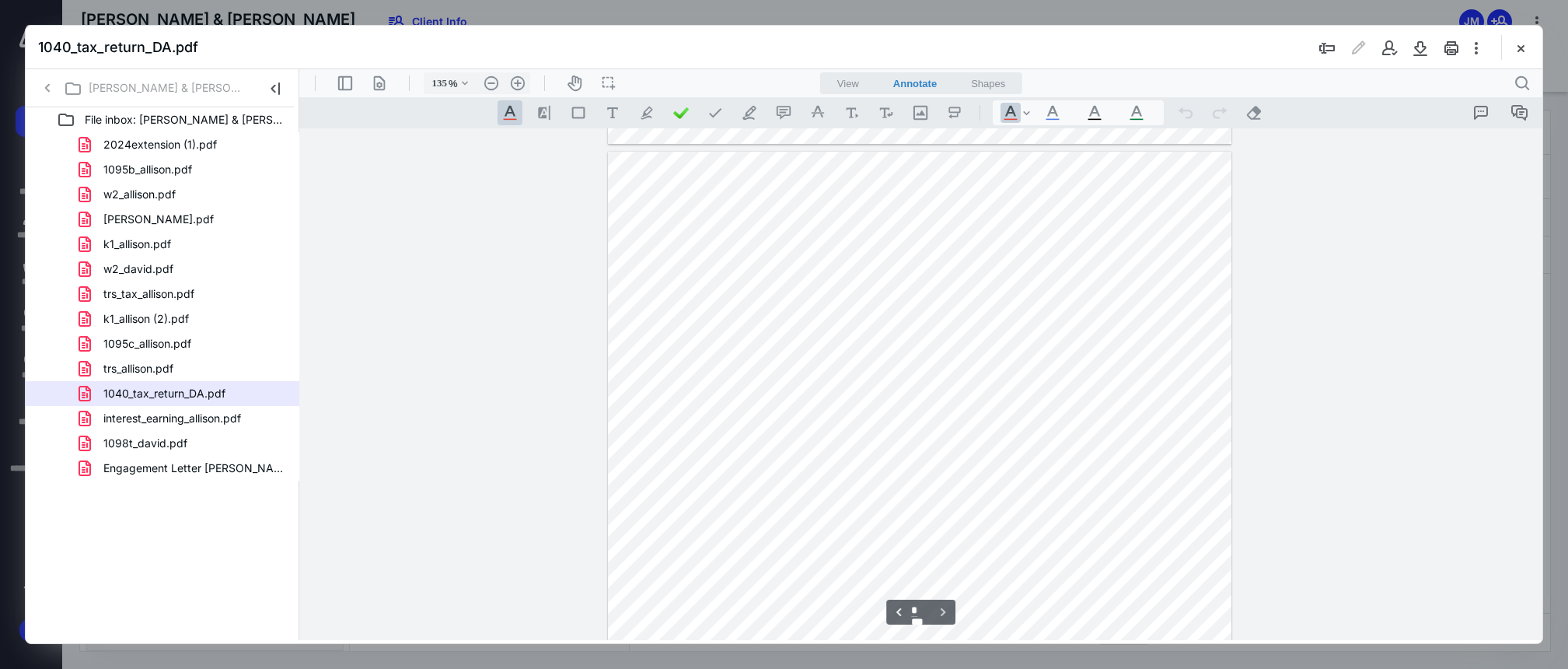 scroll, scrollTop: 4533, scrollLeft: 0, axis: vertical 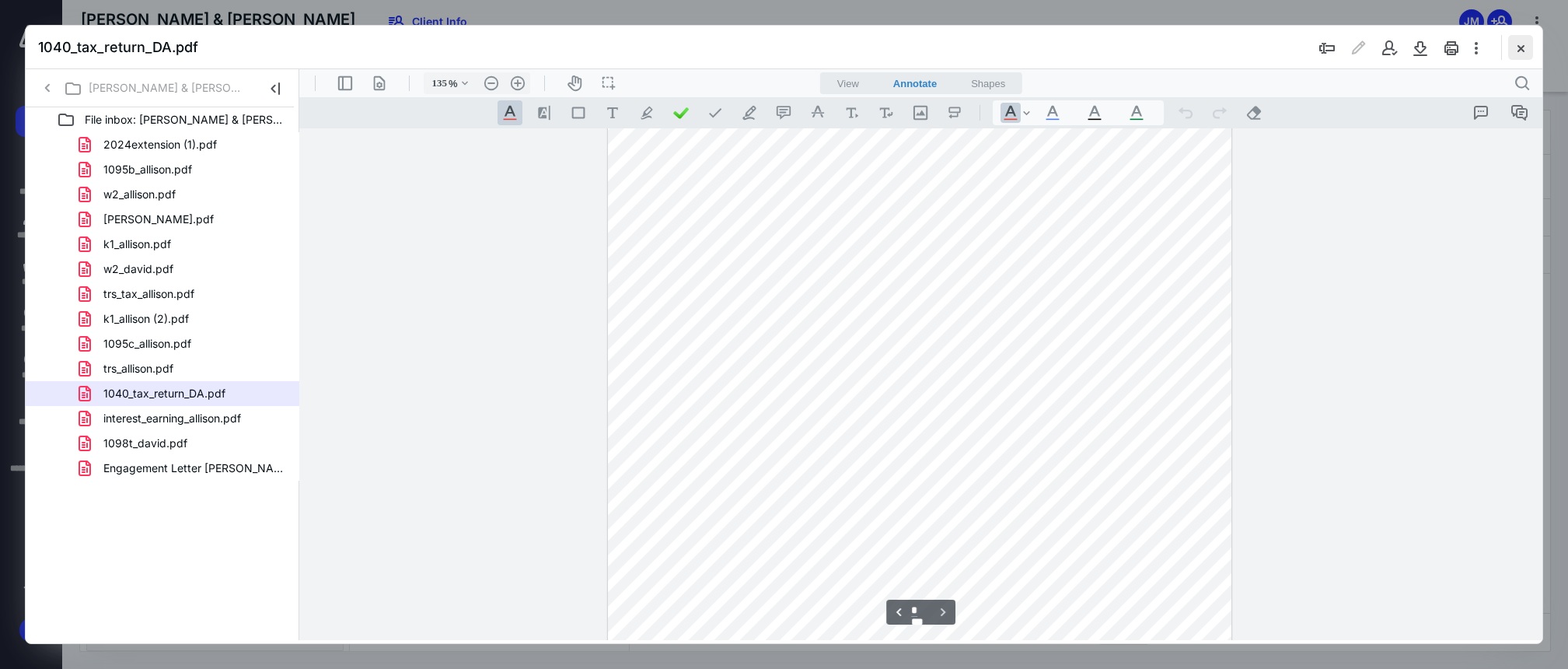 click at bounding box center [1521, 47] 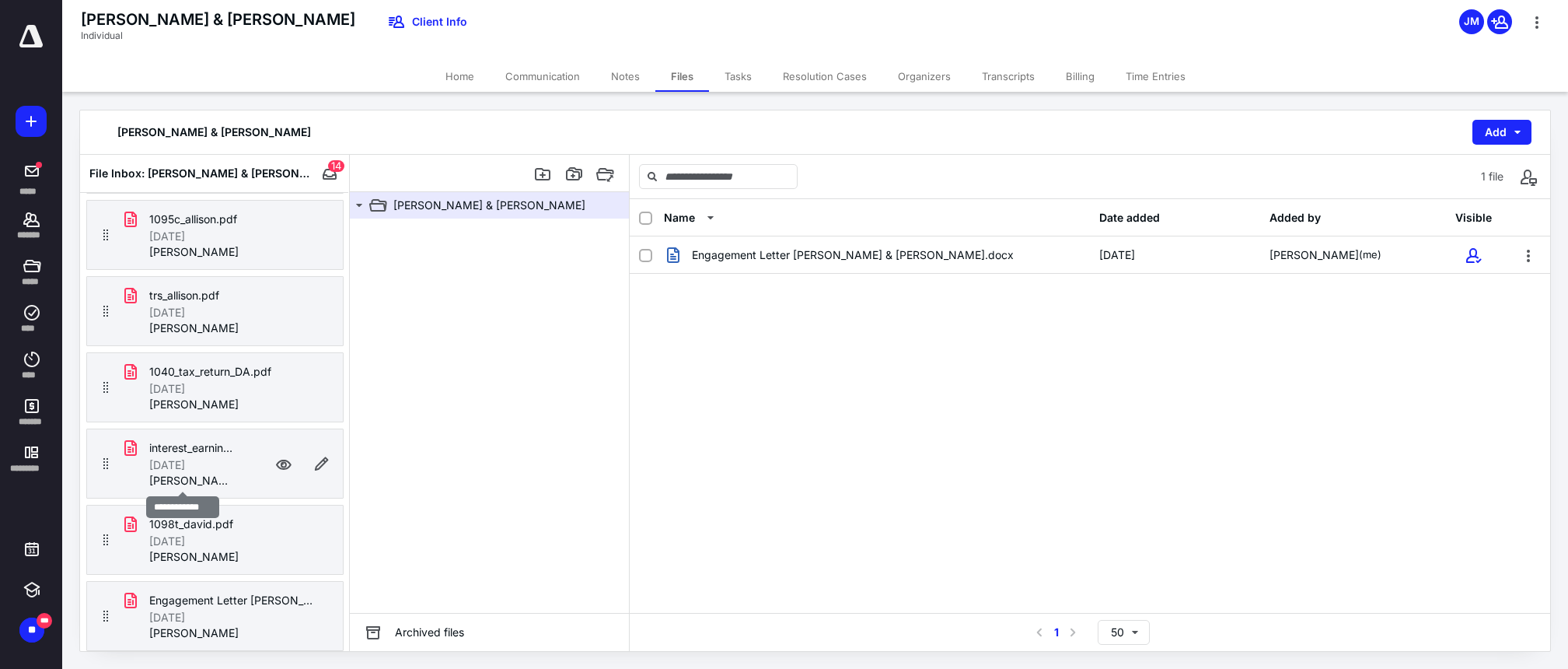scroll, scrollTop: 609, scrollLeft: 0, axis: vertical 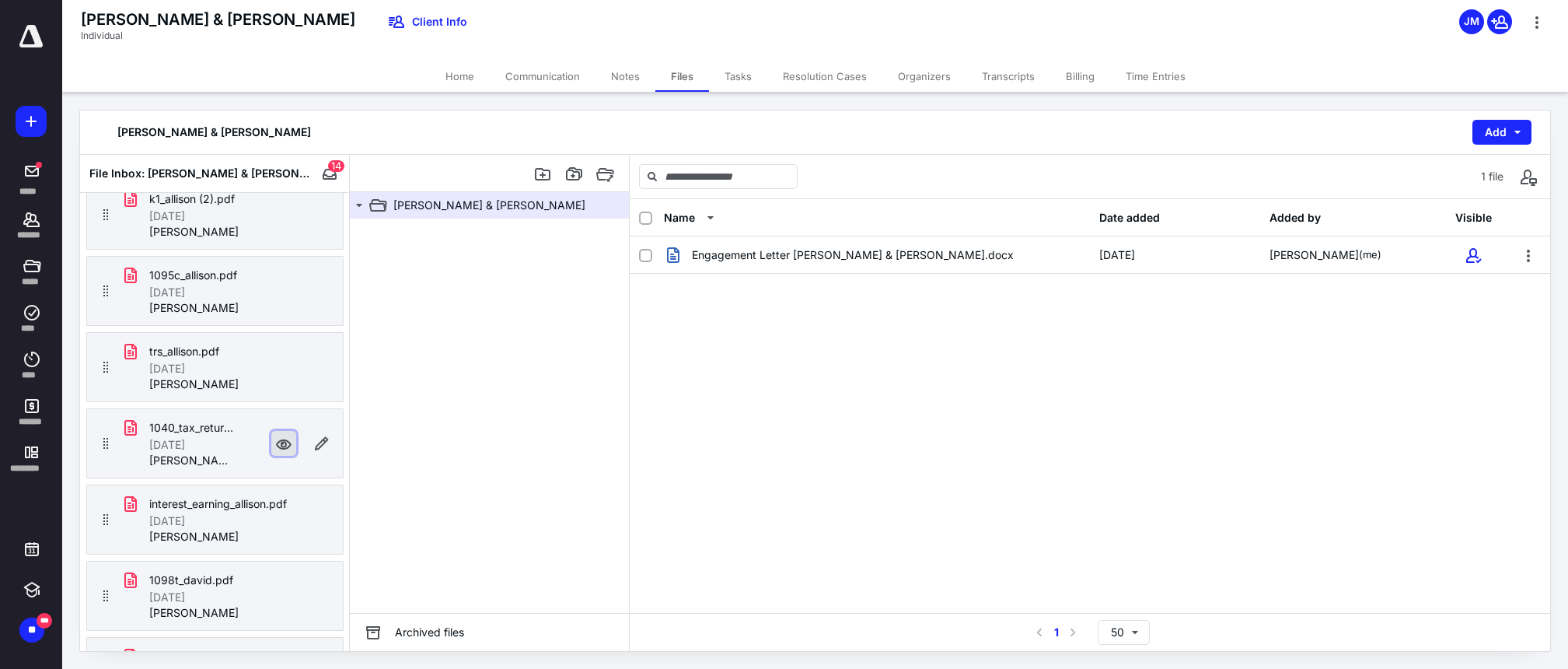 click at bounding box center [284, 443] 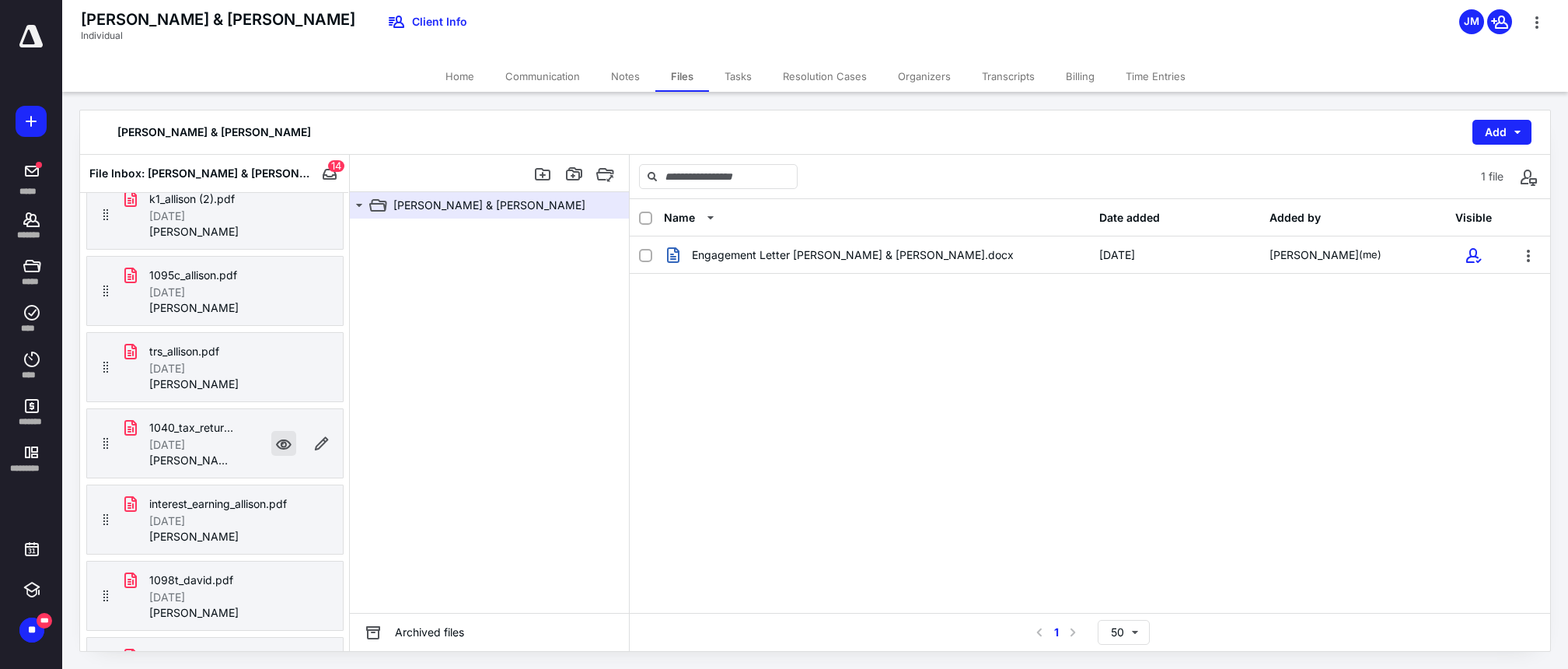 checkbox on "true" 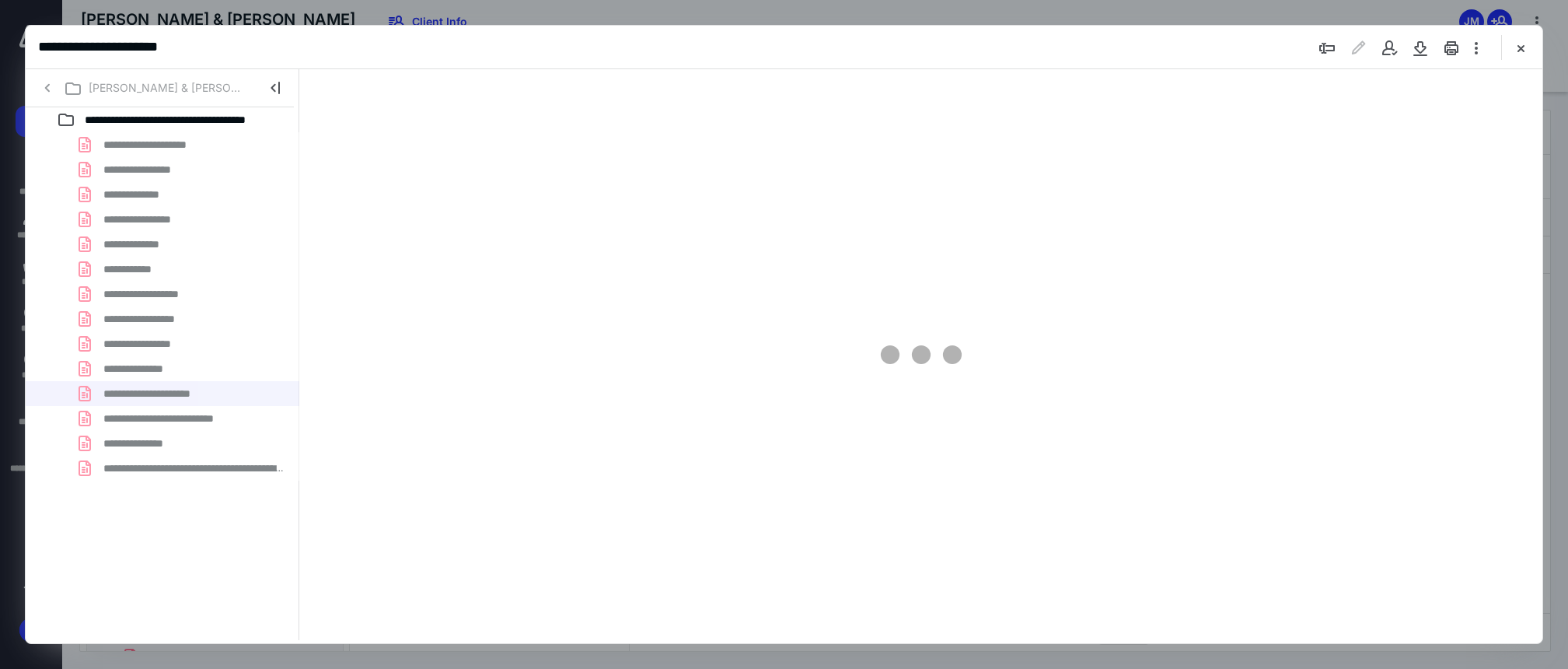 scroll, scrollTop: 0, scrollLeft: 0, axis: both 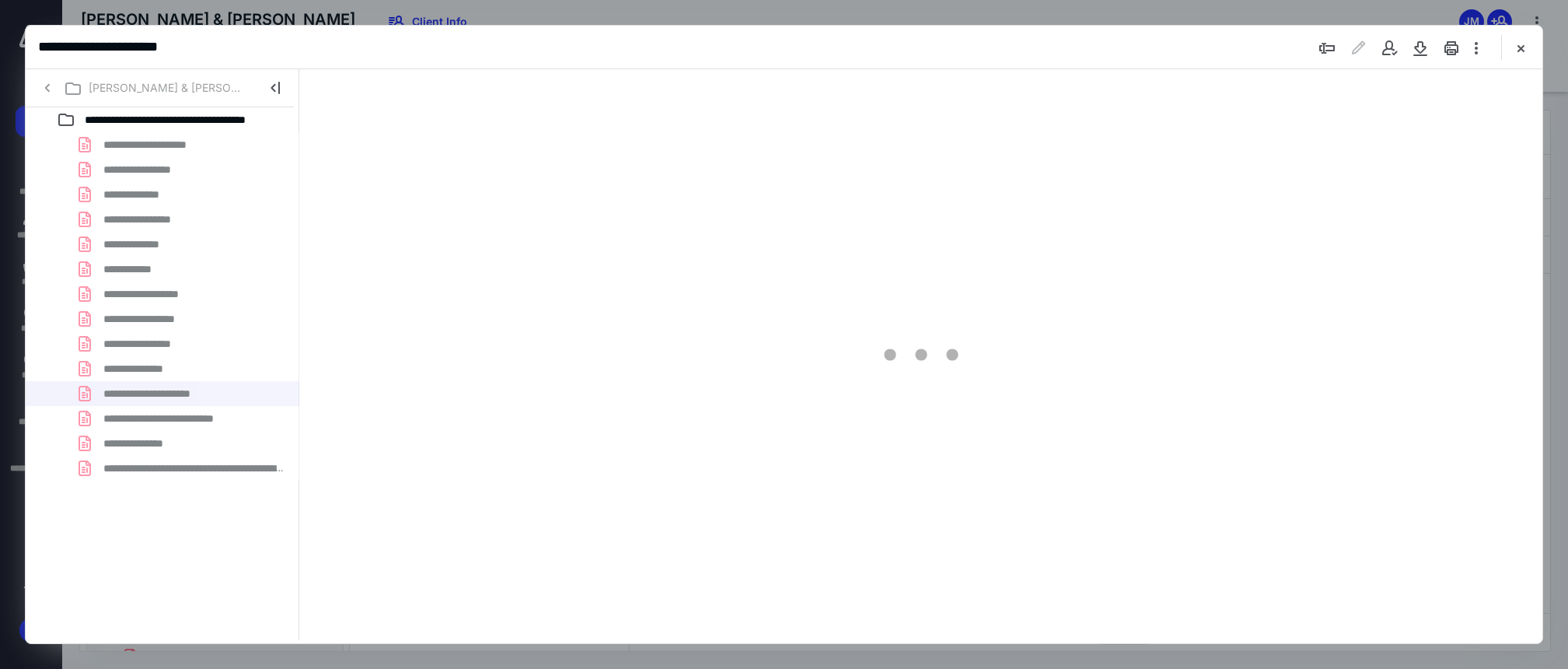type on "78" 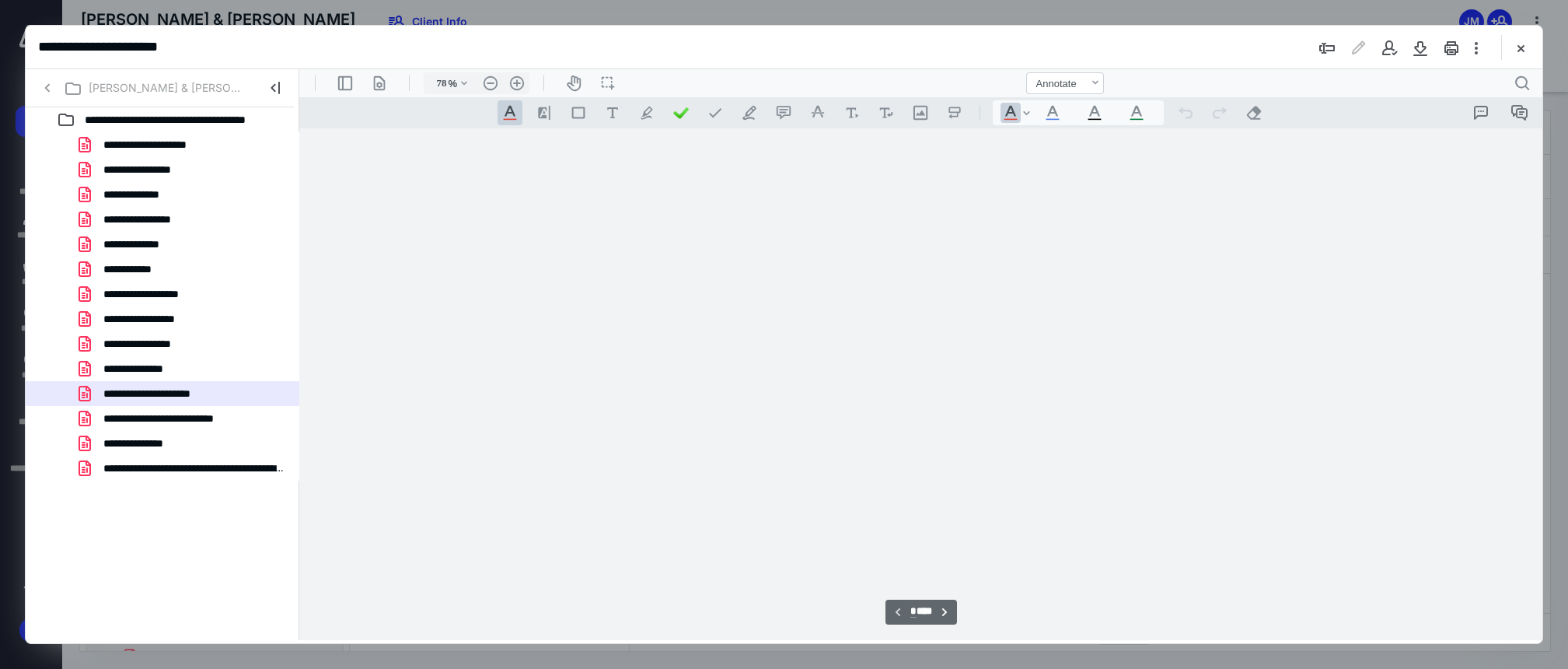 scroll, scrollTop: 61, scrollLeft: 0, axis: vertical 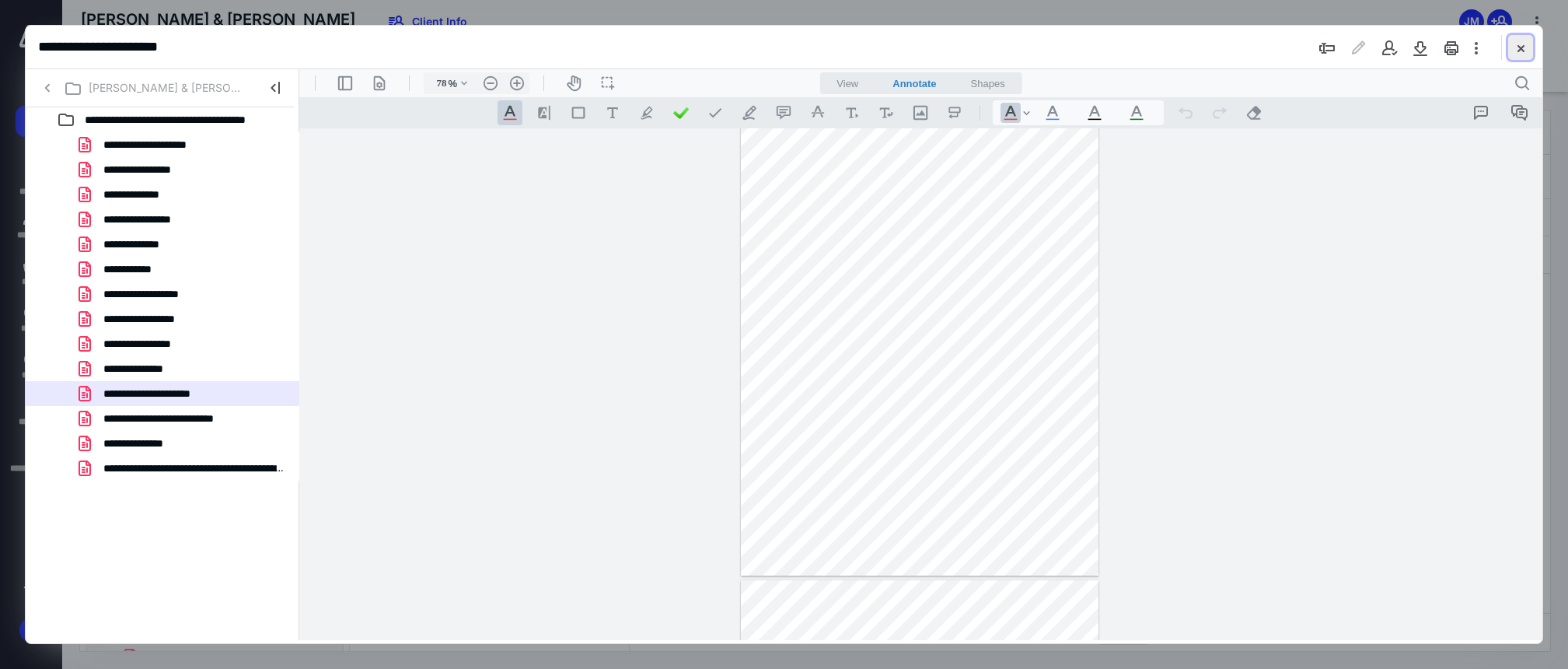 click at bounding box center (1521, 47) 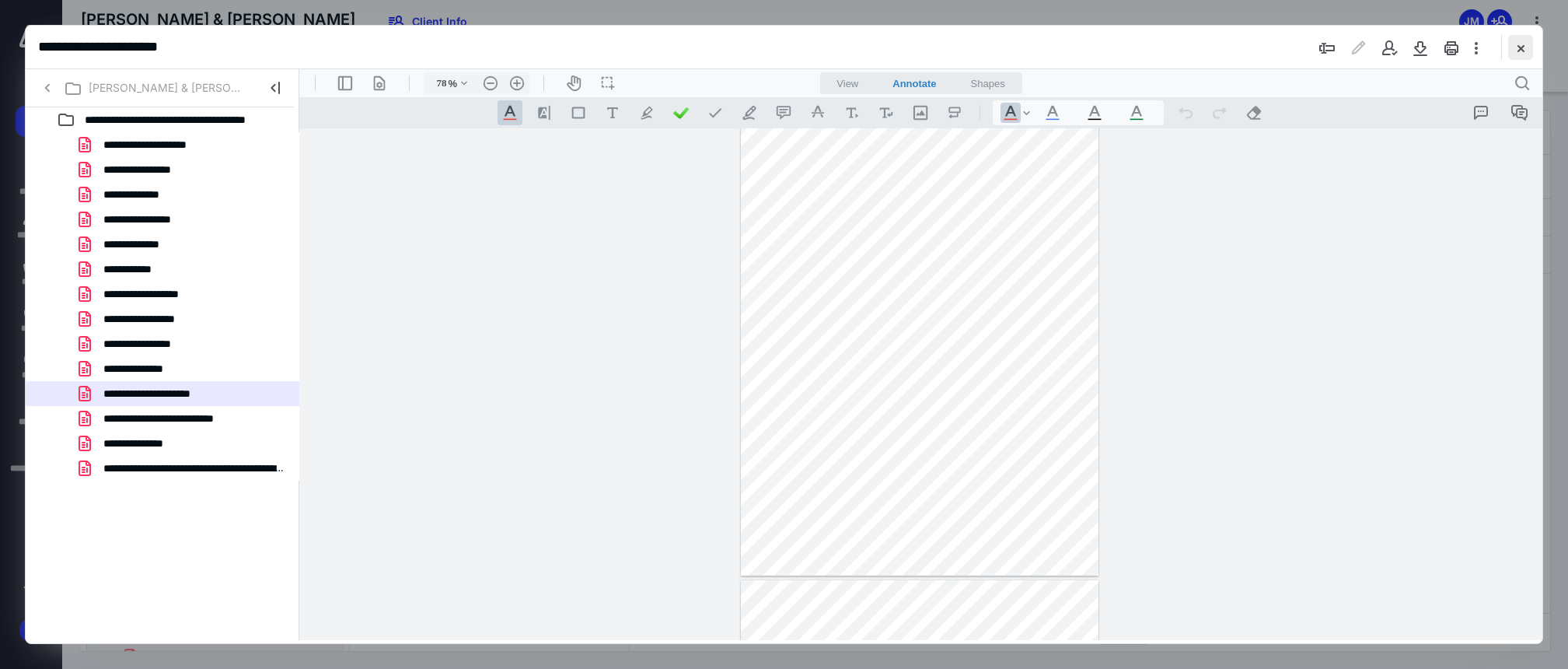 checkbox on "false" 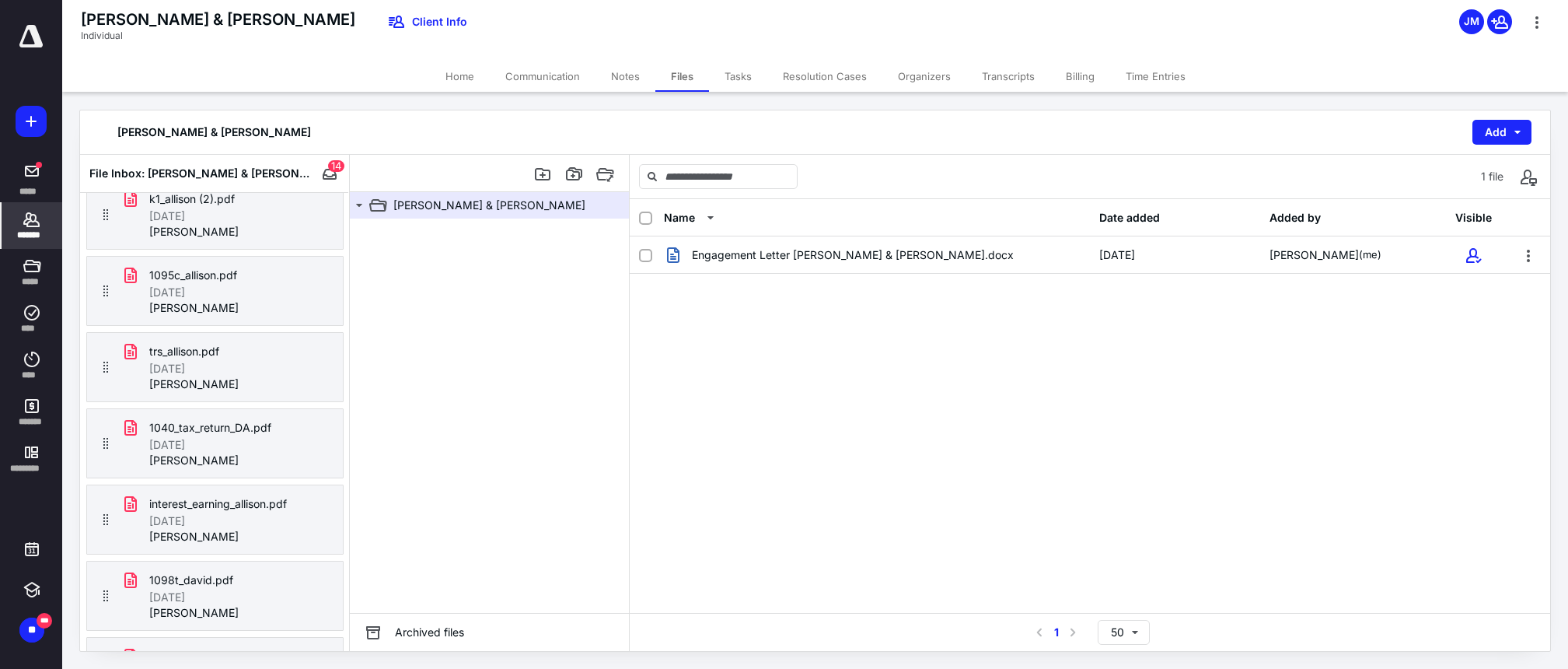 click 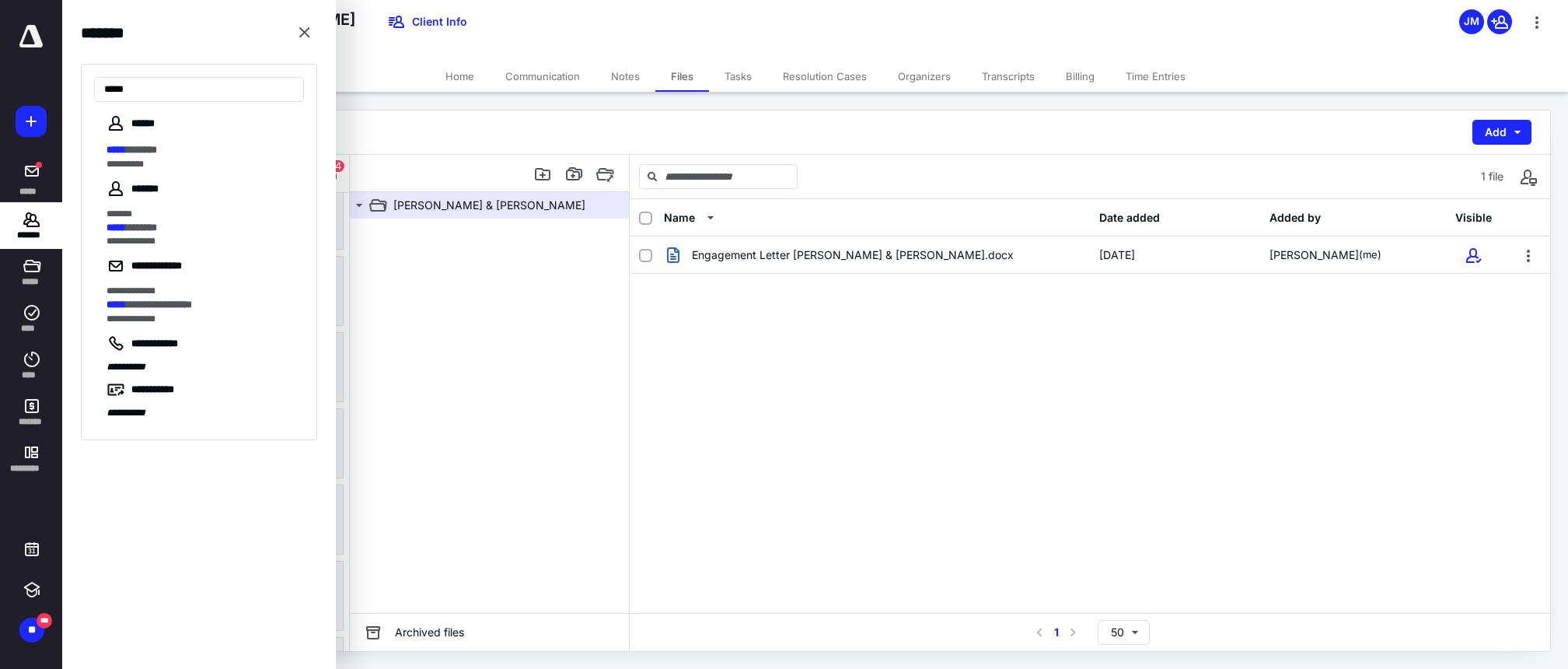 type on "*****" 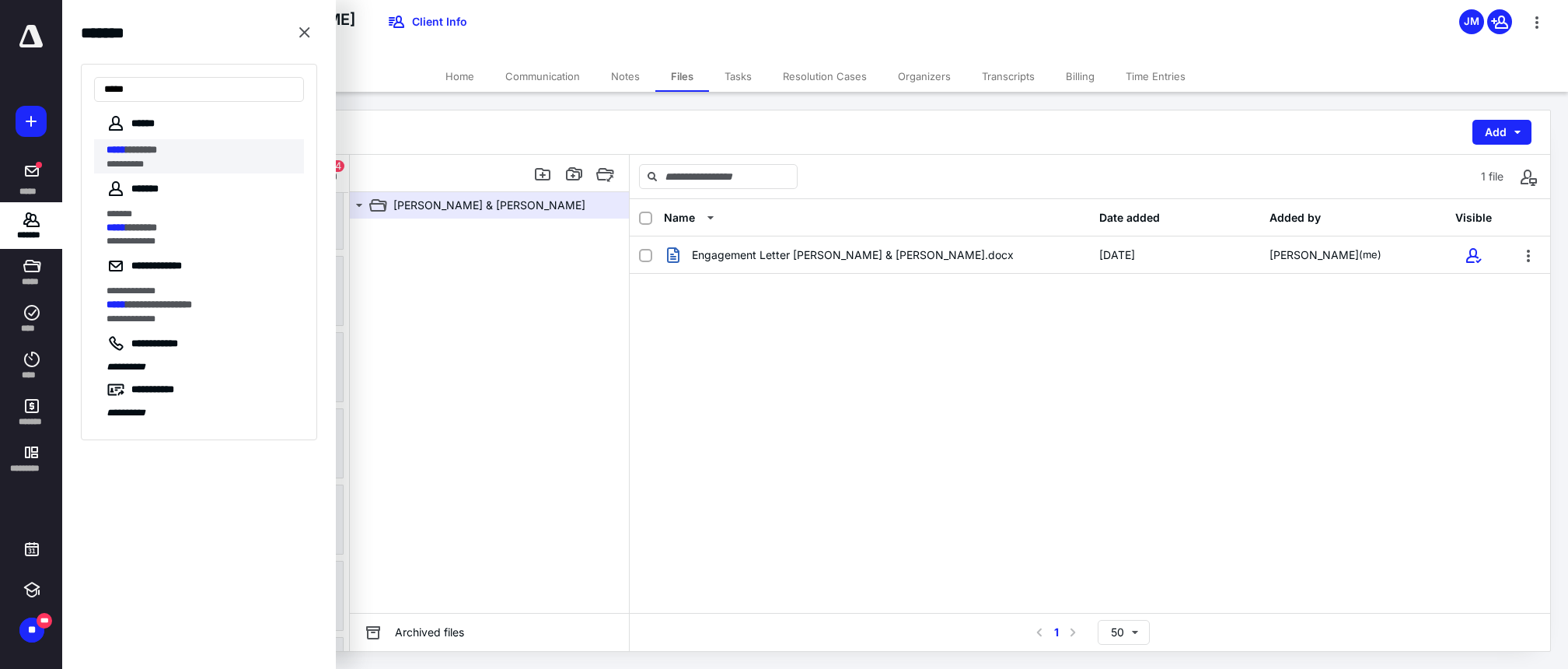 click on "**********" at bounding box center (201, 164) 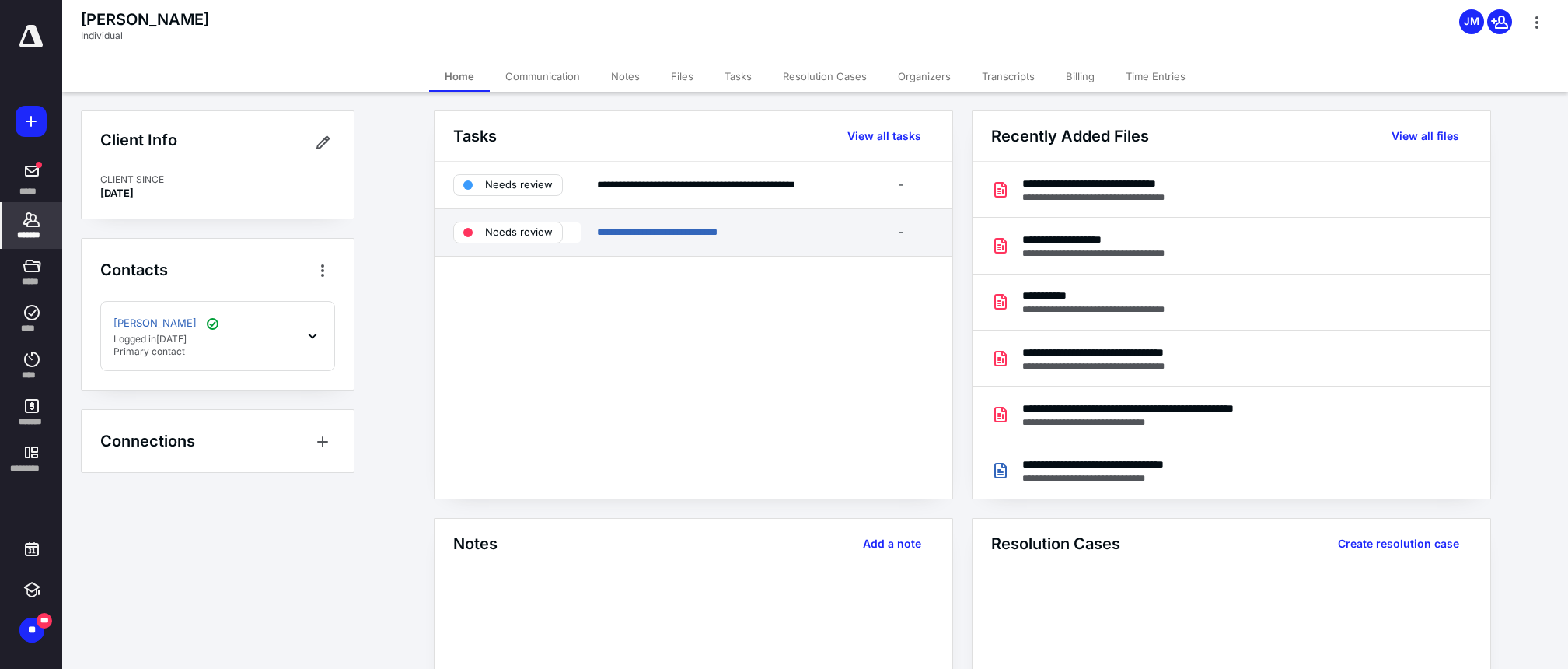 click on "**********" at bounding box center (657, 232) 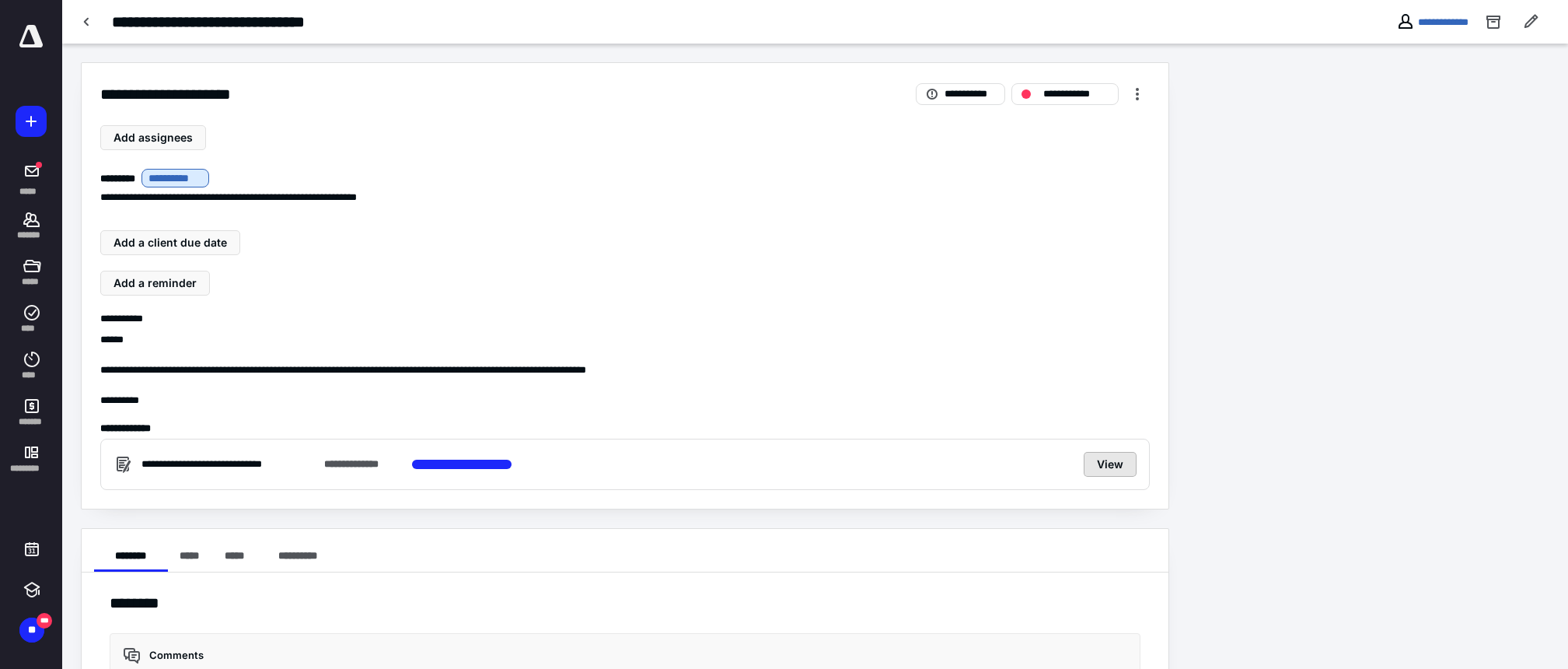 click on "View" at bounding box center [1110, 464] 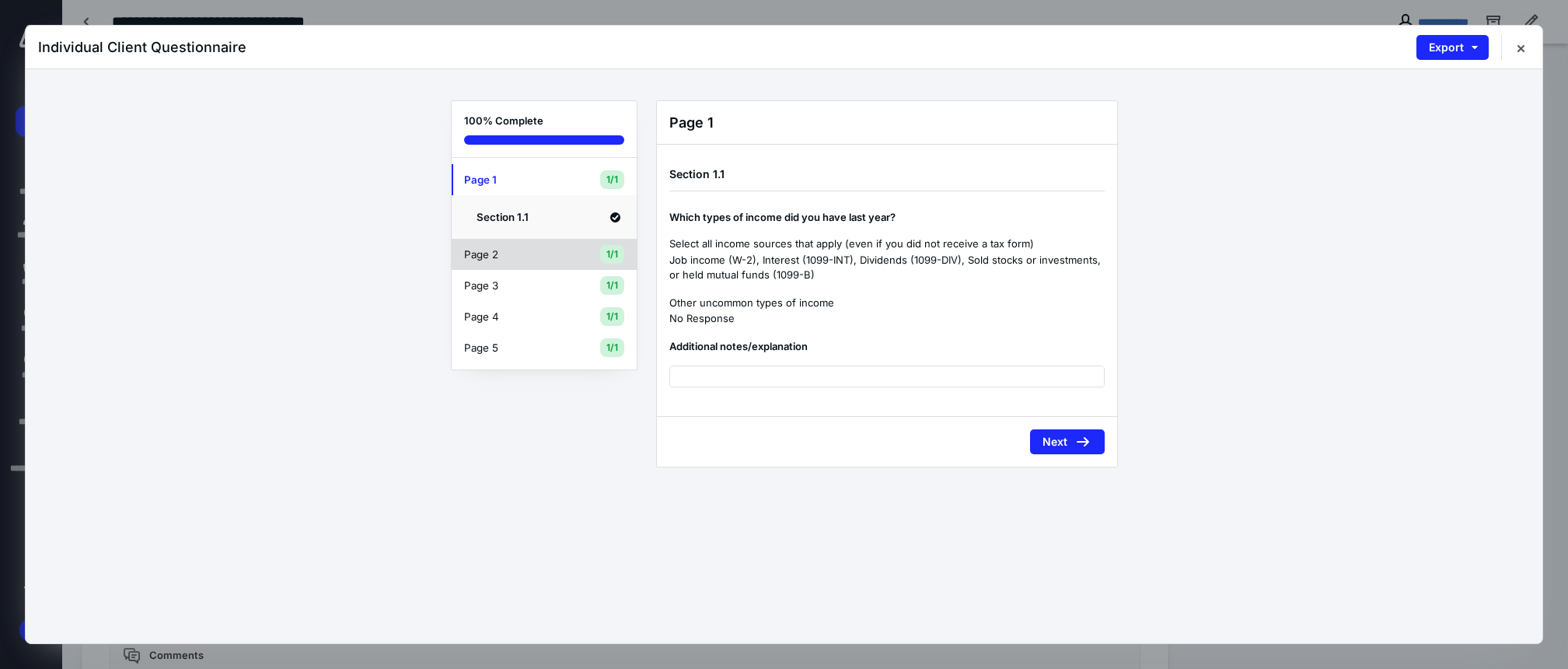 click on "1/1" at bounding box center (612, 254) 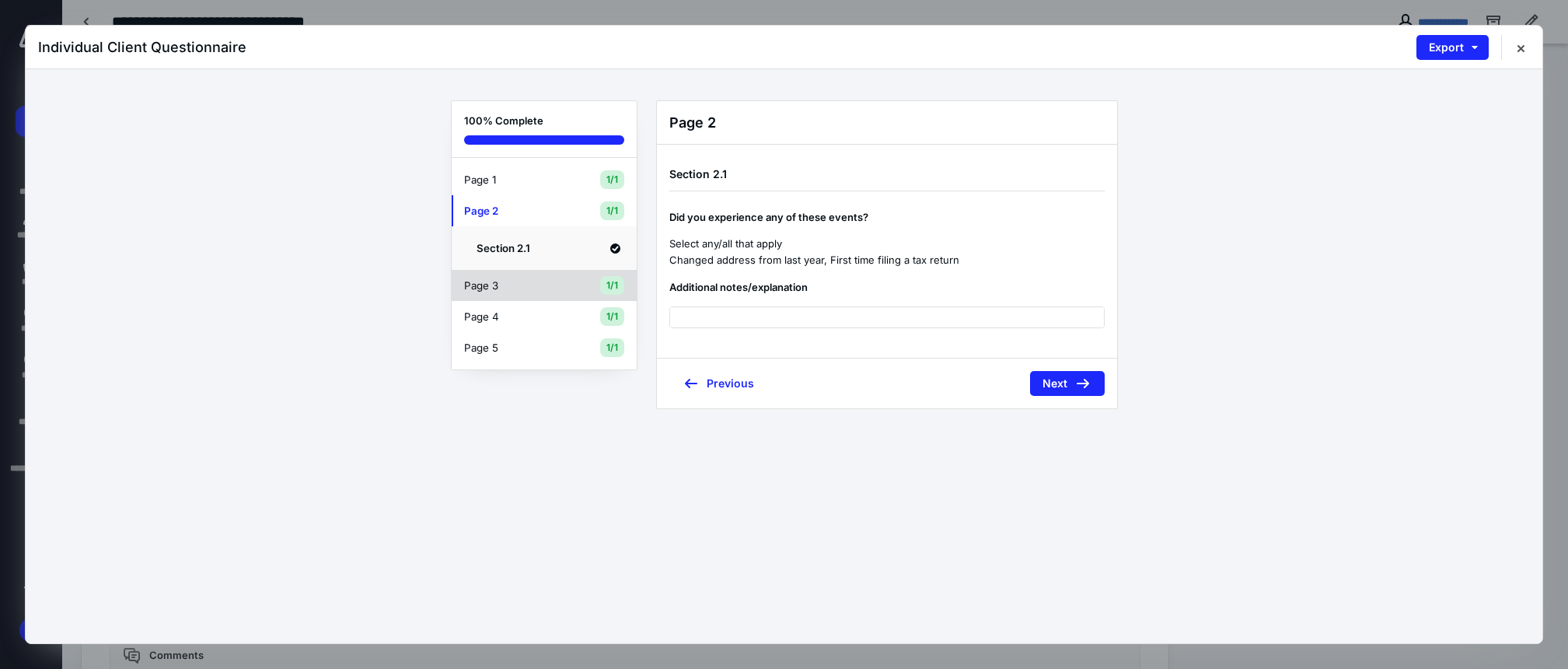click on "1/1" at bounding box center [612, 285] 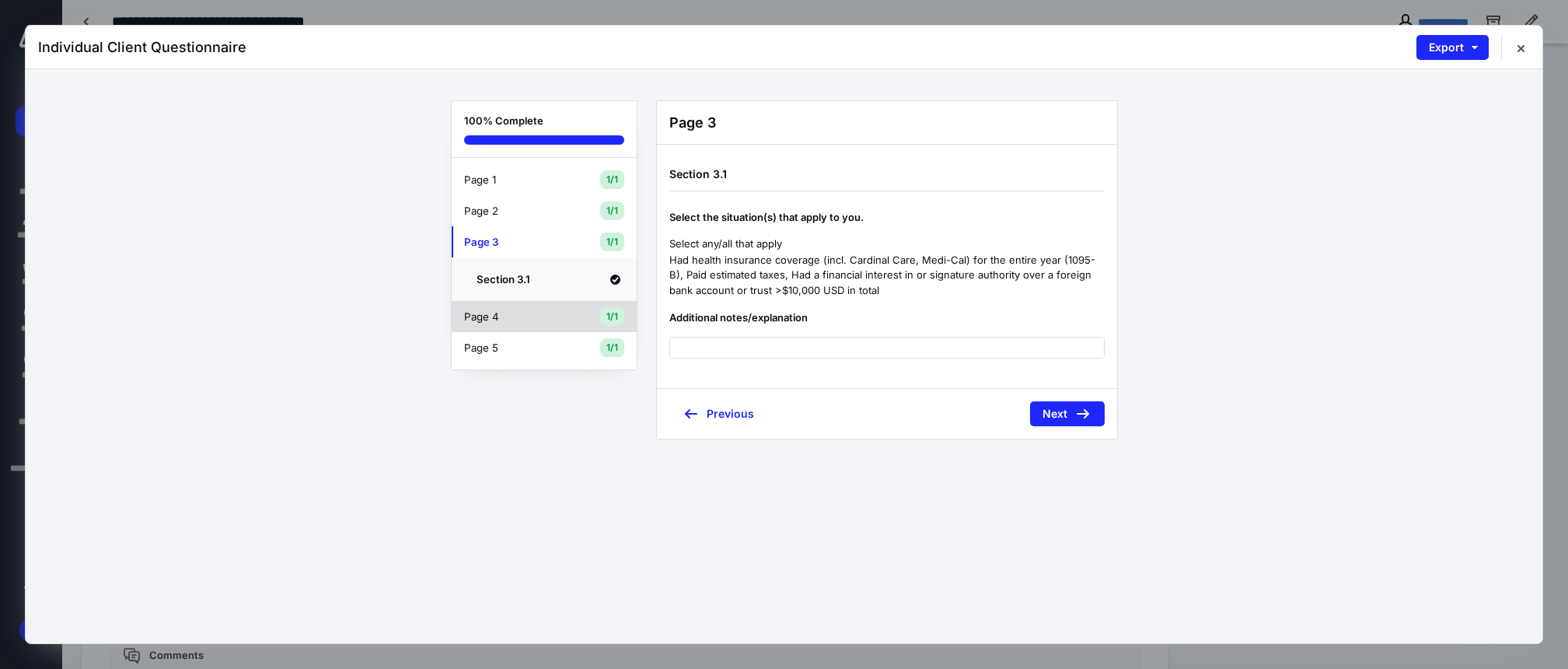 click on "1/1" at bounding box center [612, 317] 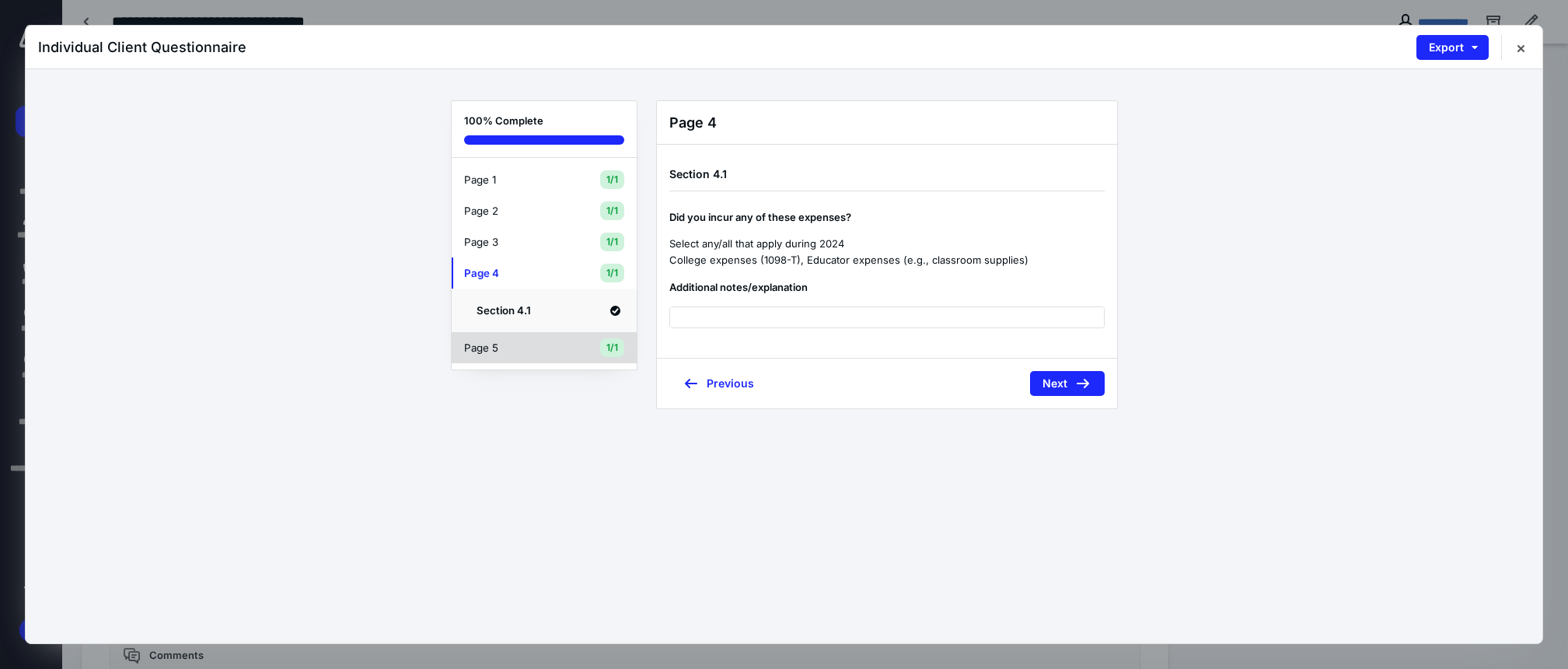 click on "1/1" at bounding box center (612, 348) 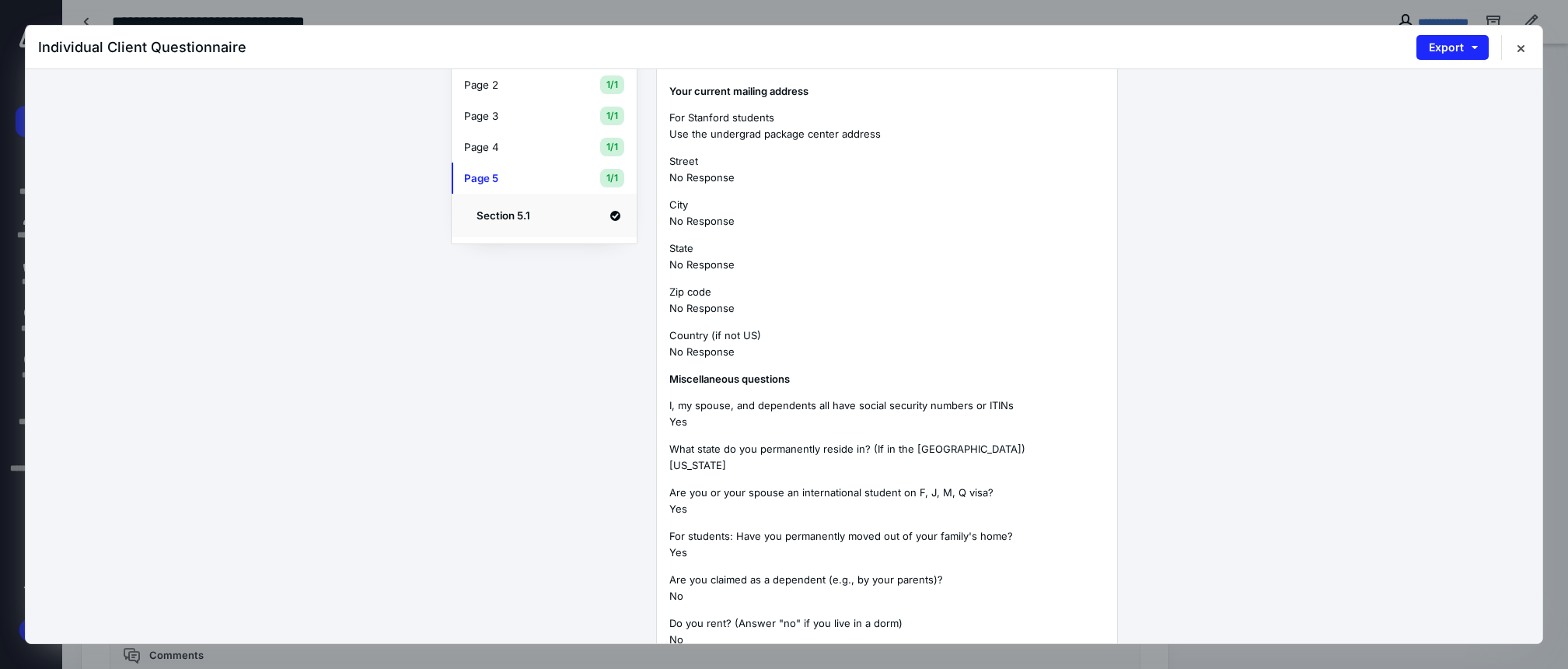 scroll, scrollTop: 0, scrollLeft: 0, axis: both 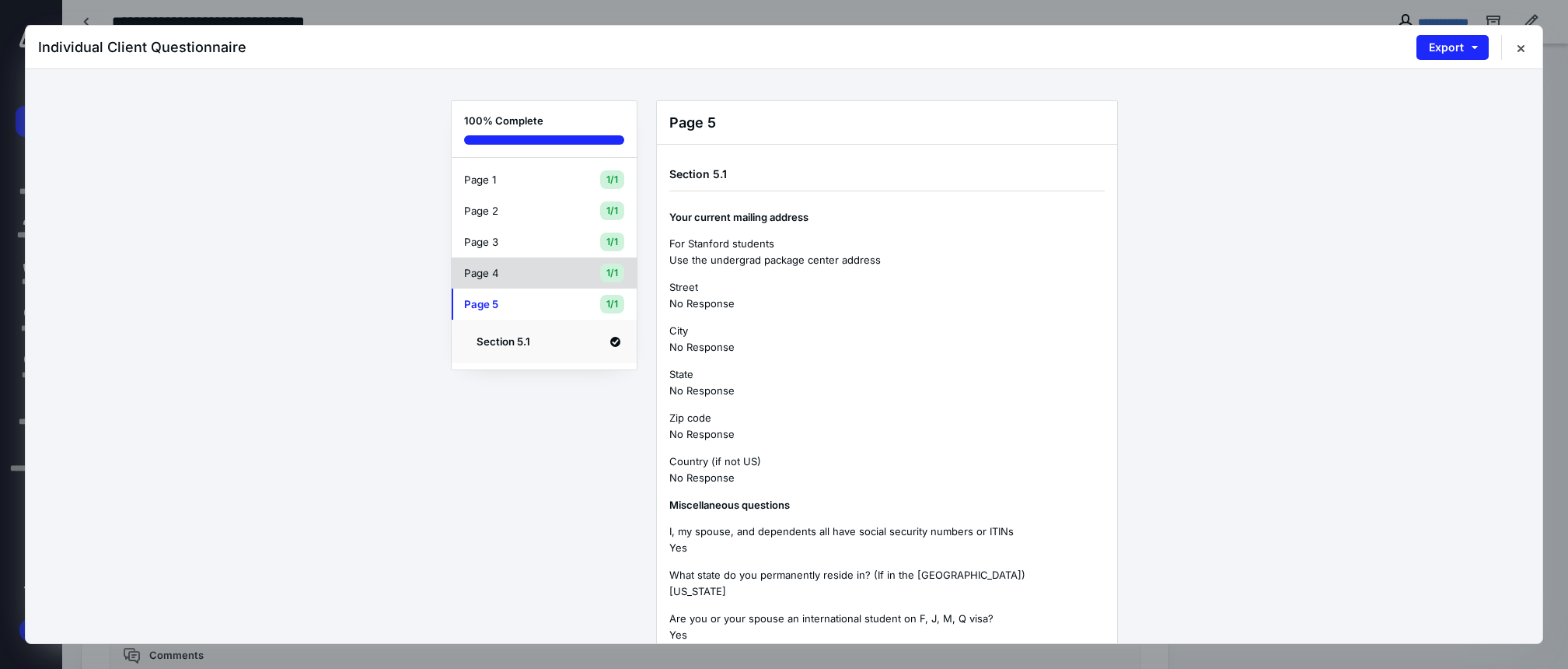 click on "Page 4 1/1" at bounding box center [544, 273] 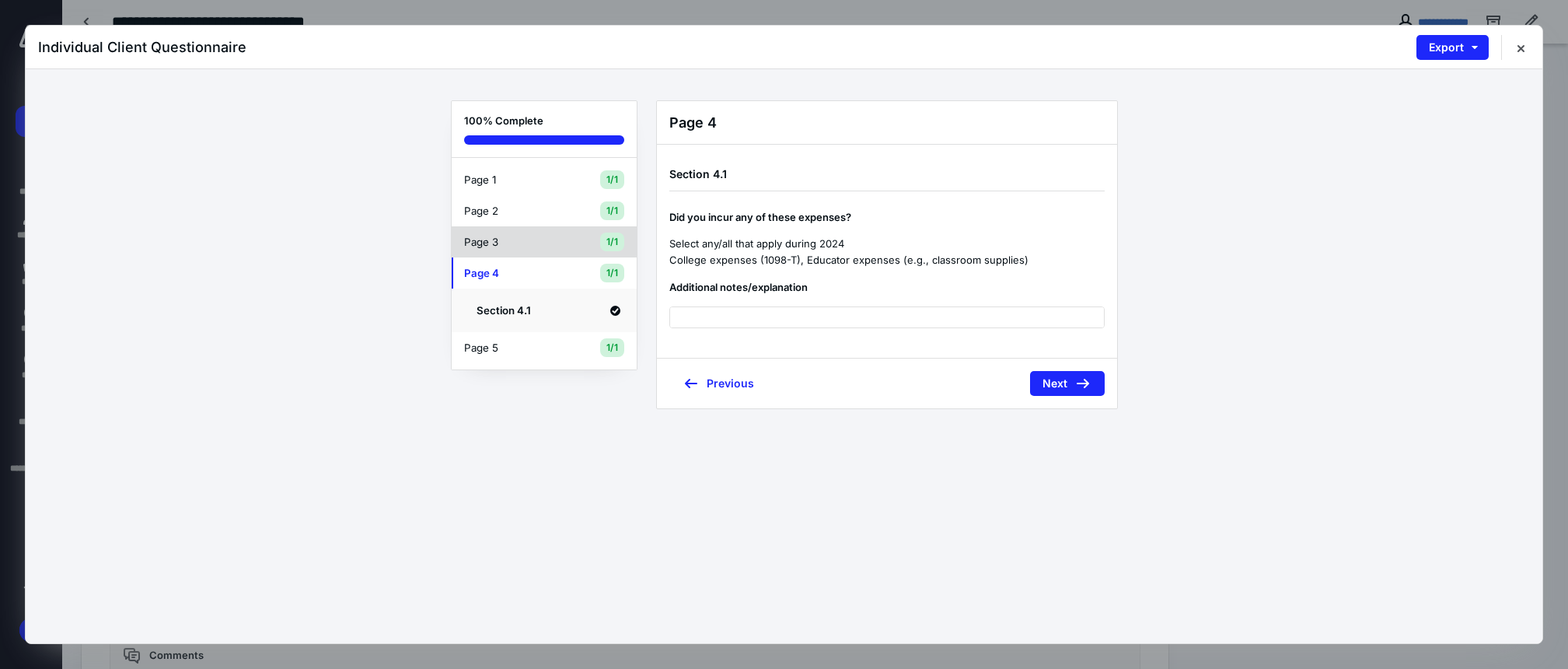 click on "Page 3" at bounding box center [519, 242] 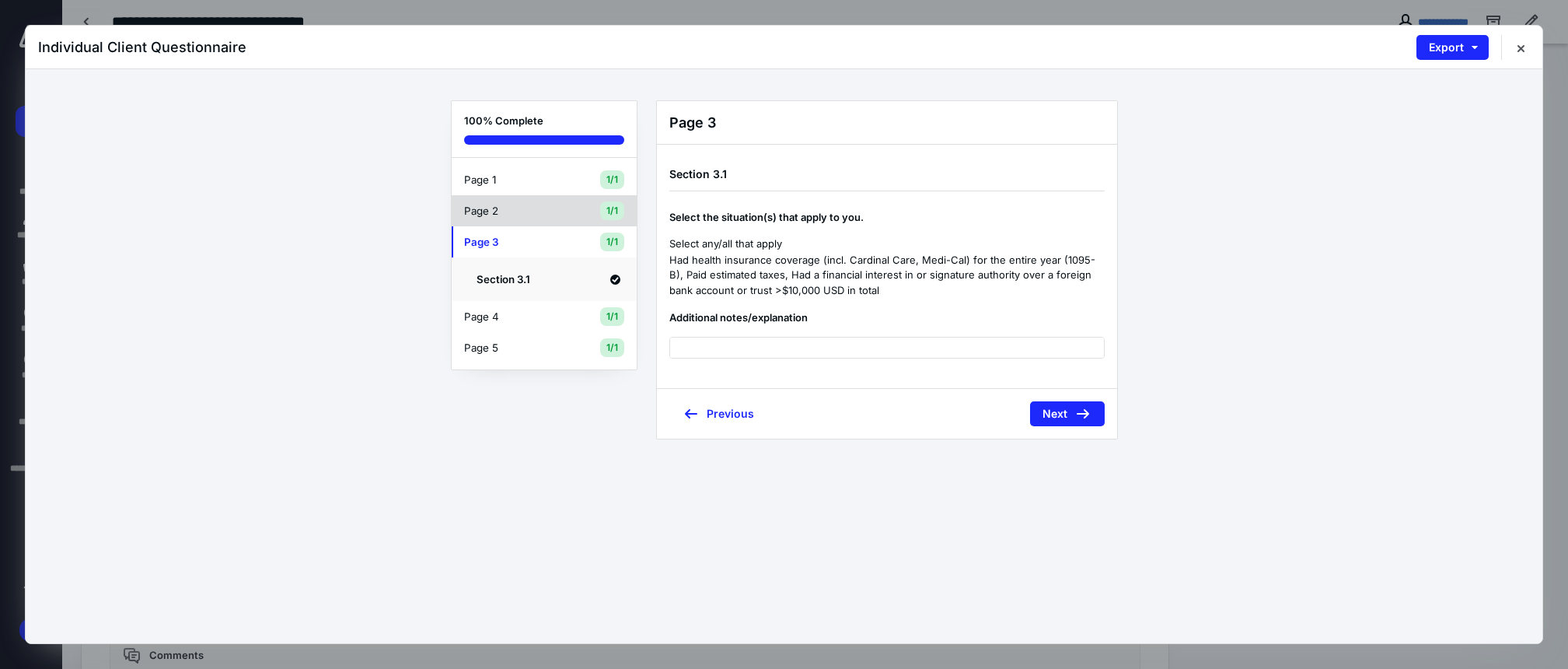 click on "Page 2 1/1" at bounding box center [544, 211] 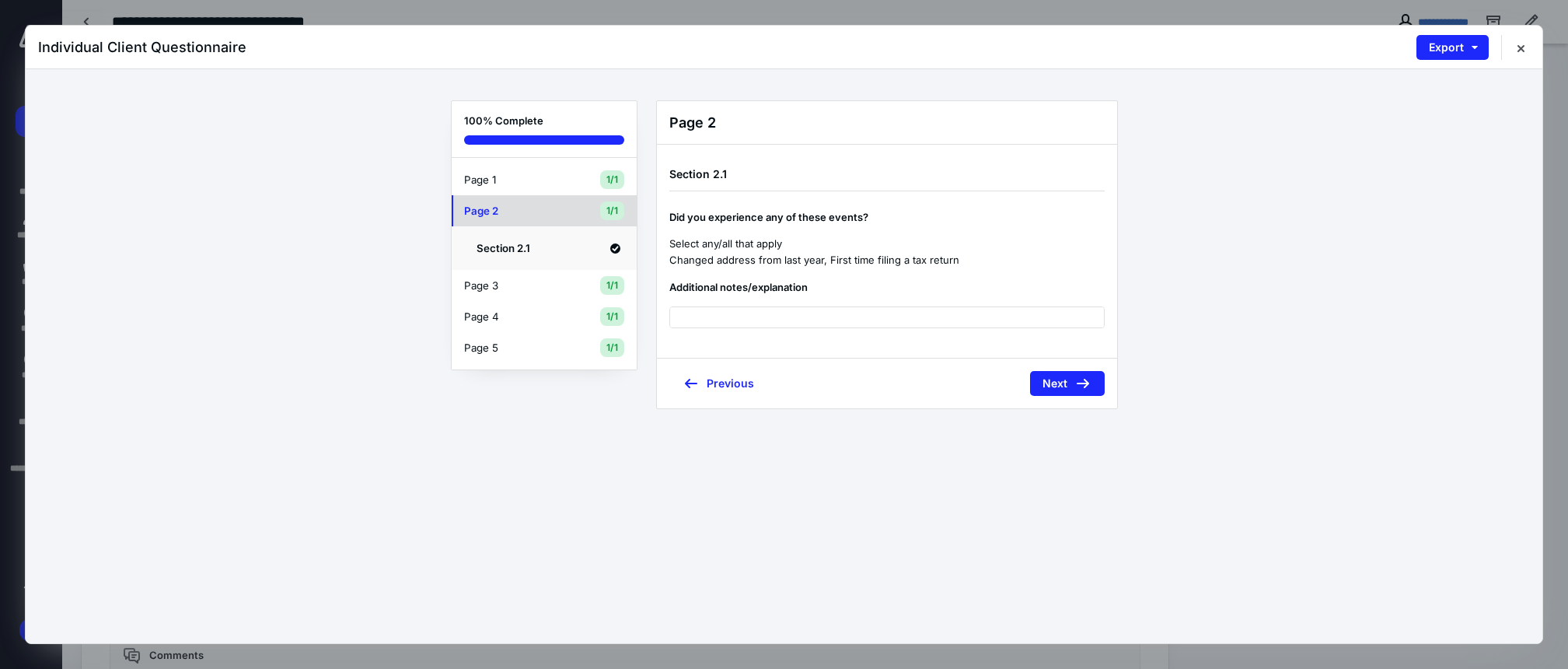 click on "Page 2 1/1" at bounding box center [544, 211] 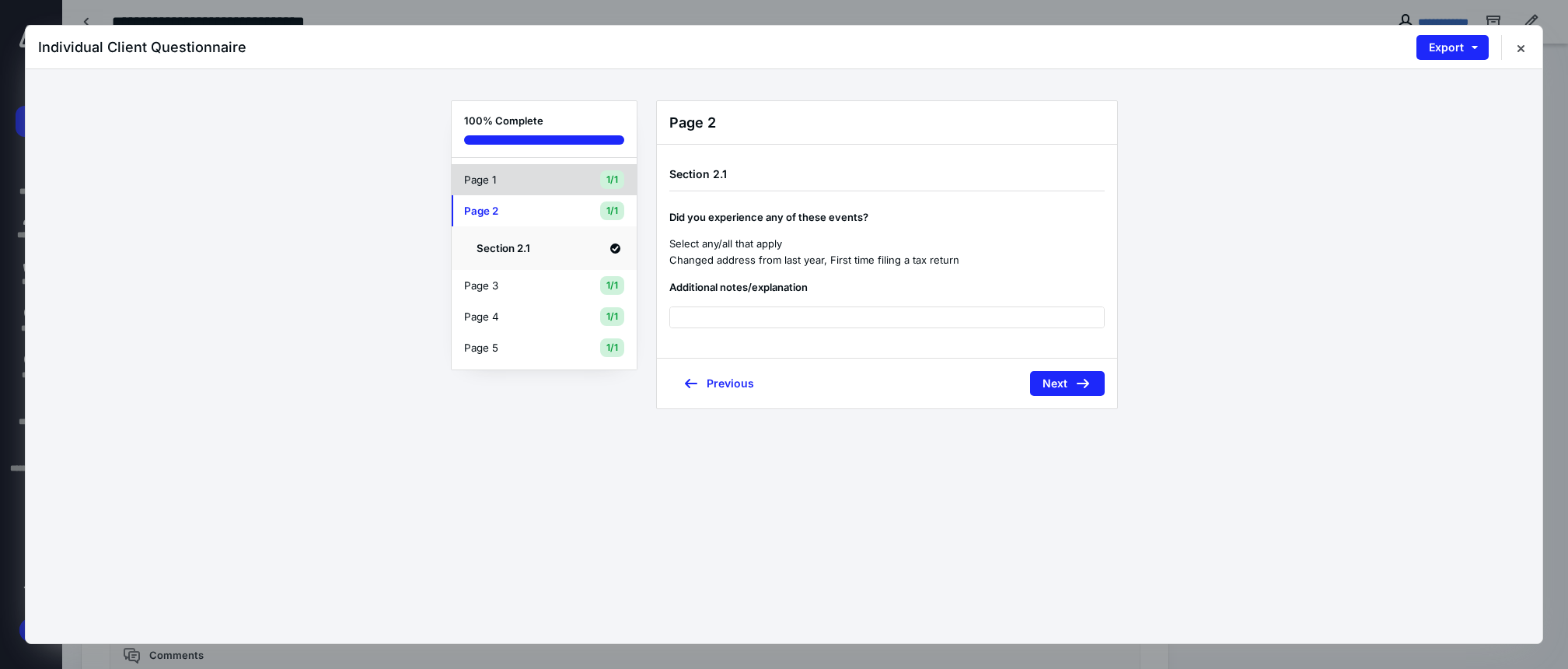 click on "Page 1" at bounding box center (519, 180) 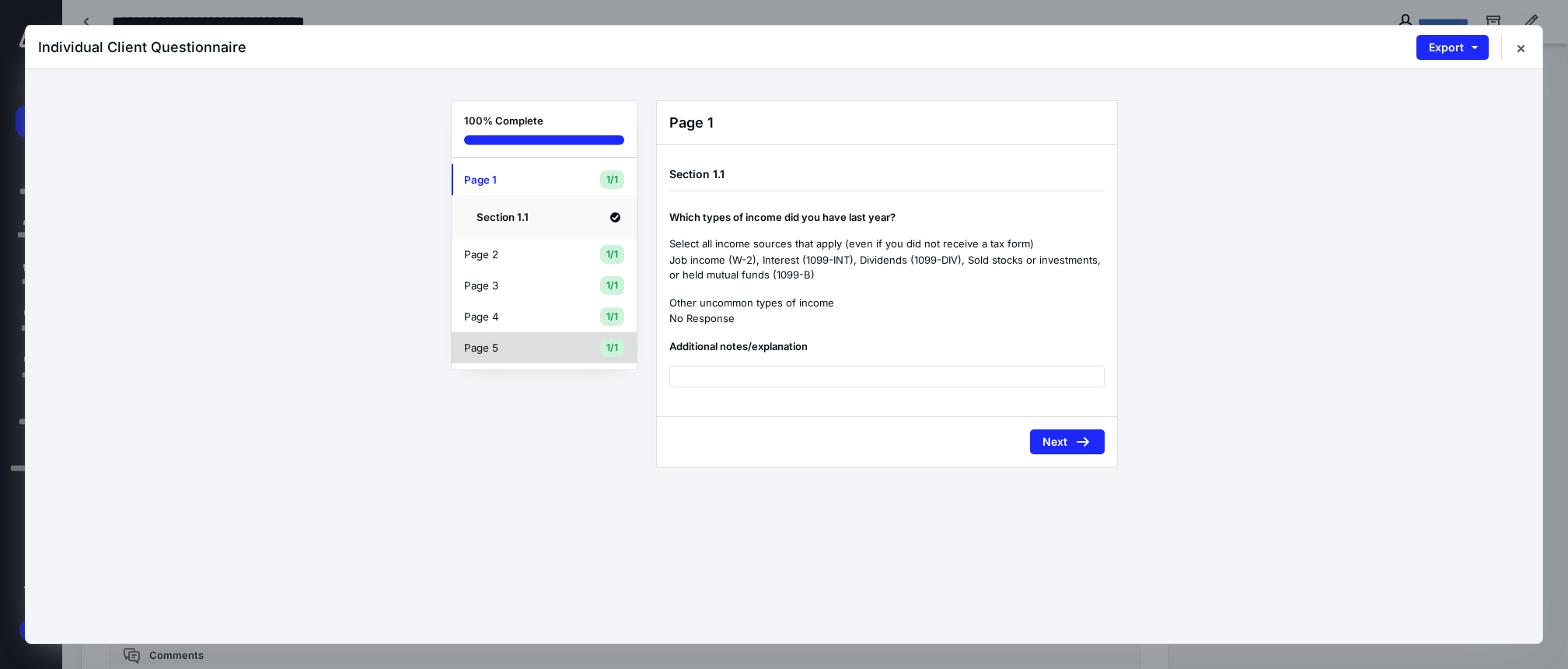 click on "Page 5" at bounding box center (527, 348) 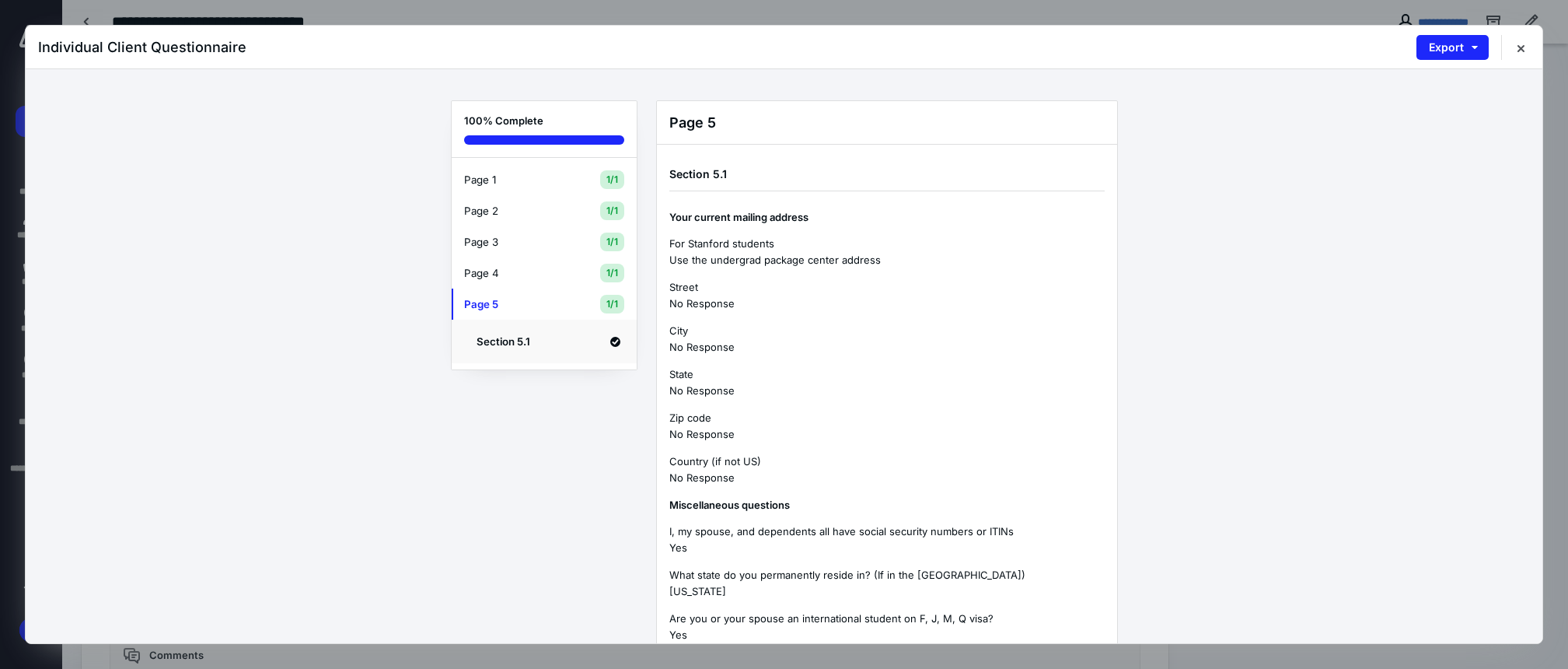 drag, startPoint x: 596, startPoint y: 350, endPoint x: 1004, endPoint y: 327, distance: 408.64777 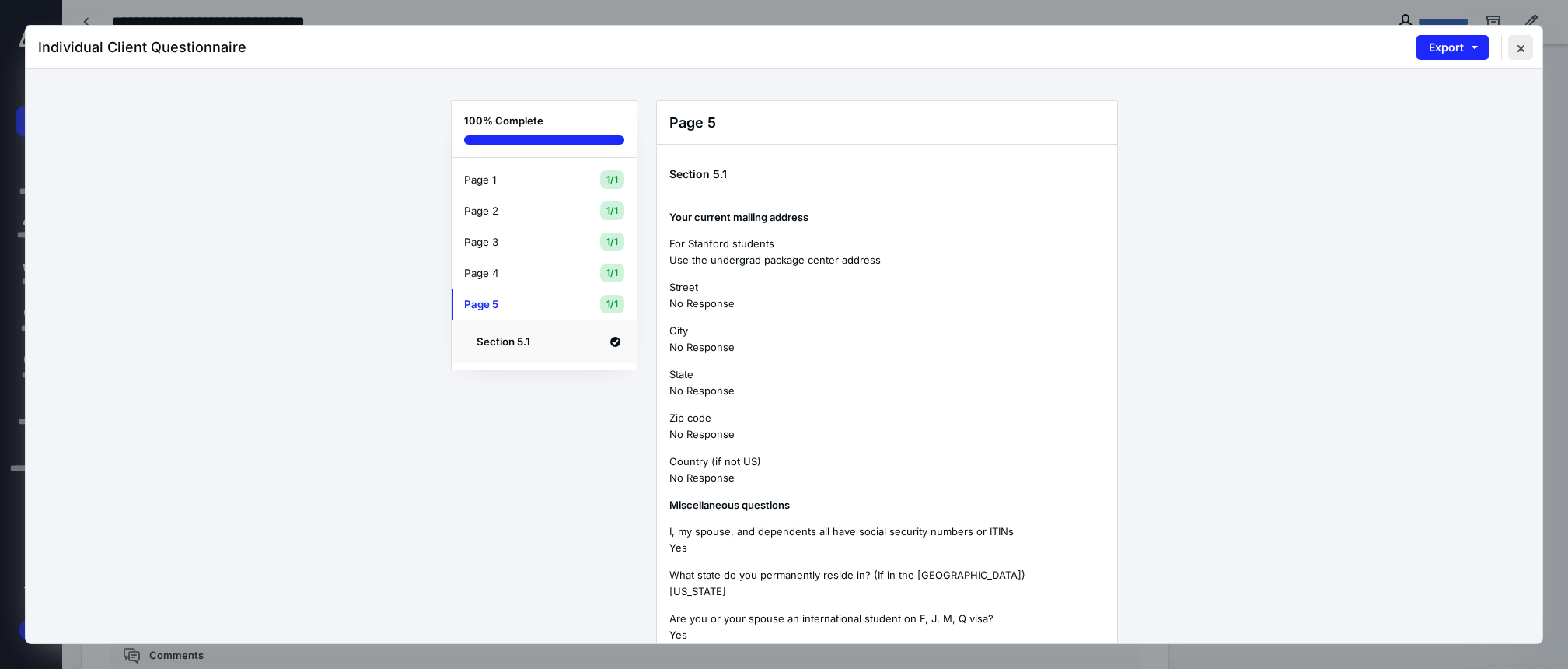 click at bounding box center [1521, 47] 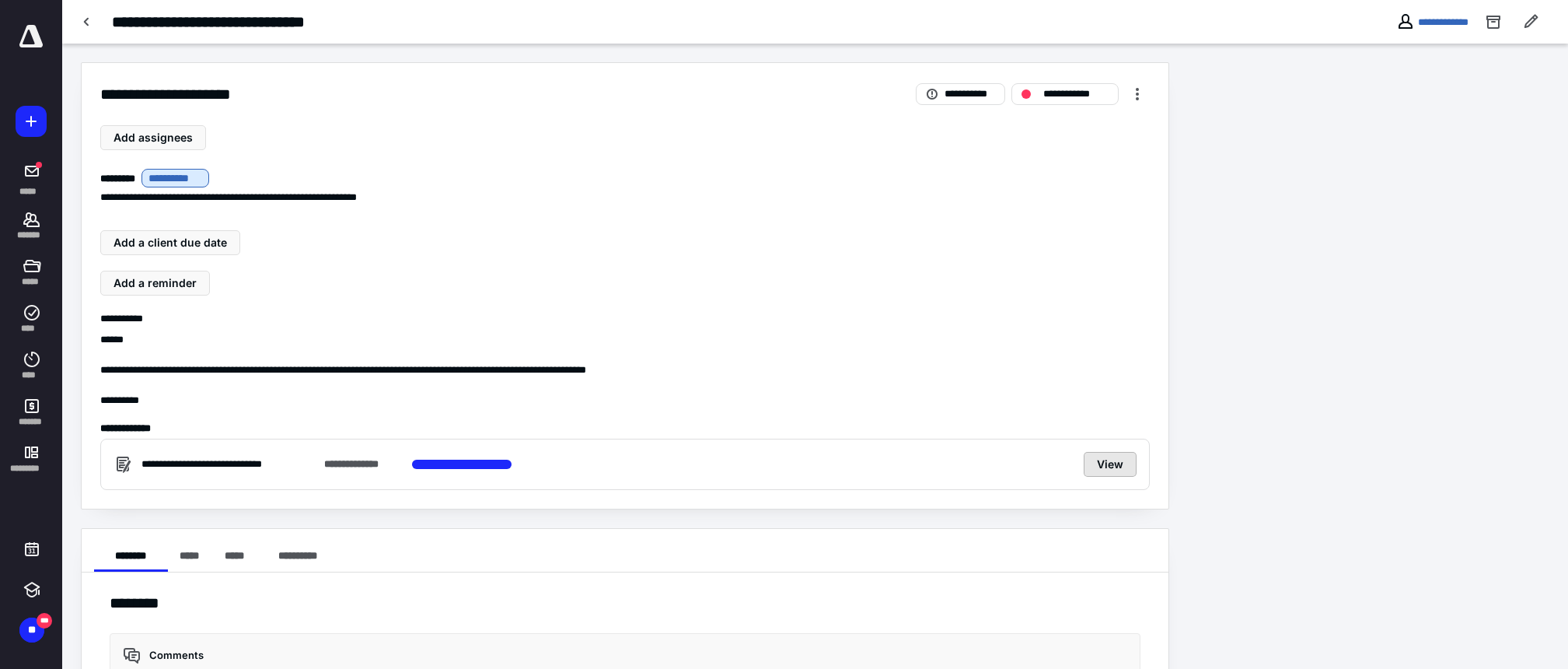 click on "View" at bounding box center (1110, 464) 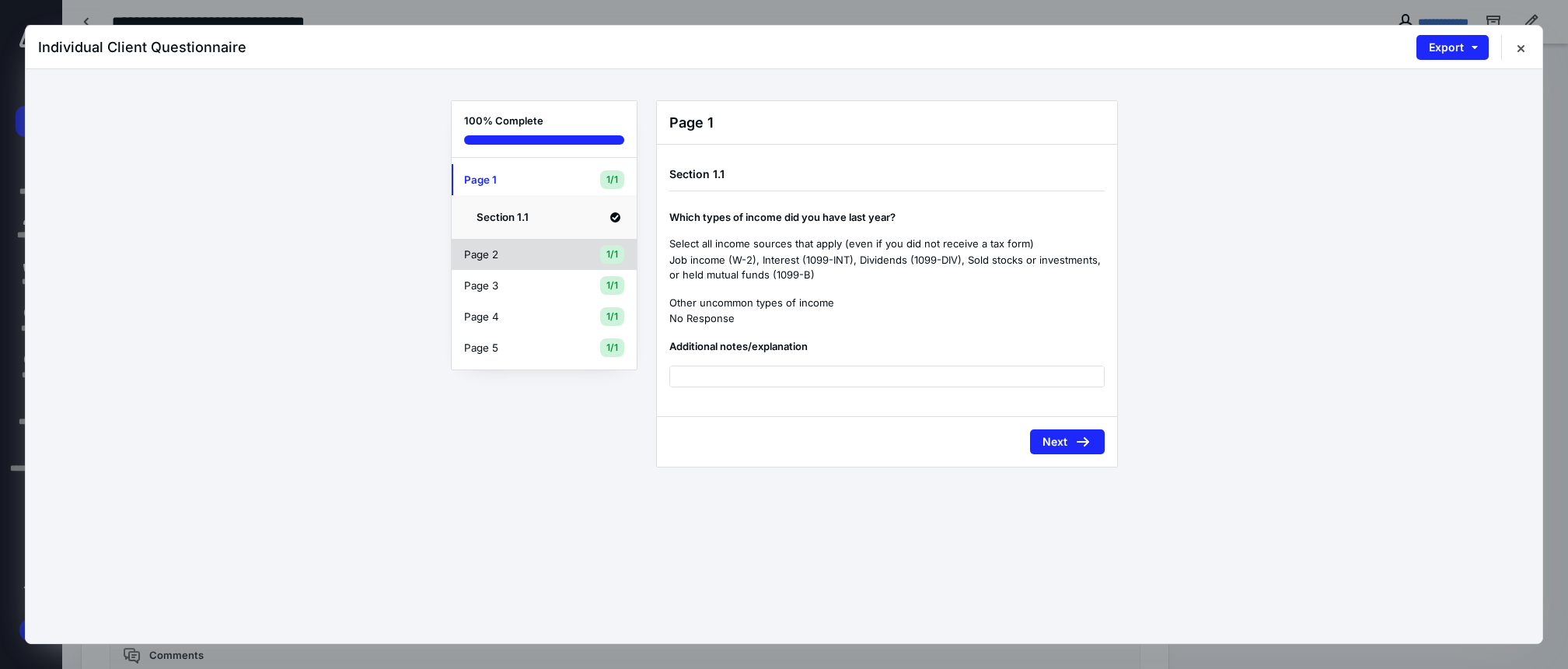 click on "1/1" at bounding box center [612, 254] 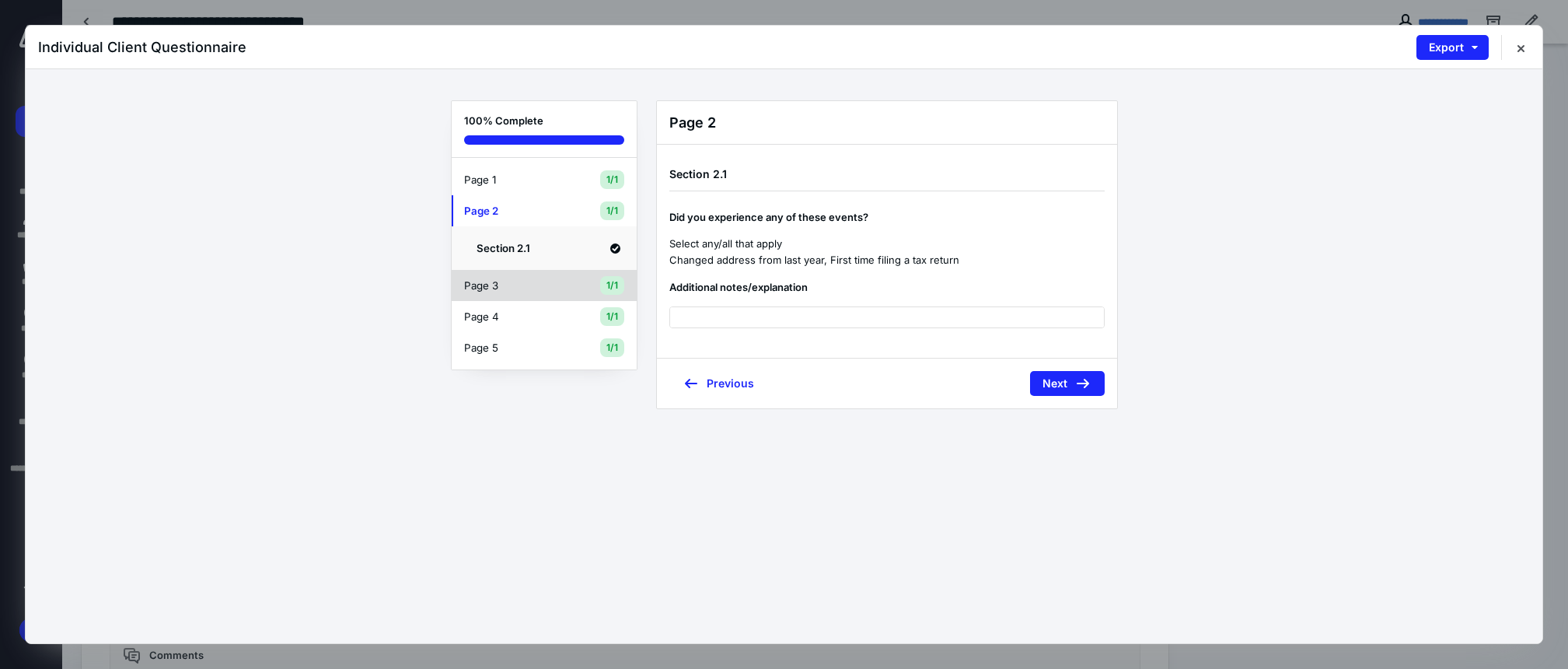 click on "1/1" at bounding box center (612, 285) 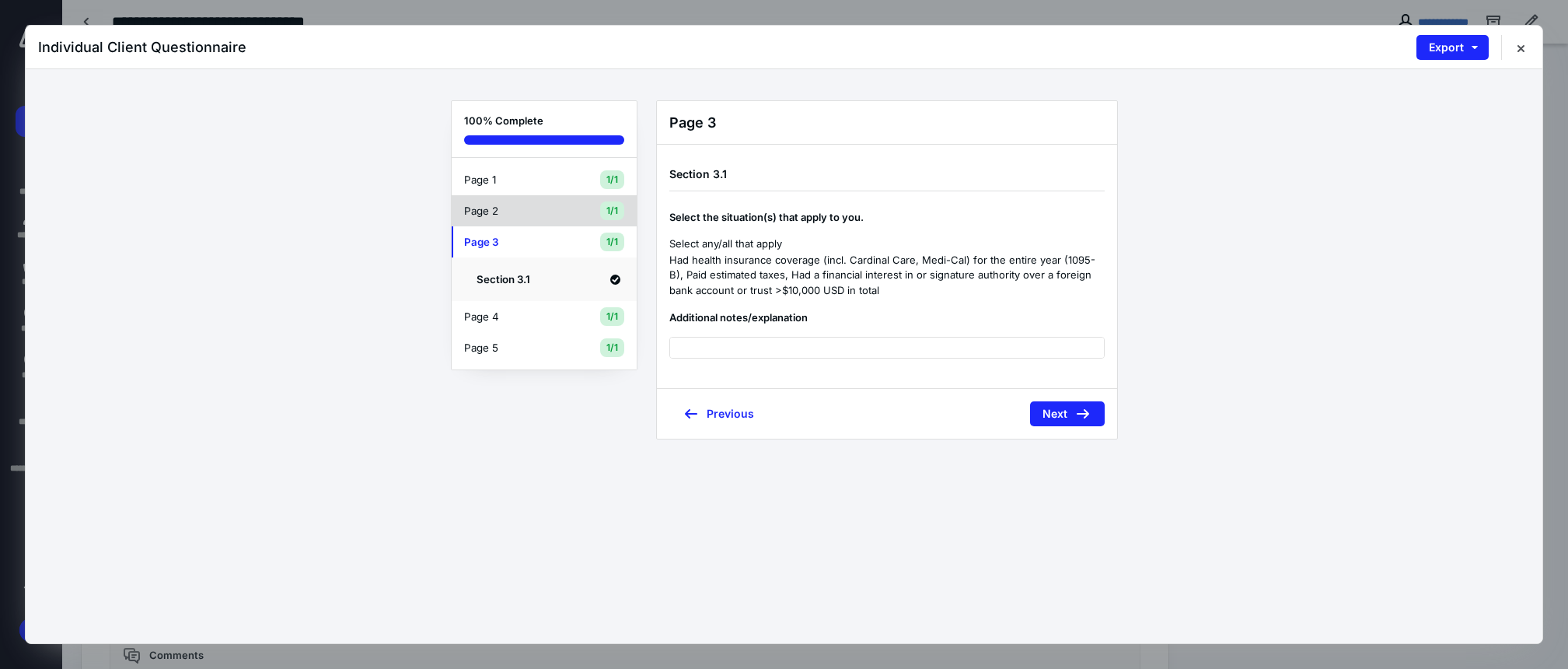 click on "1/1" at bounding box center [612, 211] 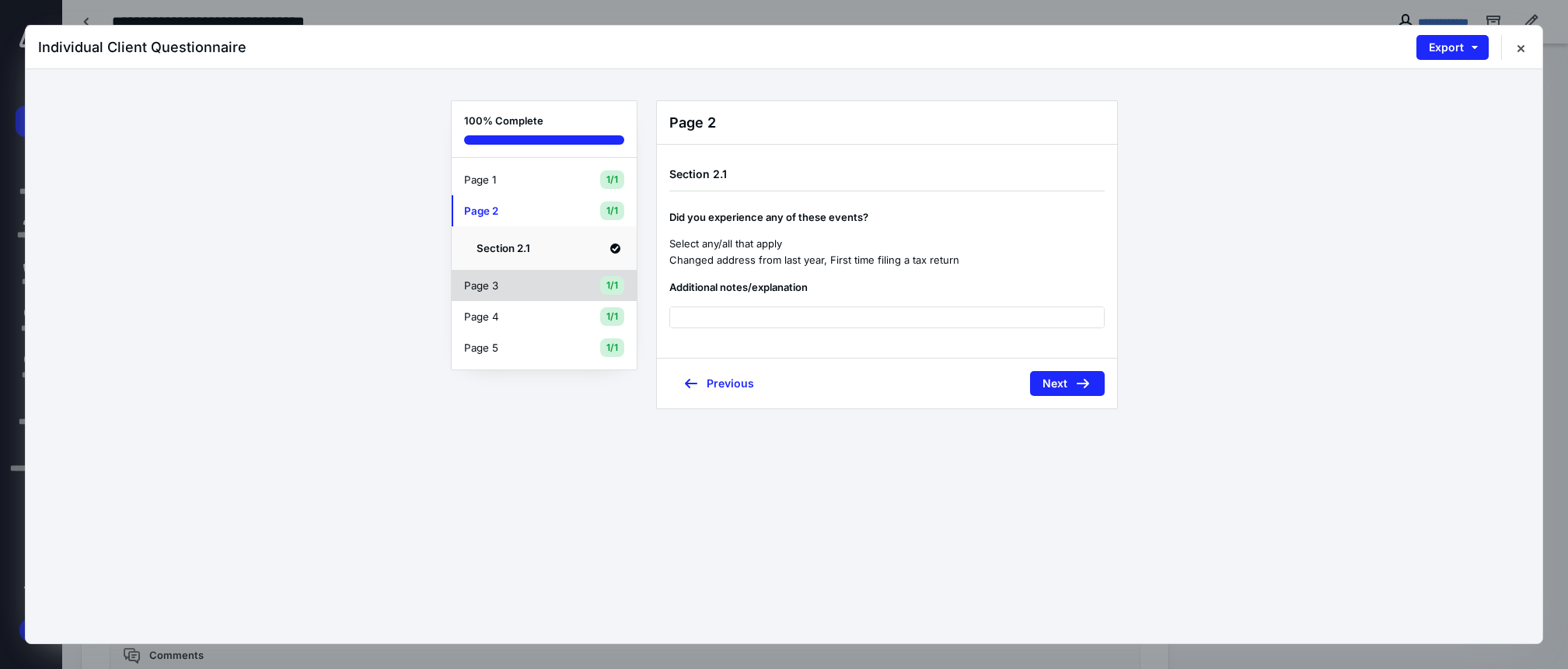 click on "Page 3" at bounding box center (527, 285) 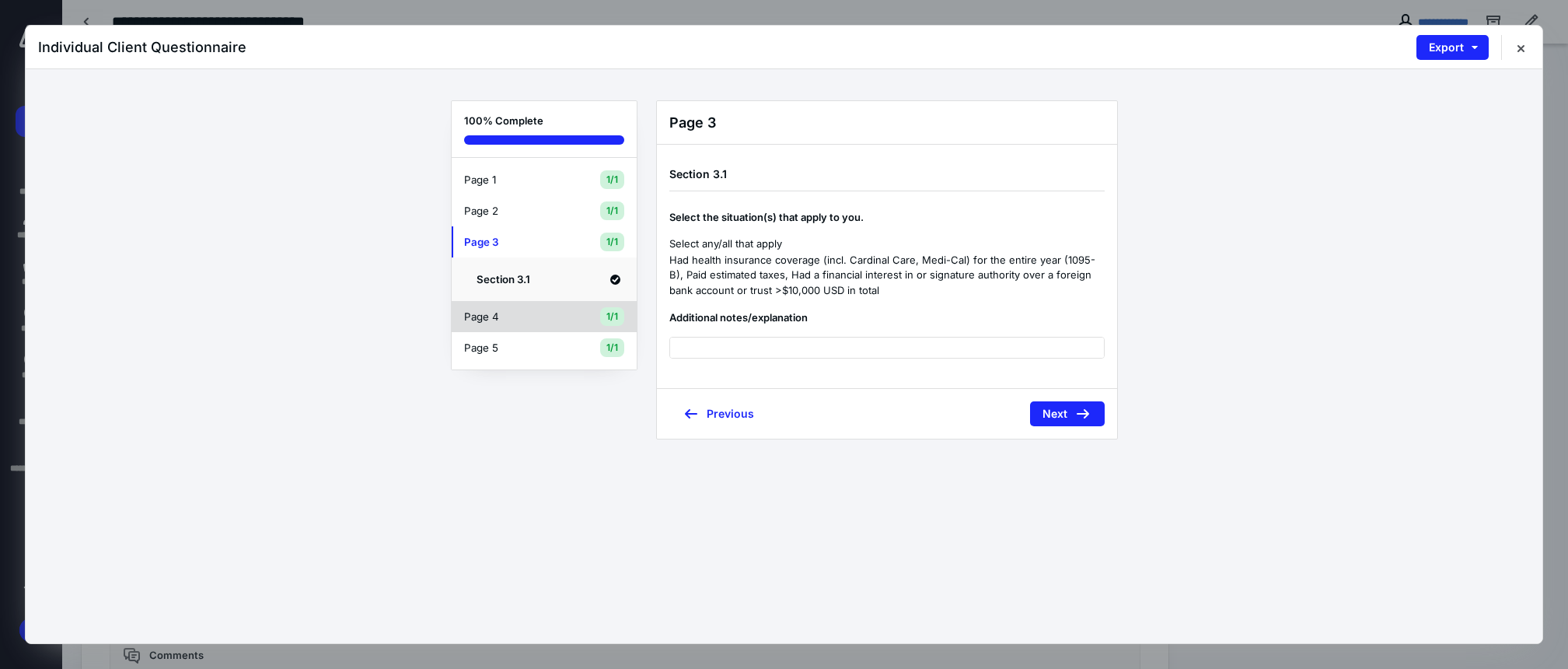 click on "Page 4" at bounding box center (527, 317) 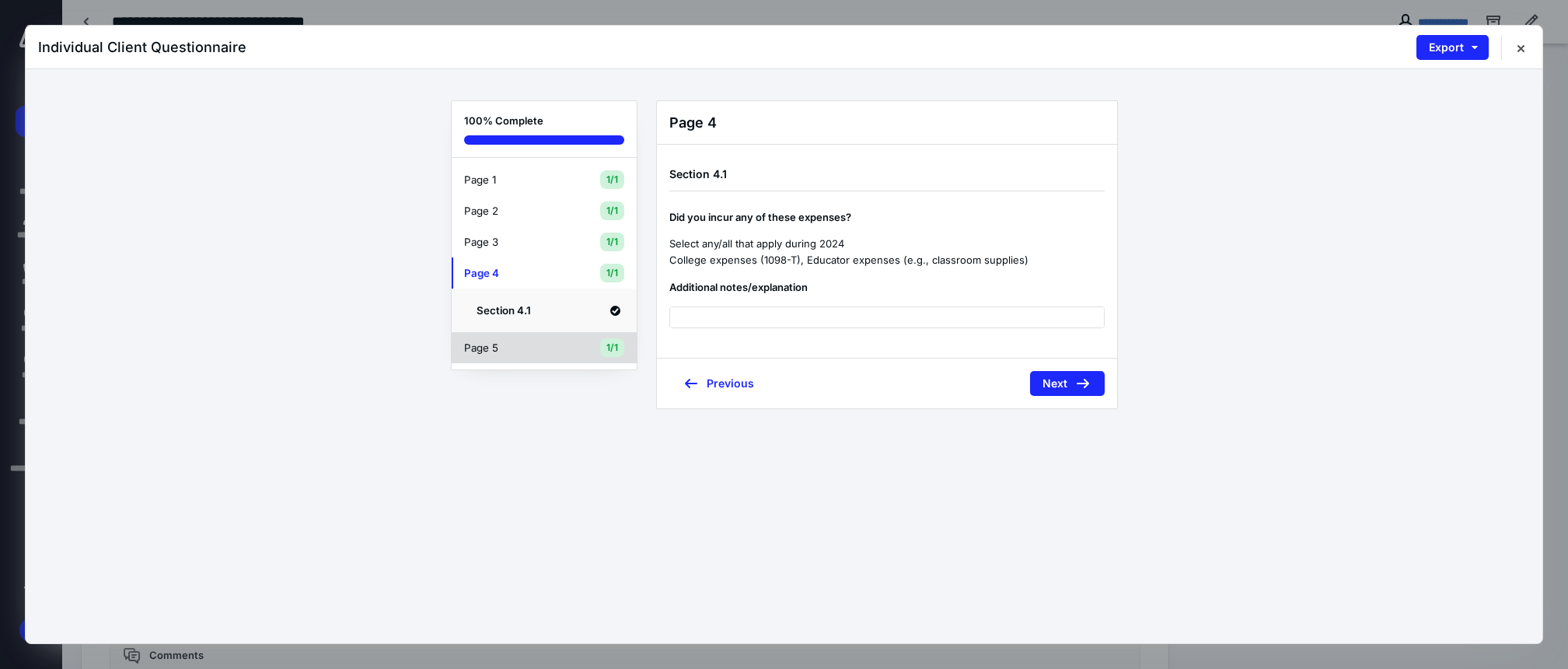 click on "Page 5" at bounding box center (527, 348) 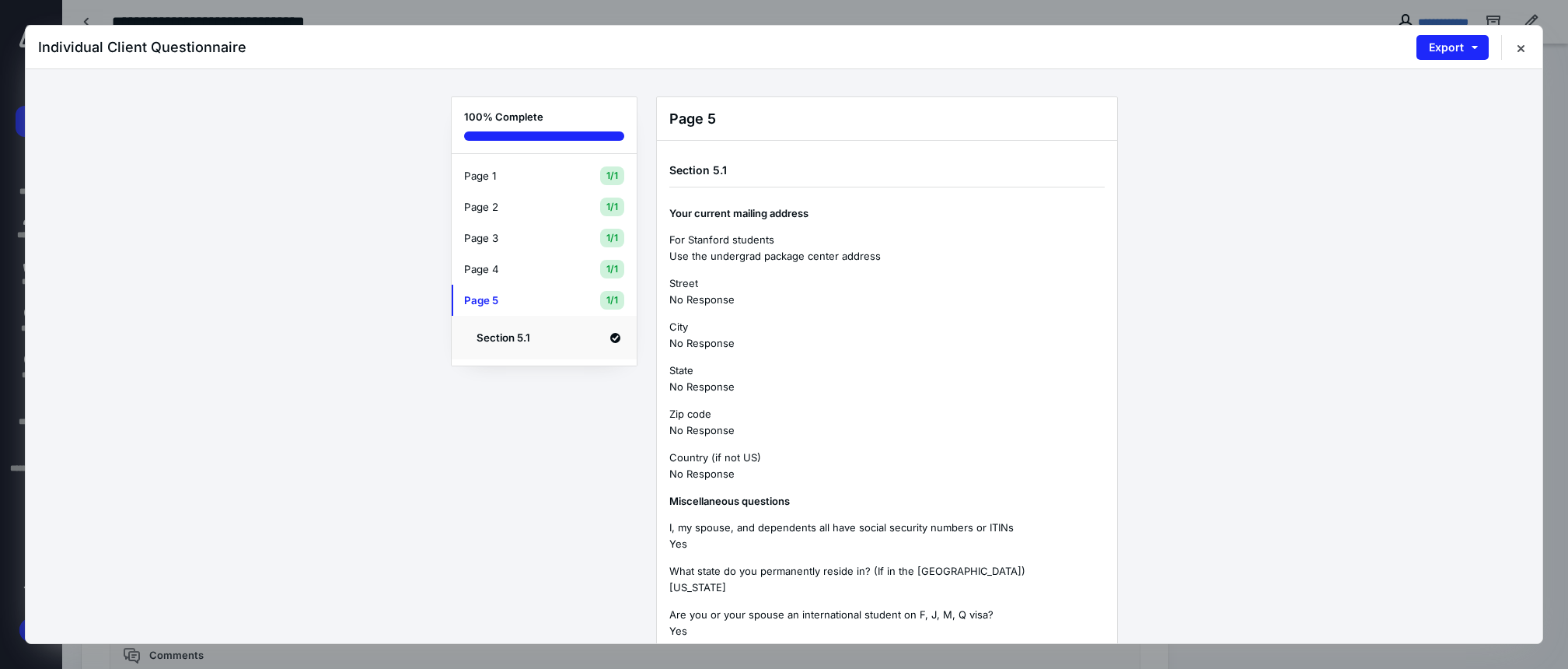 scroll, scrollTop: 0, scrollLeft: 0, axis: both 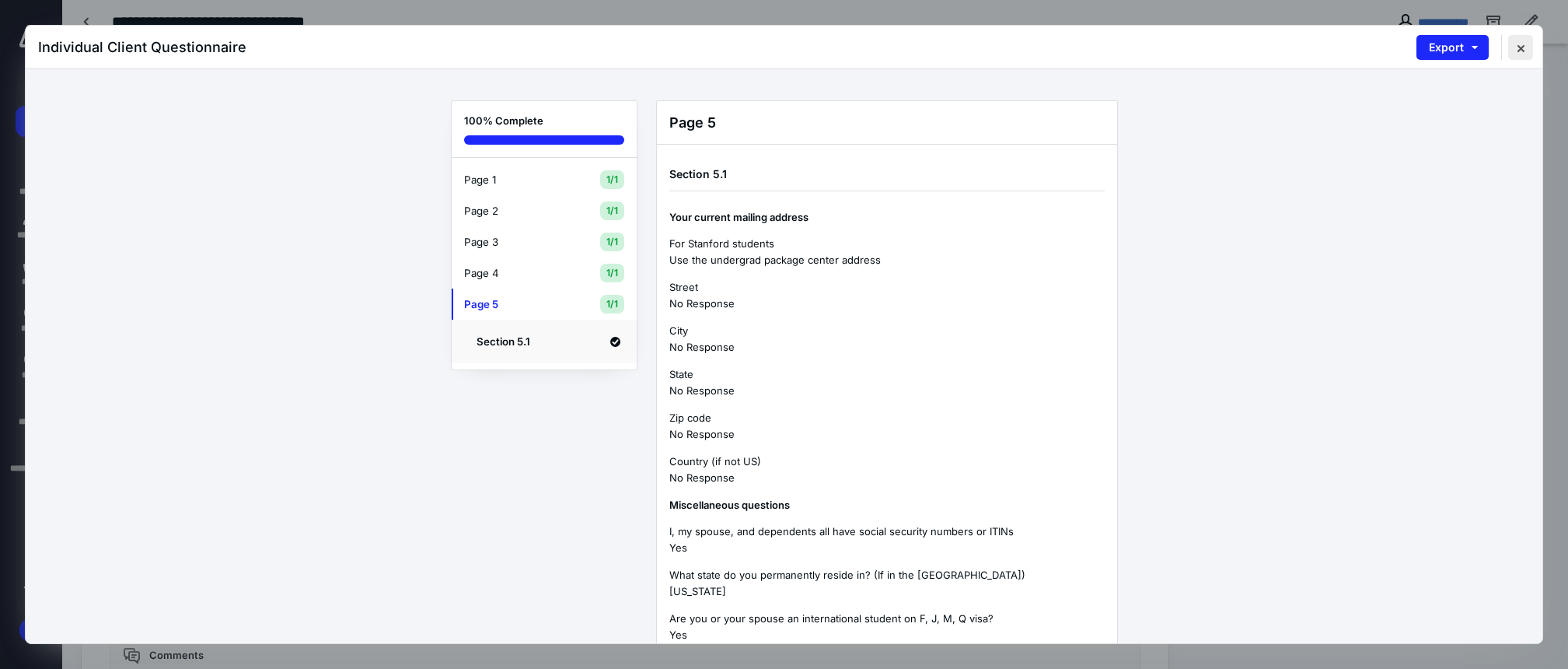 click at bounding box center (1521, 47) 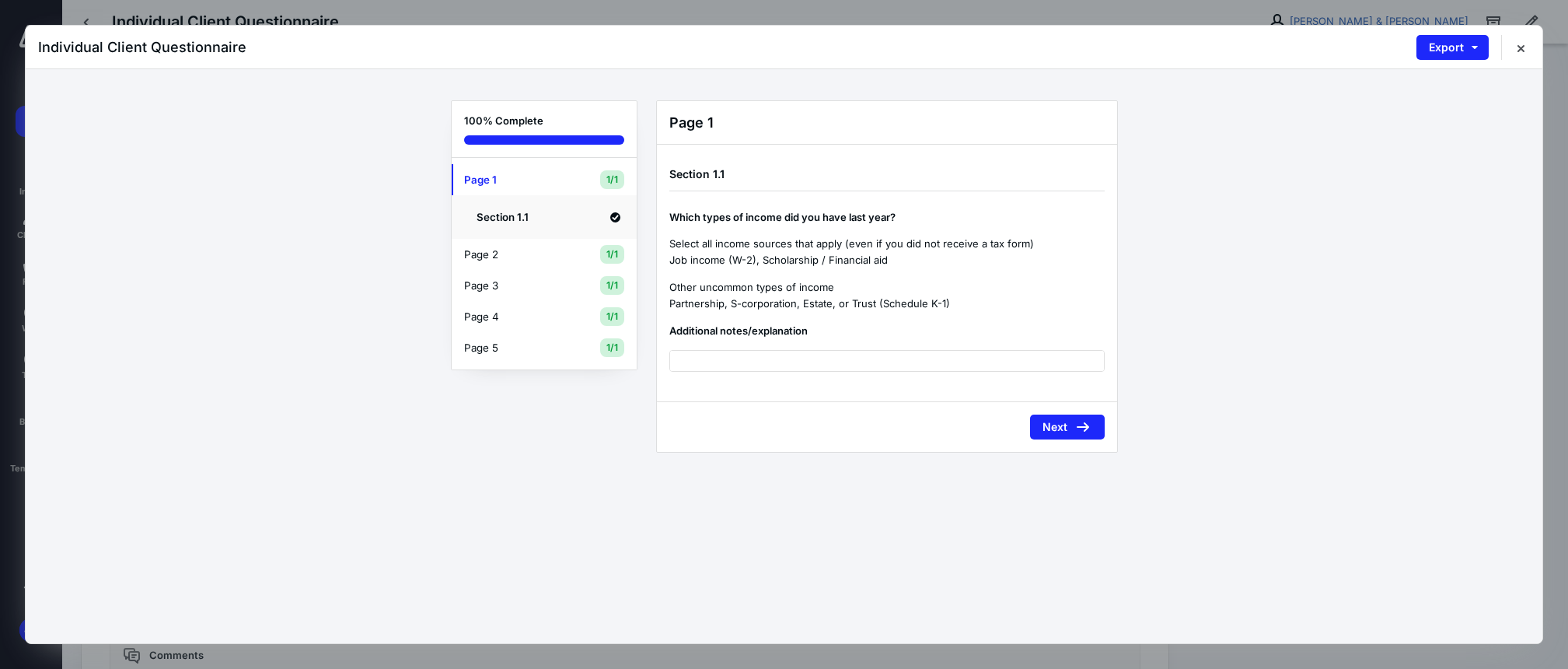 scroll, scrollTop: 0, scrollLeft: 0, axis: both 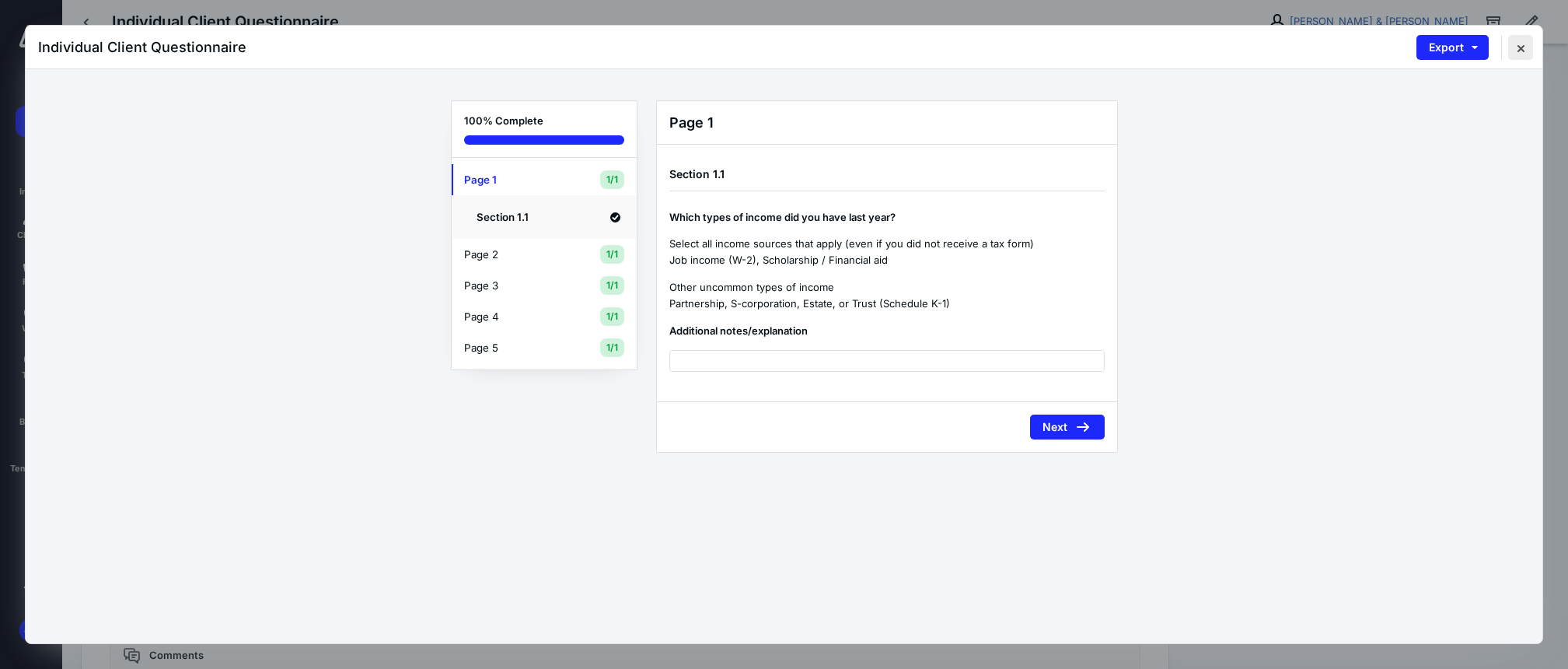 click at bounding box center [1521, 47] 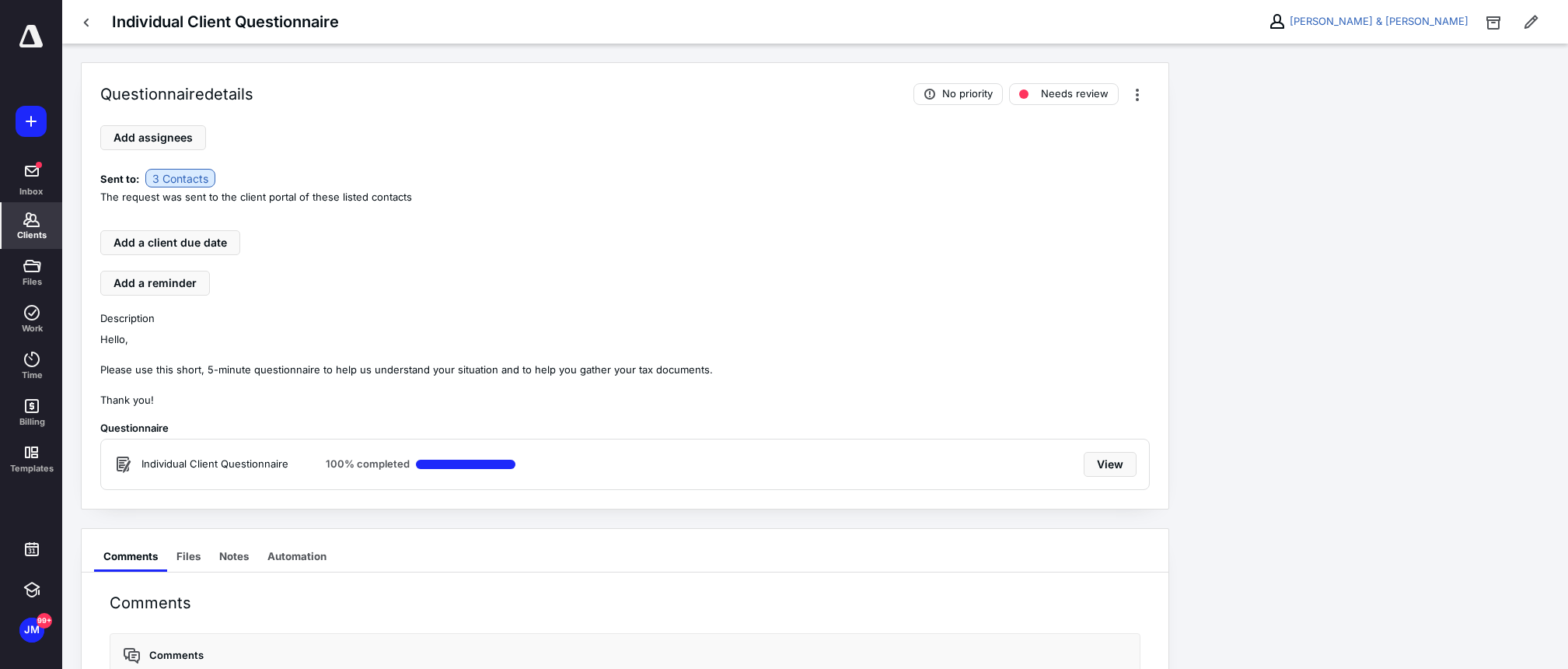 click on "Clients" at bounding box center (32, 226) 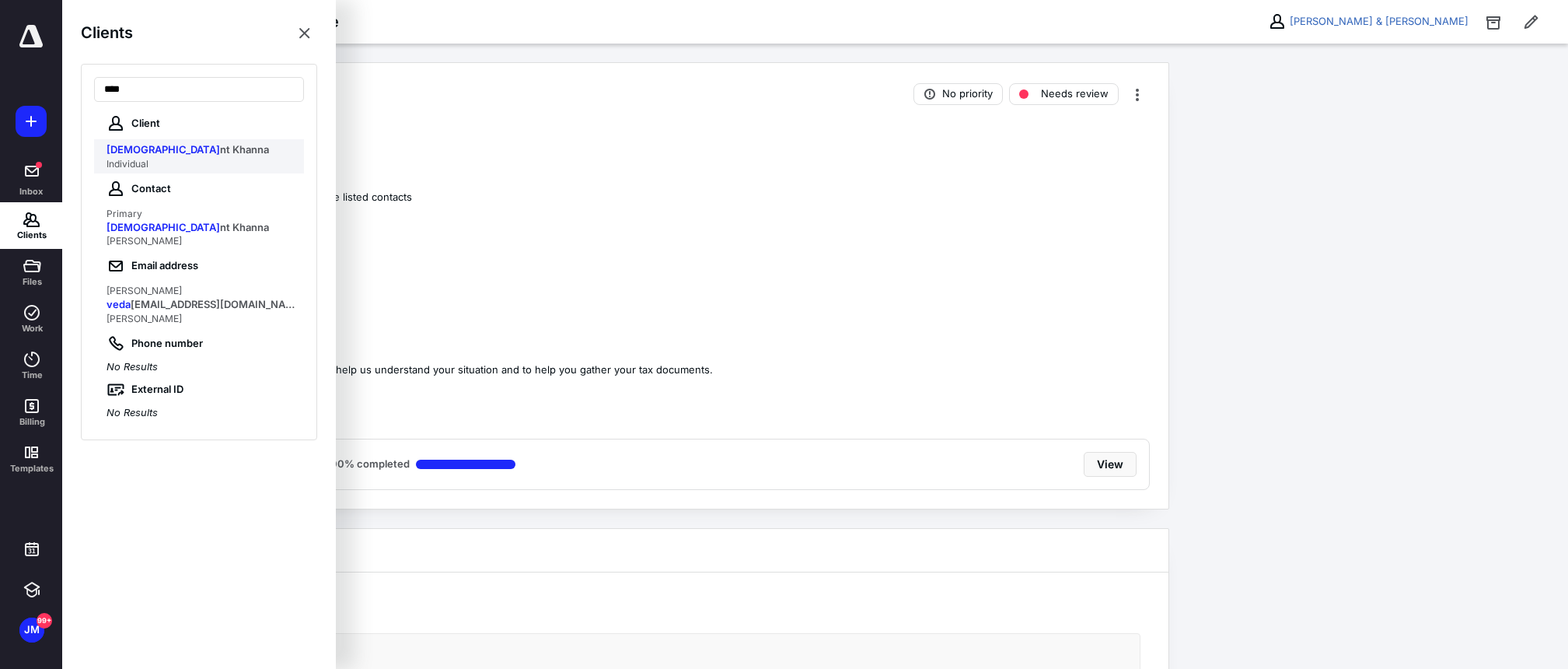 type on "****" 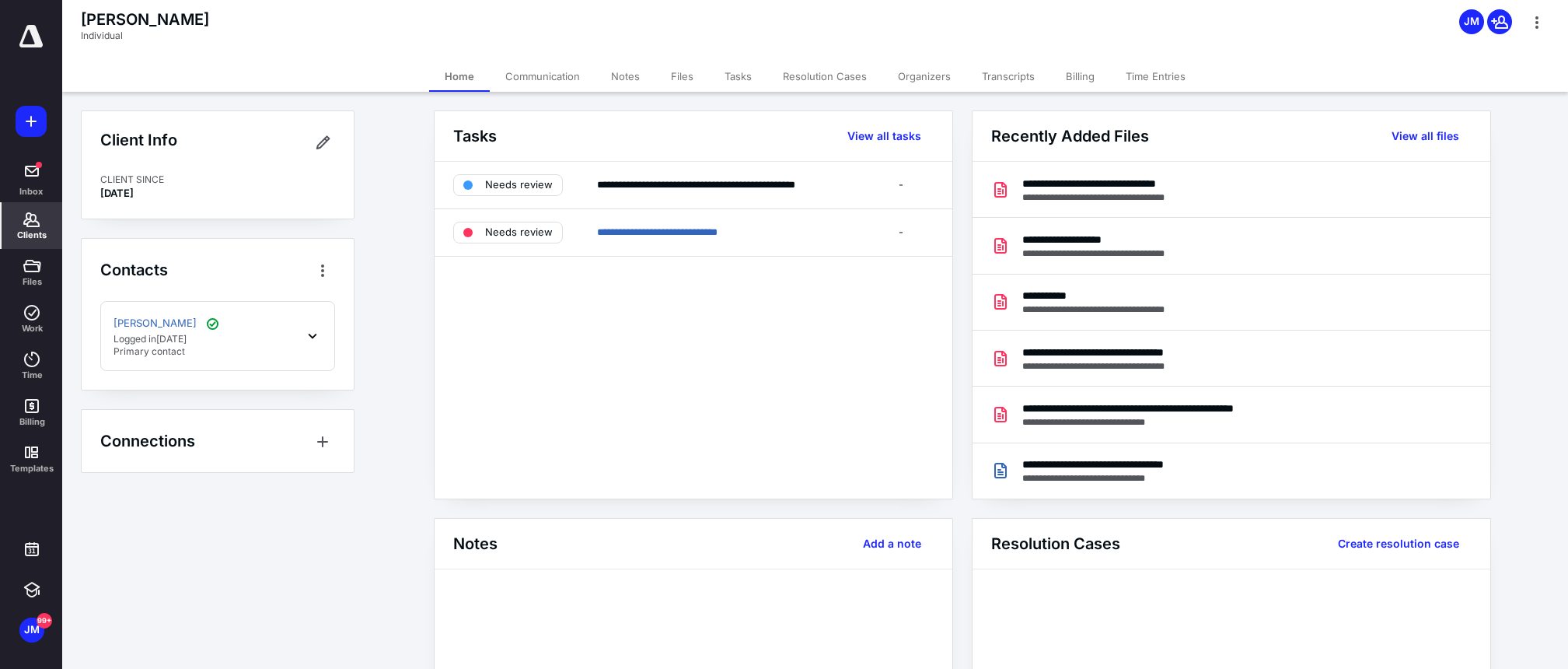 click on "Files" at bounding box center (682, 76) 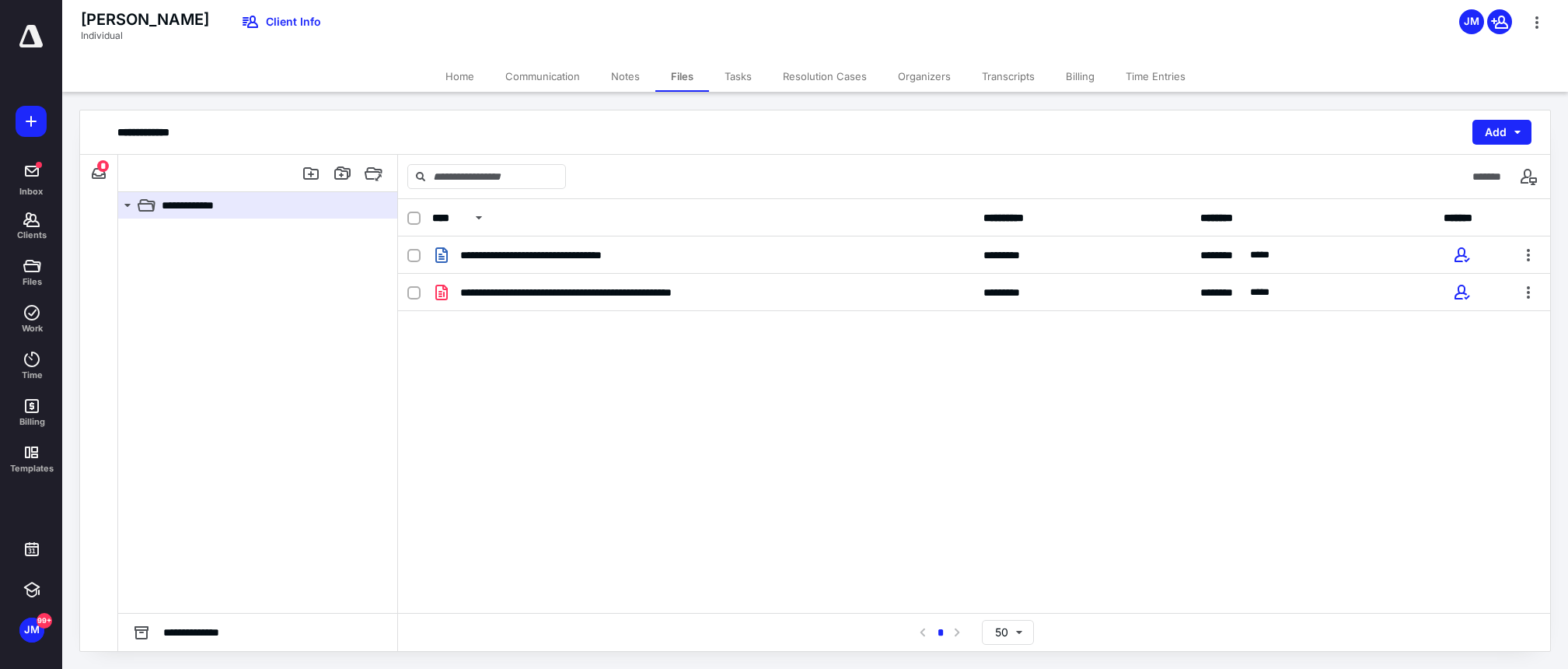 click on "*" at bounding box center (103, 166) 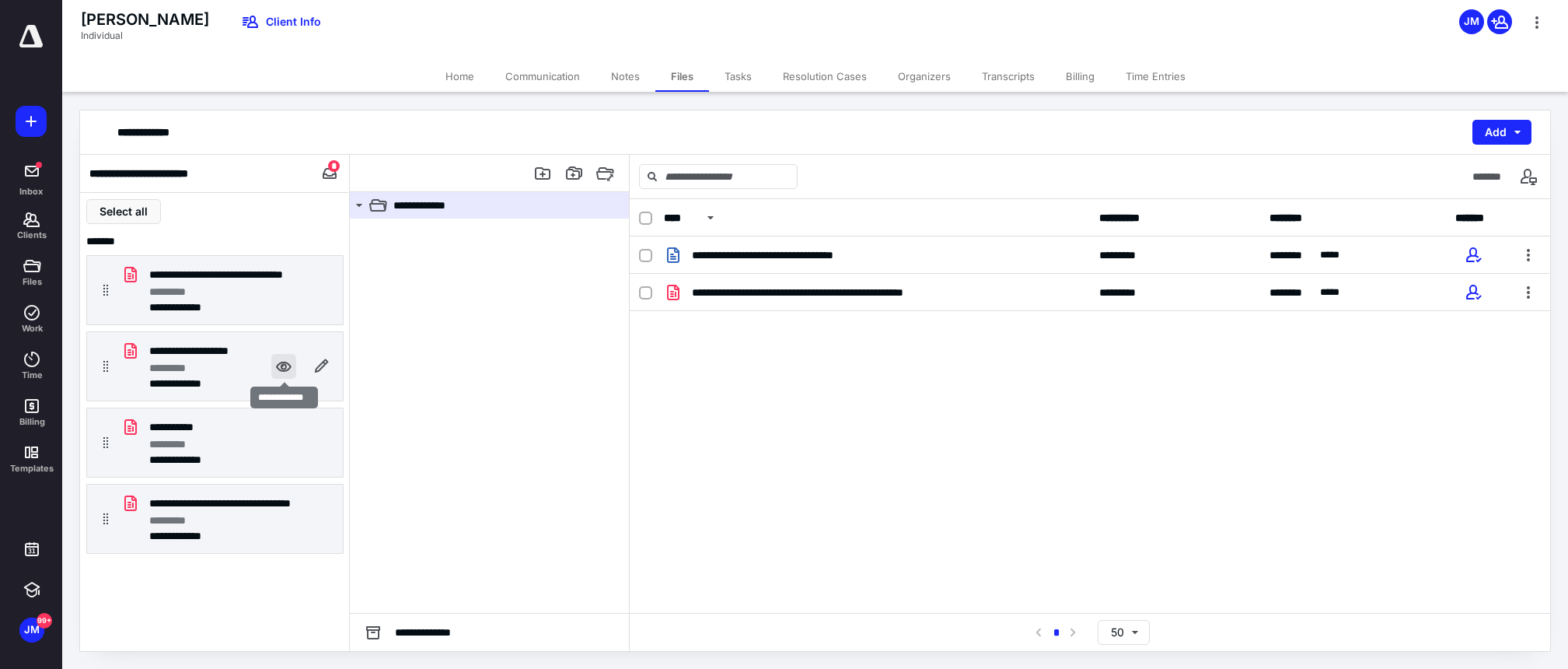 click at bounding box center (284, 366) 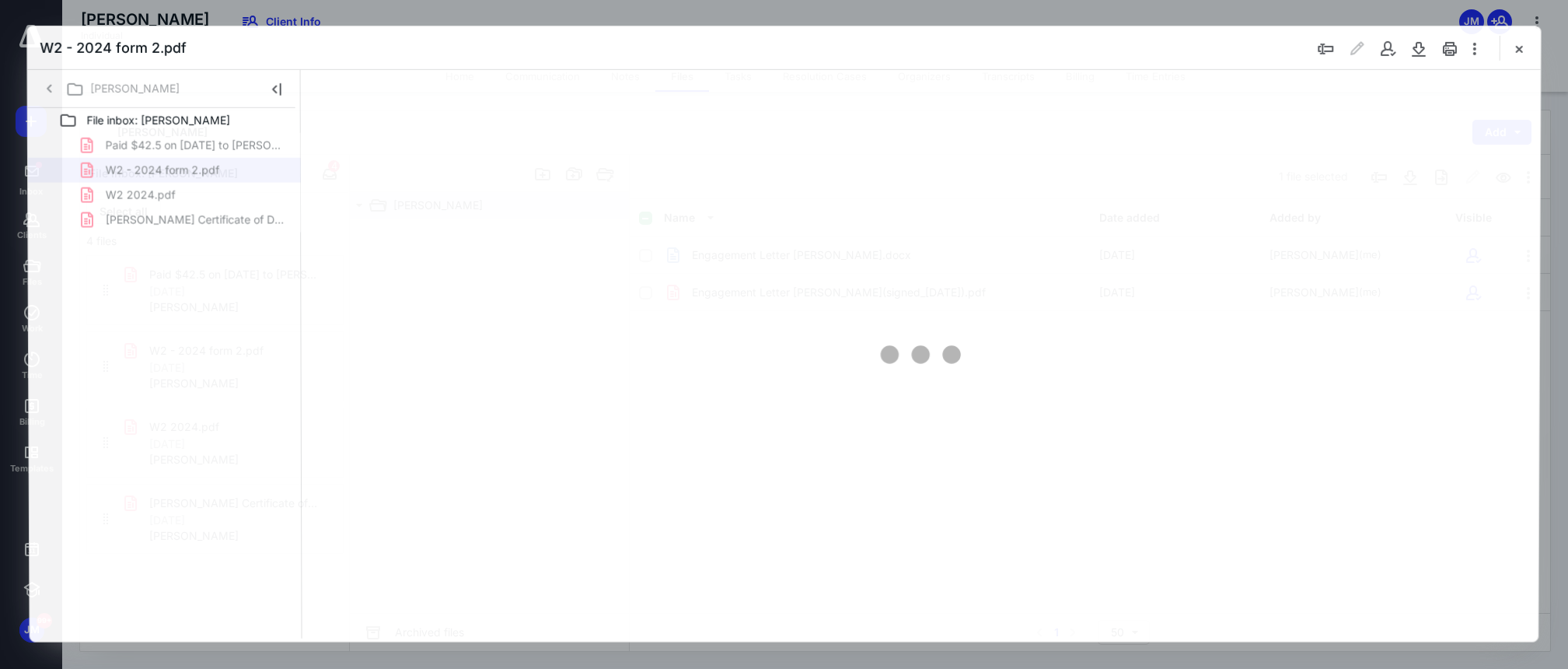 scroll, scrollTop: 0, scrollLeft: 0, axis: both 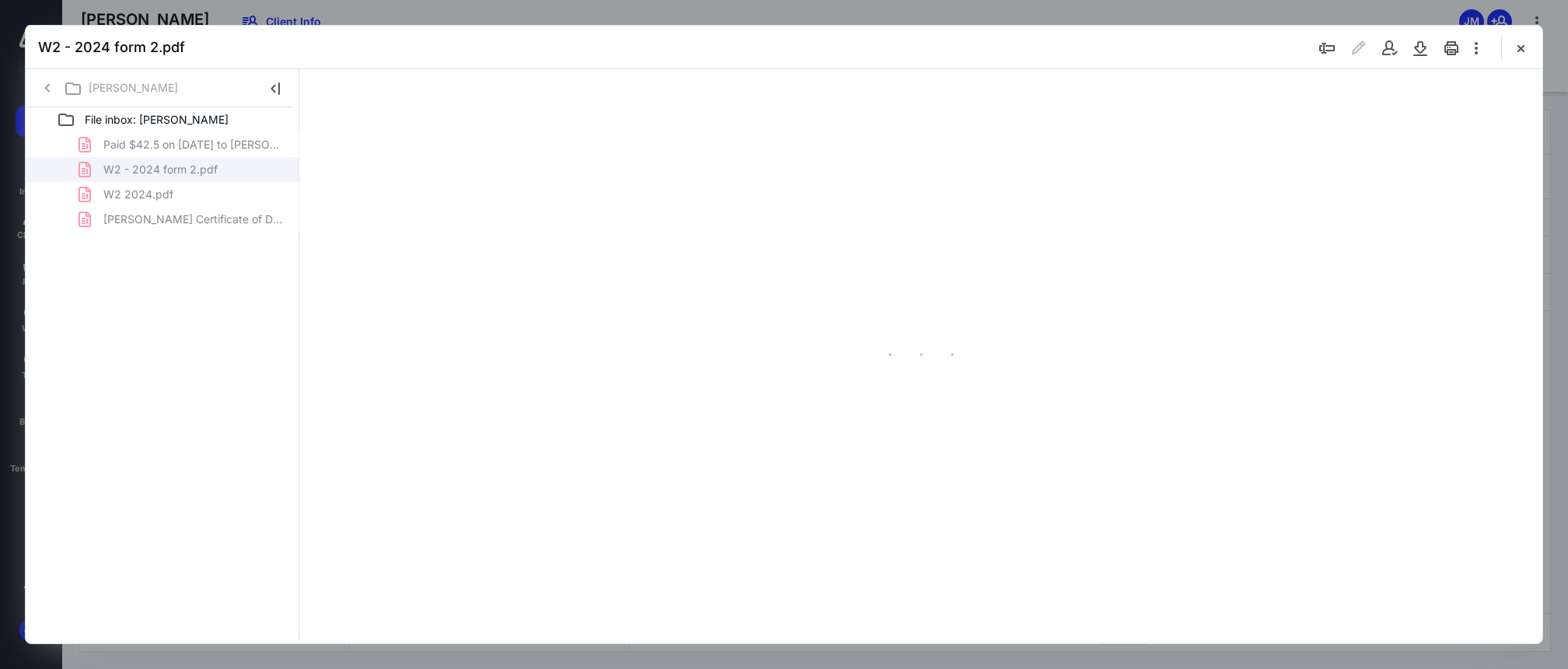 type on "83" 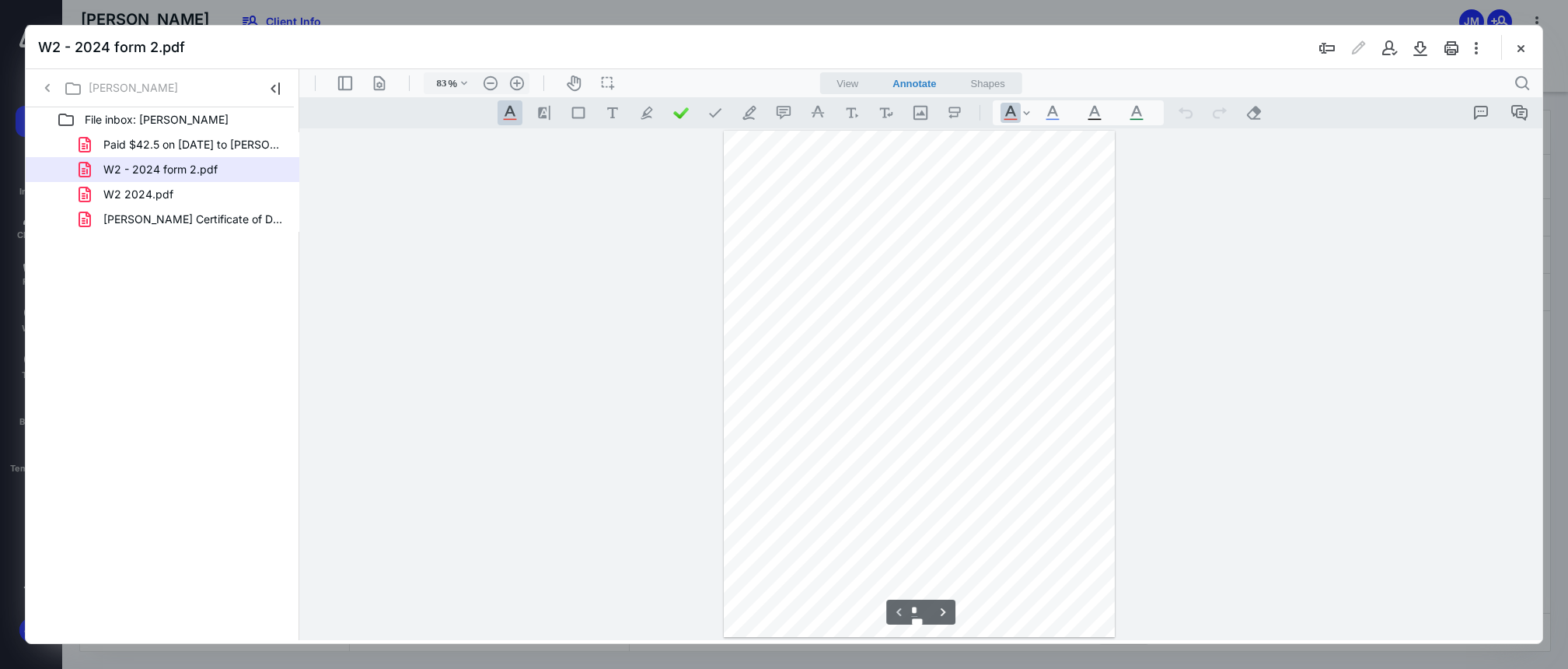 scroll, scrollTop: 61, scrollLeft: 0, axis: vertical 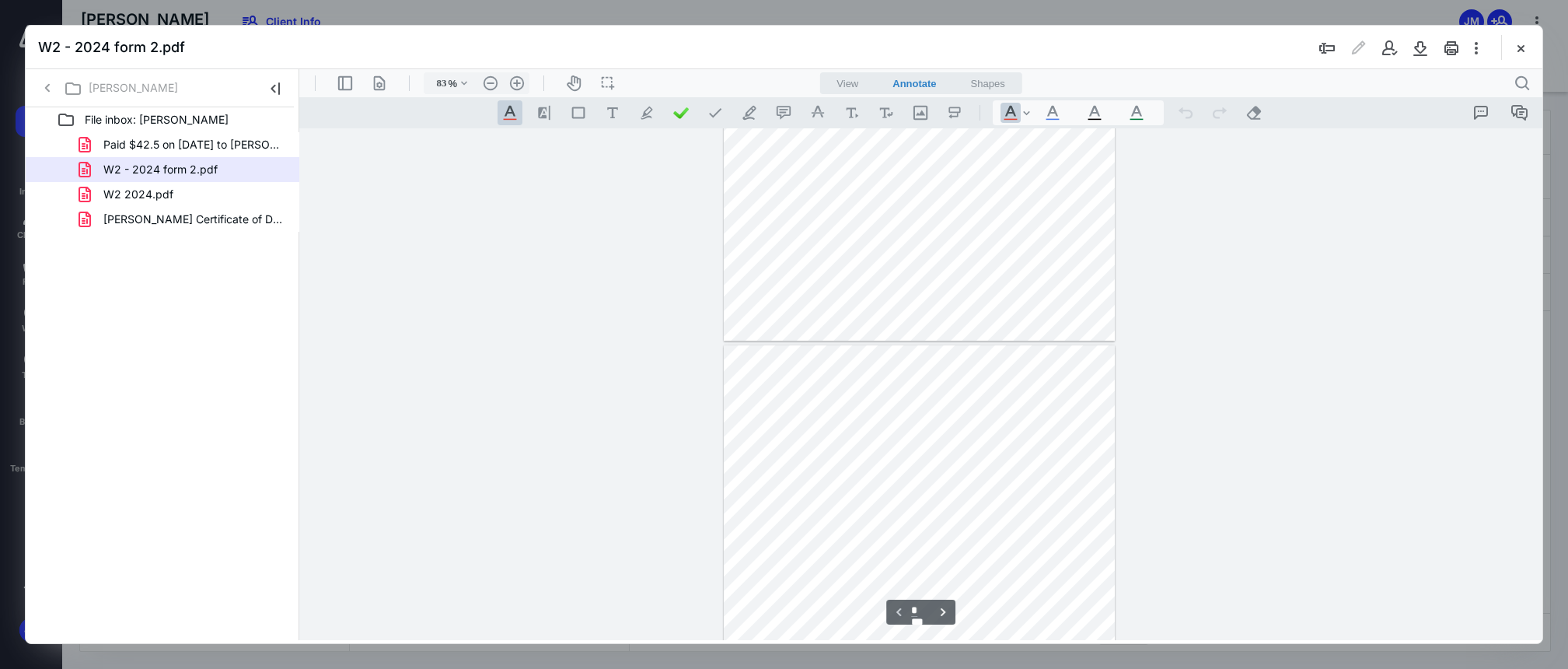 type on "*" 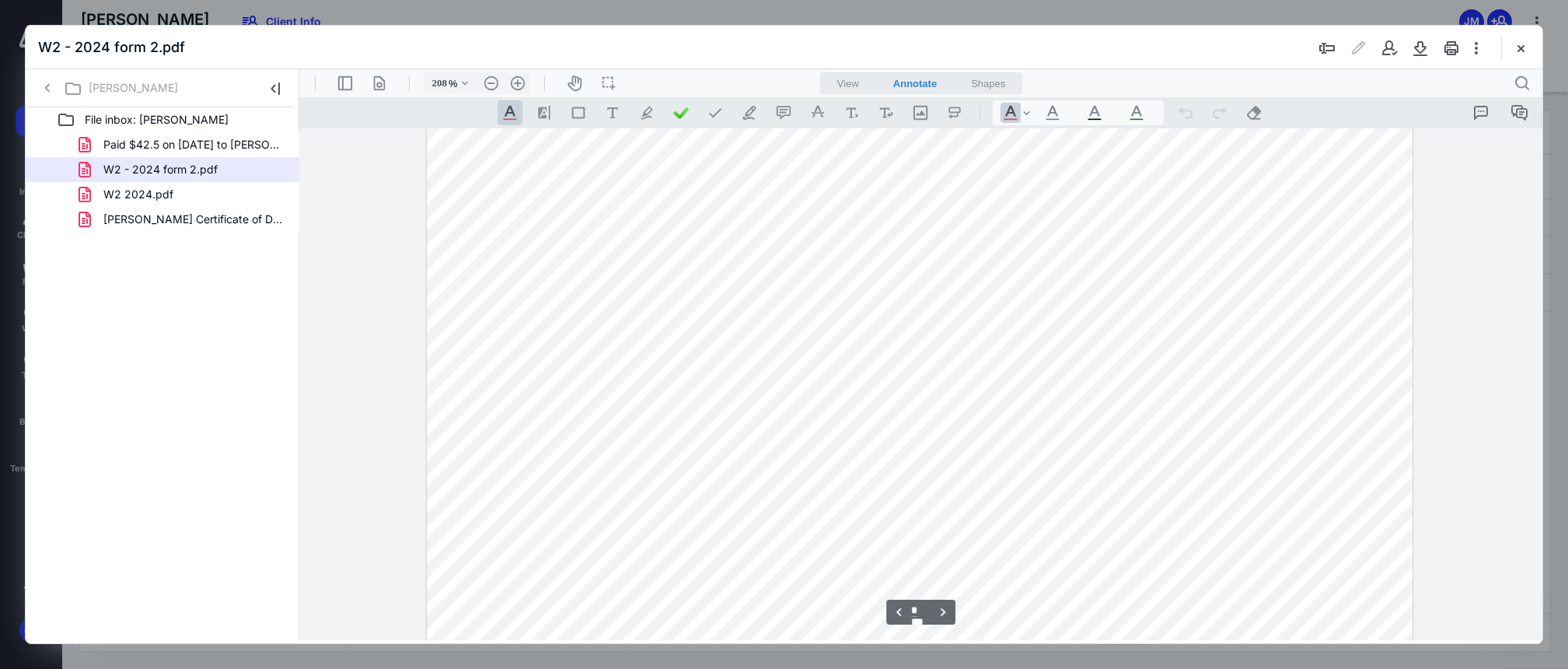 scroll, scrollTop: 1351, scrollLeft: 0, axis: vertical 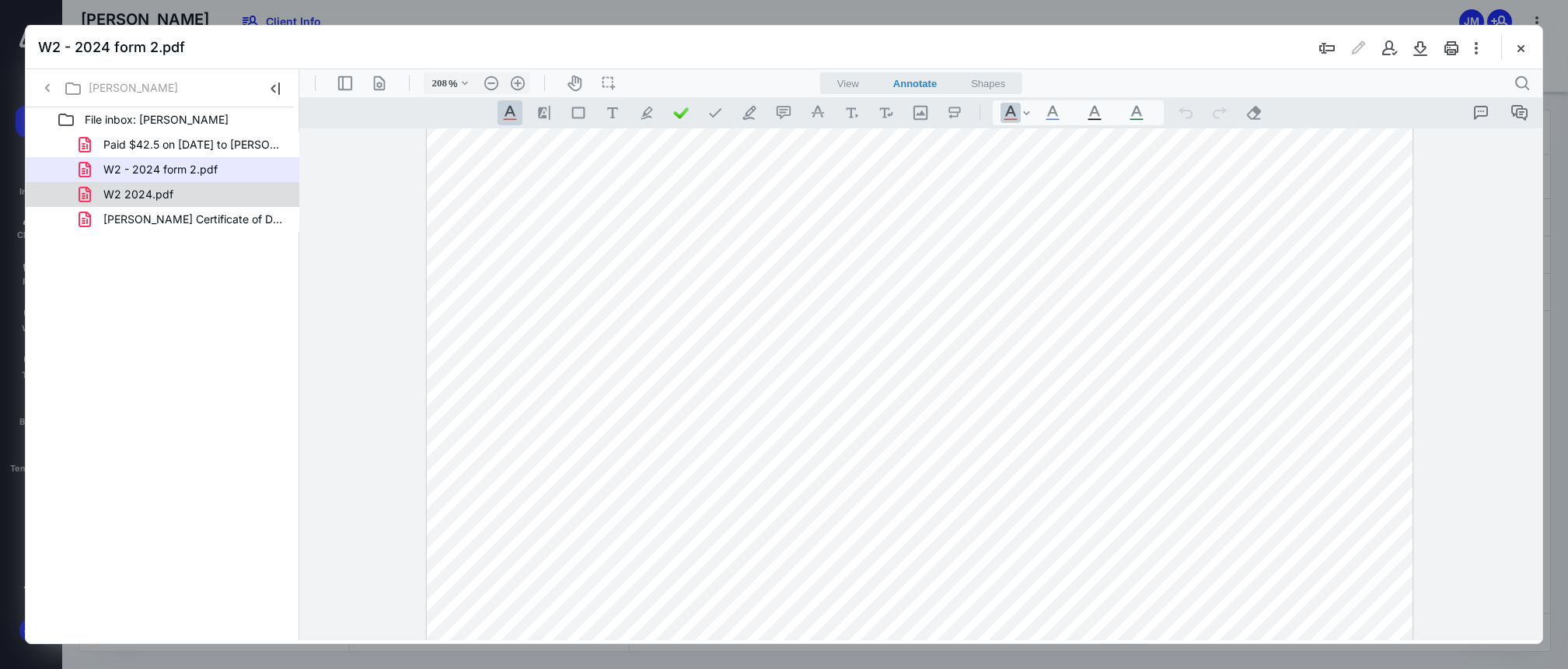 click on "W2 2024.pdf" at bounding box center [184, 194] 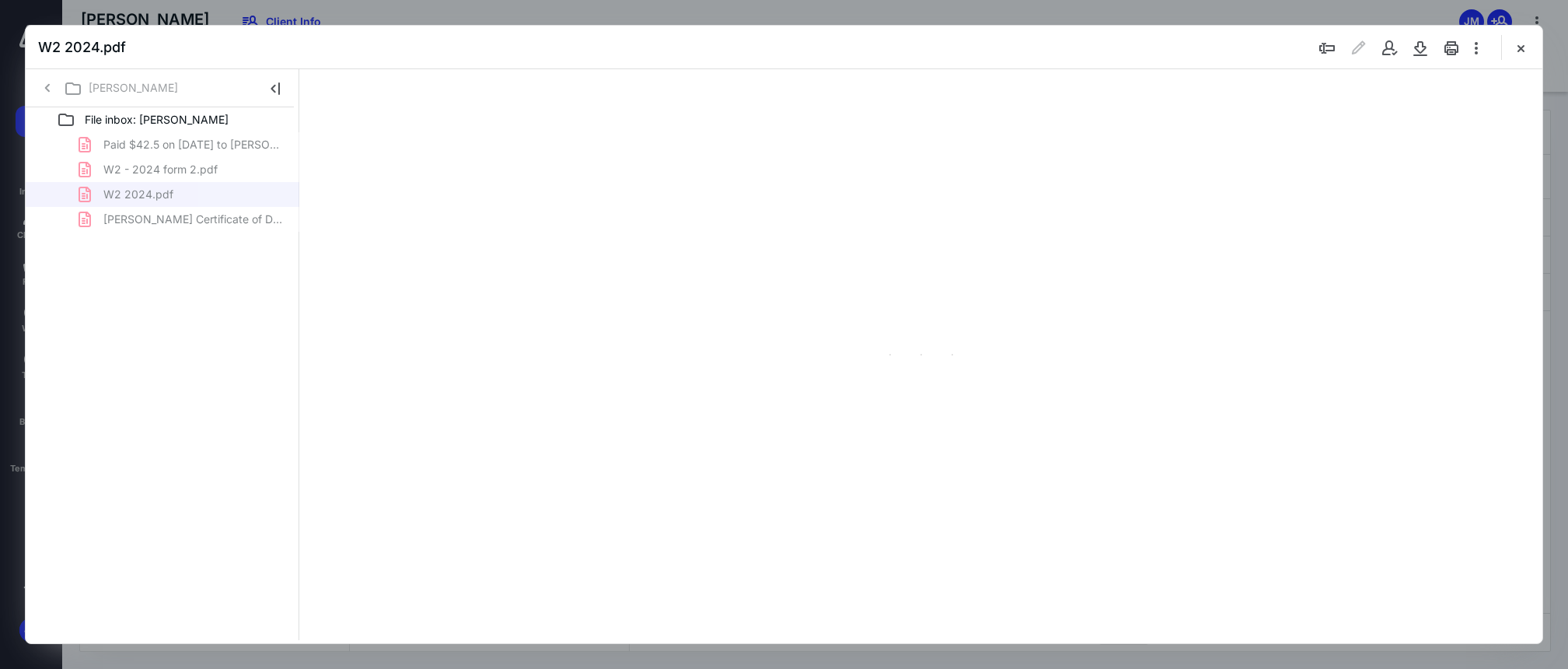type on "83" 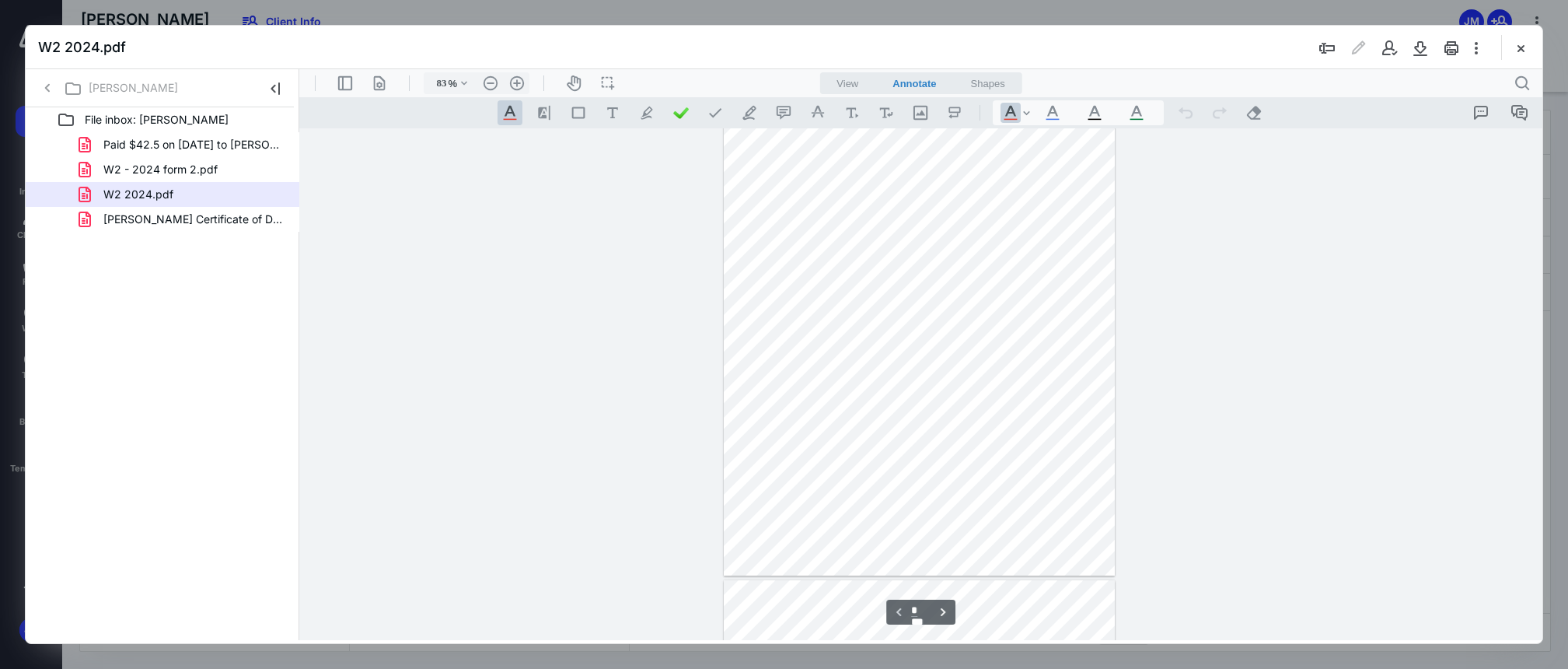 scroll, scrollTop: 345, scrollLeft: 0, axis: vertical 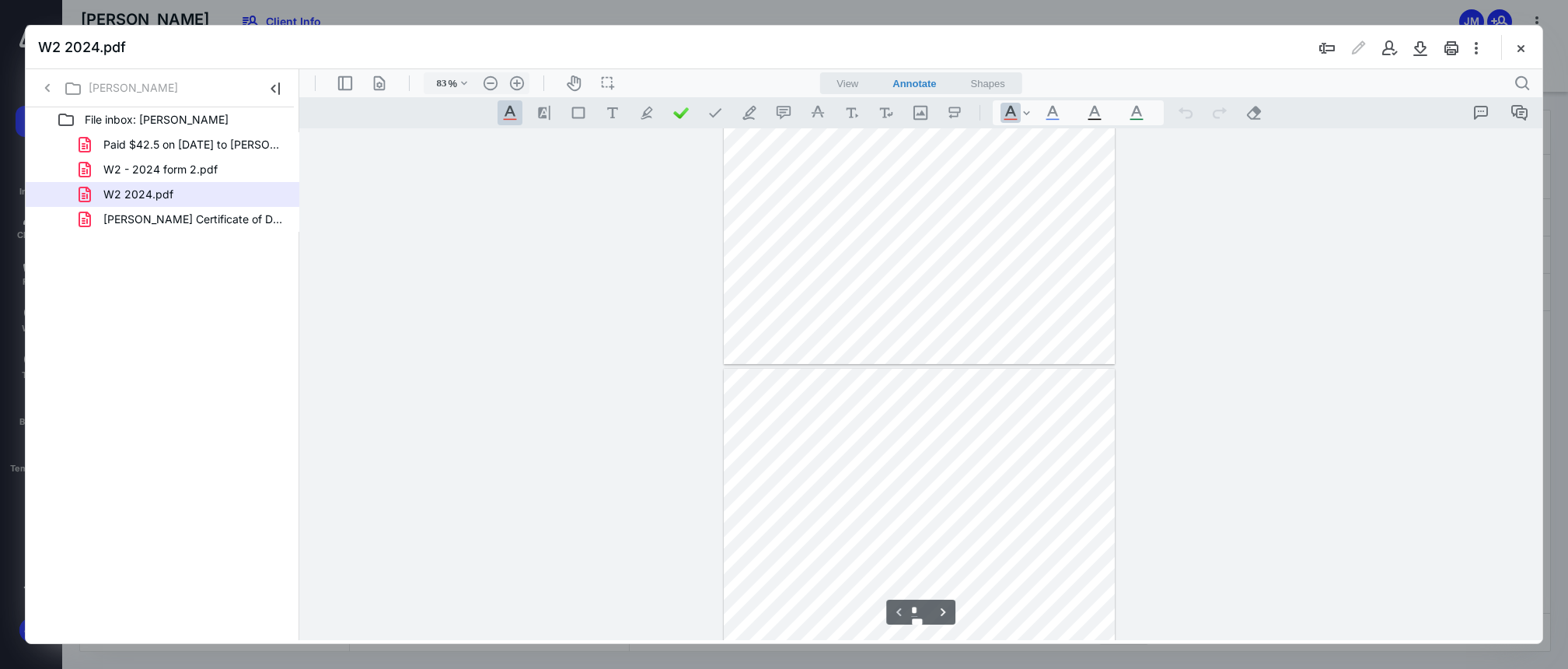 type on "*" 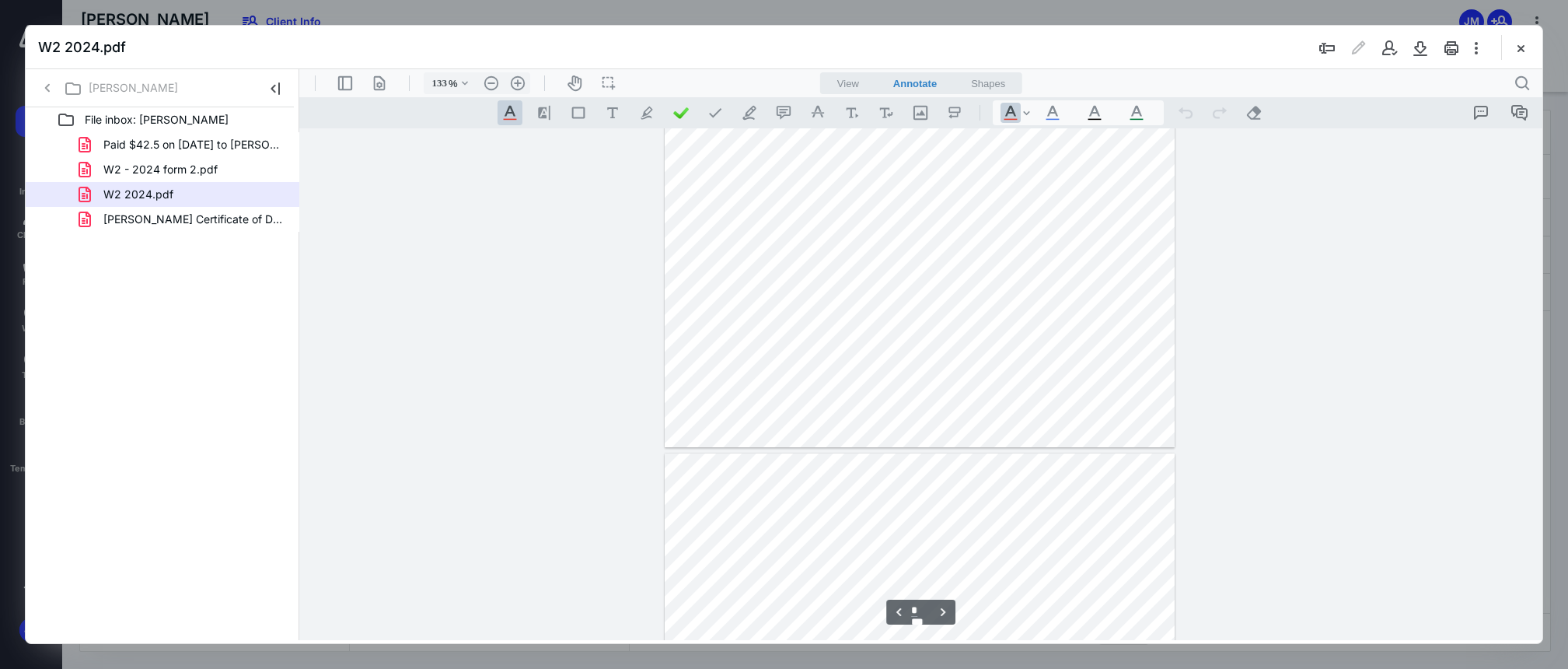 type on "158" 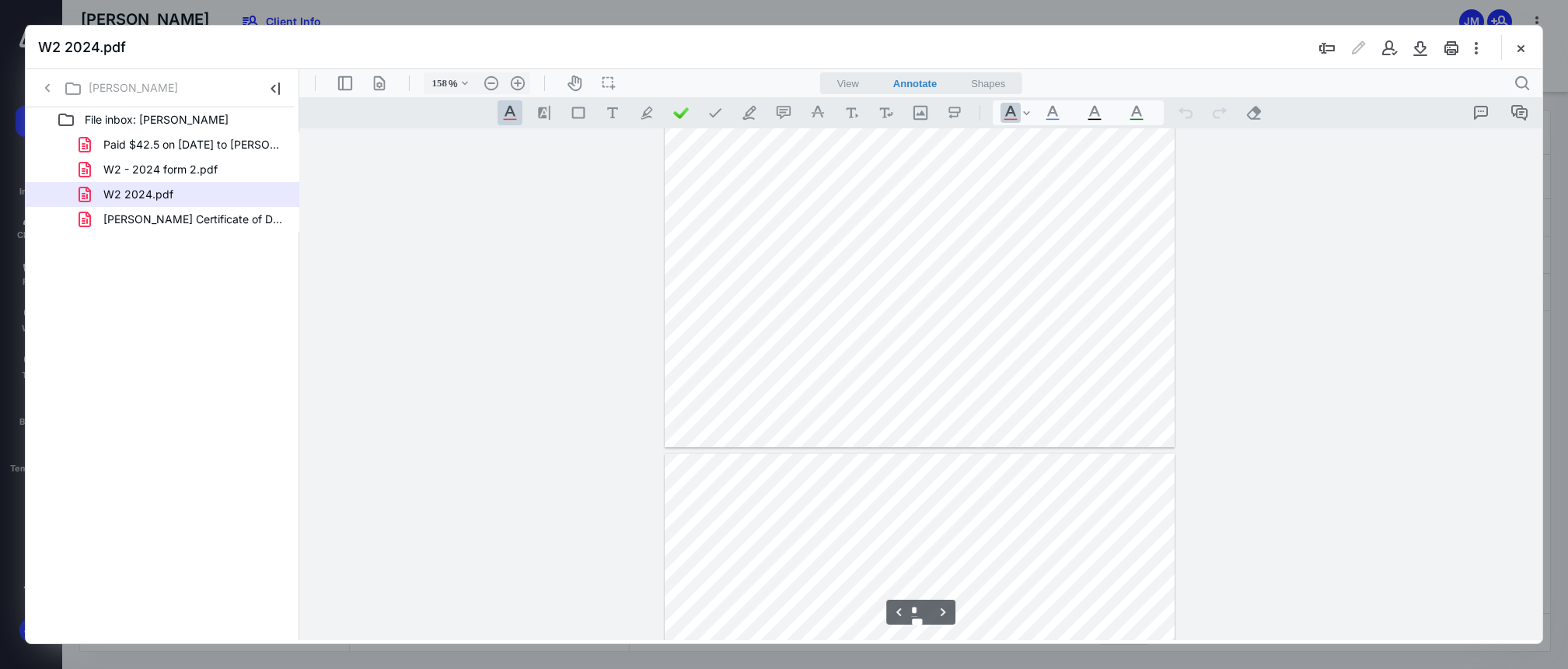 scroll, scrollTop: 853, scrollLeft: 0, axis: vertical 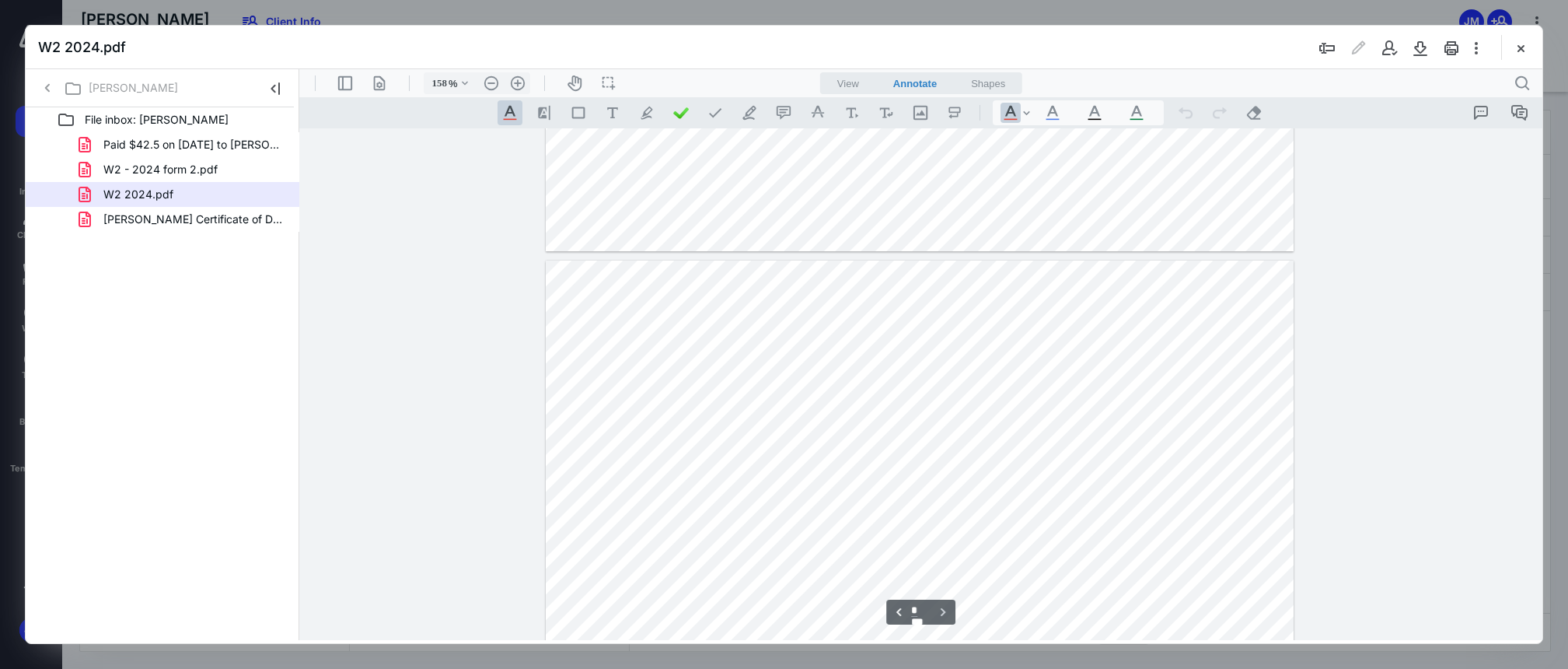 type on "*" 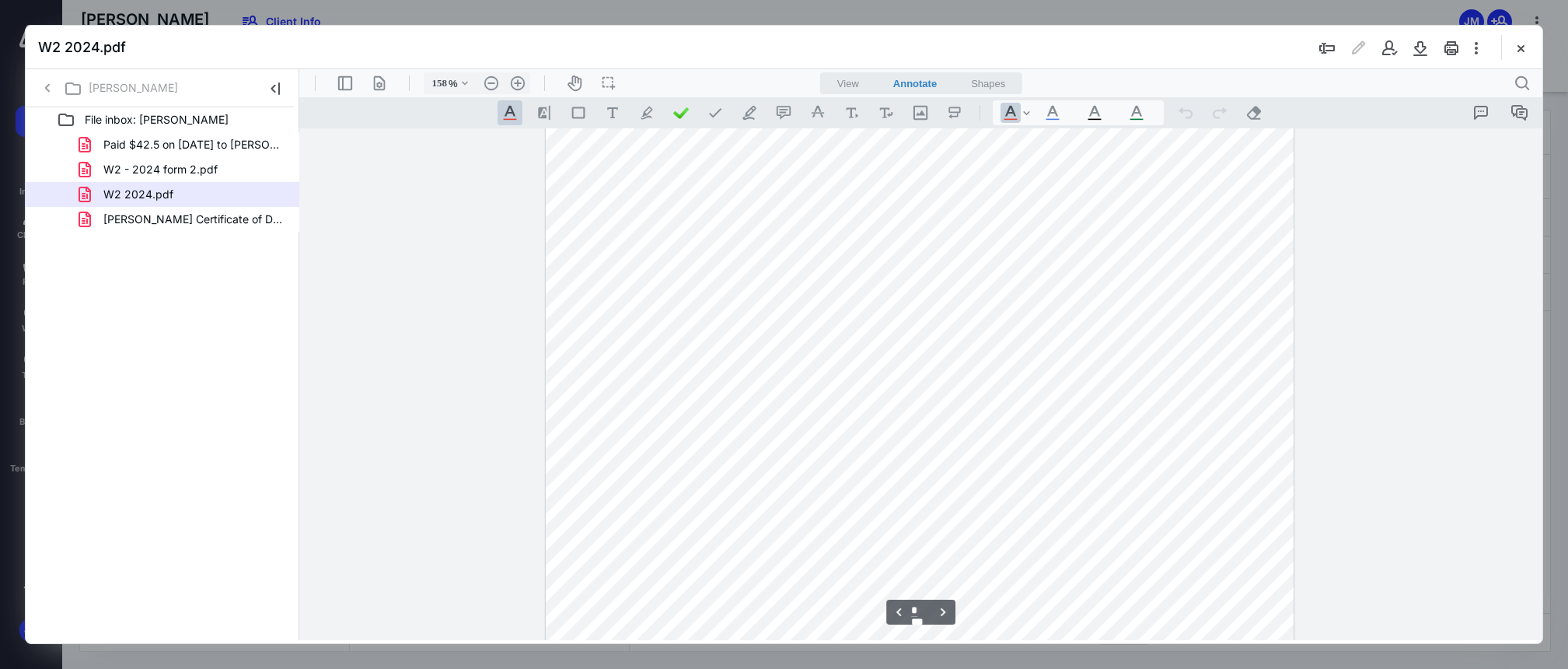 scroll, scrollTop: 4790, scrollLeft: 0, axis: vertical 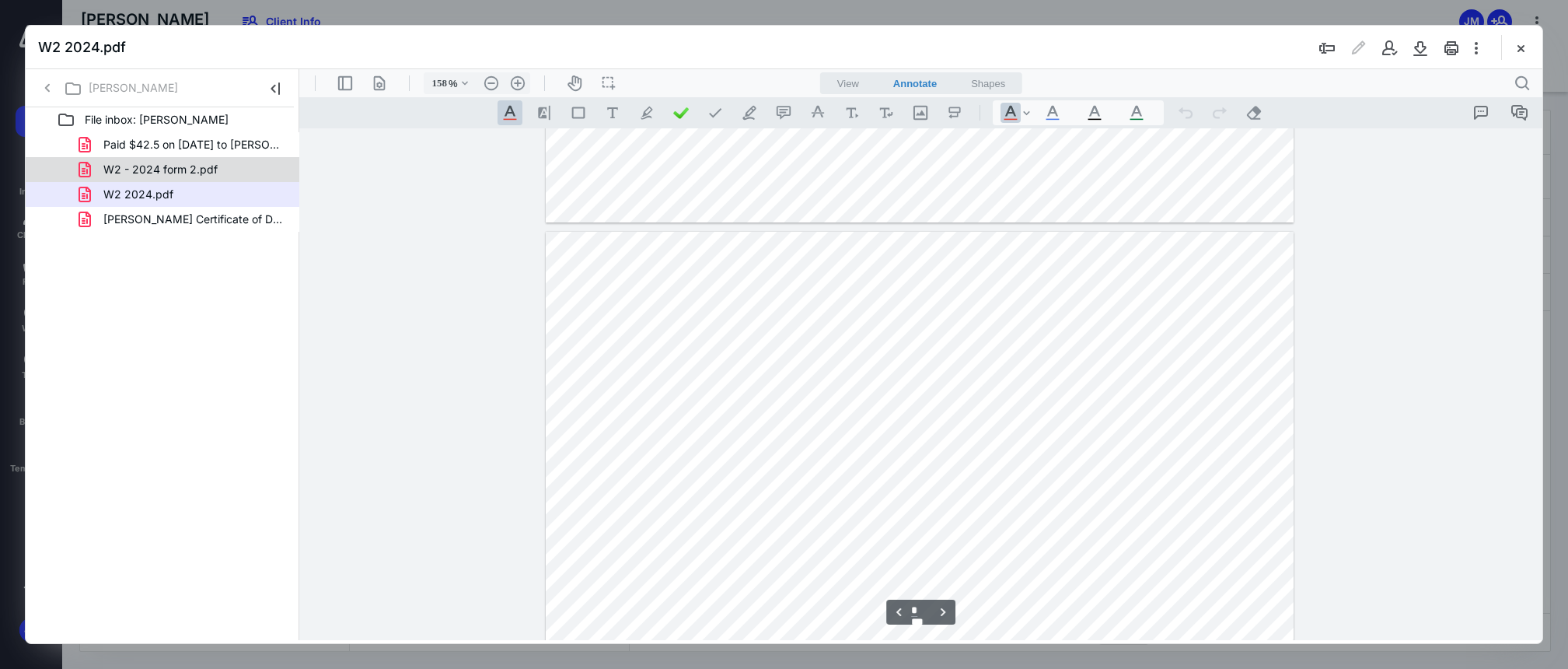 click on "W2 - 2024 form 2.pdf" at bounding box center [160, 170] 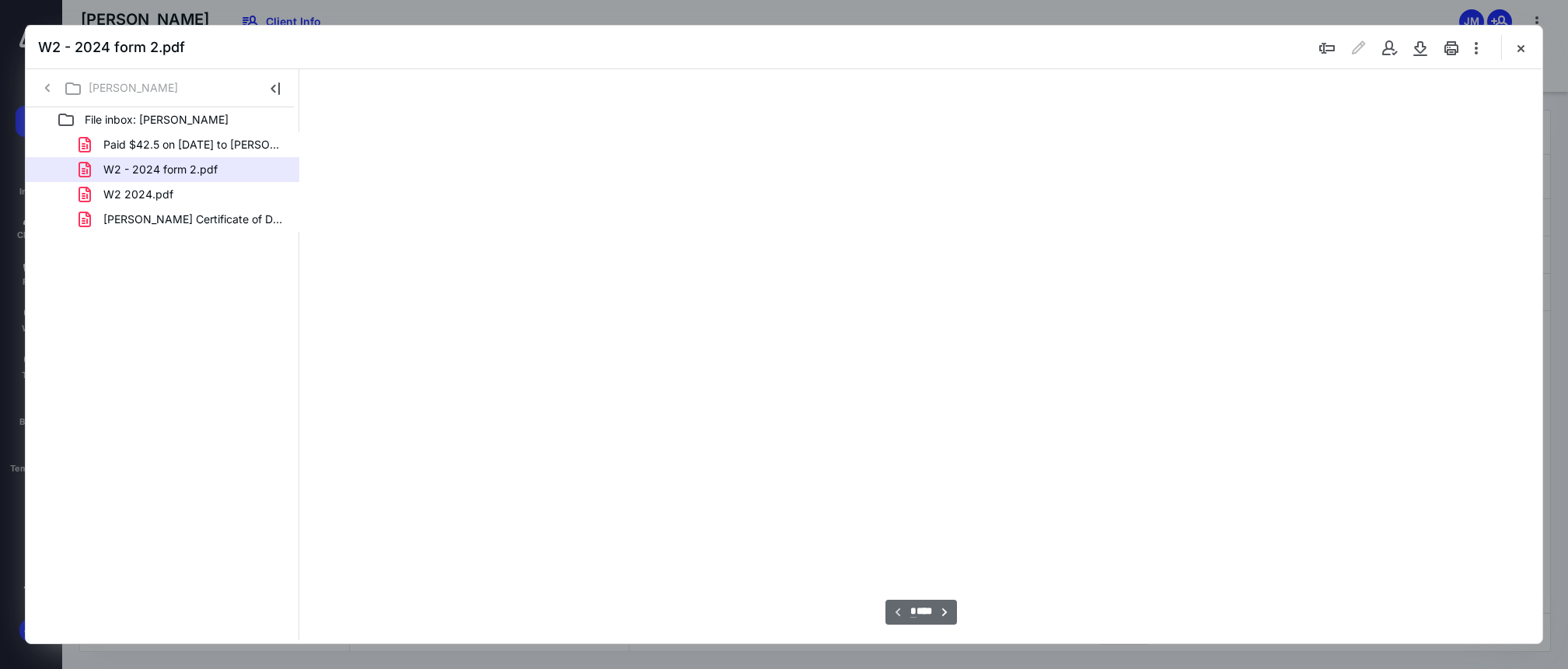 type on "83" 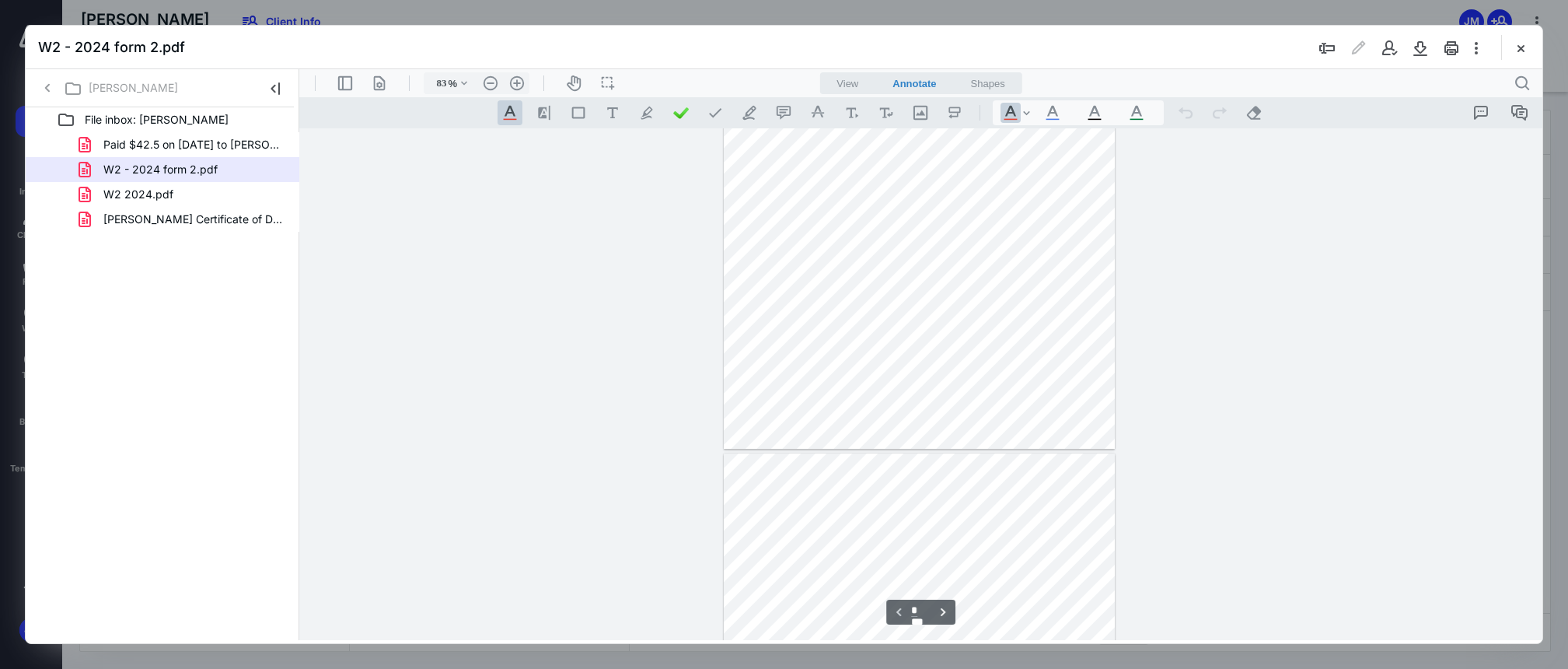 scroll, scrollTop: 242, scrollLeft: 0, axis: vertical 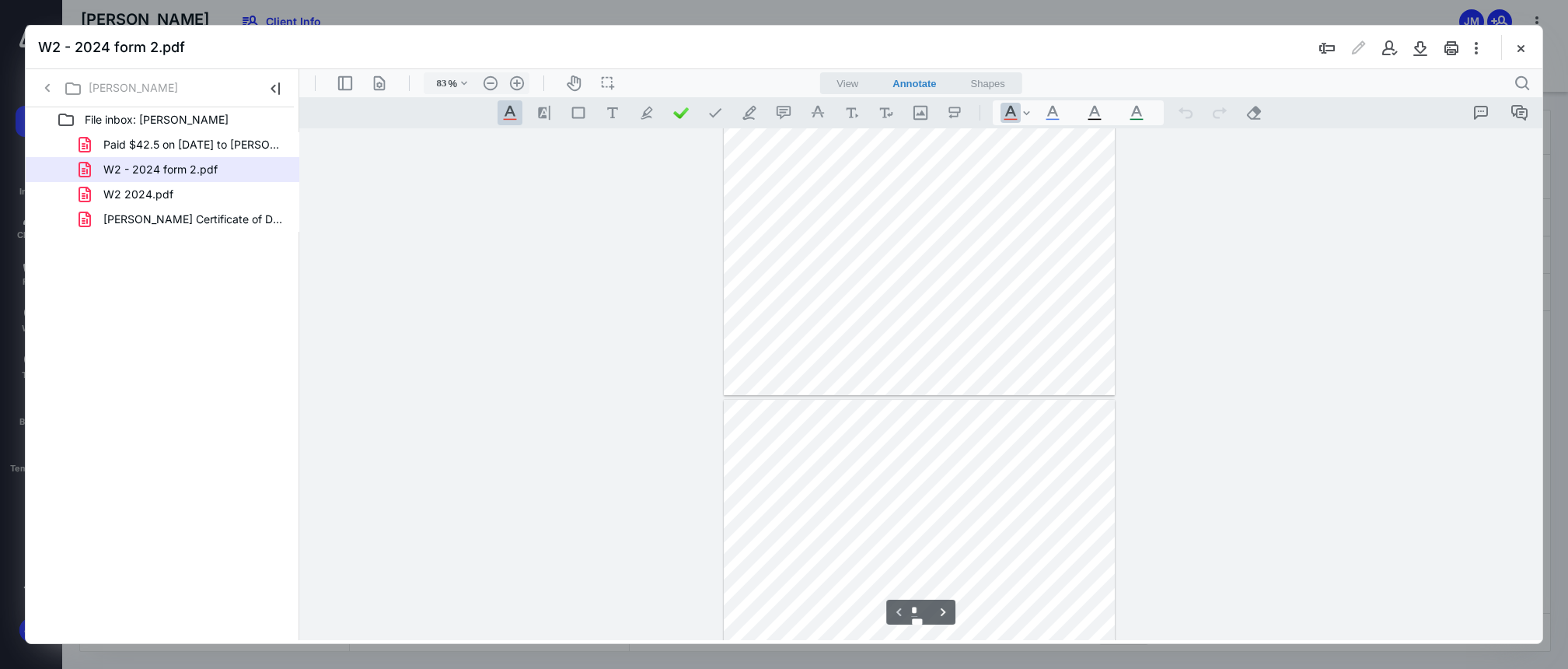 type on "*" 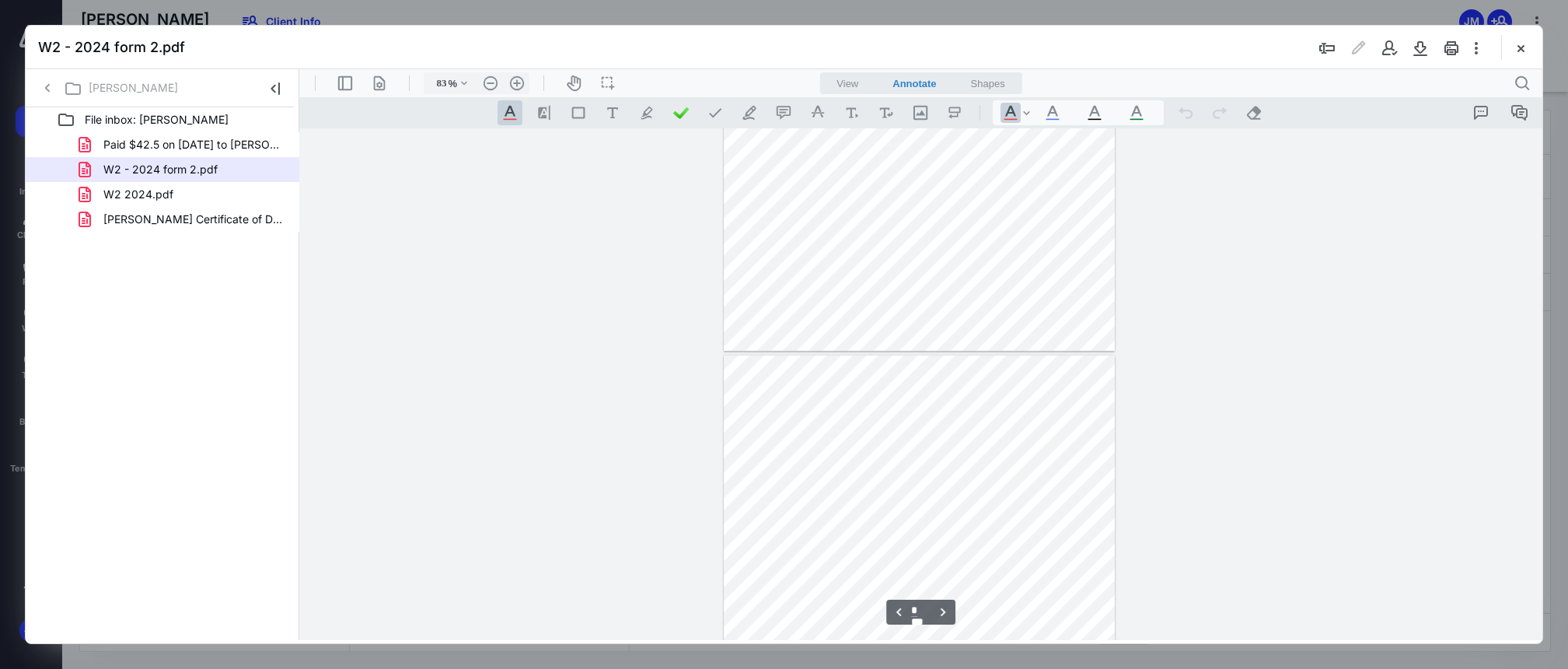 scroll, scrollTop: 289, scrollLeft: 0, axis: vertical 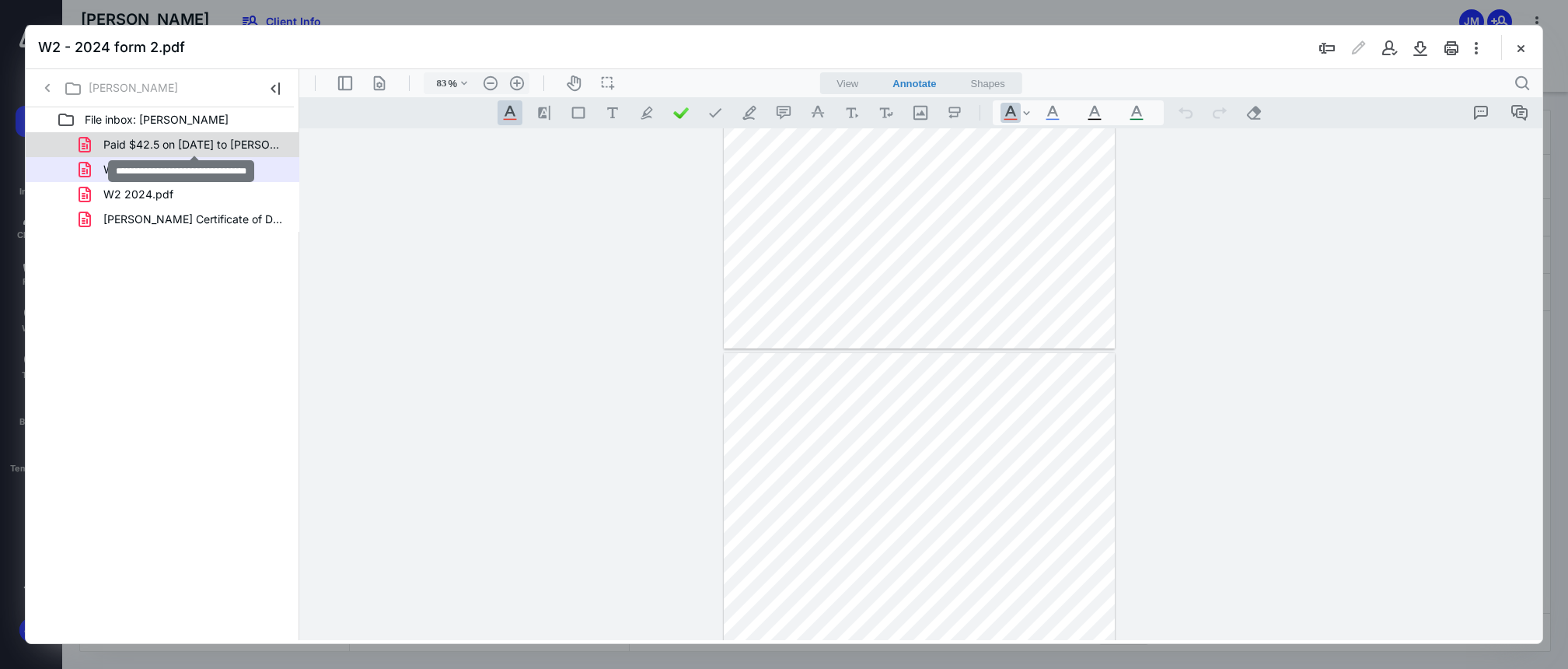 click on "Paid $42.5 on 1-23-23 to Hazel.pdf" at bounding box center [194, 145] 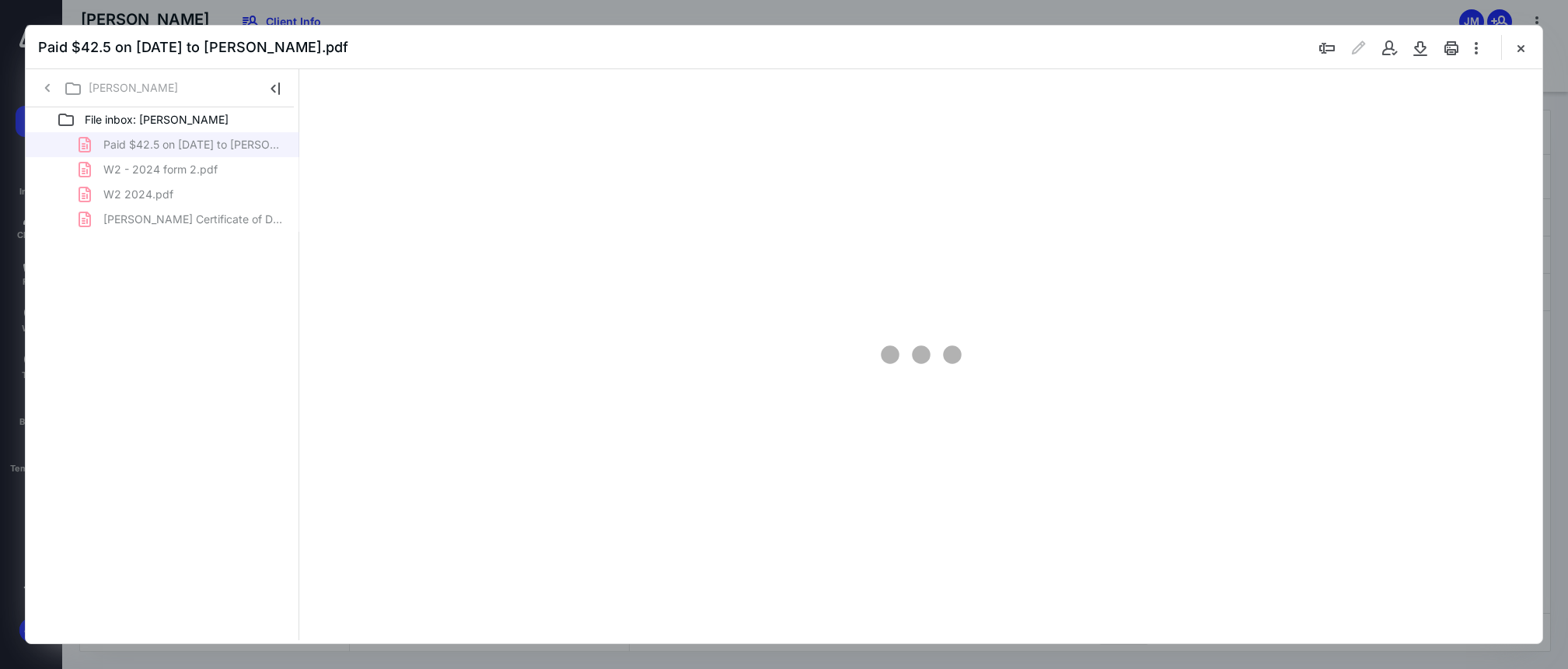 scroll, scrollTop: 61, scrollLeft: 0, axis: vertical 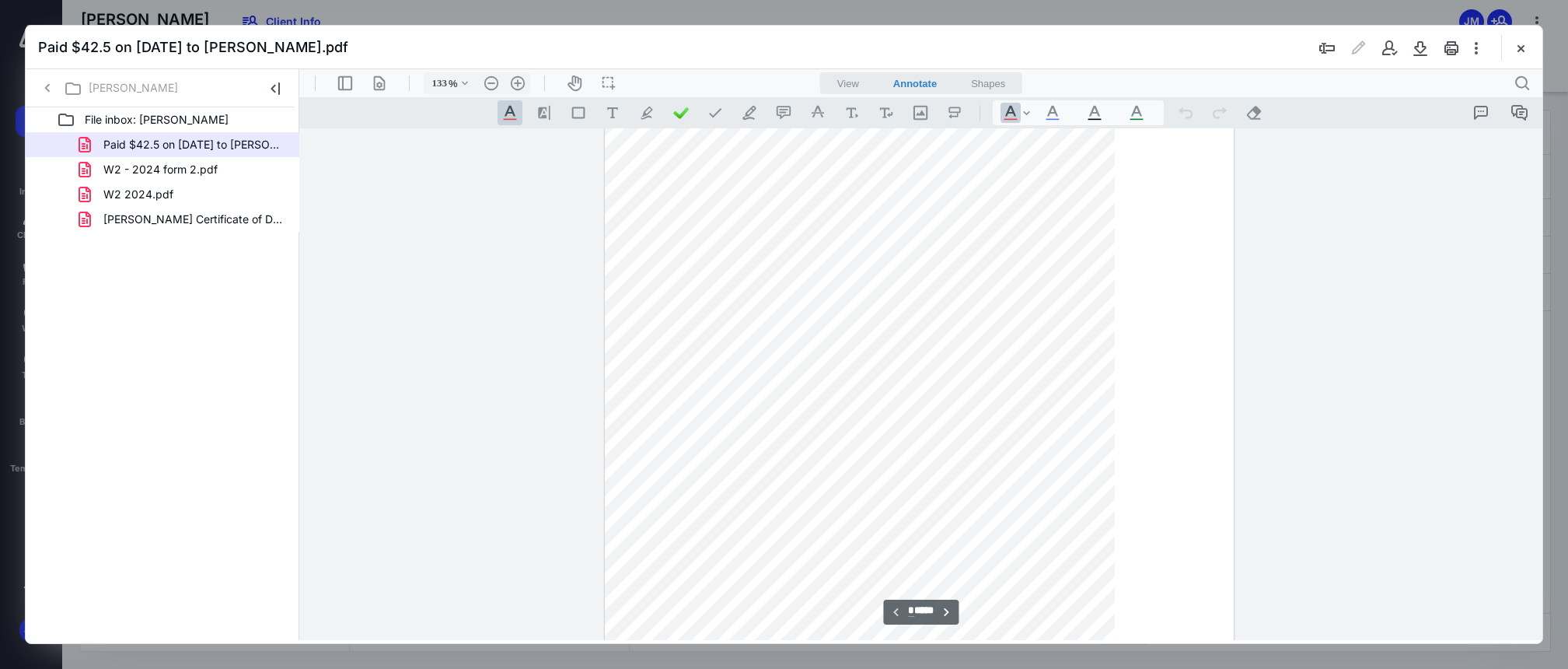 type on "158" 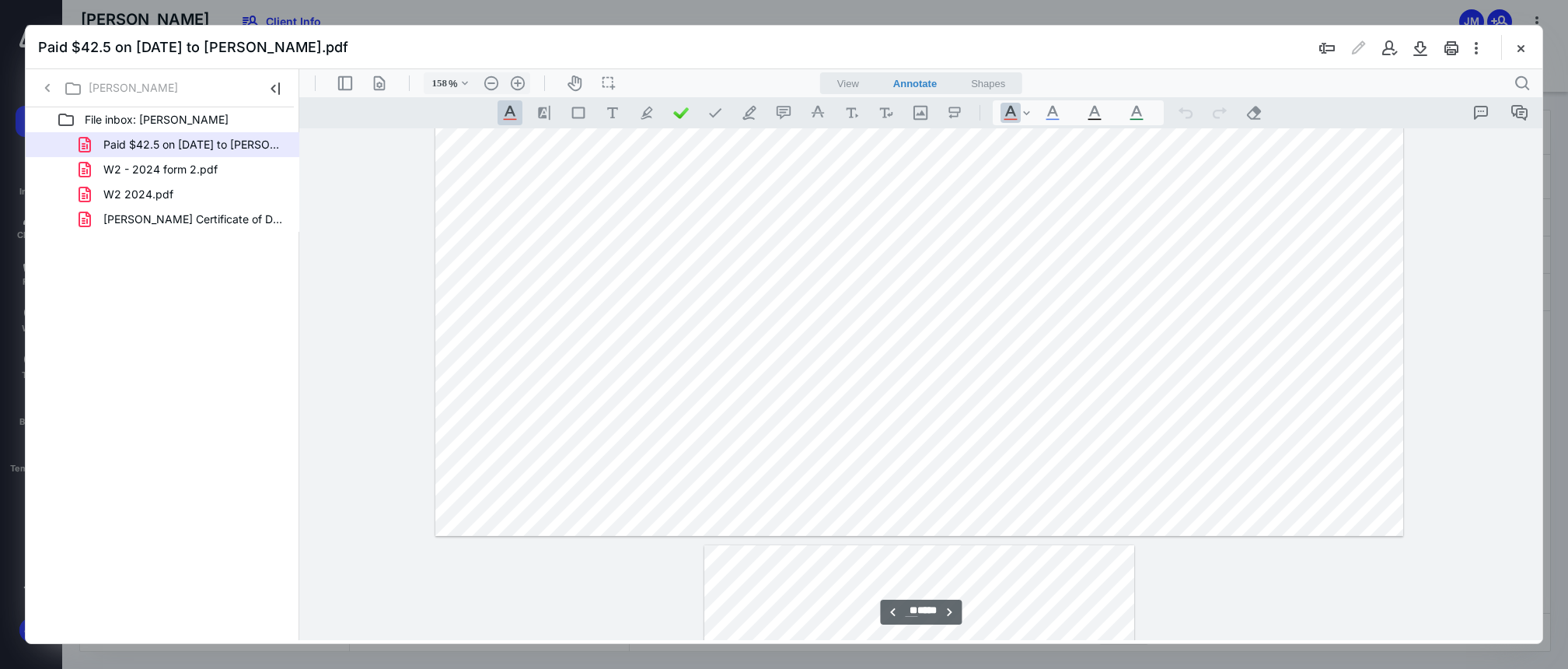 scroll, scrollTop: 22504, scrollLeft: 0, axis: vertical 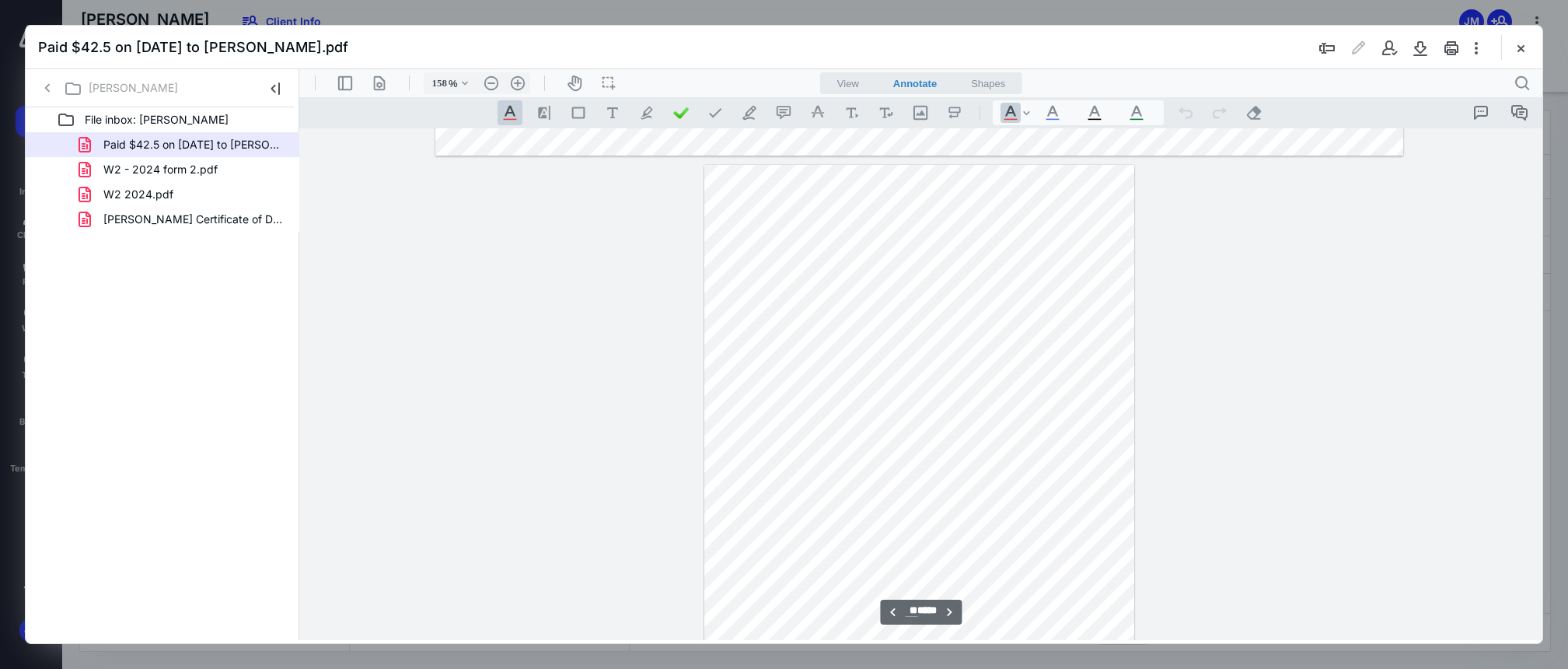 type on "**" 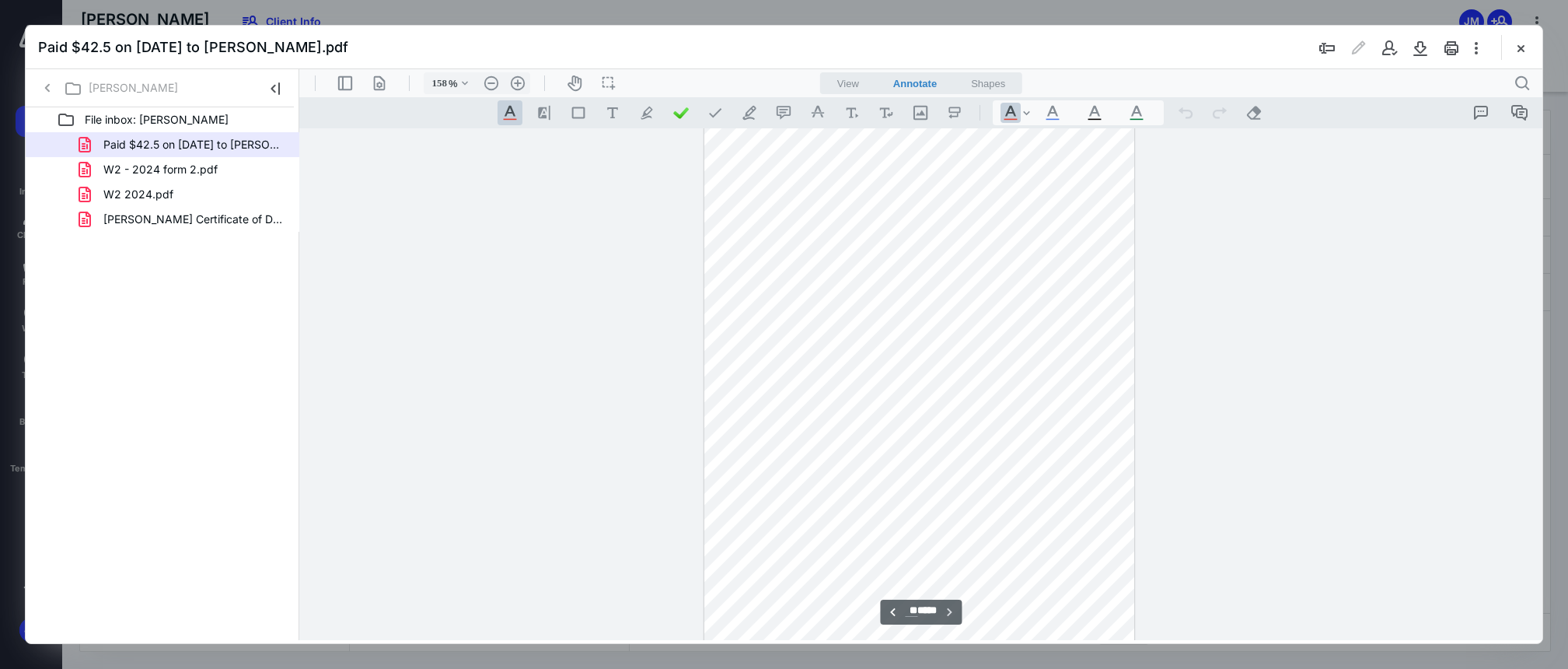 scroll, scrollTop: 23391, scrollLeft: 0, axis: vertical 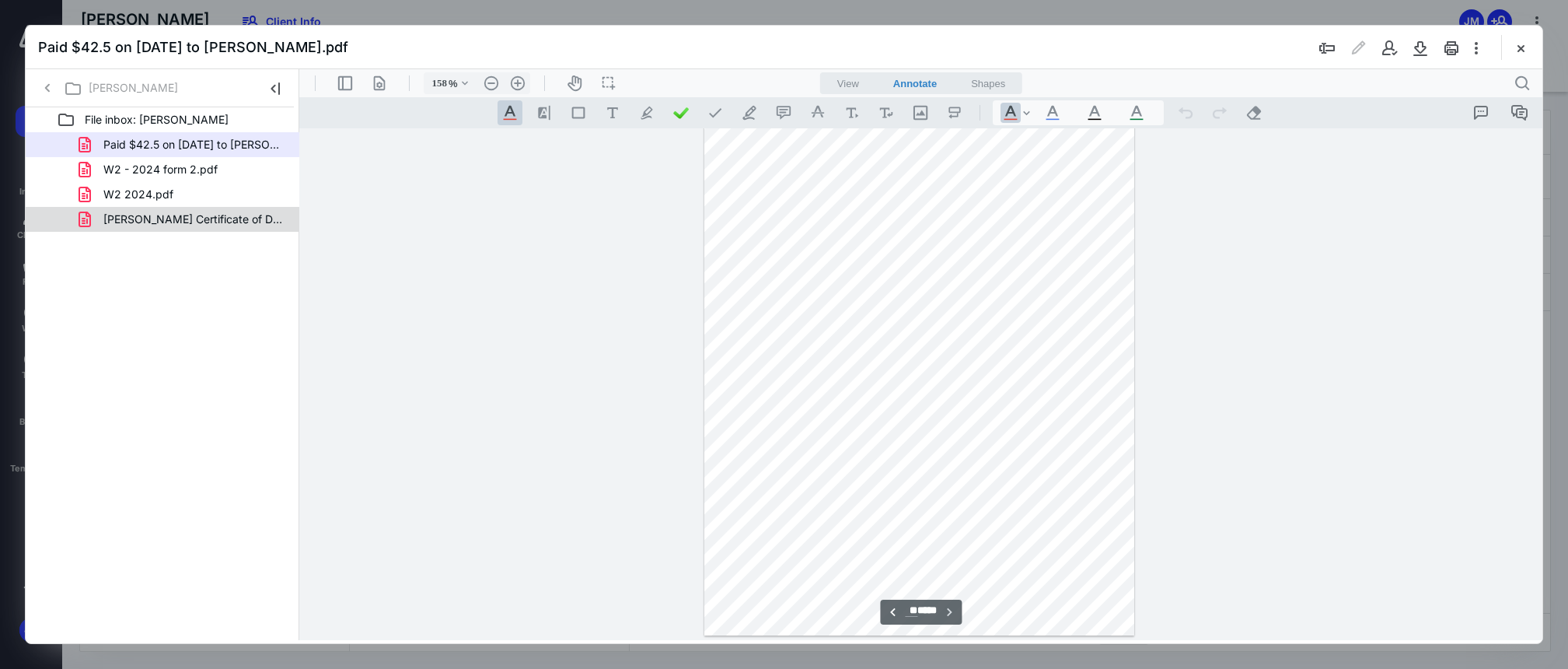 click on "Hazel Certificate of Dissolution.pdf" at bounding box center (162, 219) 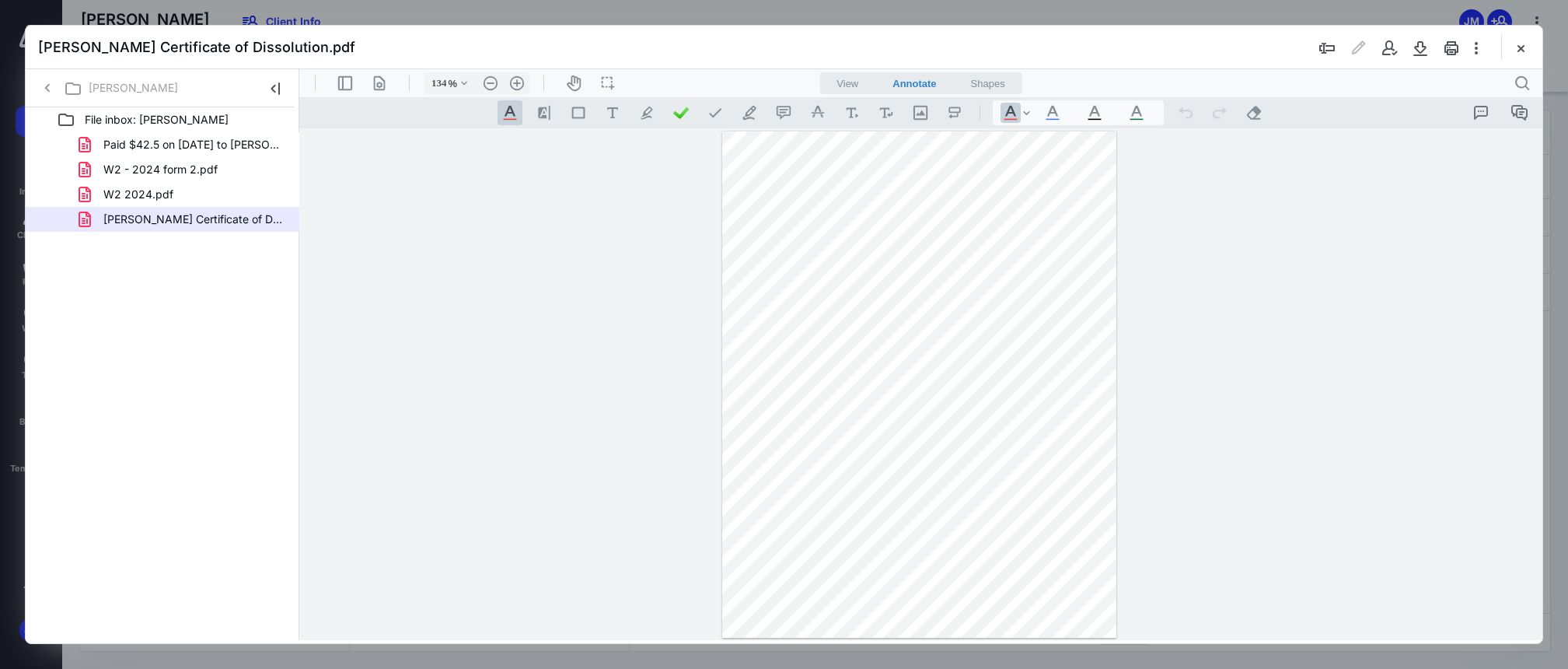 scroll, scrollTop: 252, scrollLeft: 0, axis: vertical 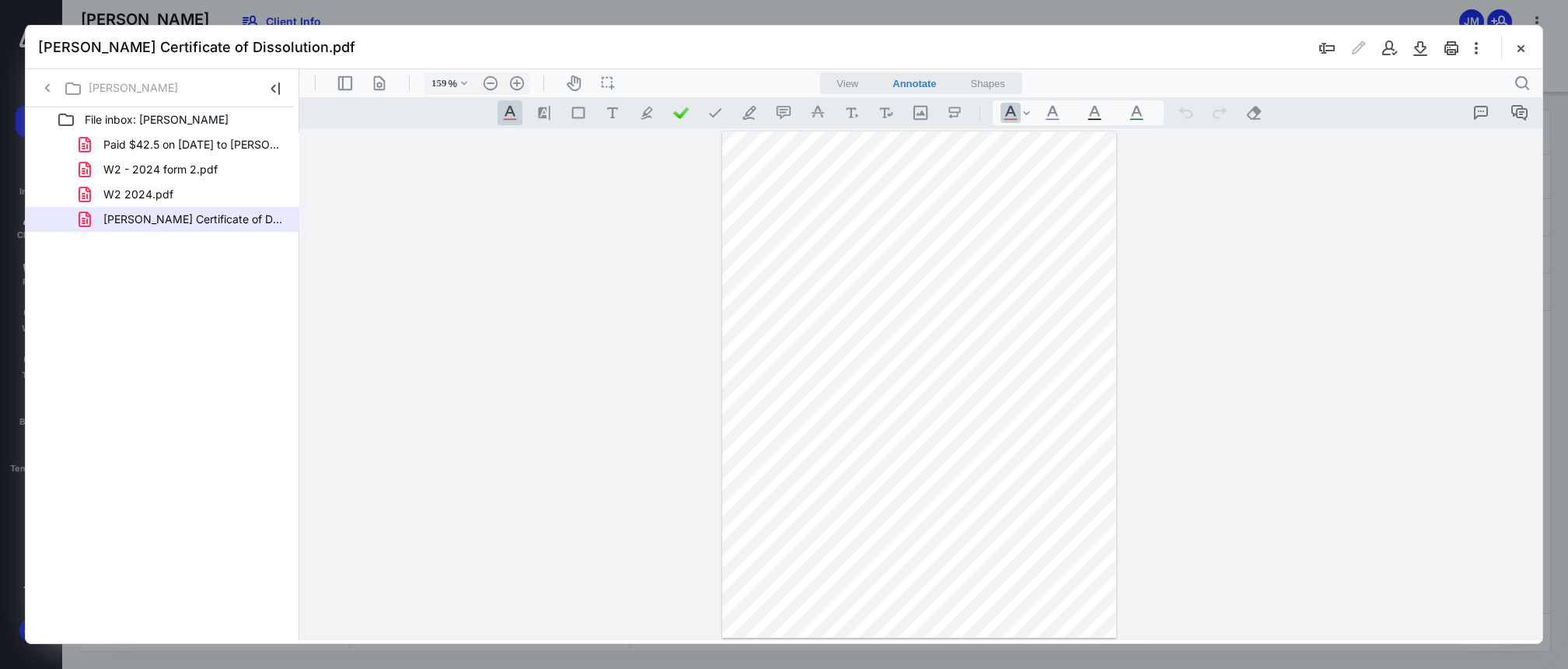 type on "209" 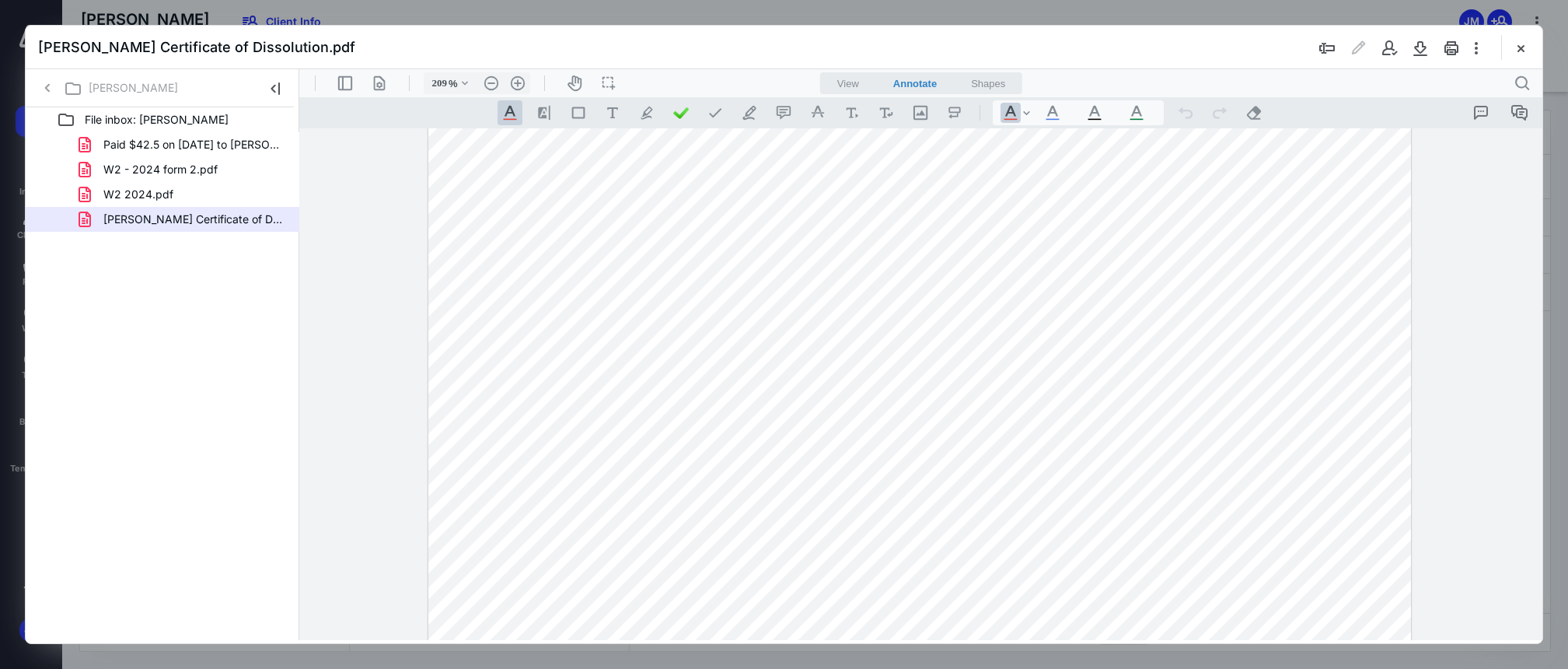 scroll, scrollTop: 0, scrollLeft: 0, axis: both 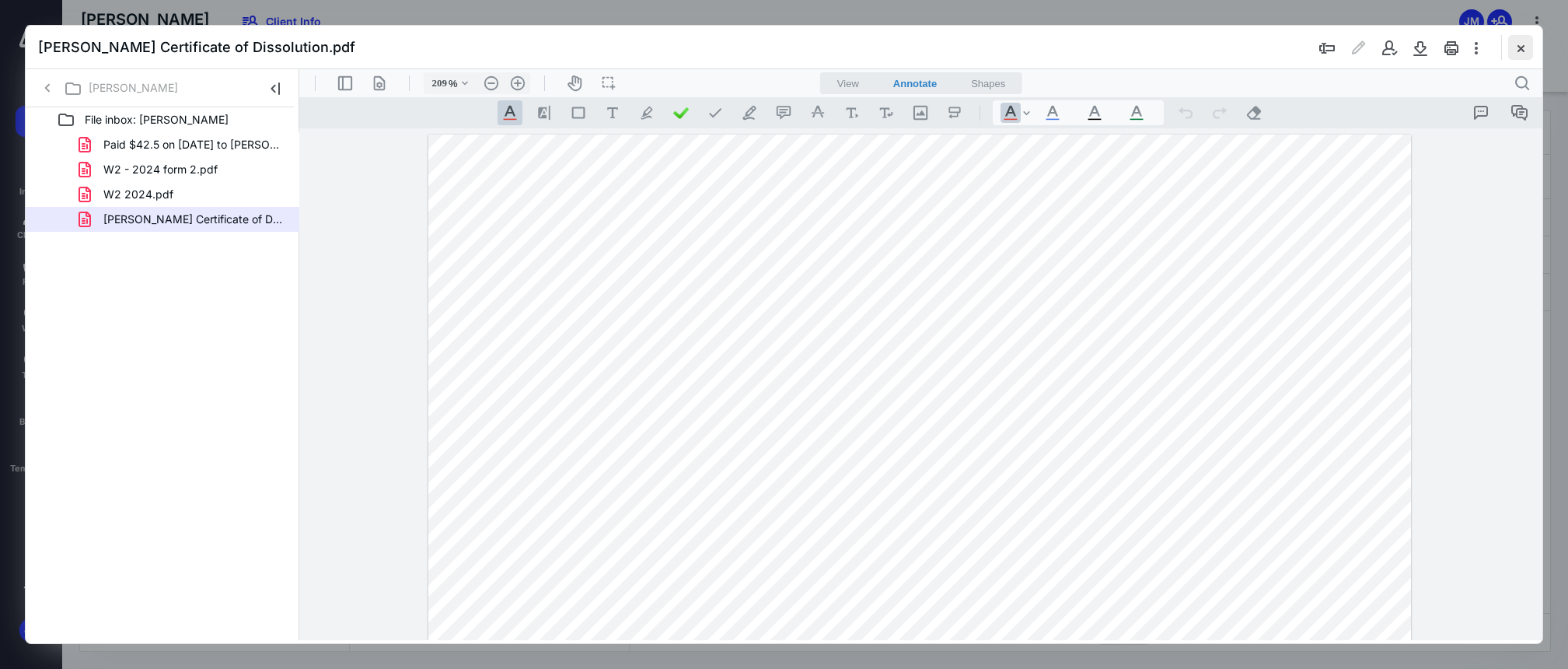 click at bounding box center [1521, 47] 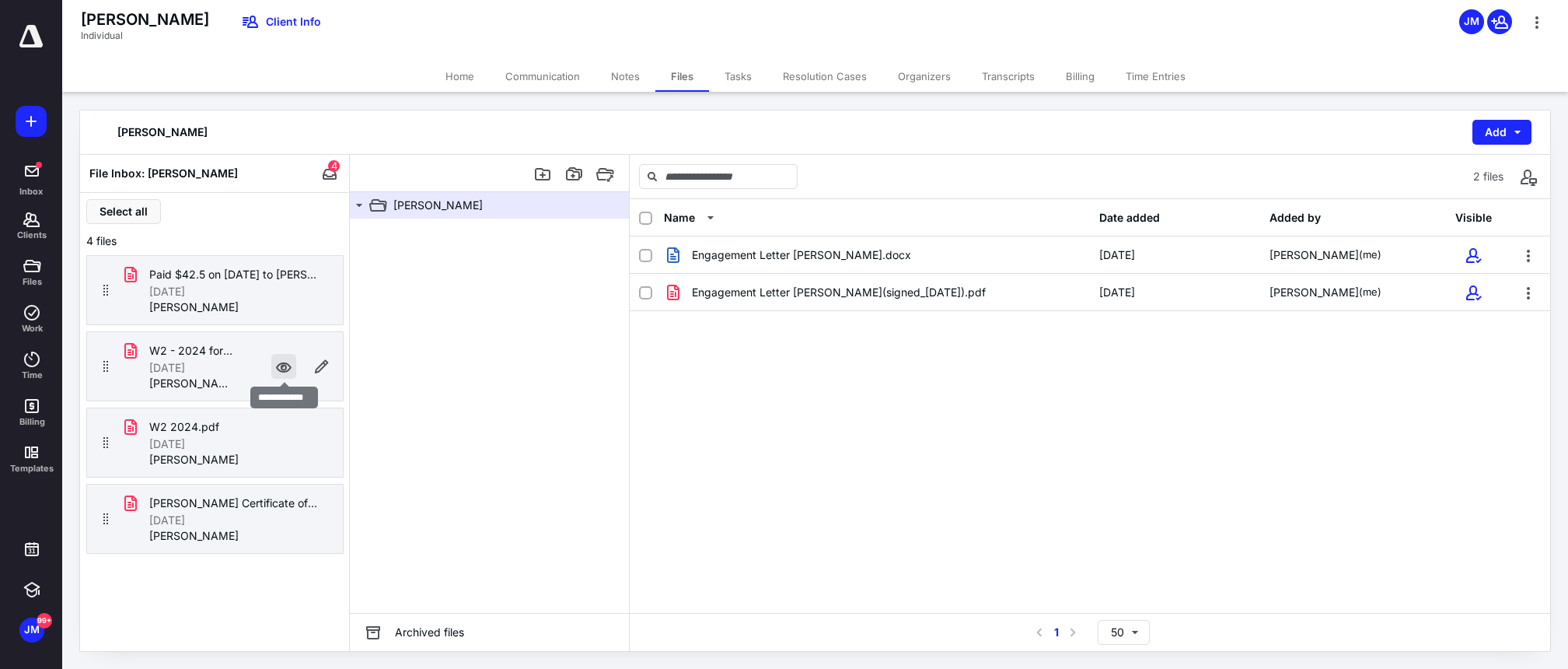 click at bounding box center (284, 366) 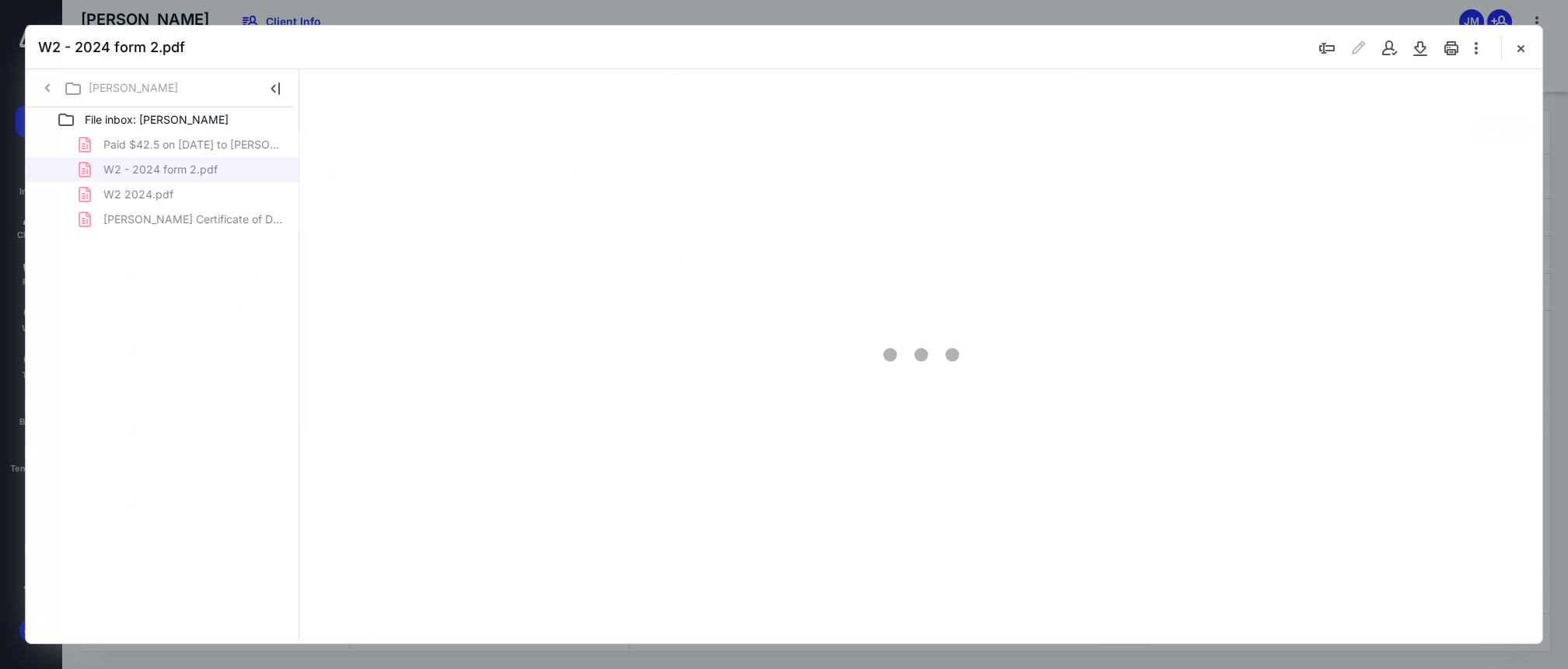 scroll, scrollTop: 0, scrollLeft: 0, axis: both 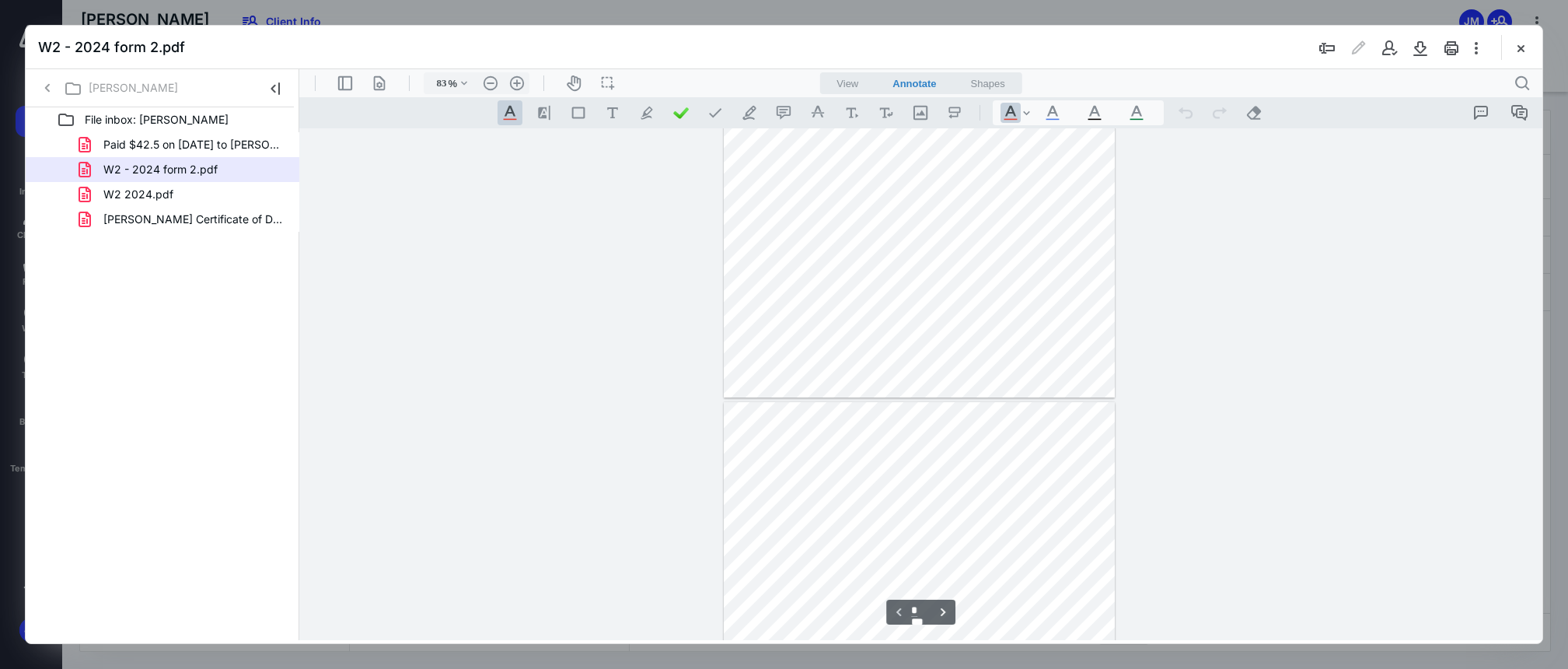drag, startPoint x: 208, startPoint y: 201, endPoint x: 228, endPoint y: 213, distance: 23.32381 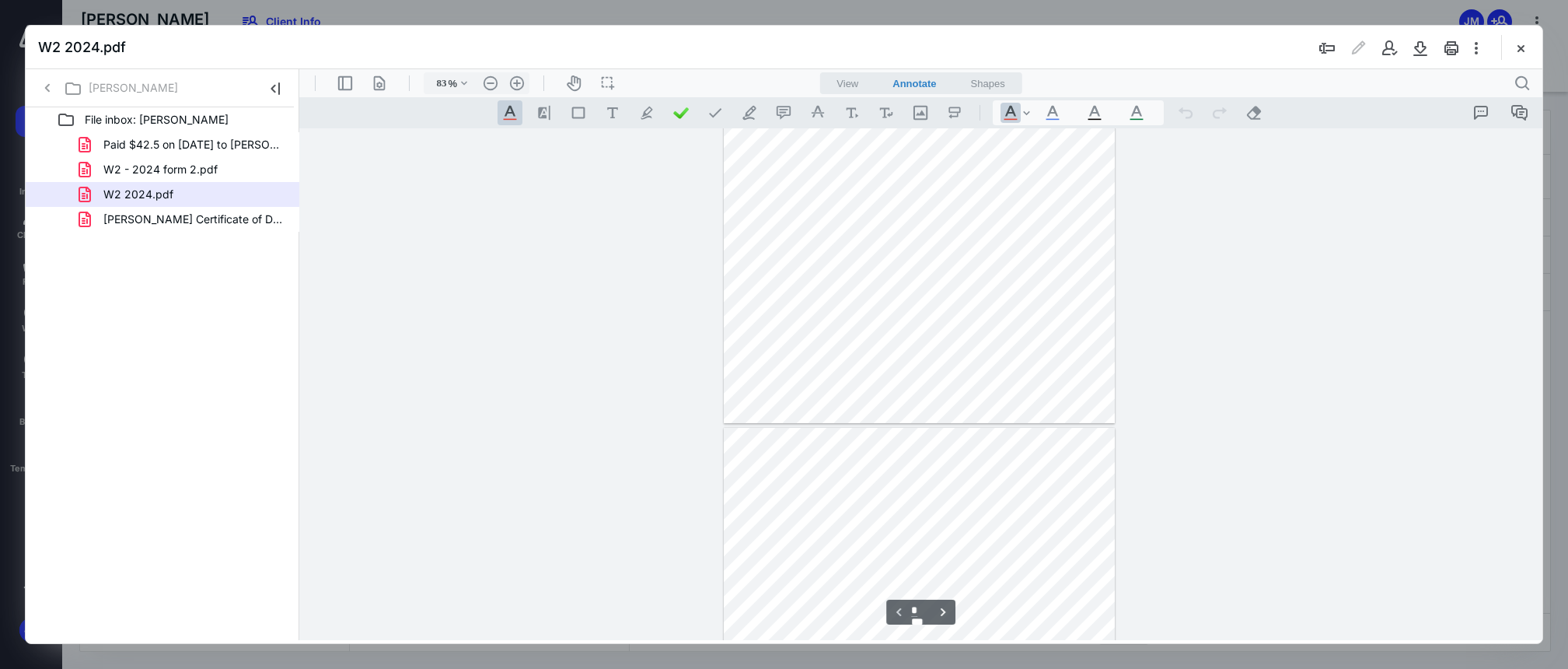 type on "133" 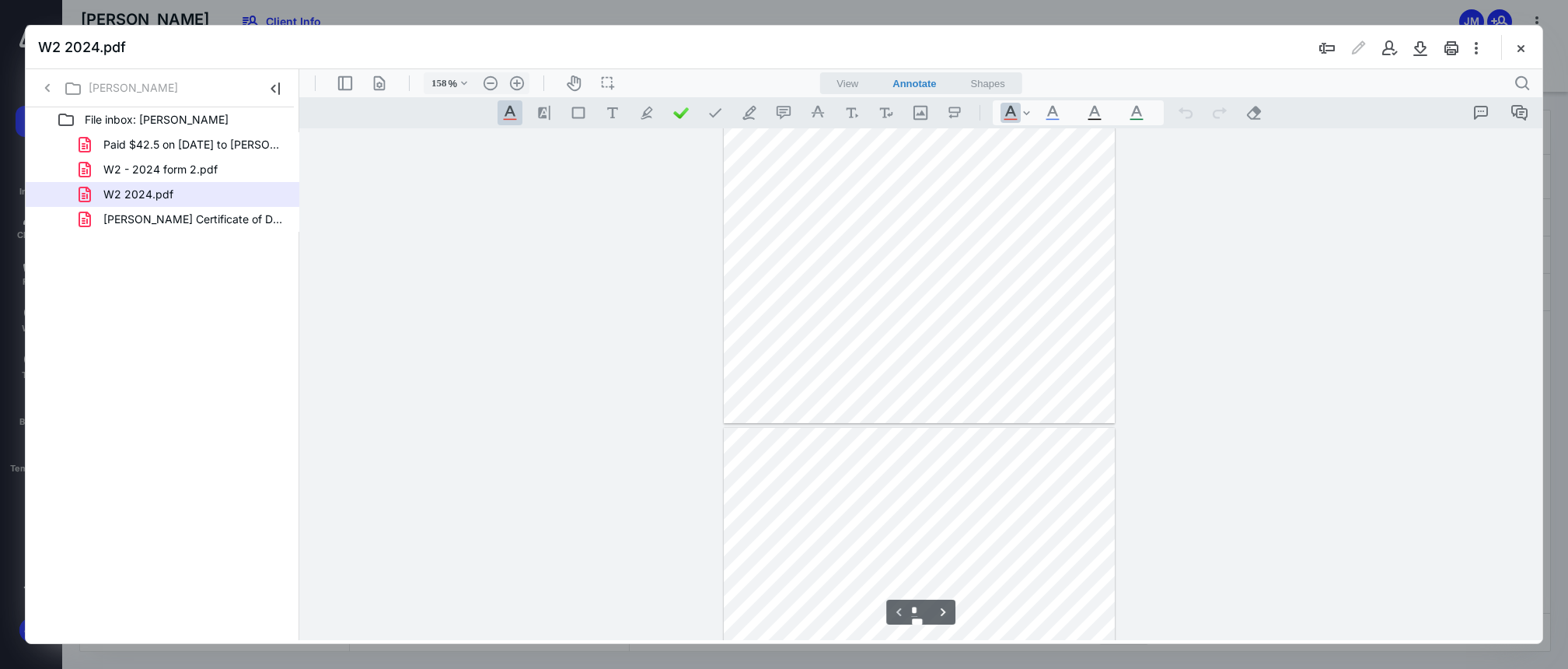 scroll, scrollTop: 774, scrollLeft: 0, axis: vertical 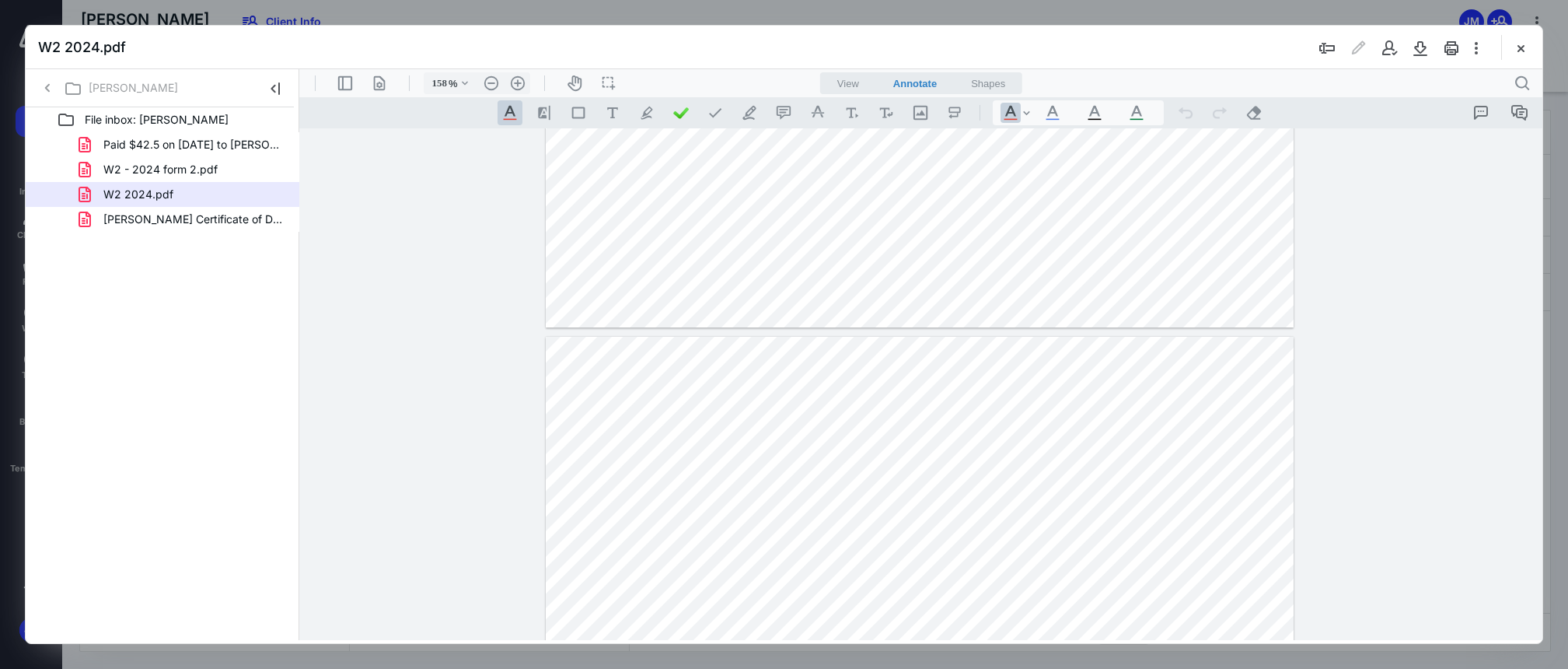 drag, startPoint x: 228, startPoint y: 166, endPoint x: 489, endPoint y: 285, distance: 286.84839 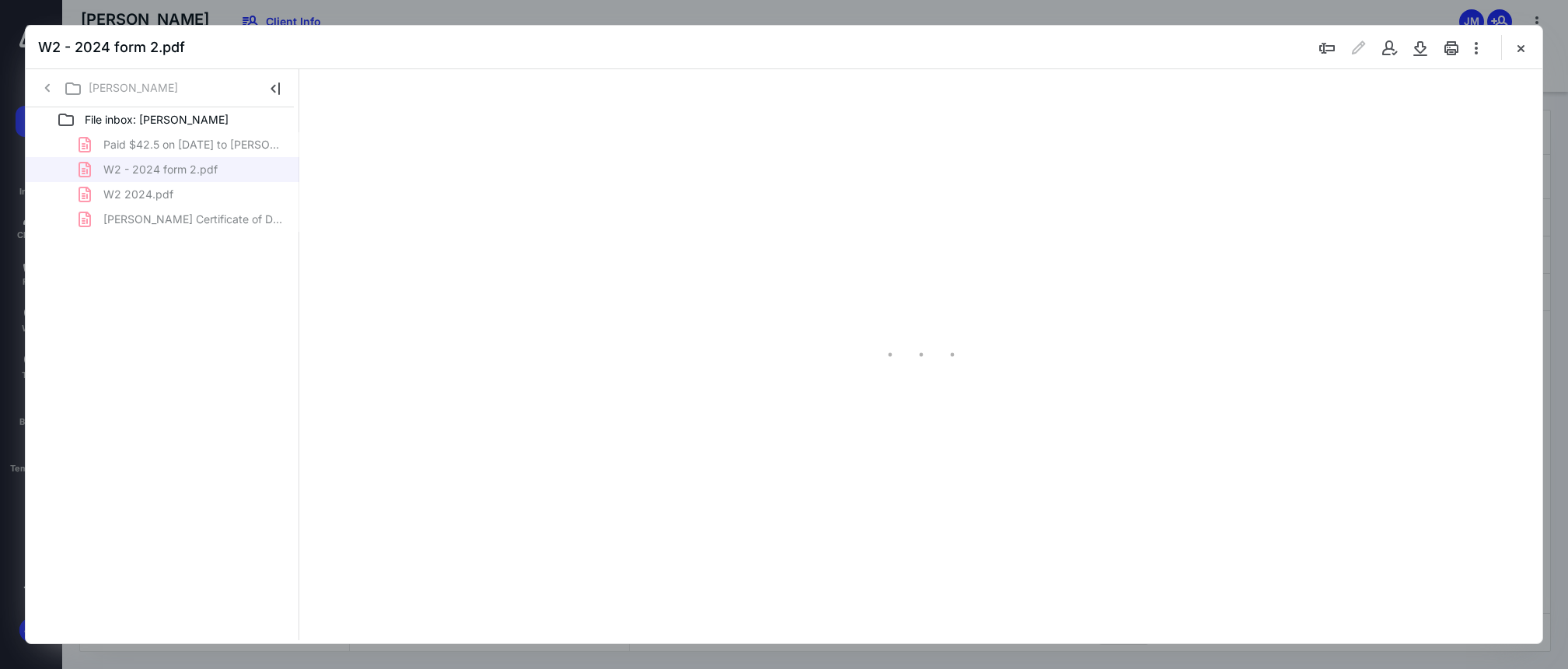type on "83" 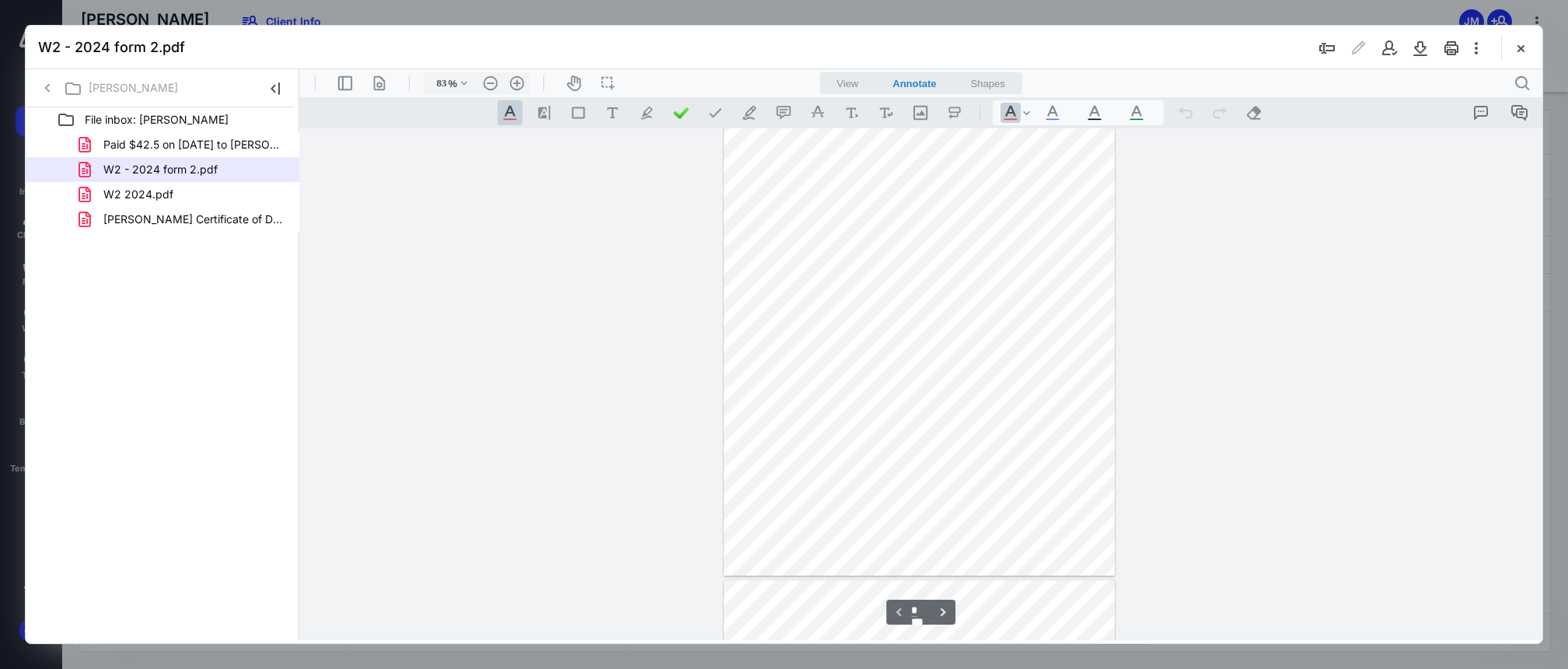 scroll, scrollTop: 289, scrollLeft: 0, axis: vertical 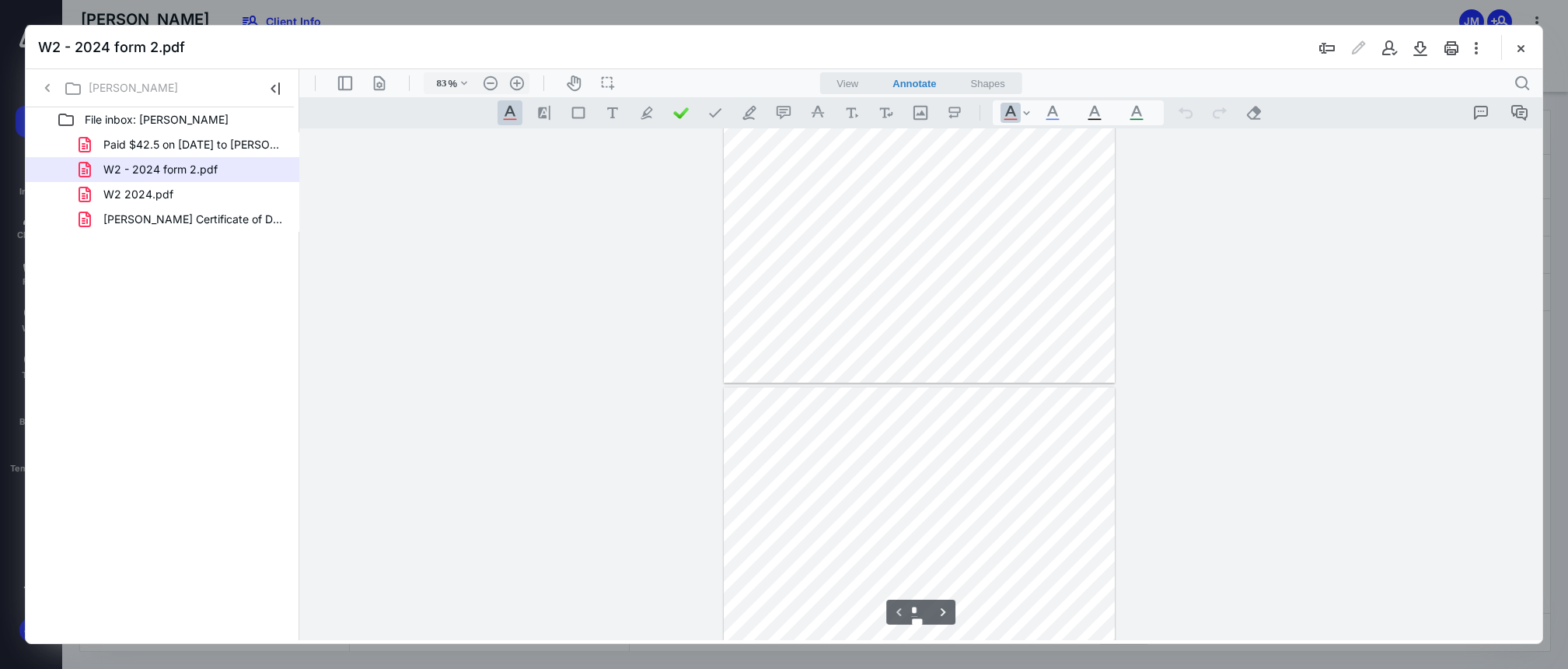 type on "*" 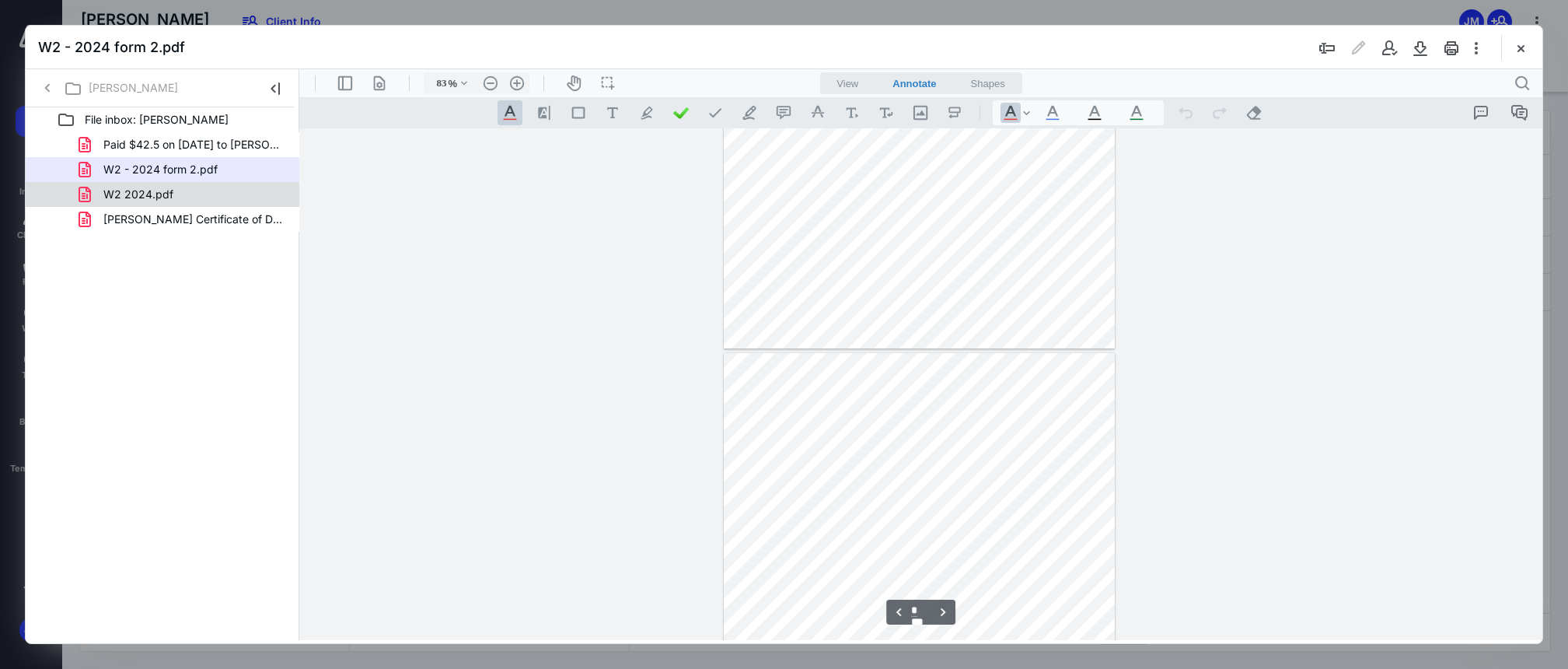 click on "W2 2024.pdf" at bounding box center [184, 194] 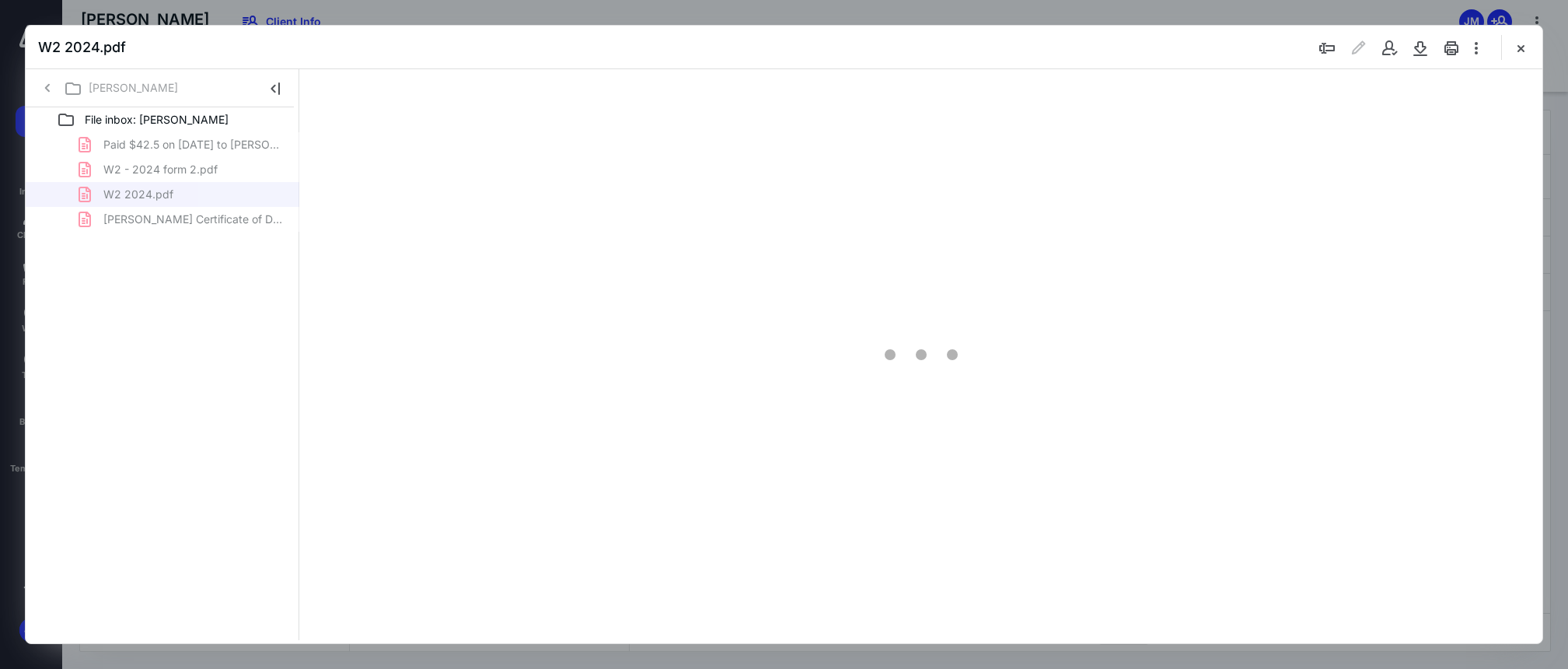 type on "83" 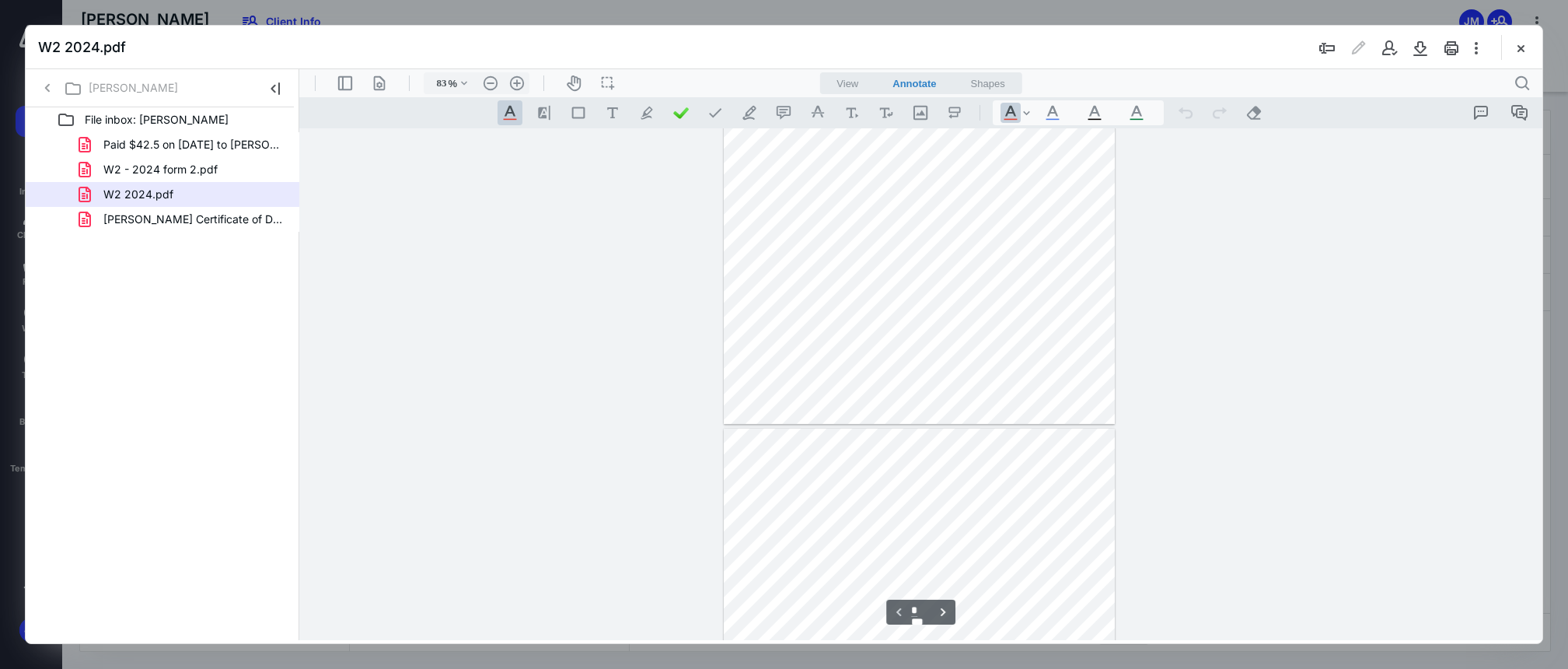 type on "*" 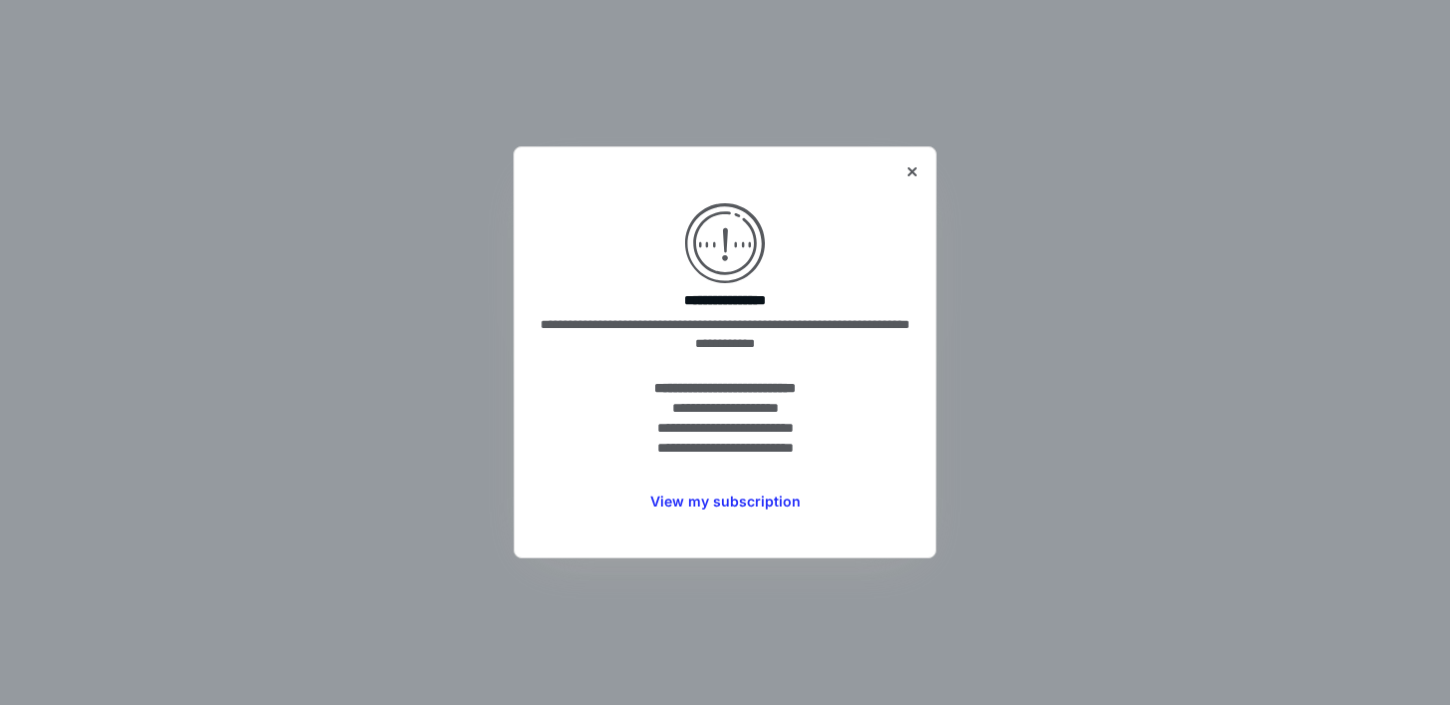 scroll, scrollTop: 0, scrollLeft: 0, axis: both 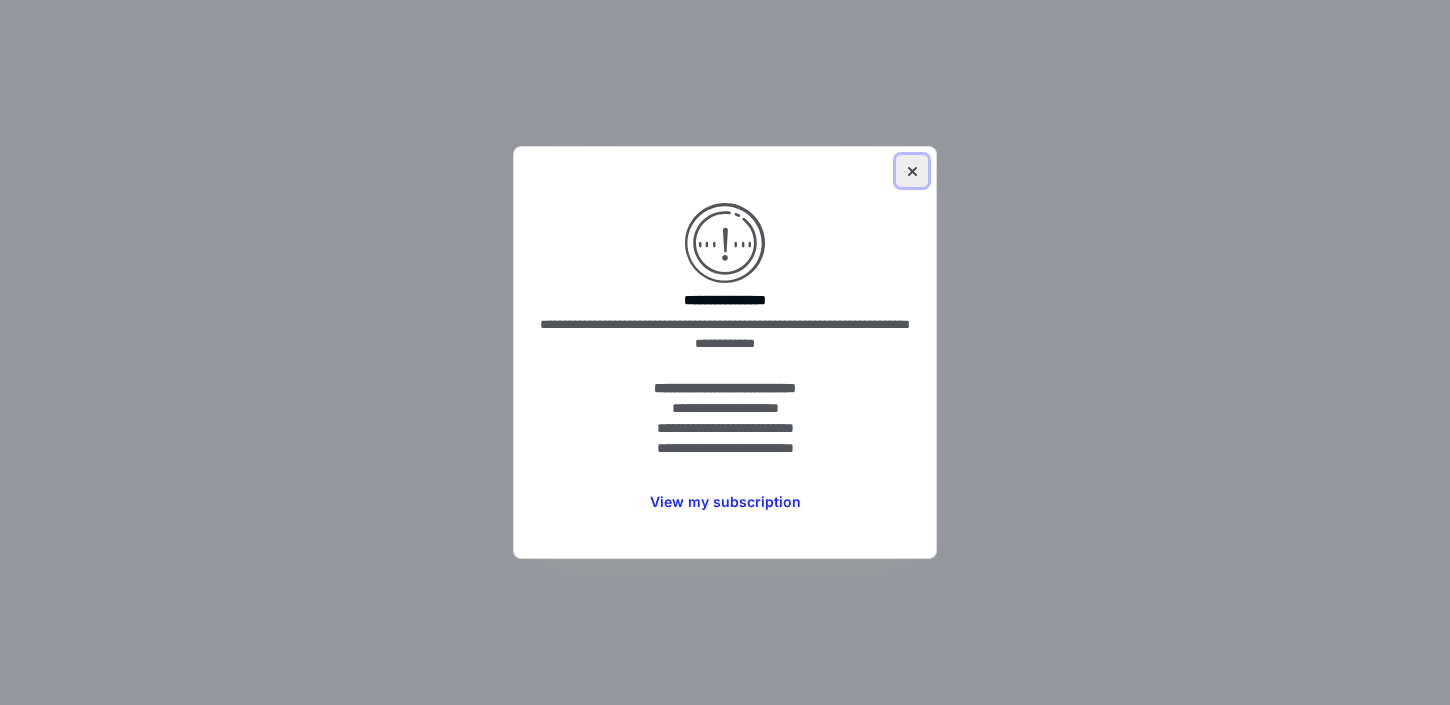 click at bounding box center (912, 171) 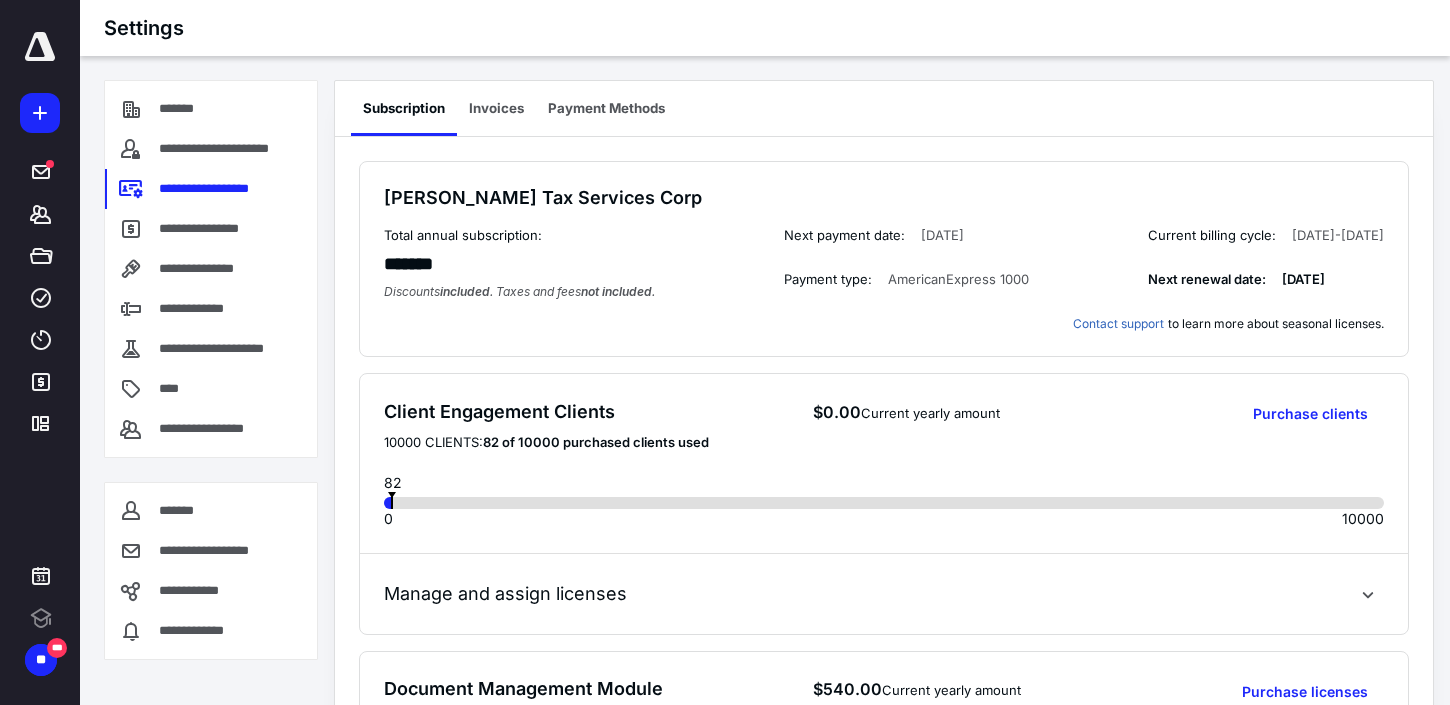 scroll, scrollTop: 0, scrollLeft: 0, axis: both 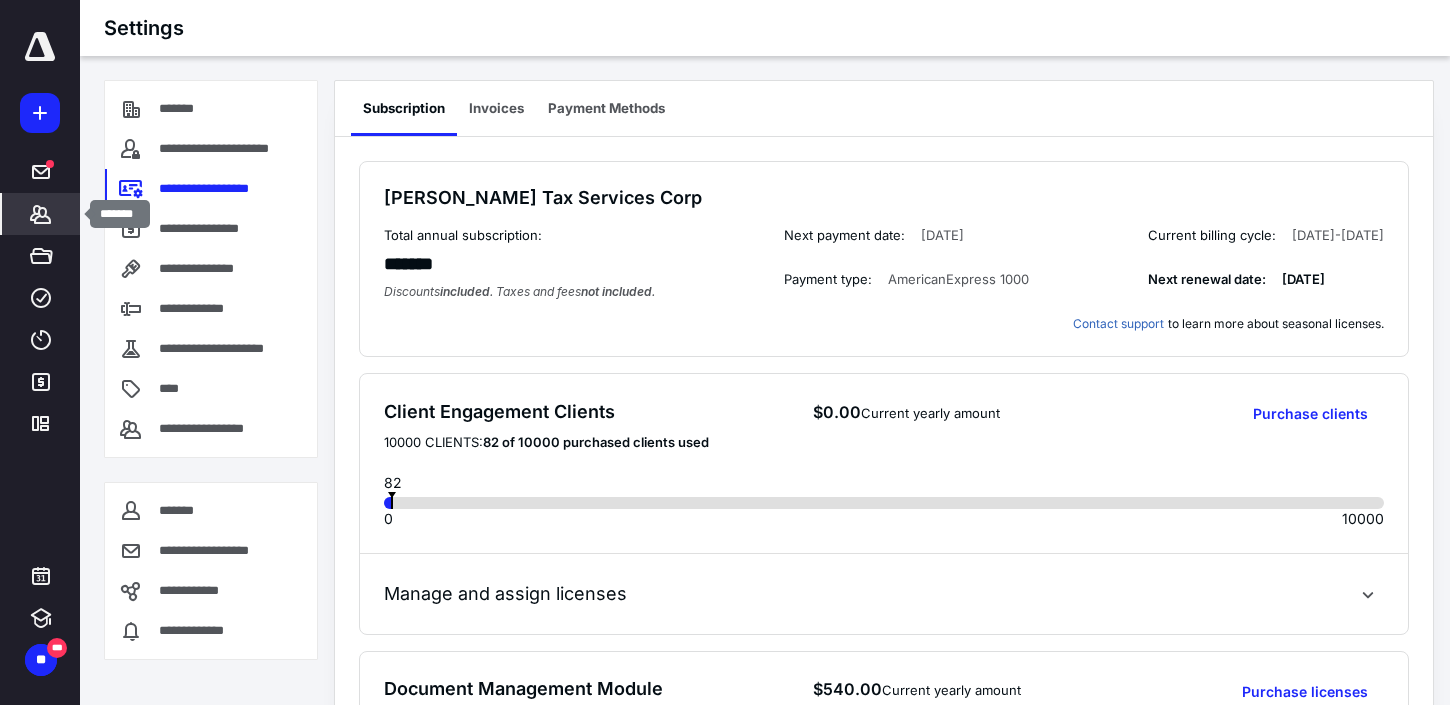 click on "*******" at bounding box center (41, 214) 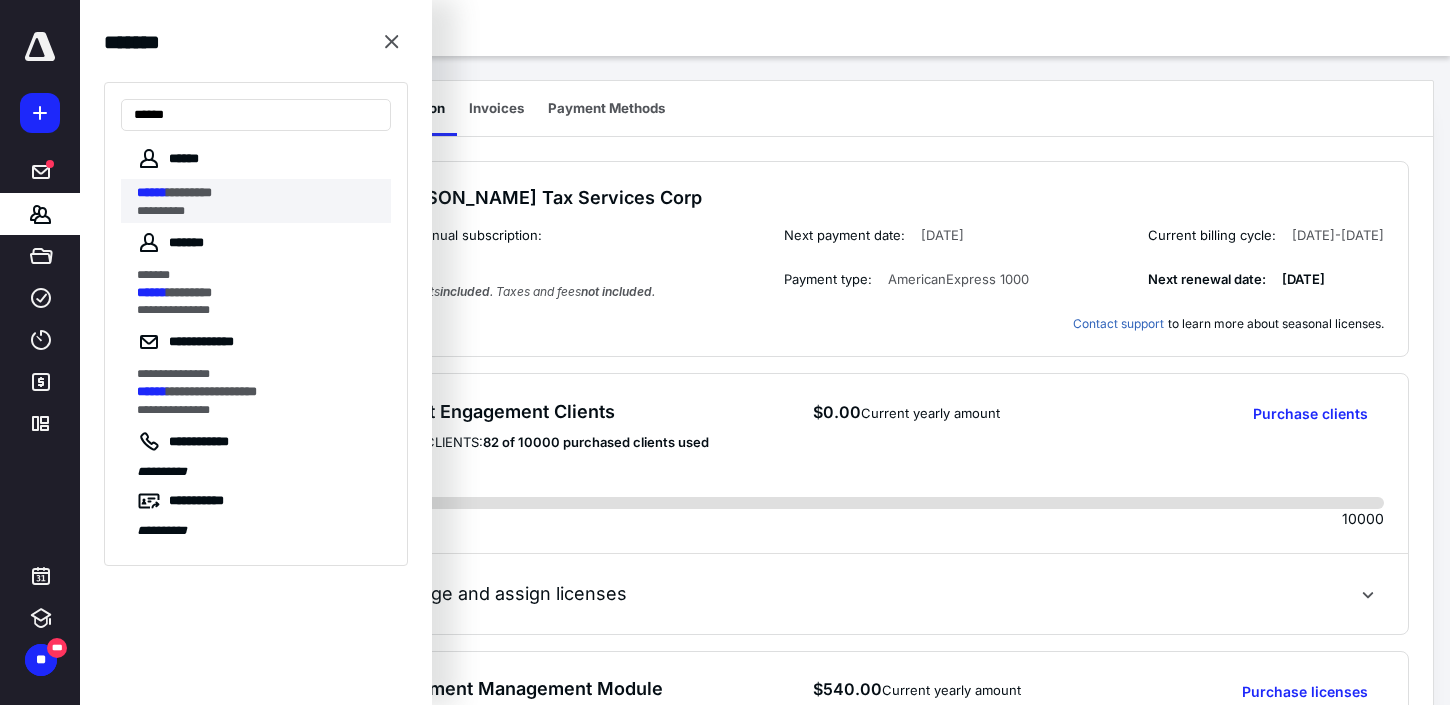 type on "******" 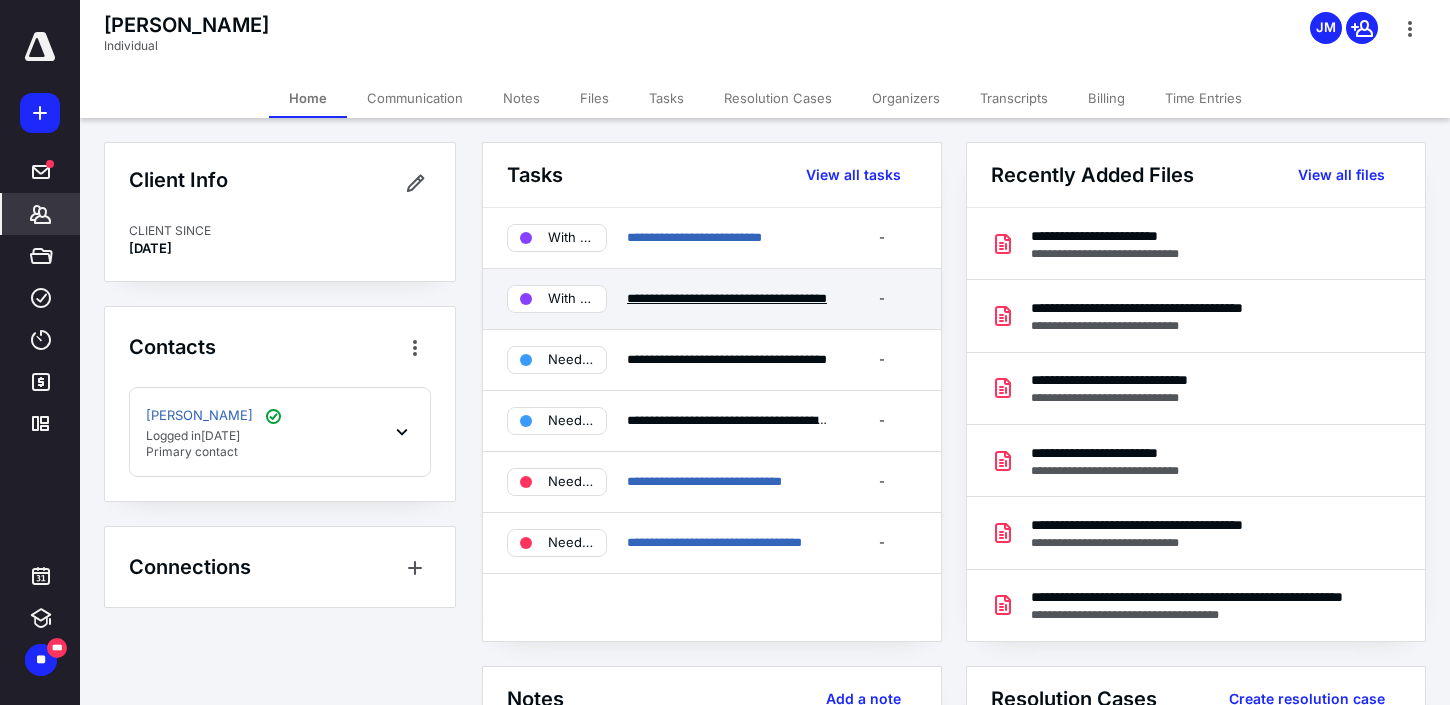 click on "**********" at bounding box center [727, 298] 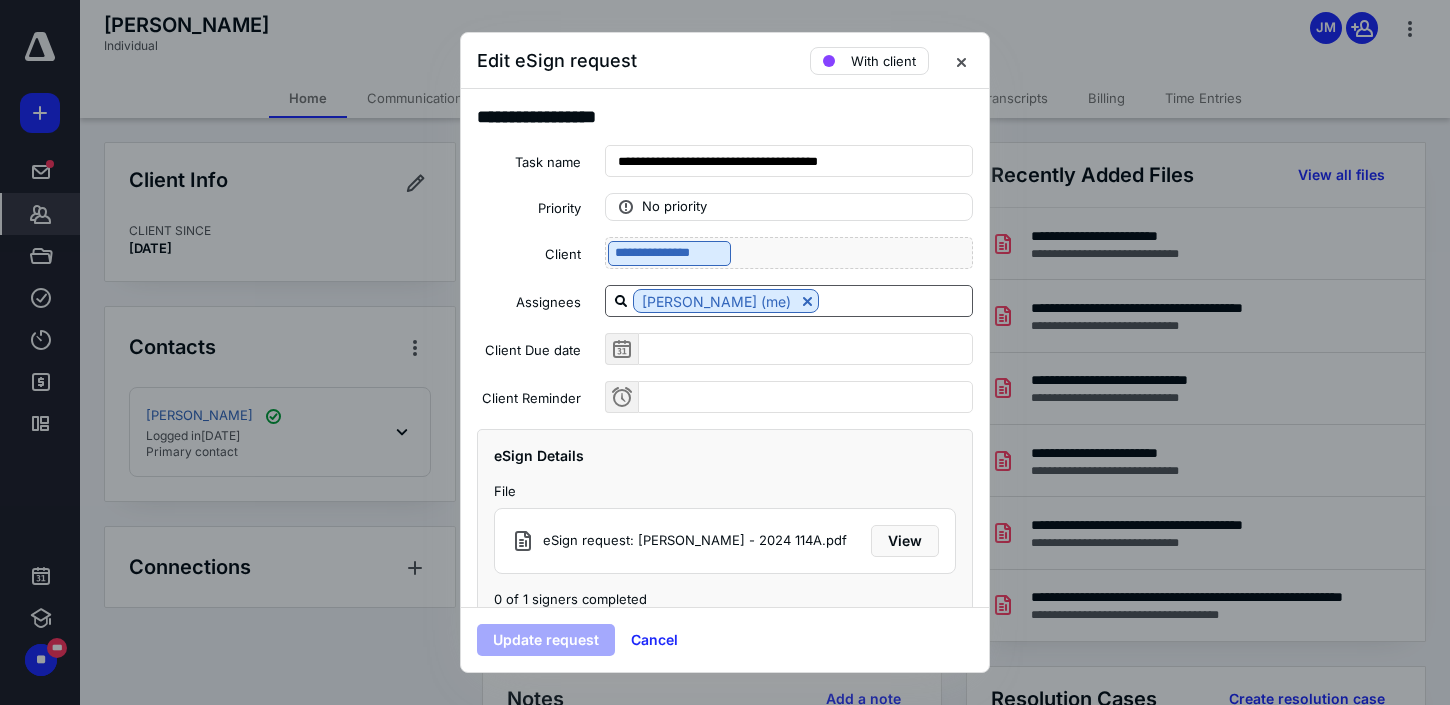 drag, startPoint x: 956, startPoint y: 63, endPoint x: 816, endPoint y: 285, distance: 262.4576 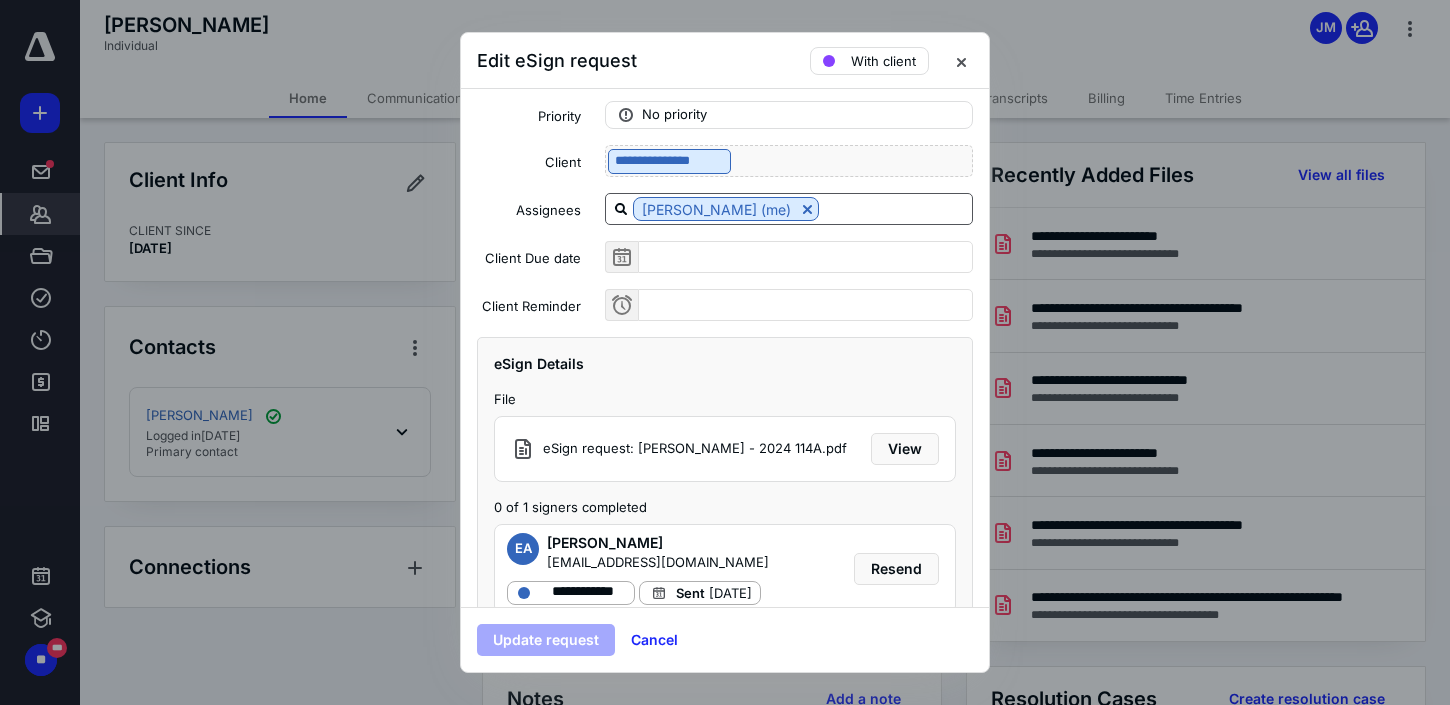 scroll, scrollTop: 127, scrollLeft: 0, axis: vertical 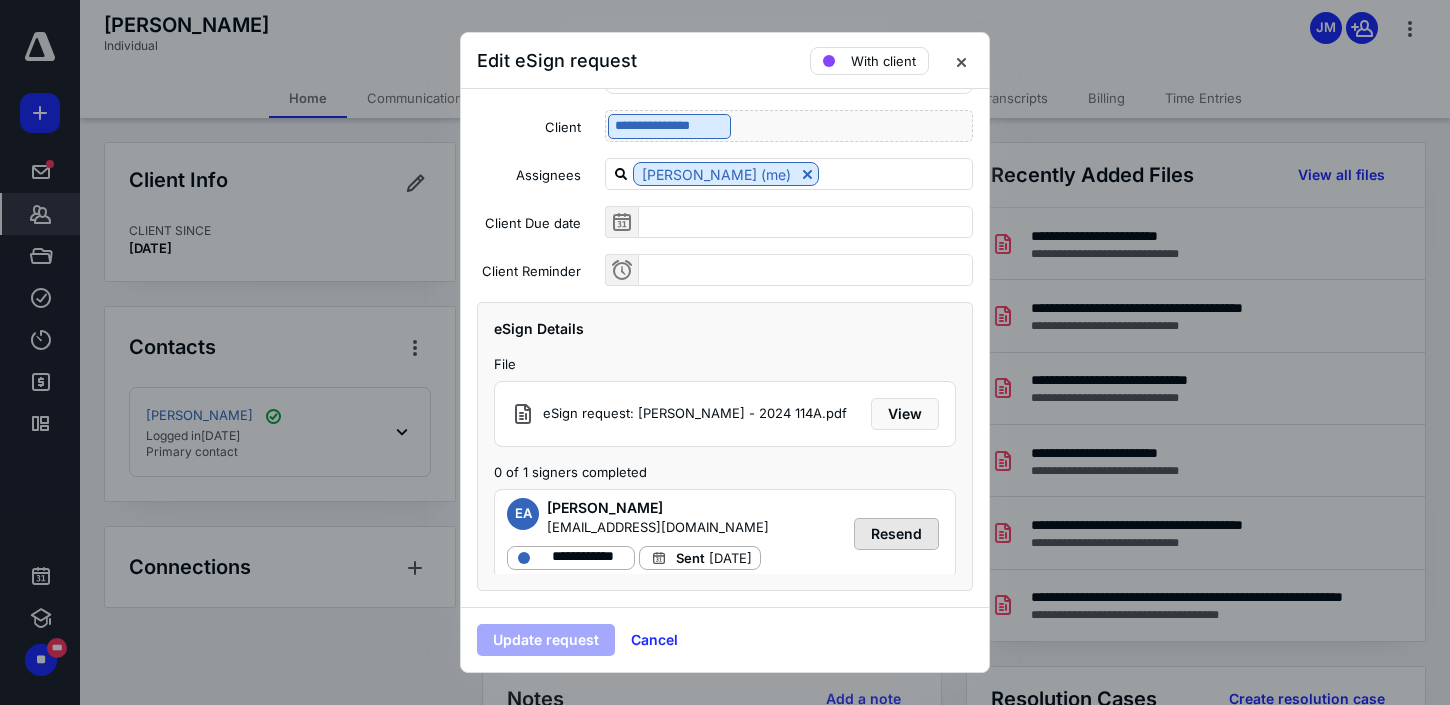 click on "Resend" at bounding box center (896, 534) 